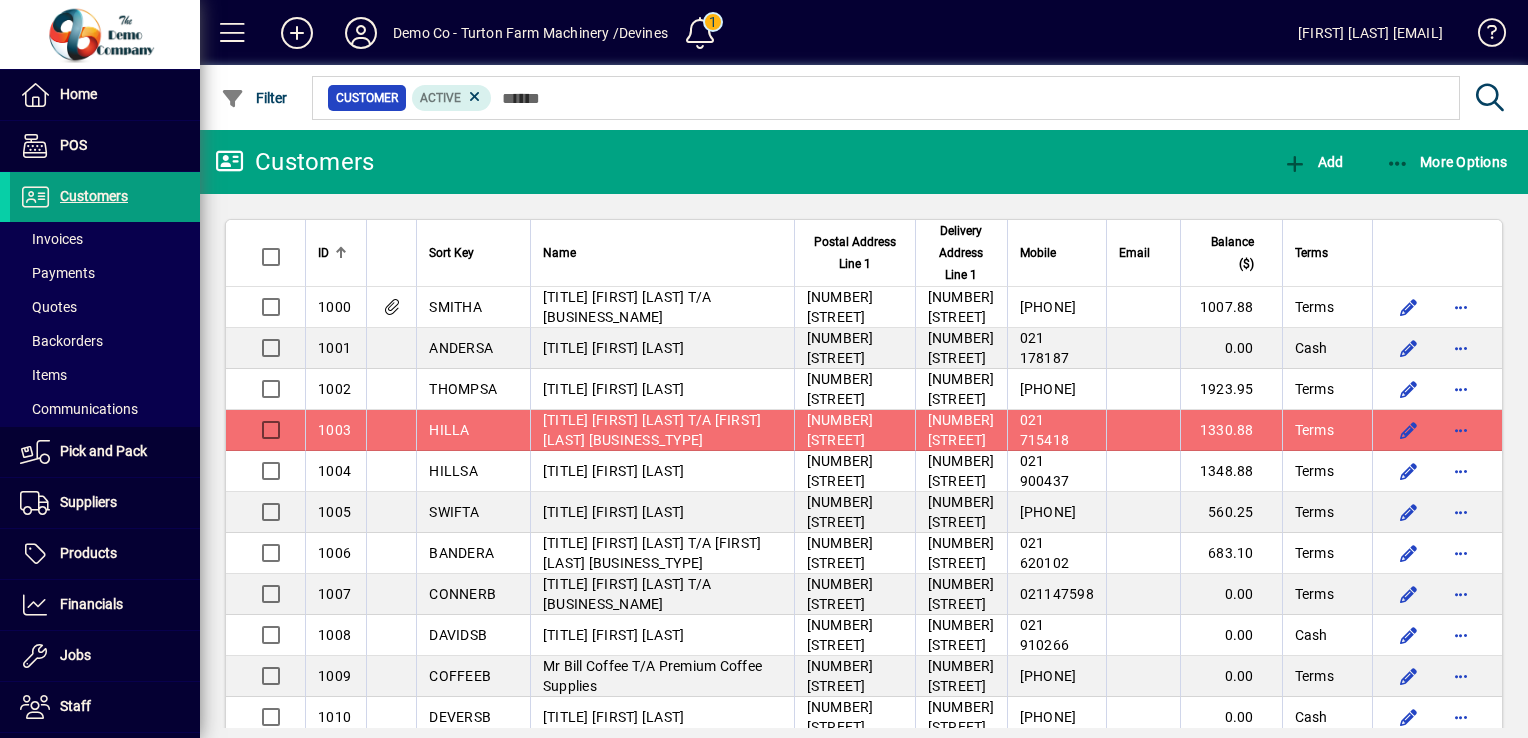 scroll, scrollTop: 0, scrollLeft: 0, axis: both 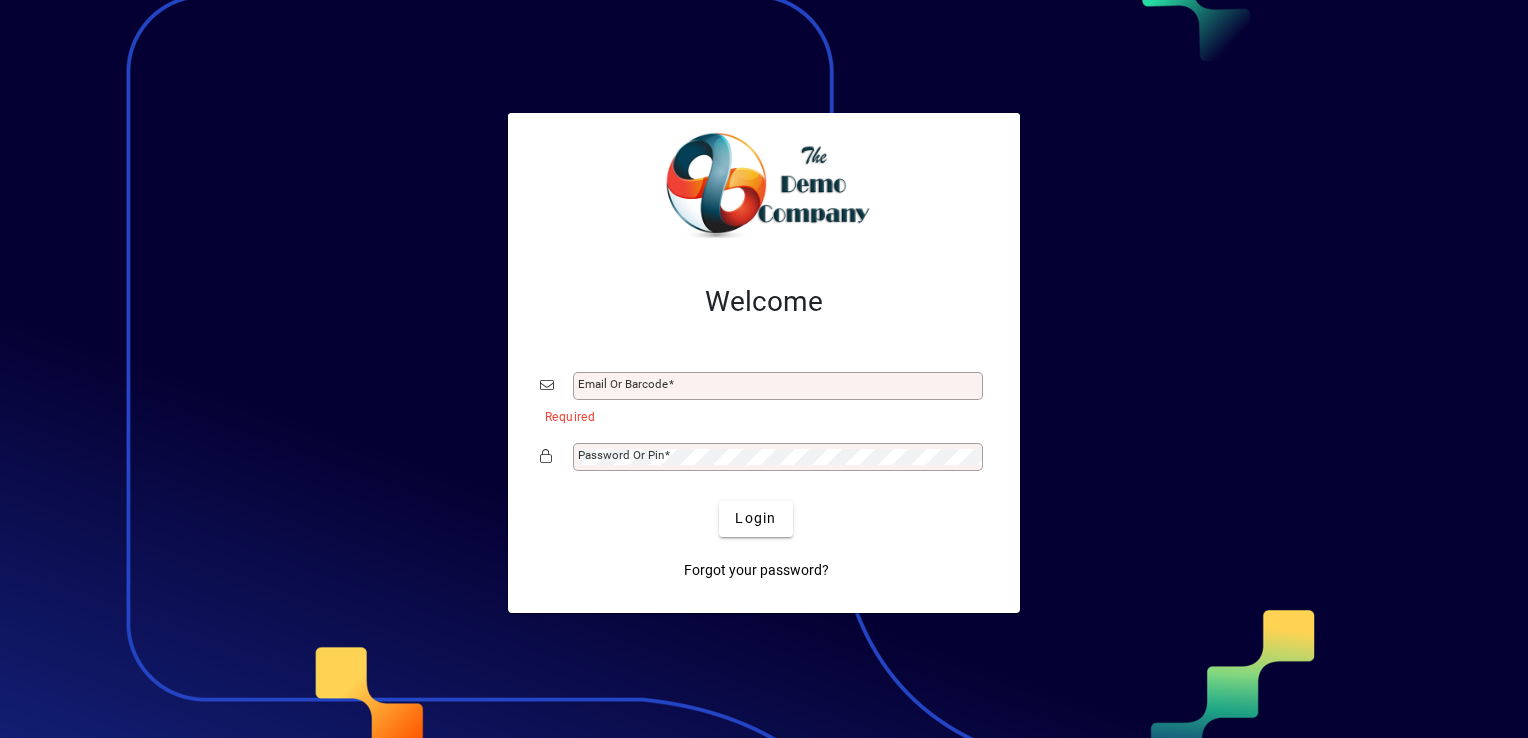 click on "Email or Barcode" 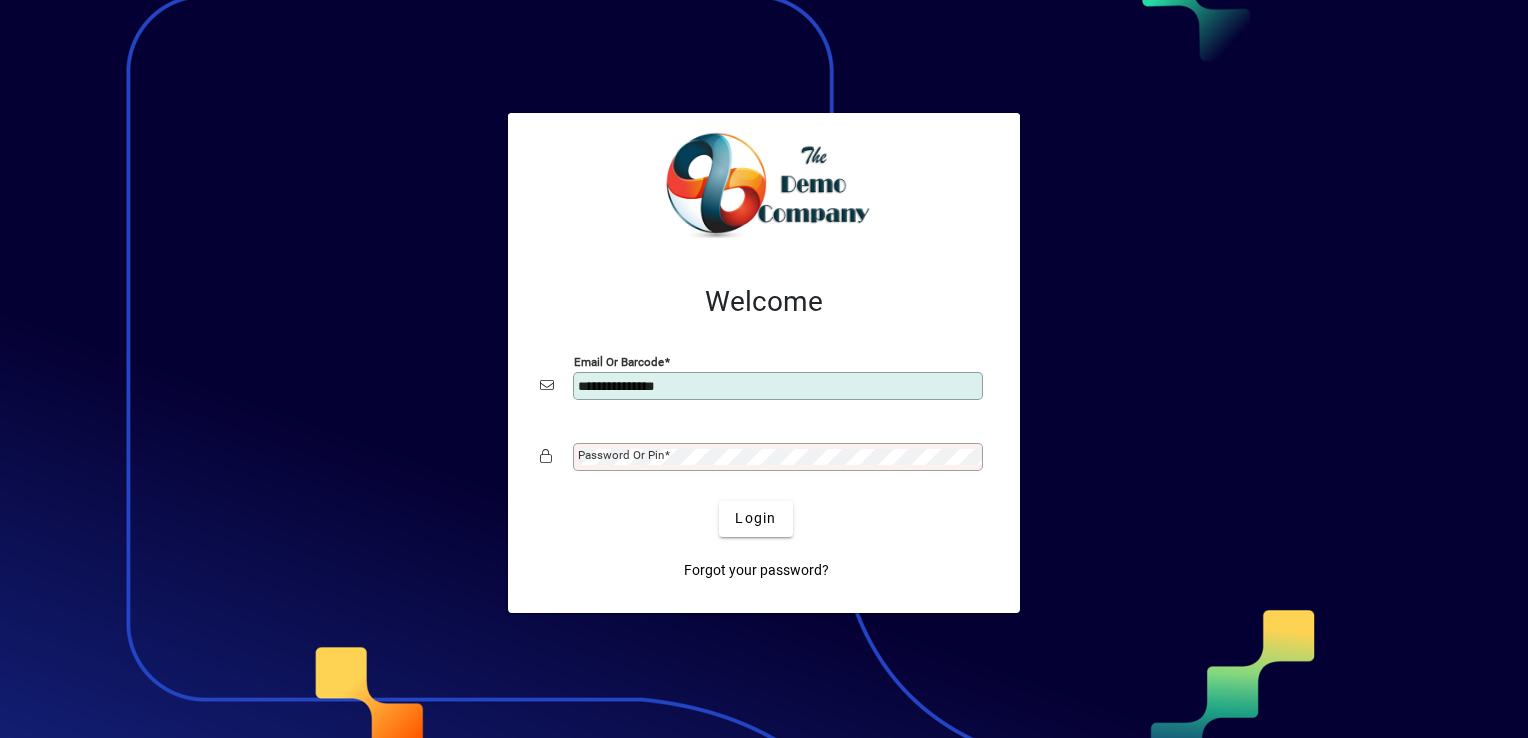 type on "**********" 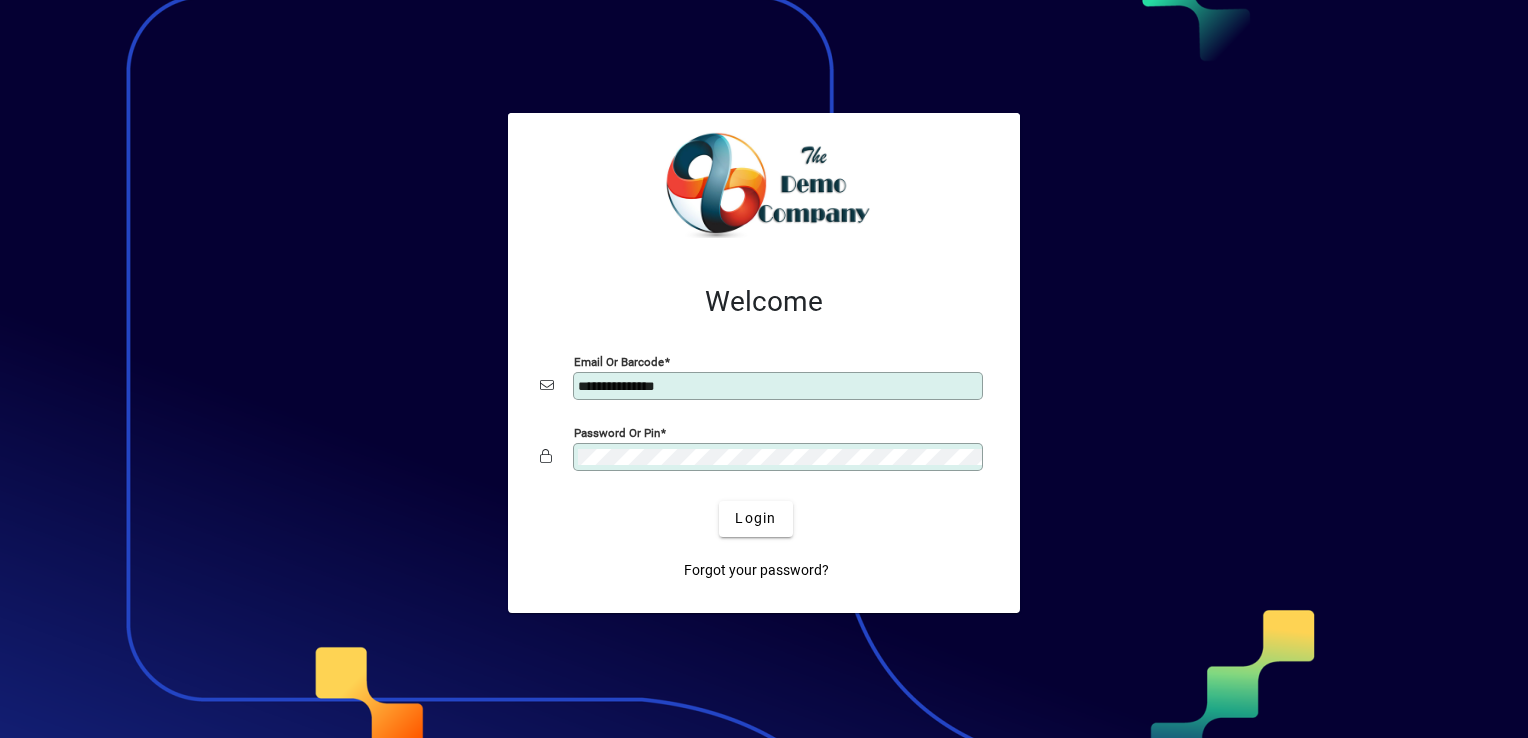 click on "Login" 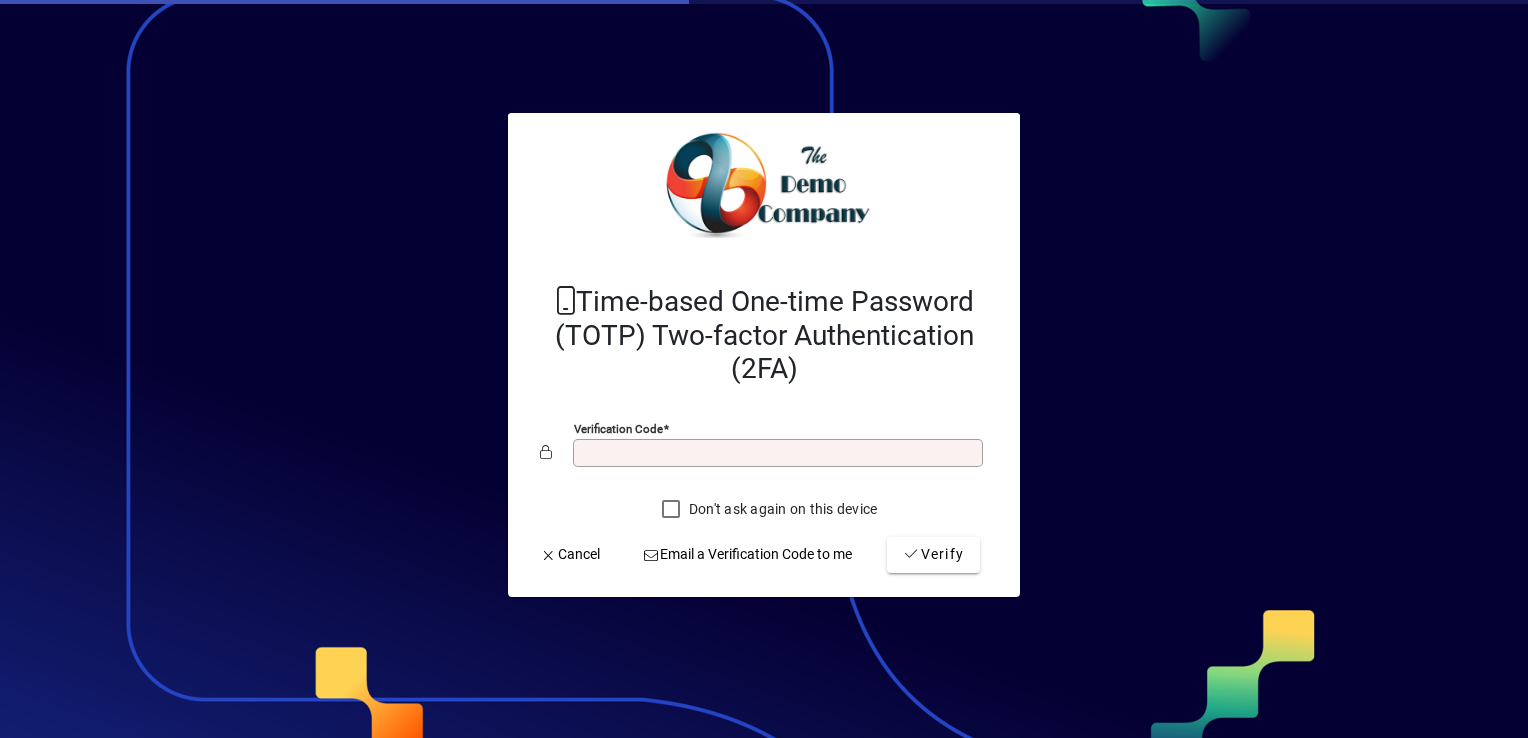 scroll, scrollTop: 0, scrollLeft: 0, axis: both 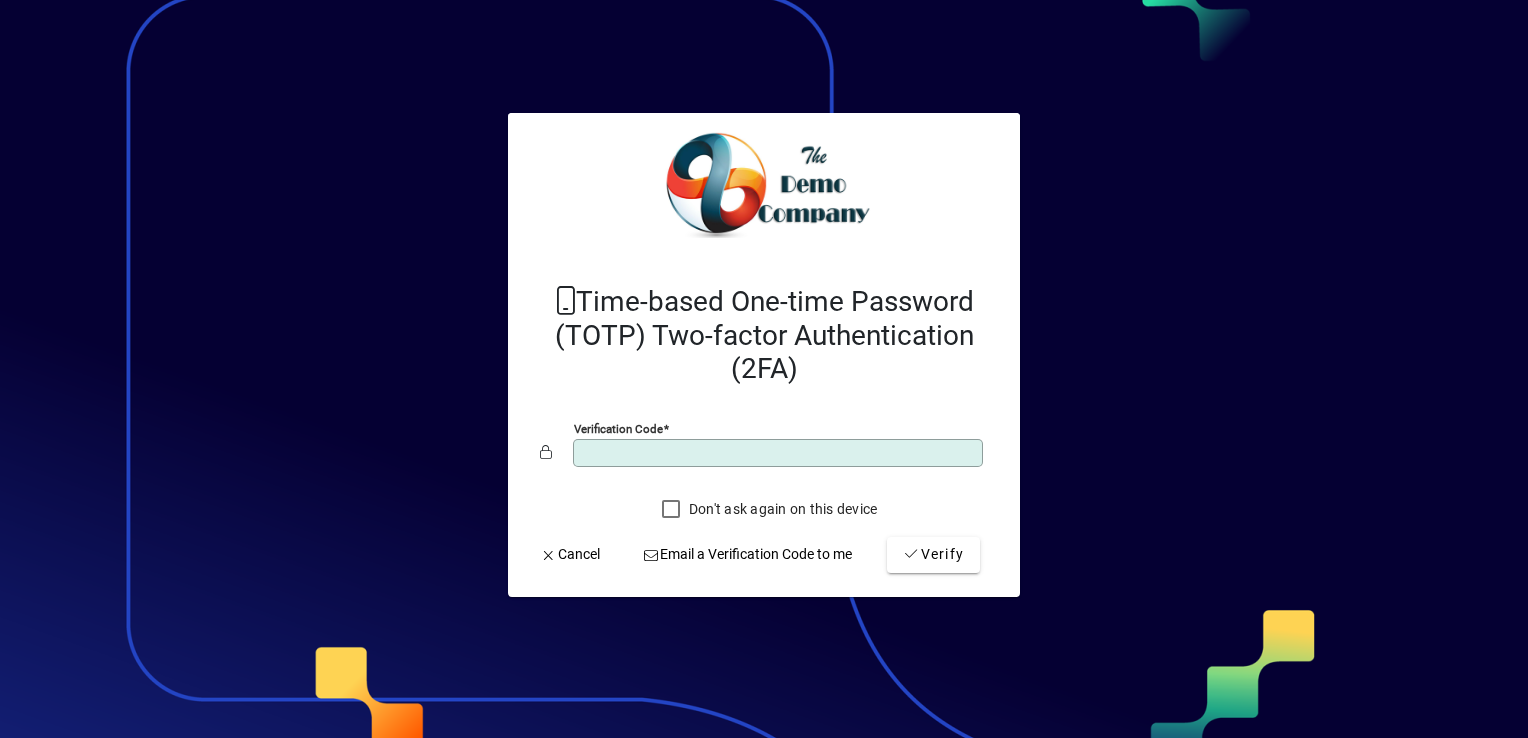 type on "******" 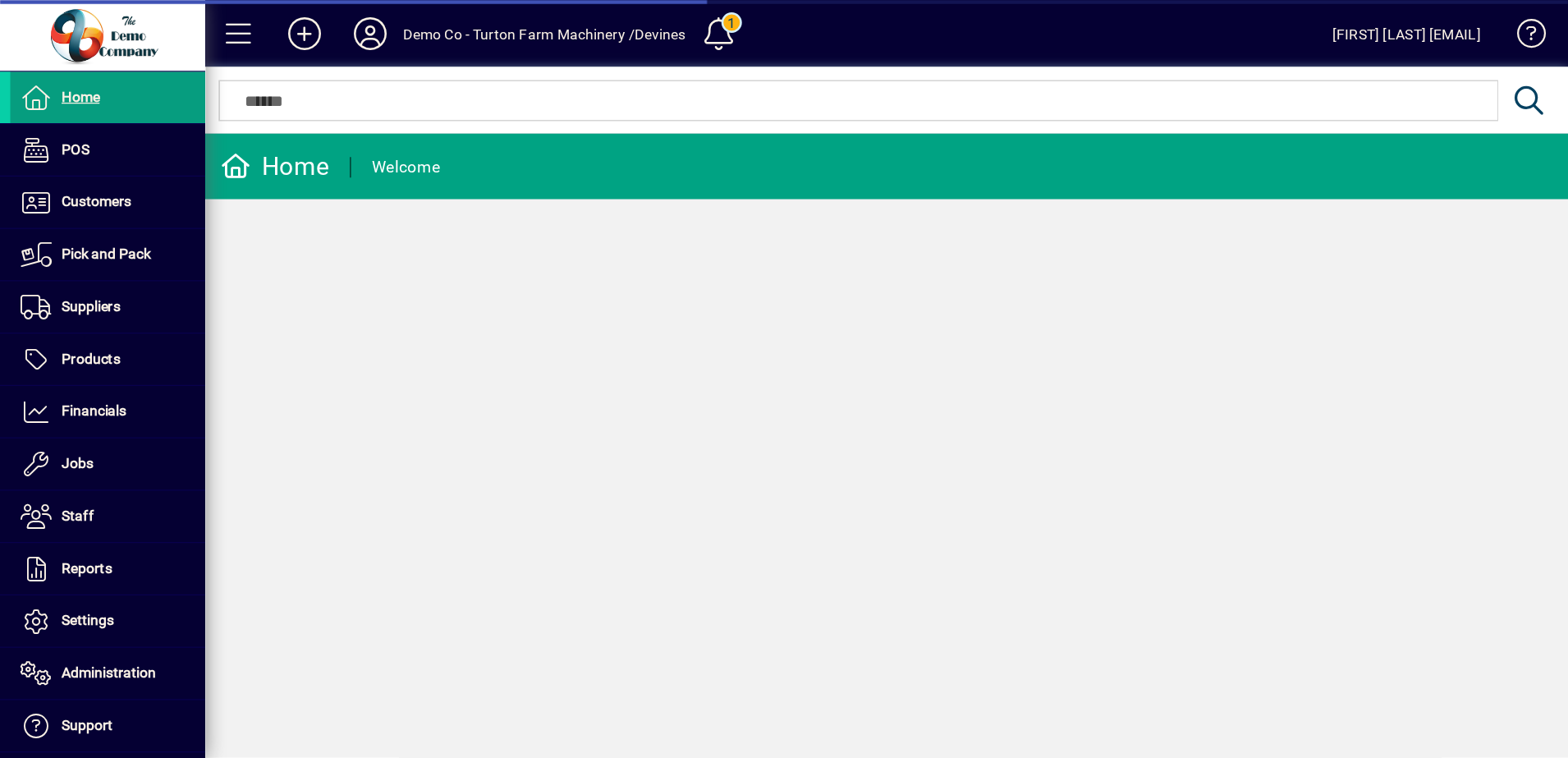 scroll, scrollTop: 0, scrollLeft: 0, axis: both 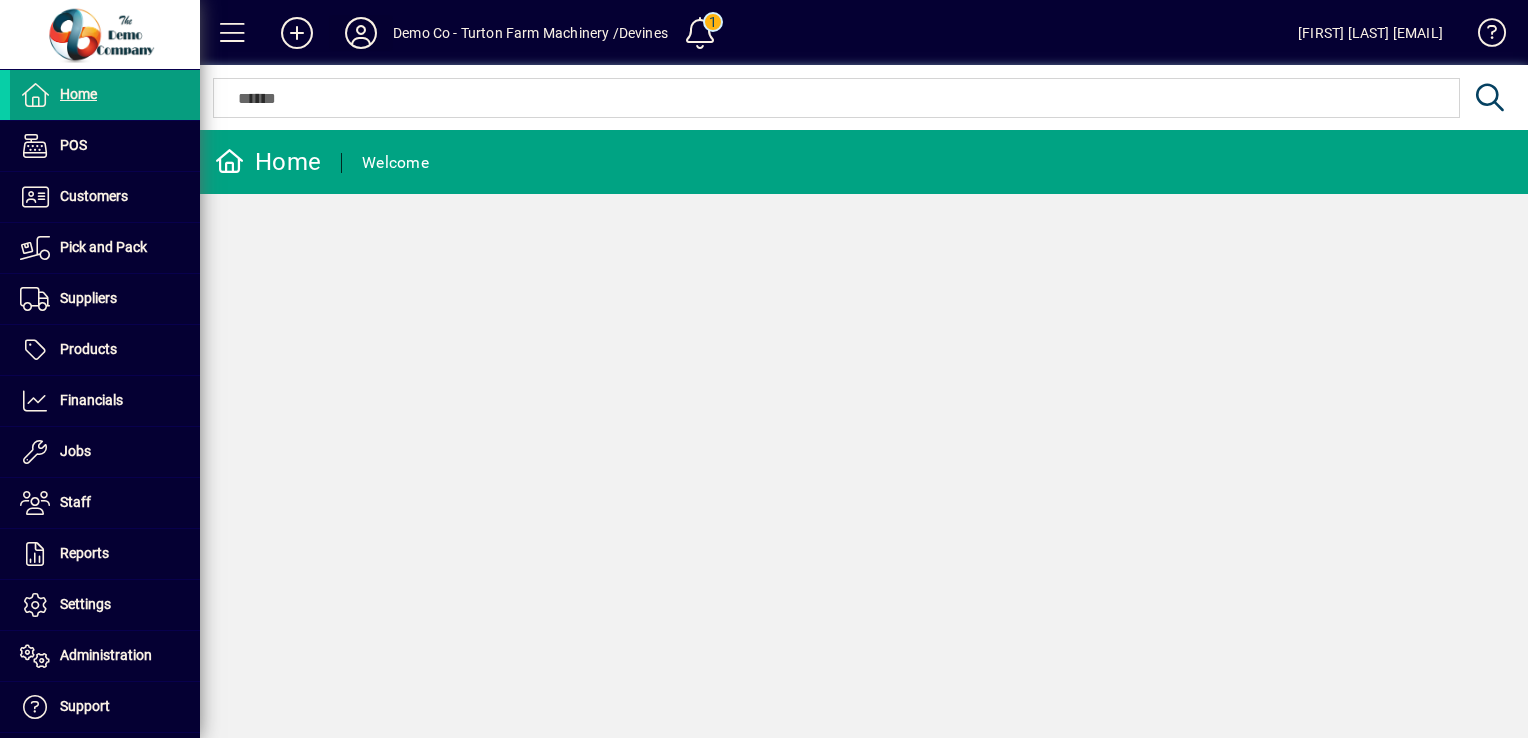 click 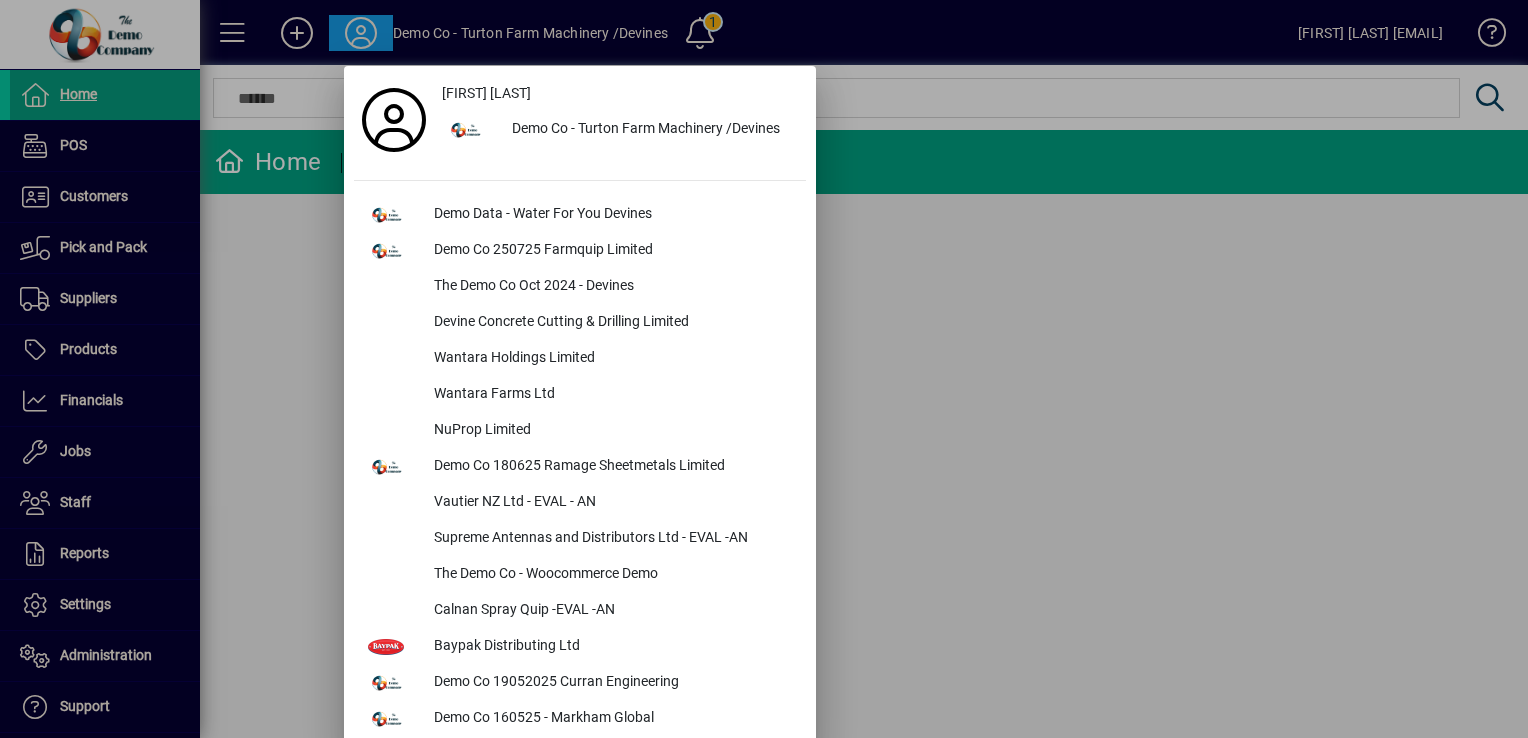 click at bounding box center [764, 369] 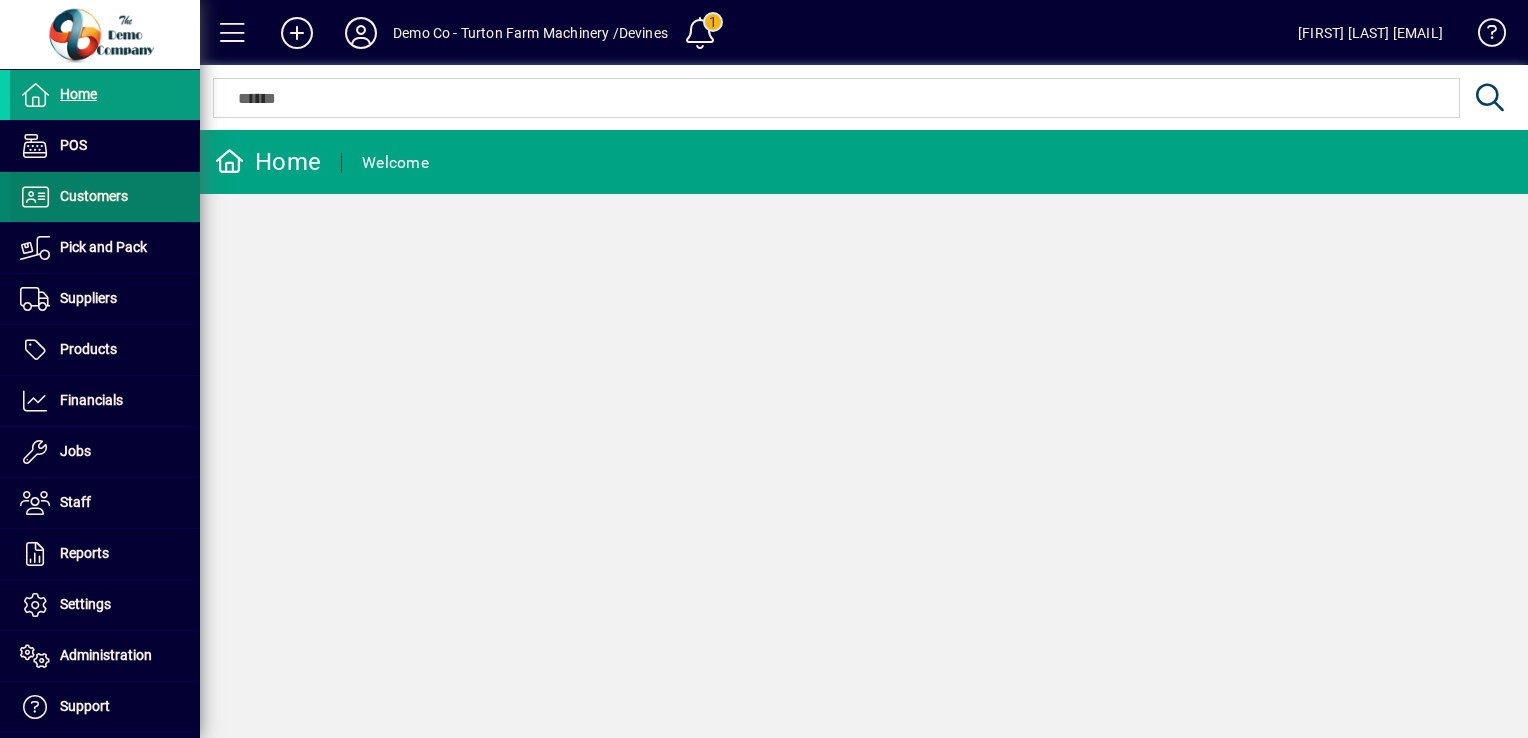 click on "Customers" at bounding box center [94, 196] 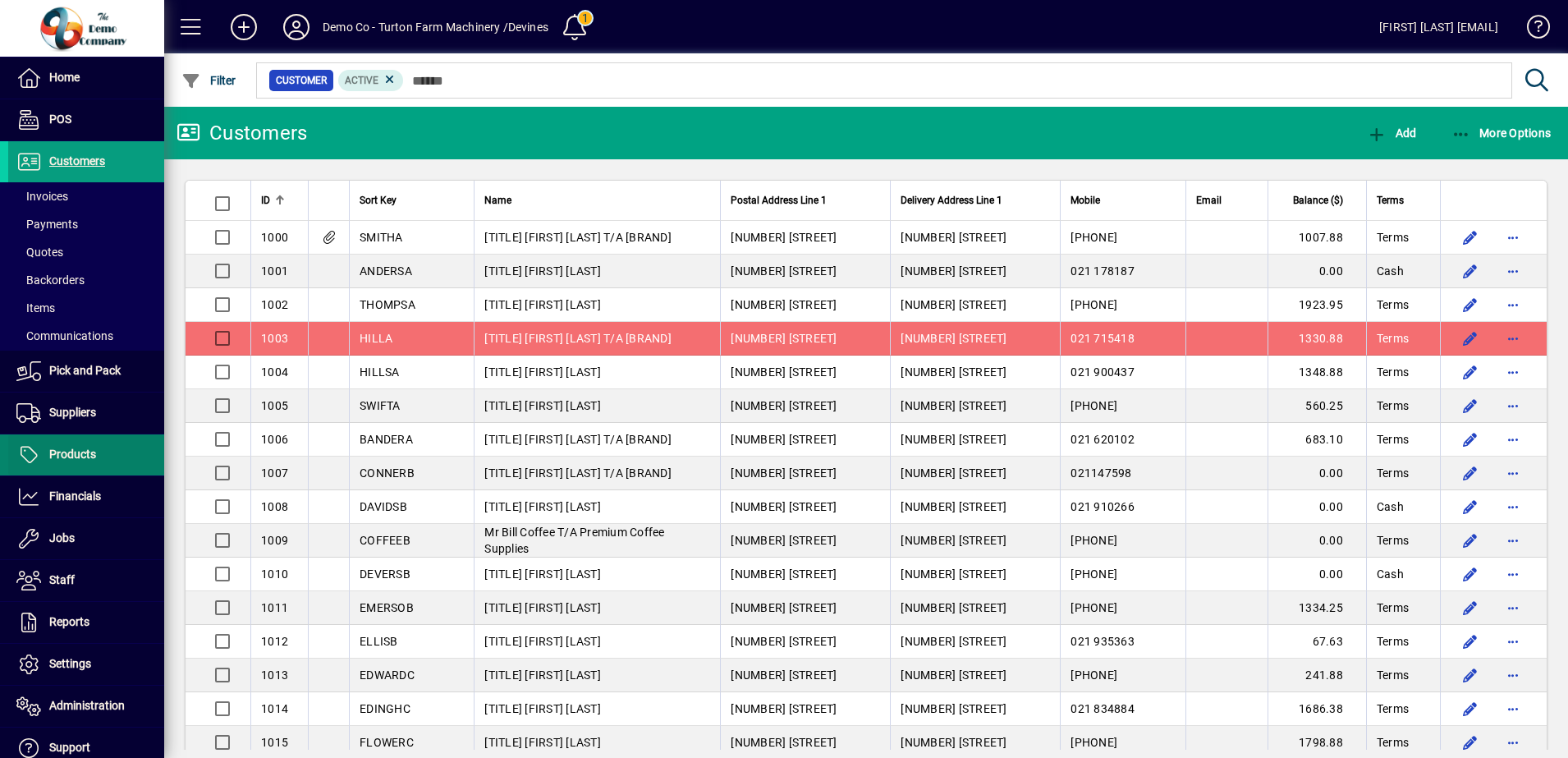 click on "Products" at bounding box center (72, 454) 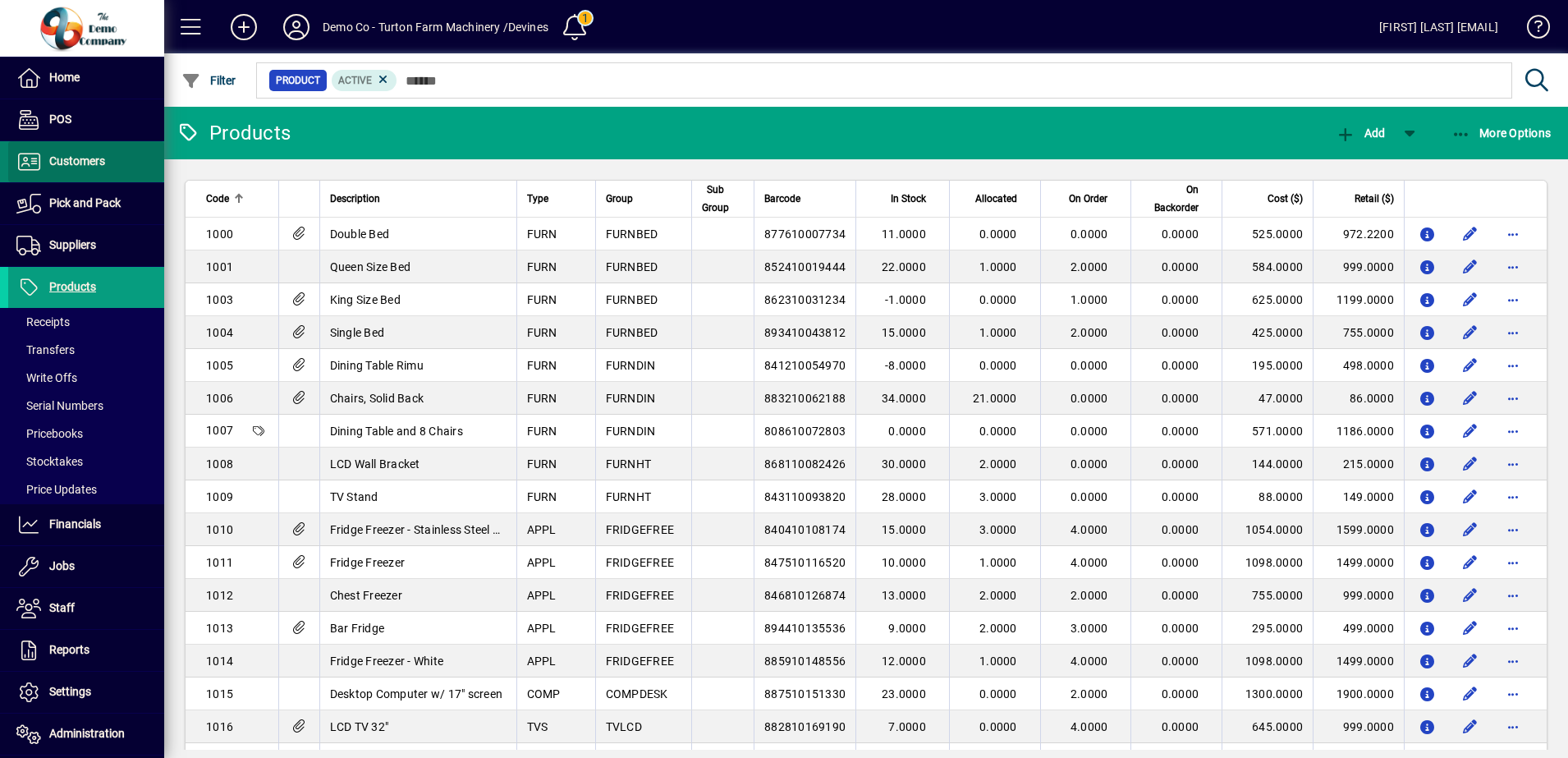 click on "Customers" at bounding box center (77, 161) 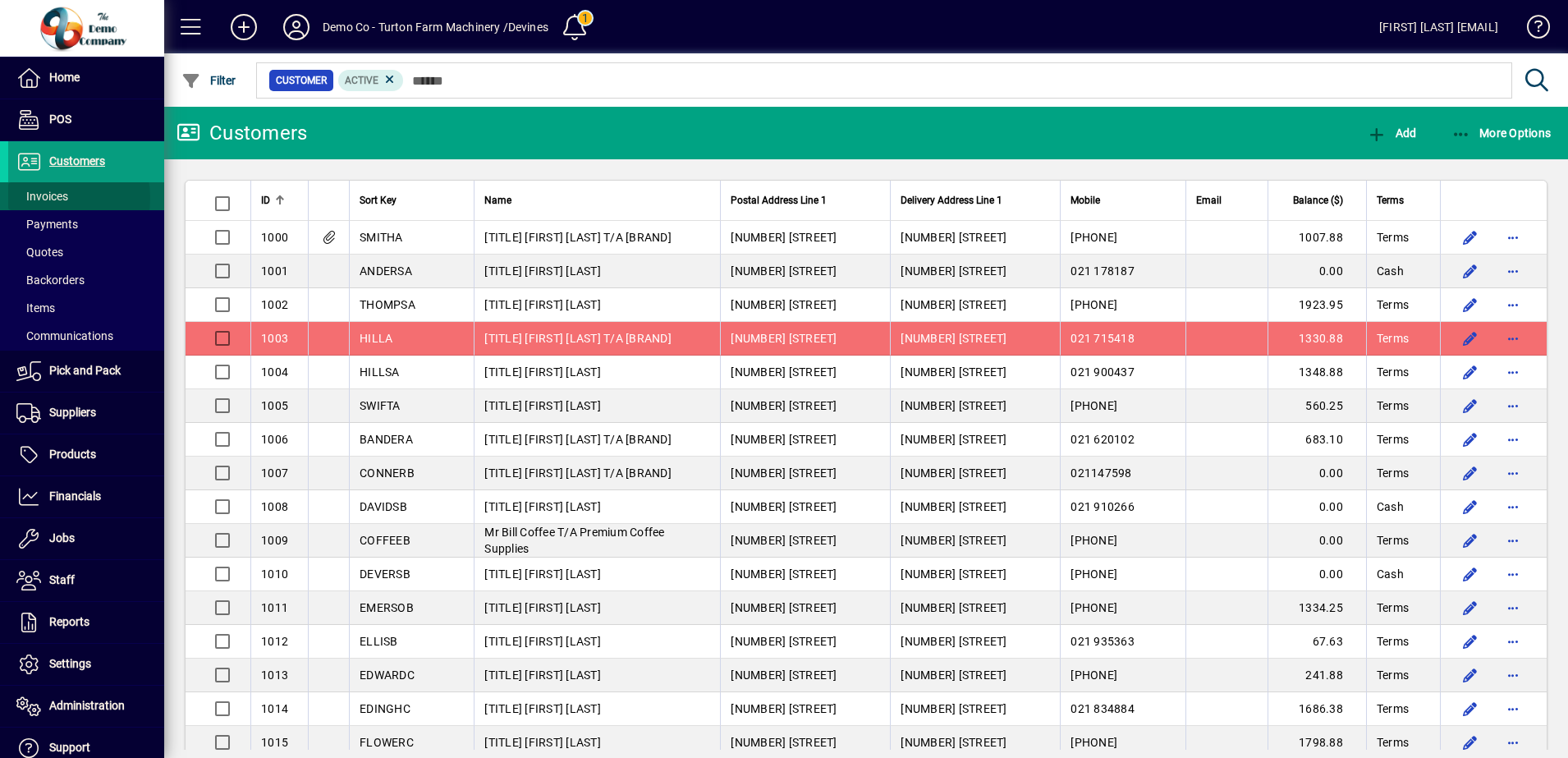 click on "Invoices" at bounding box center [42, 196] 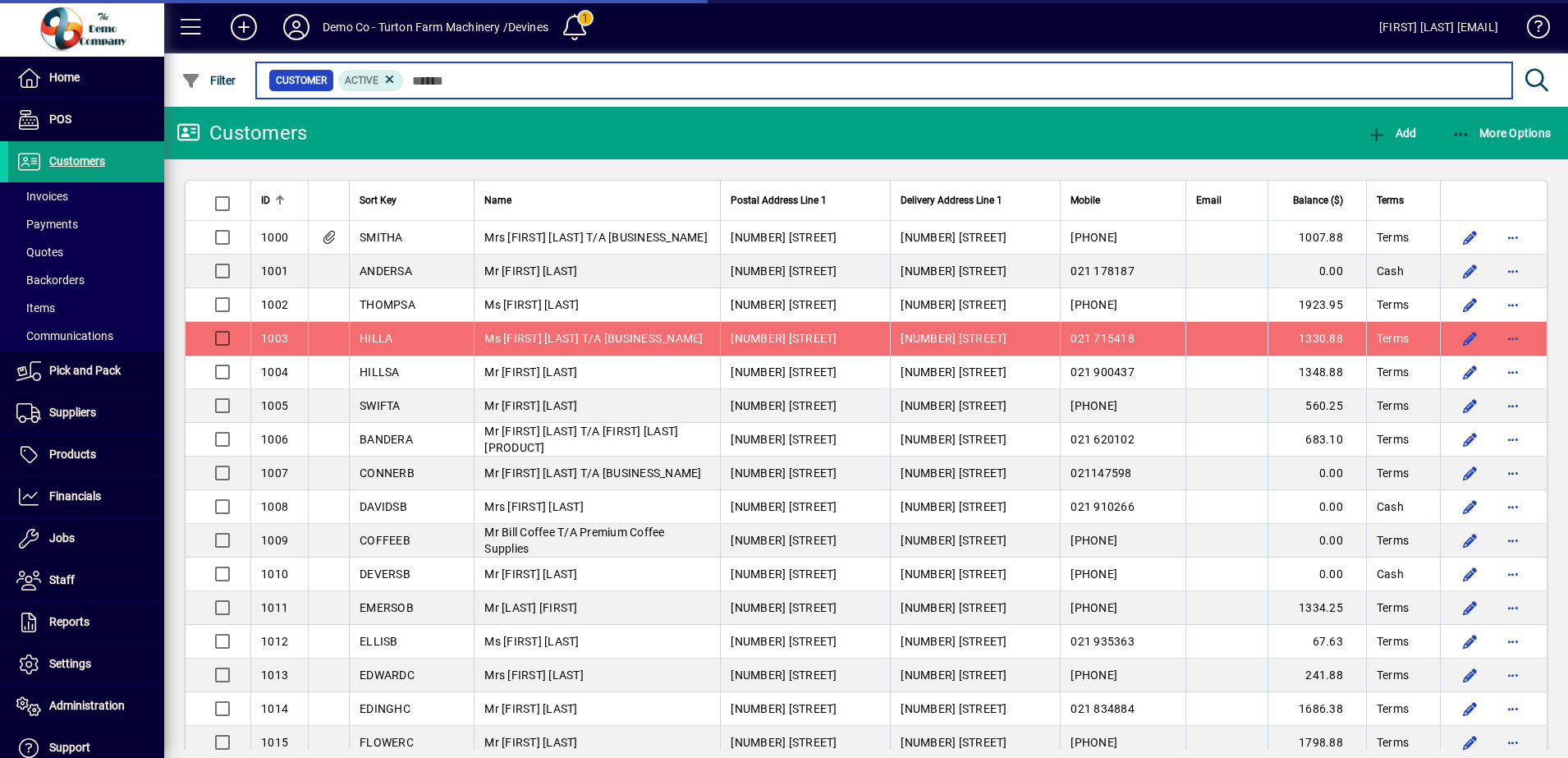 scroll, scrollTop: 0, scrollLeft: 0, axis: both 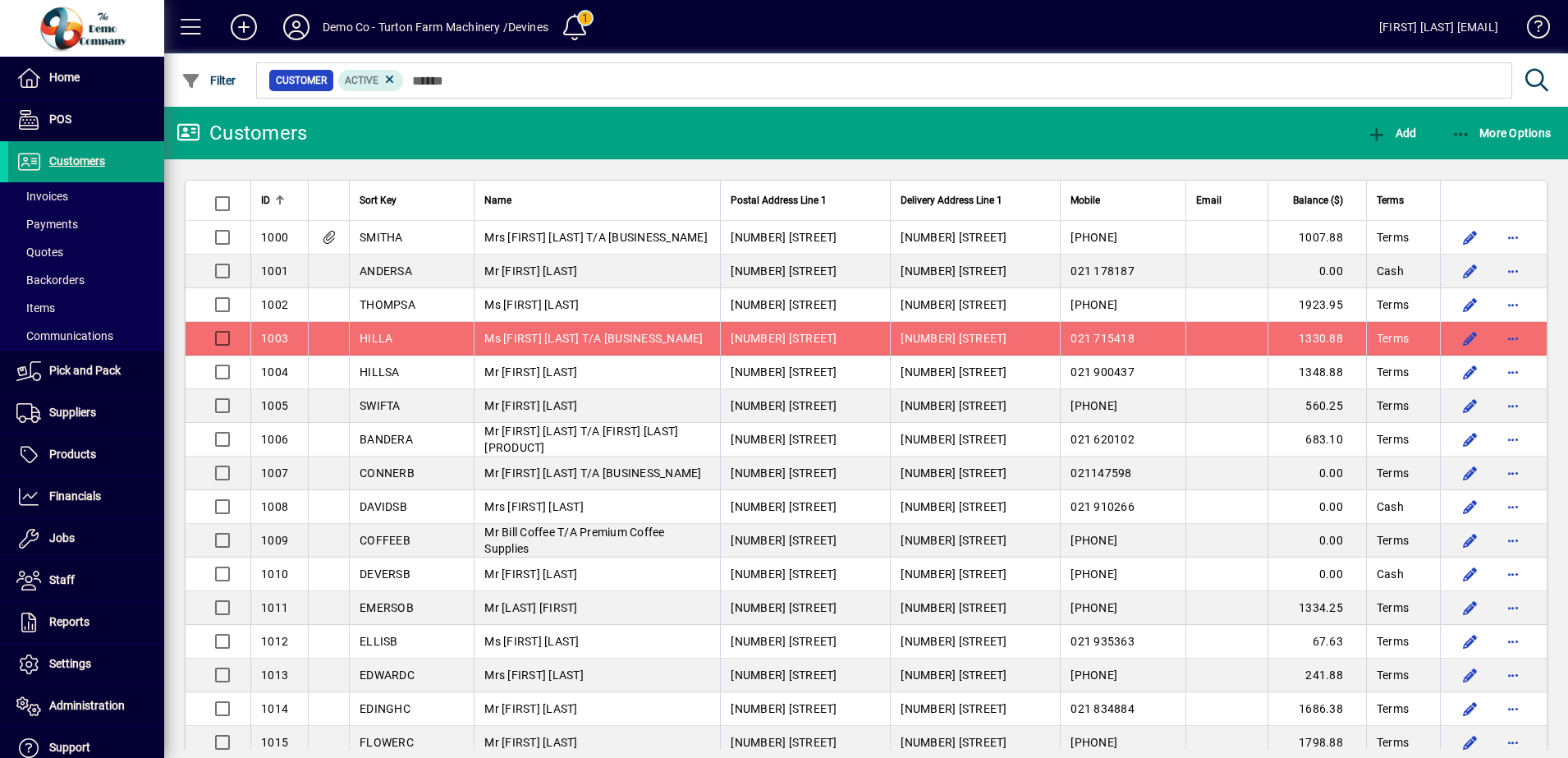 click on "Sort Key" at bounding box center [378, 200] 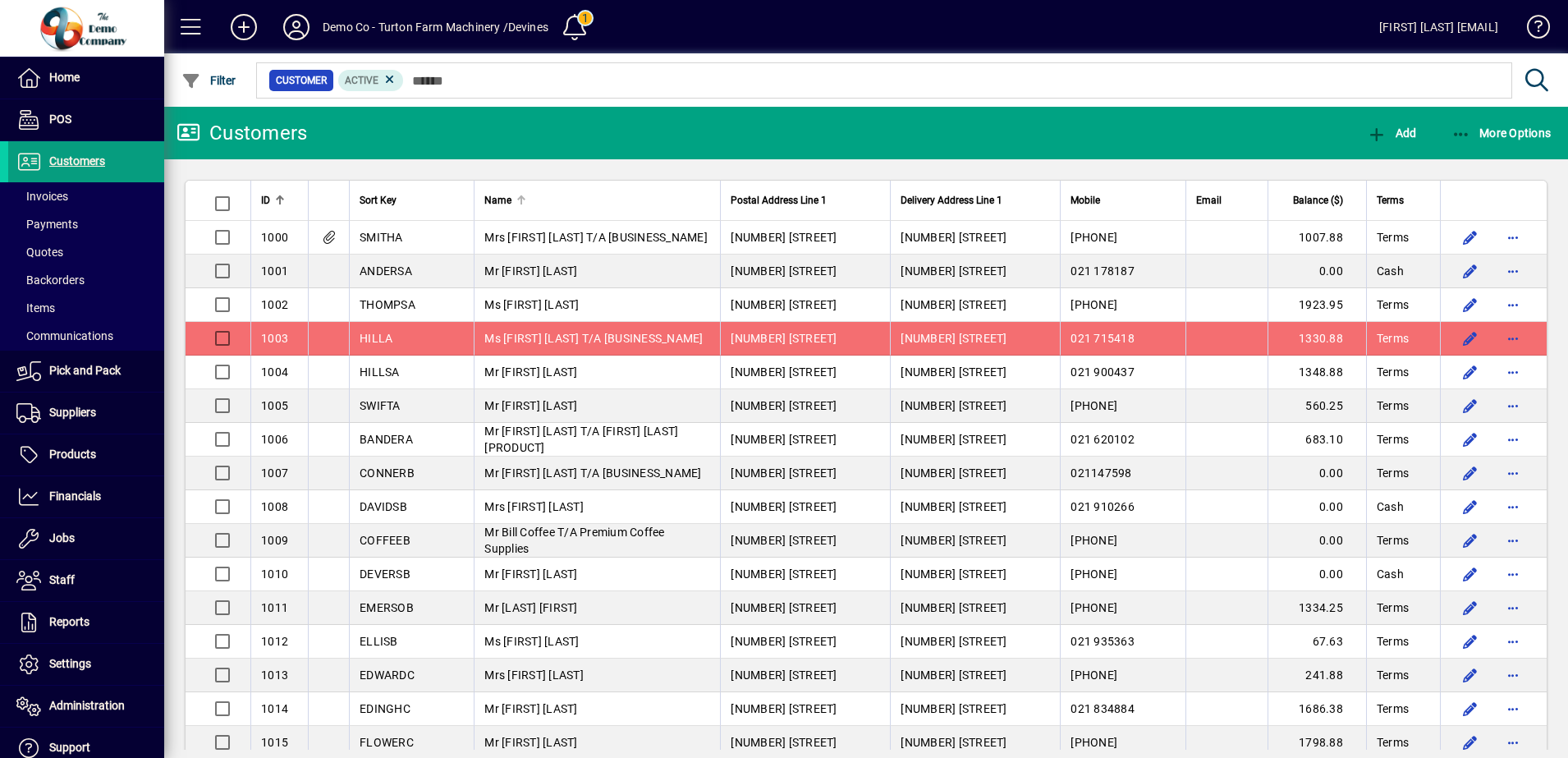 click on "Name" at bounding box center (497, 200) 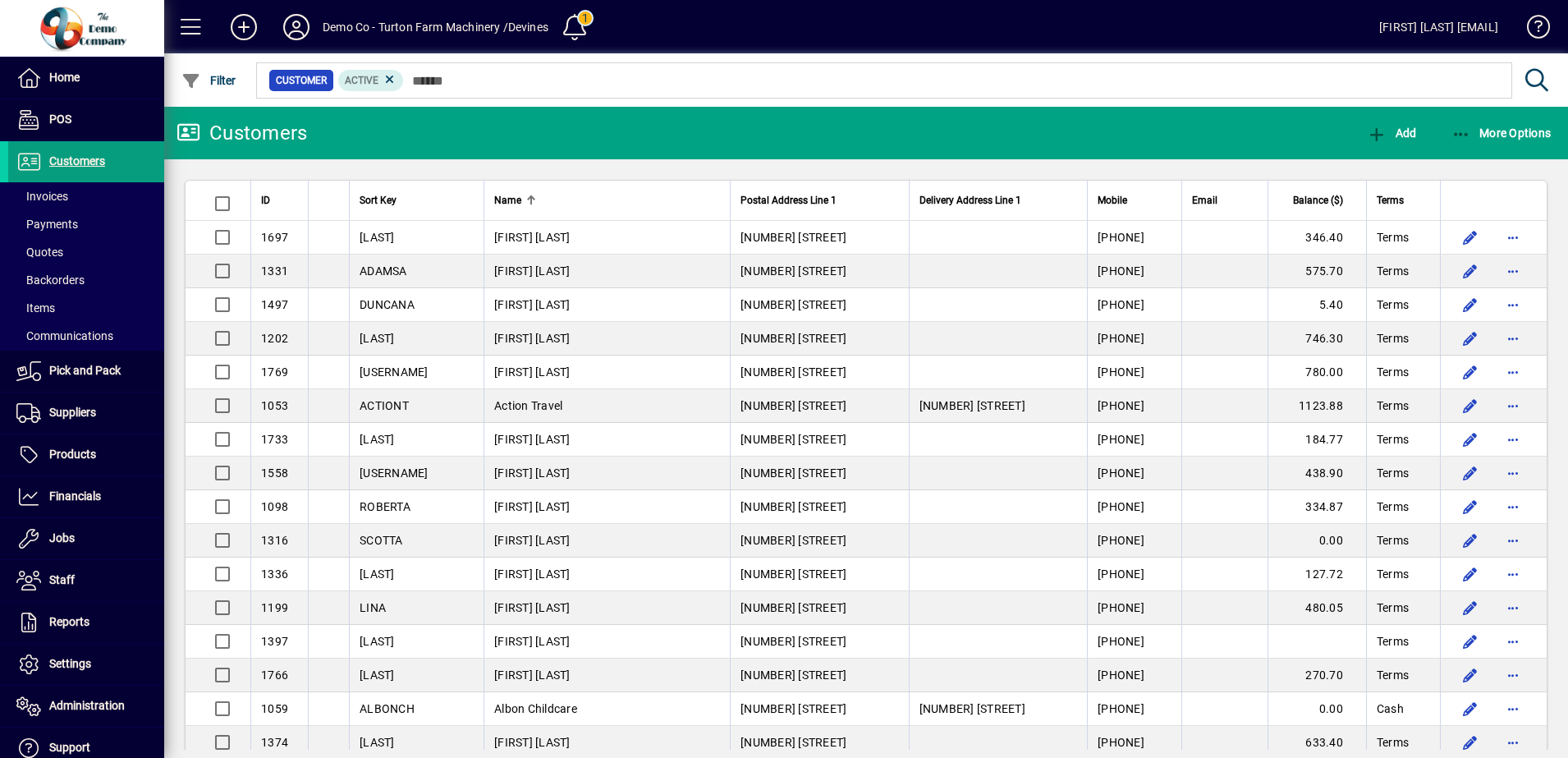 click on "Postal Address Line 1" at bounding box center (788, 200) 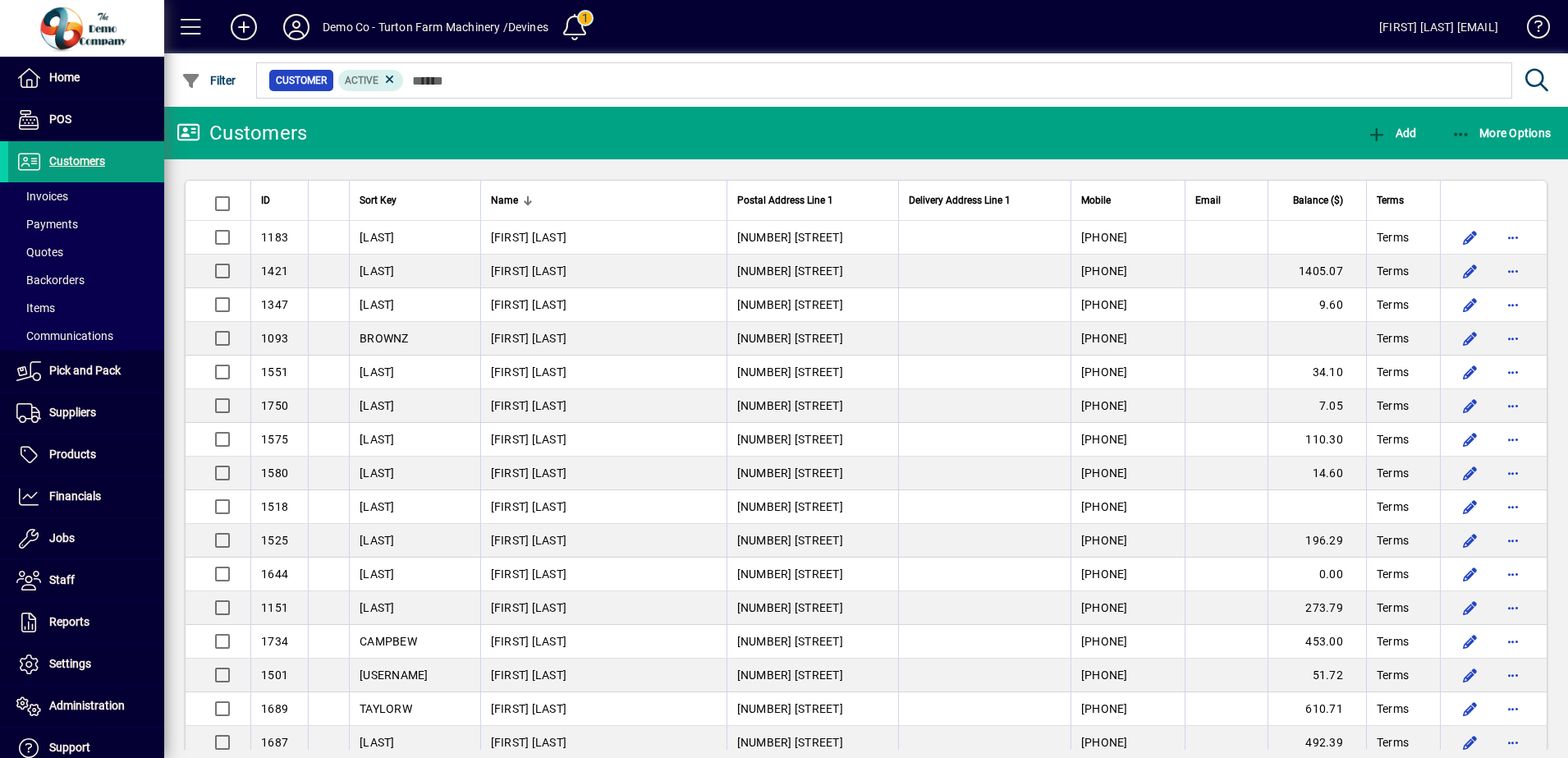 click on "Name" at bounding box center [504, 200] 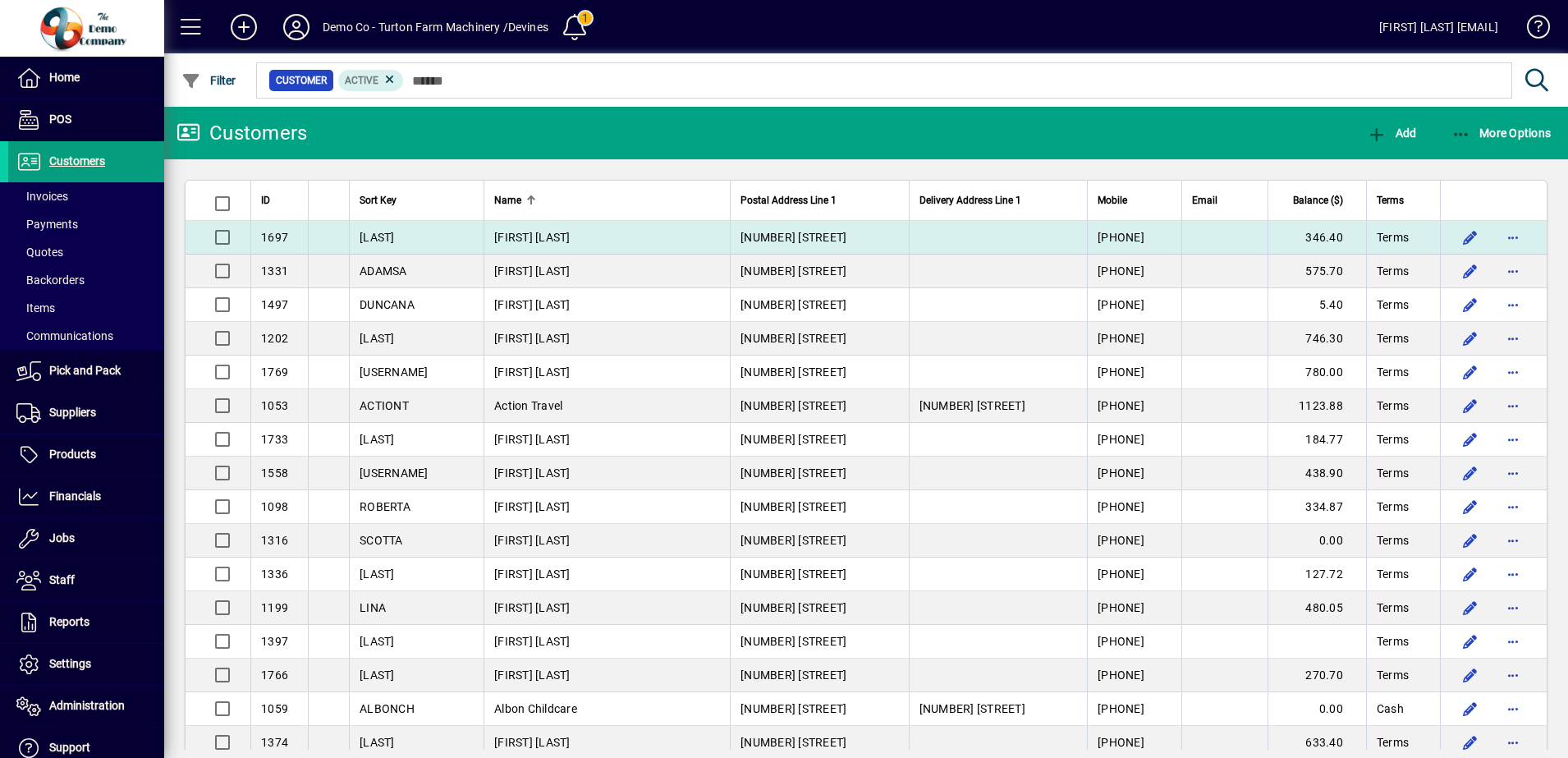 click on "JOHNSOA003" at bounding box center (377, 237) 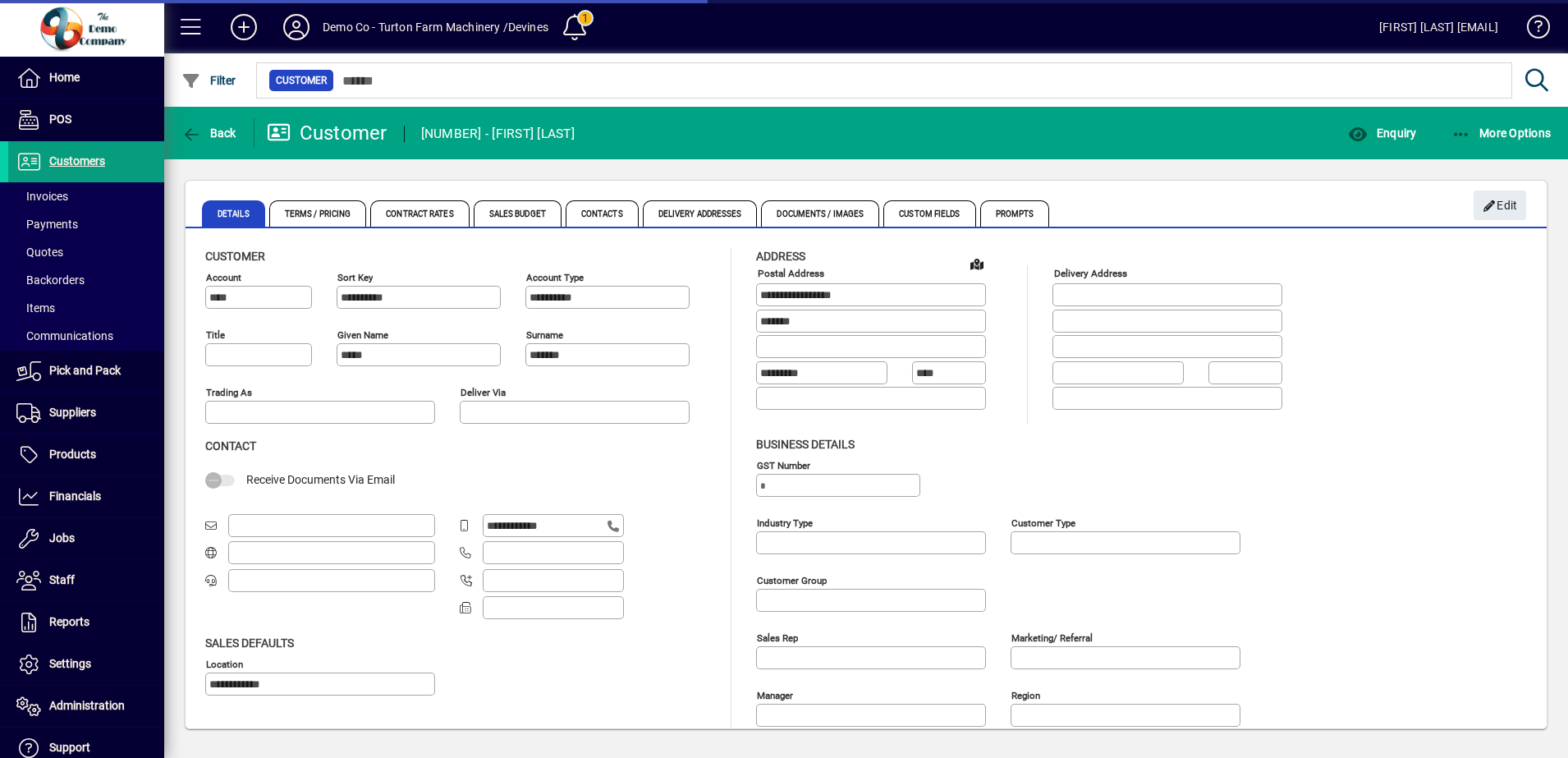 type on "**********" 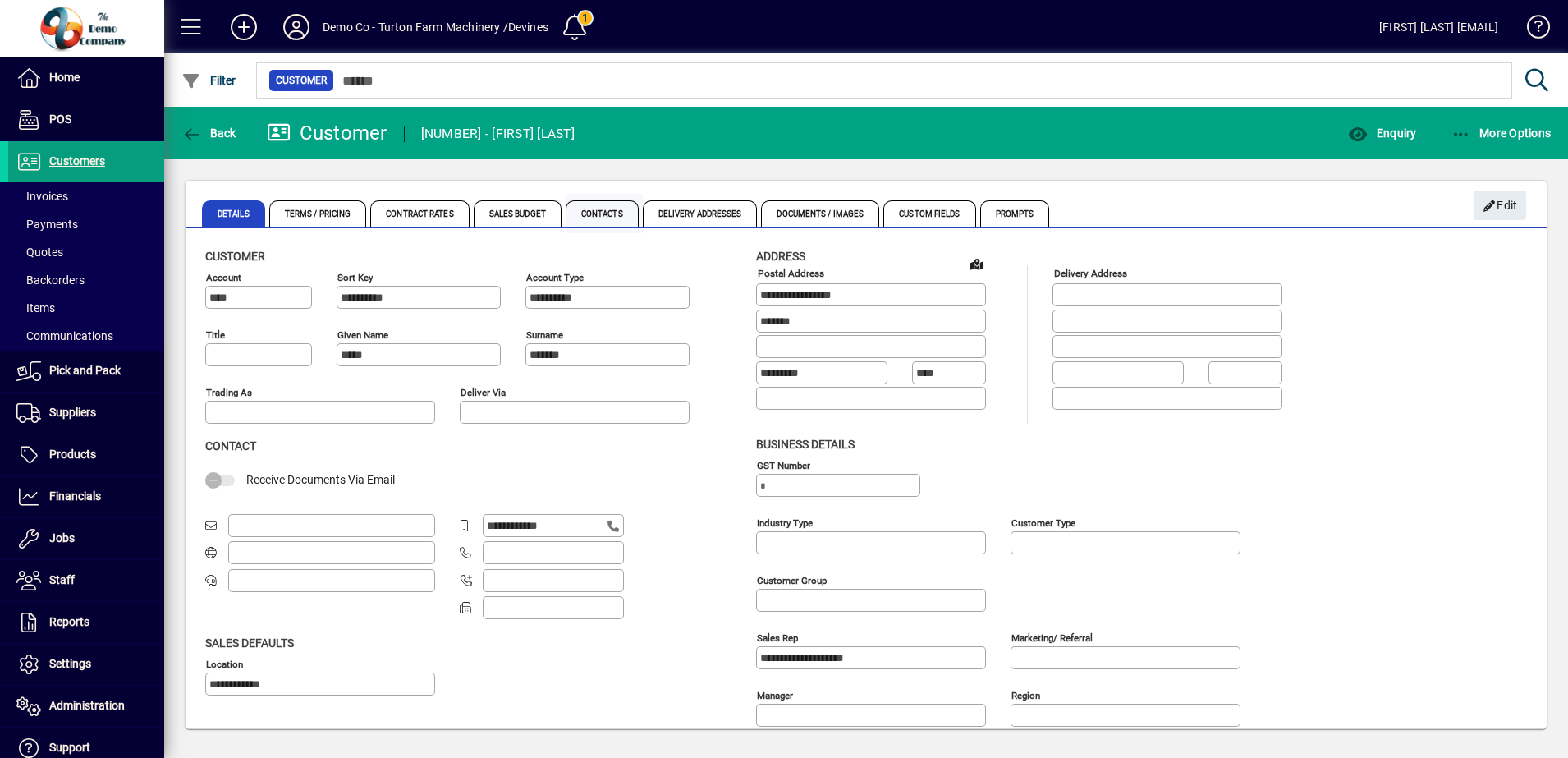 click on "Contacts" at bounding box center [602, 214] 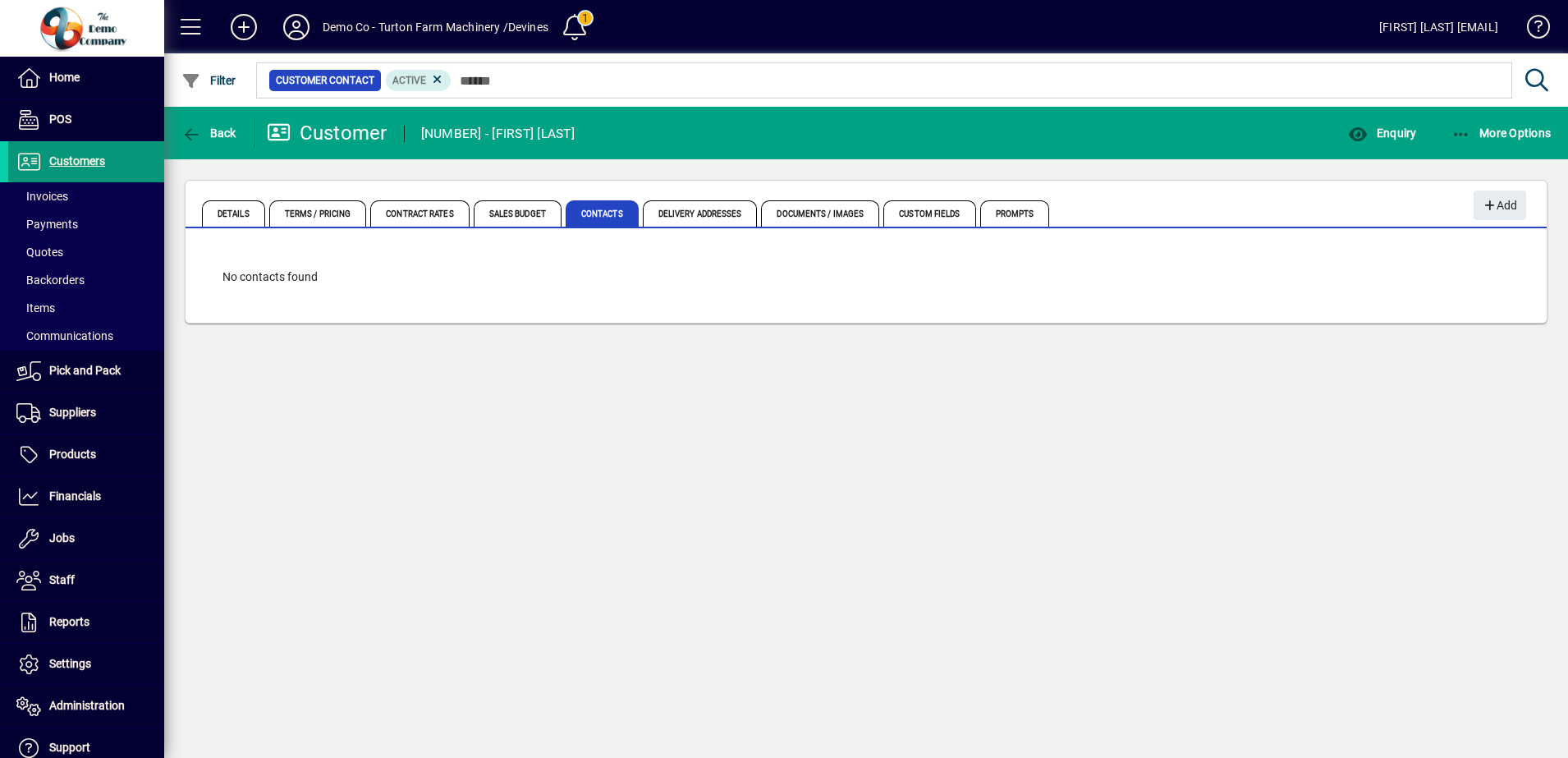 click on "Customers" at bounding box center [77, 161] 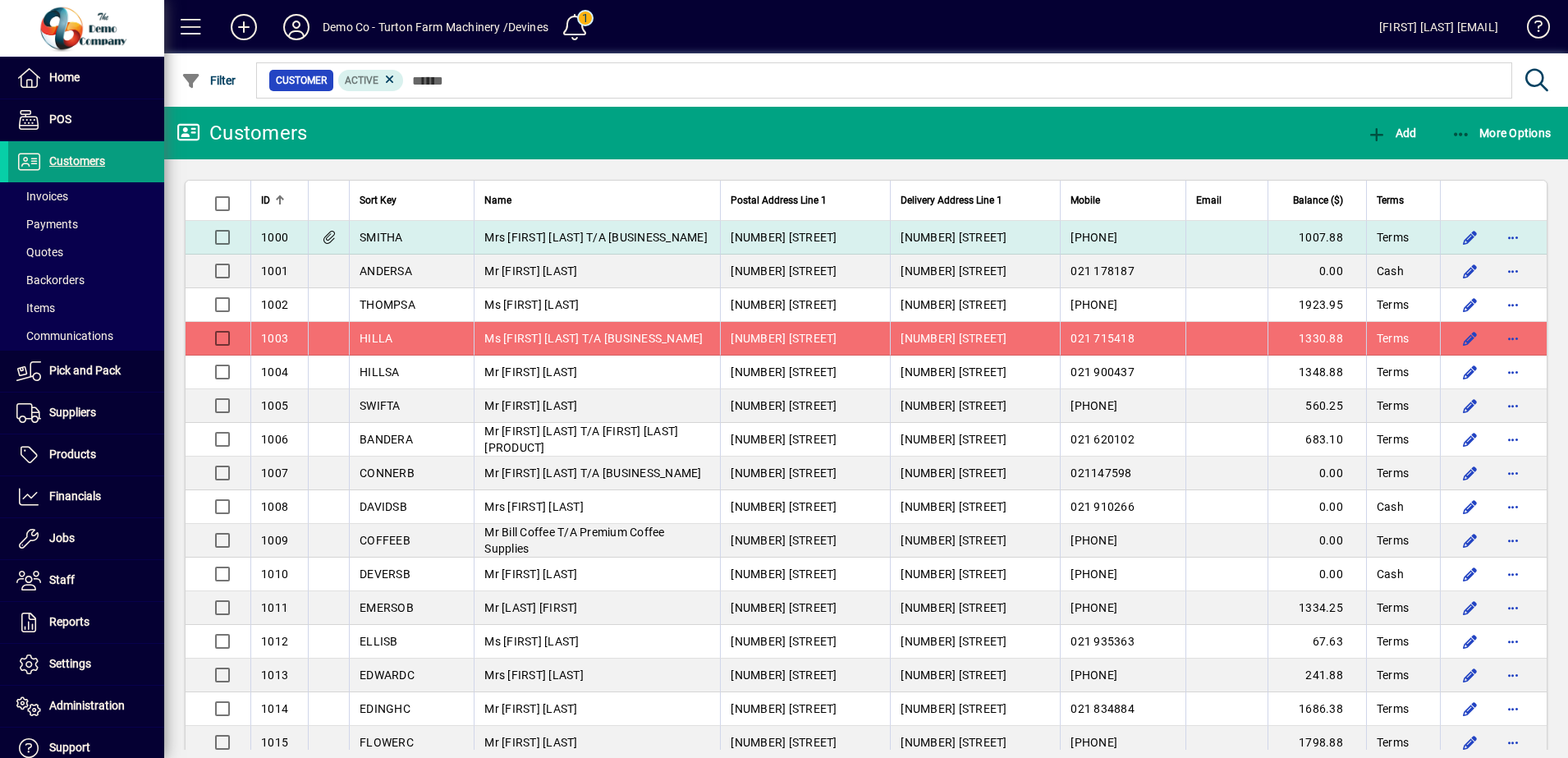 click on "SMITHA" at bounding box center [411, 237] 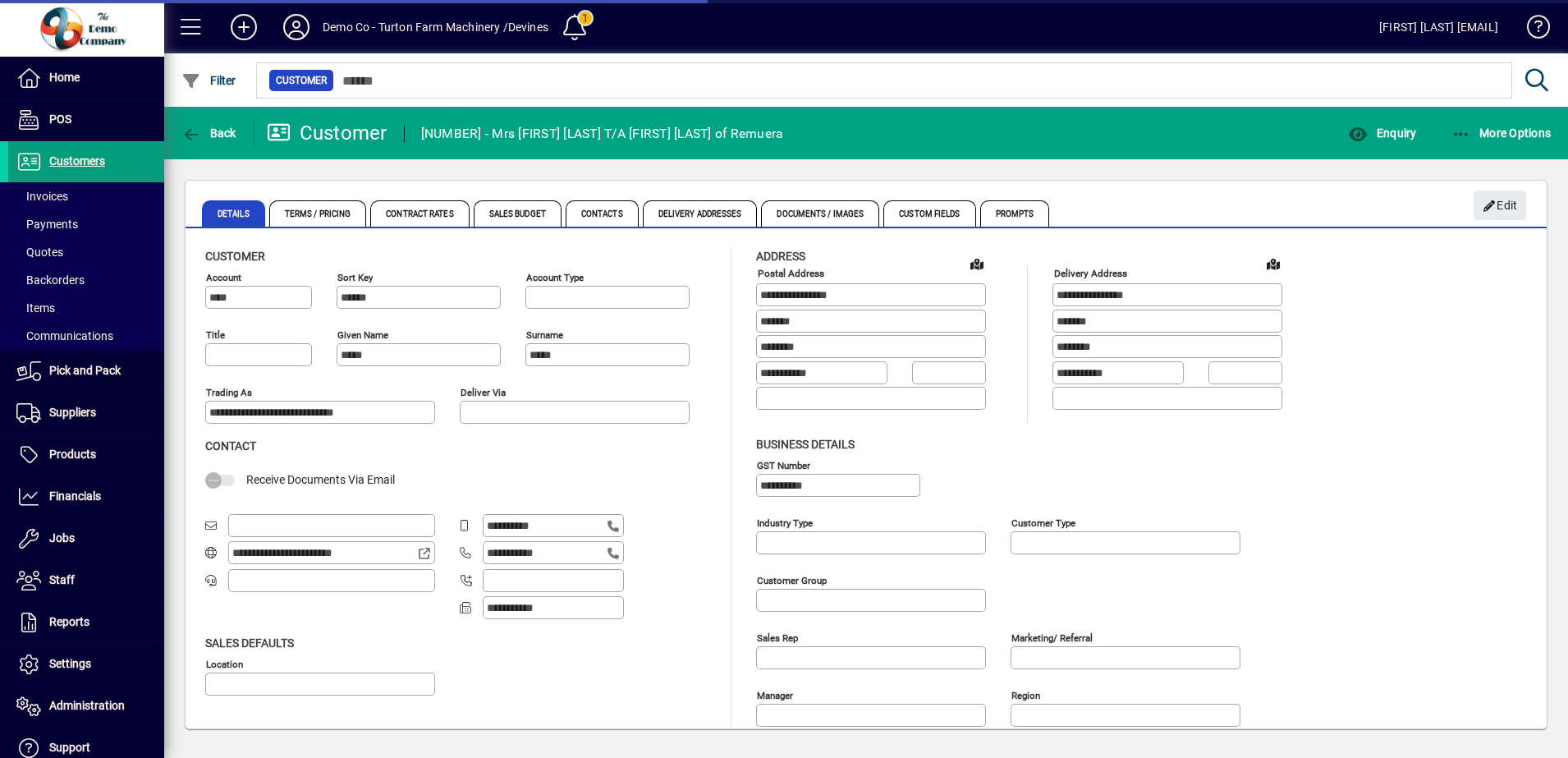 type on "**********" 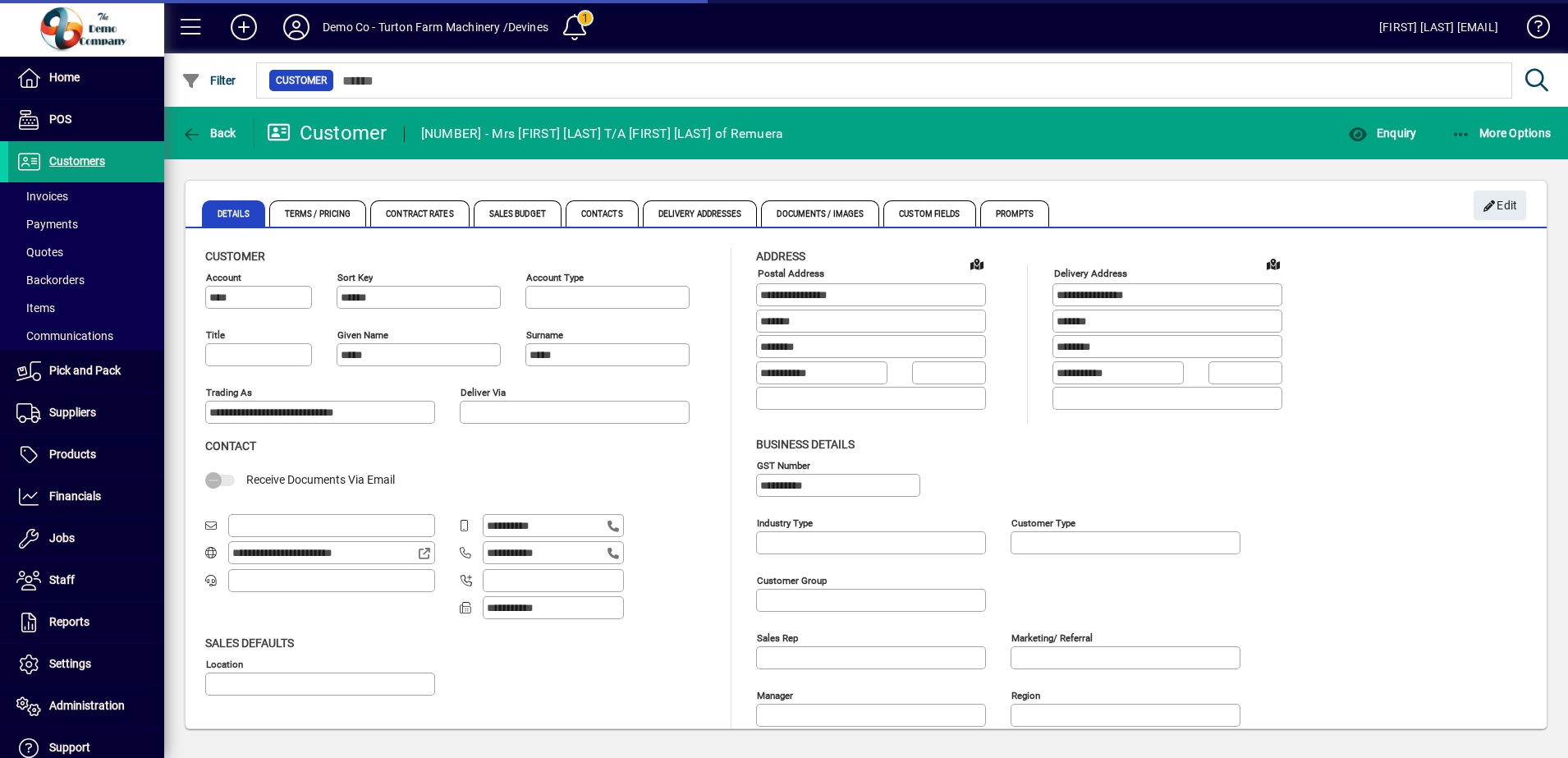 type on "********" 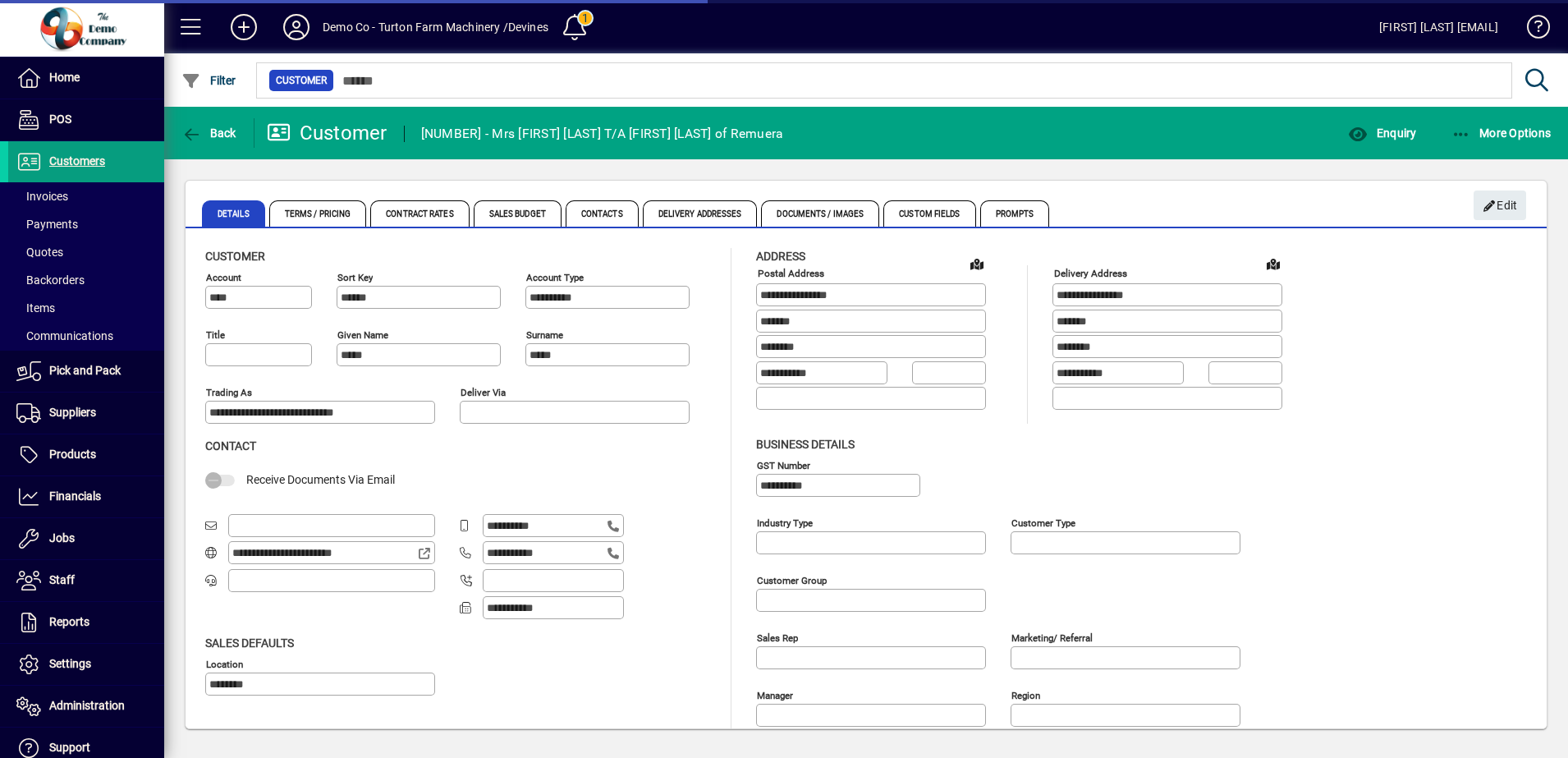 type on "**********" 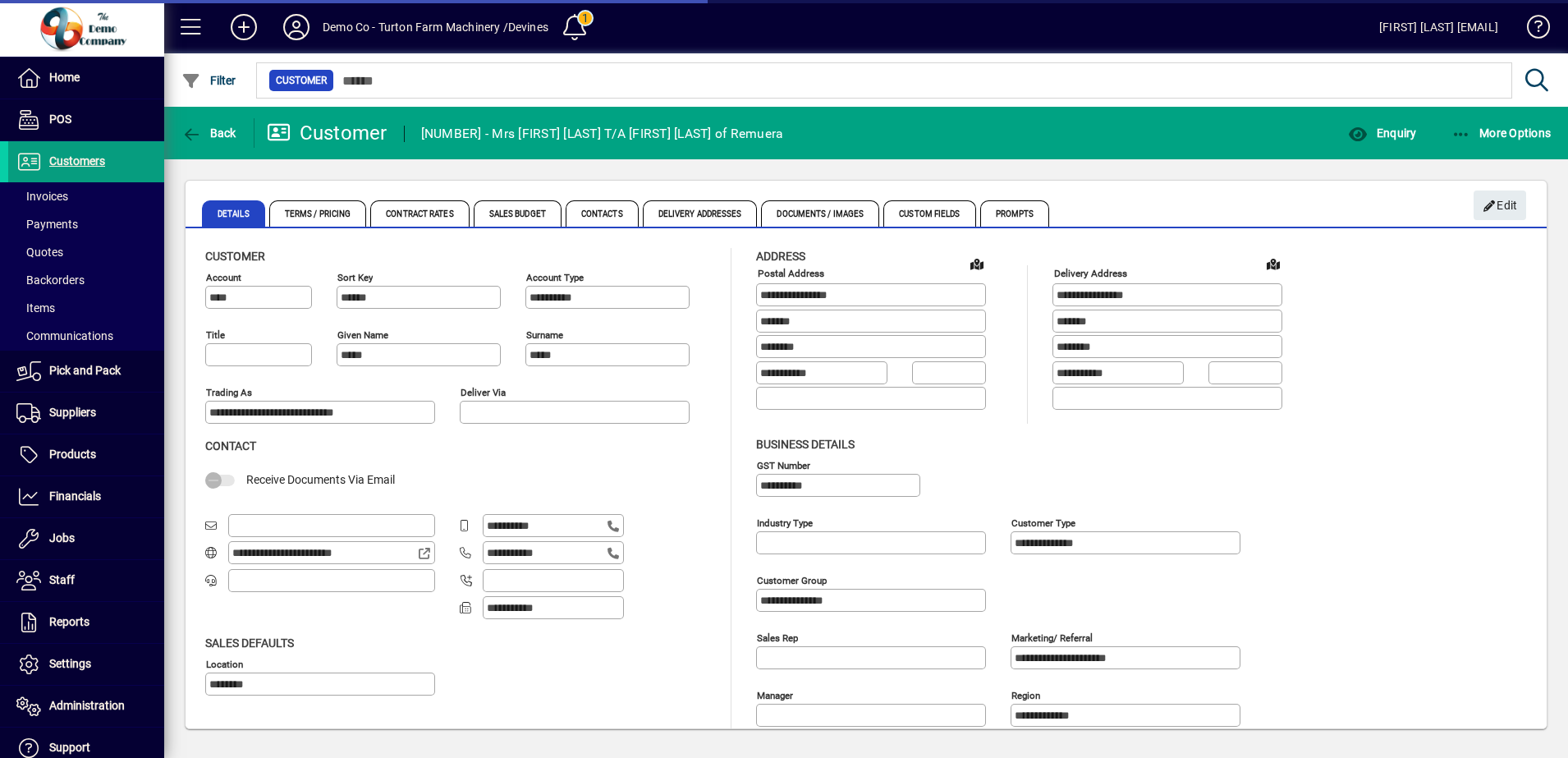 type on "***" 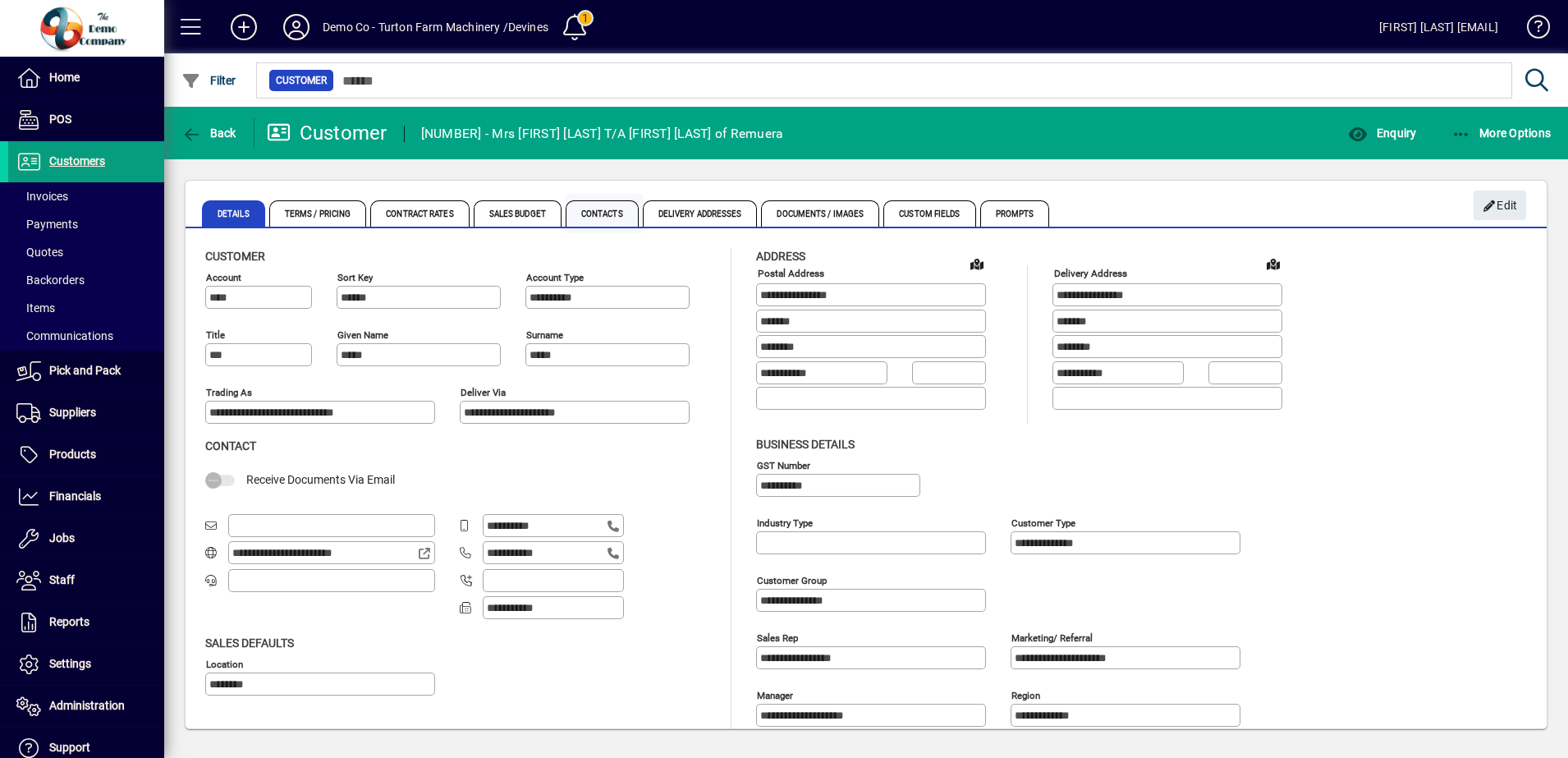 click on "Contacts" at bounding box center (602, 214) 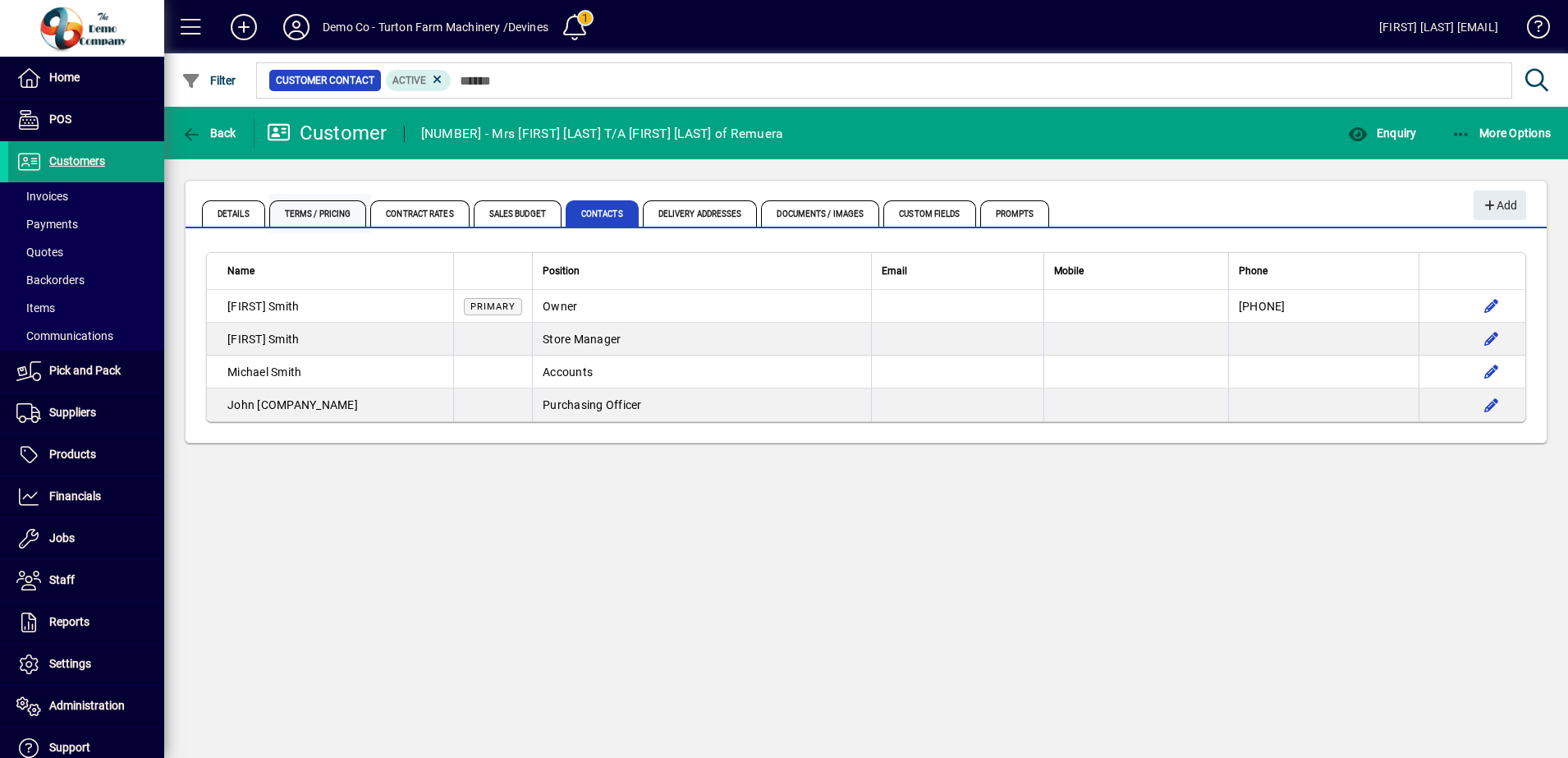 click on "Terms / Pricing" at bounding box center (318, 214) 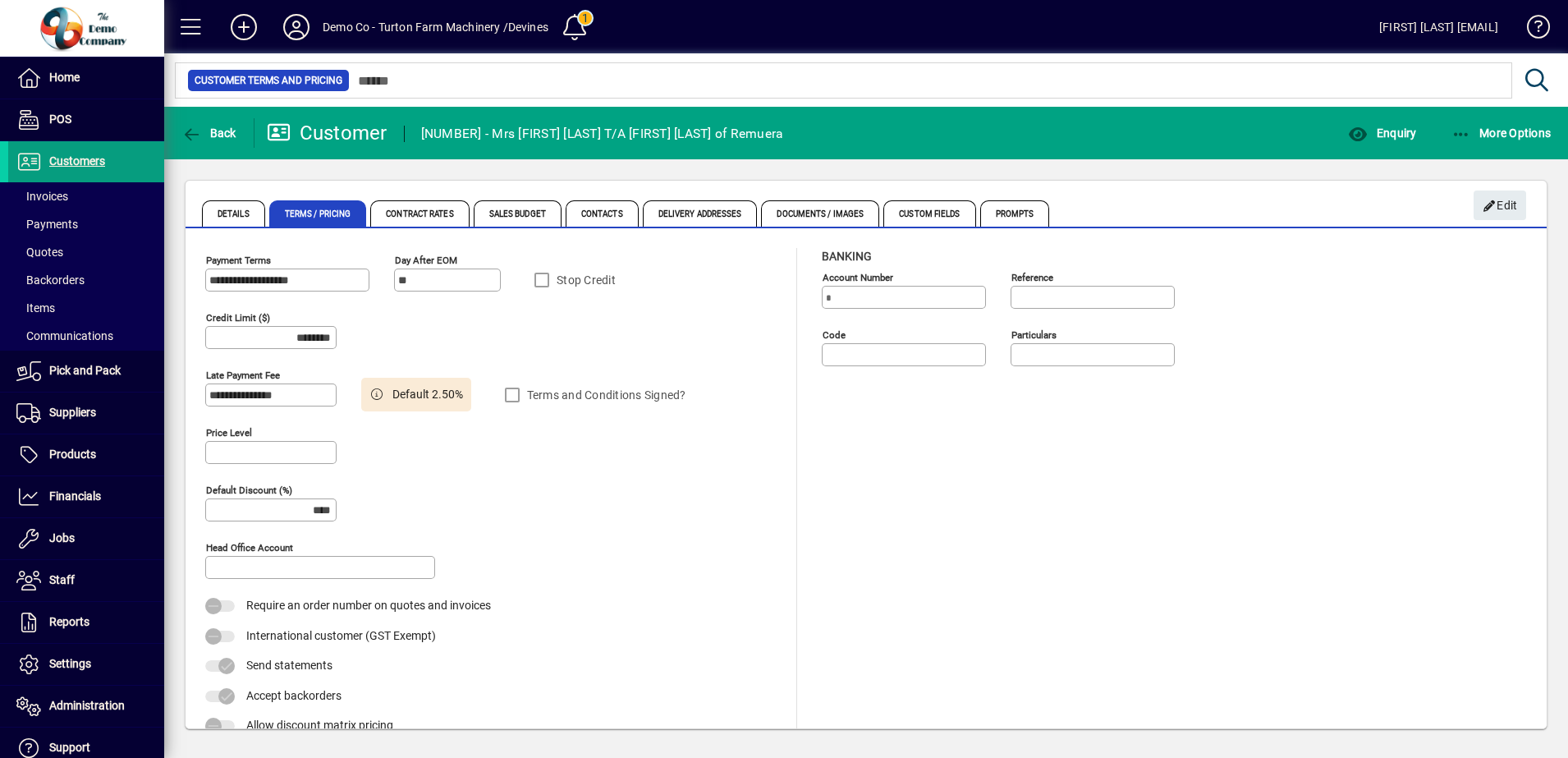 type on "******" 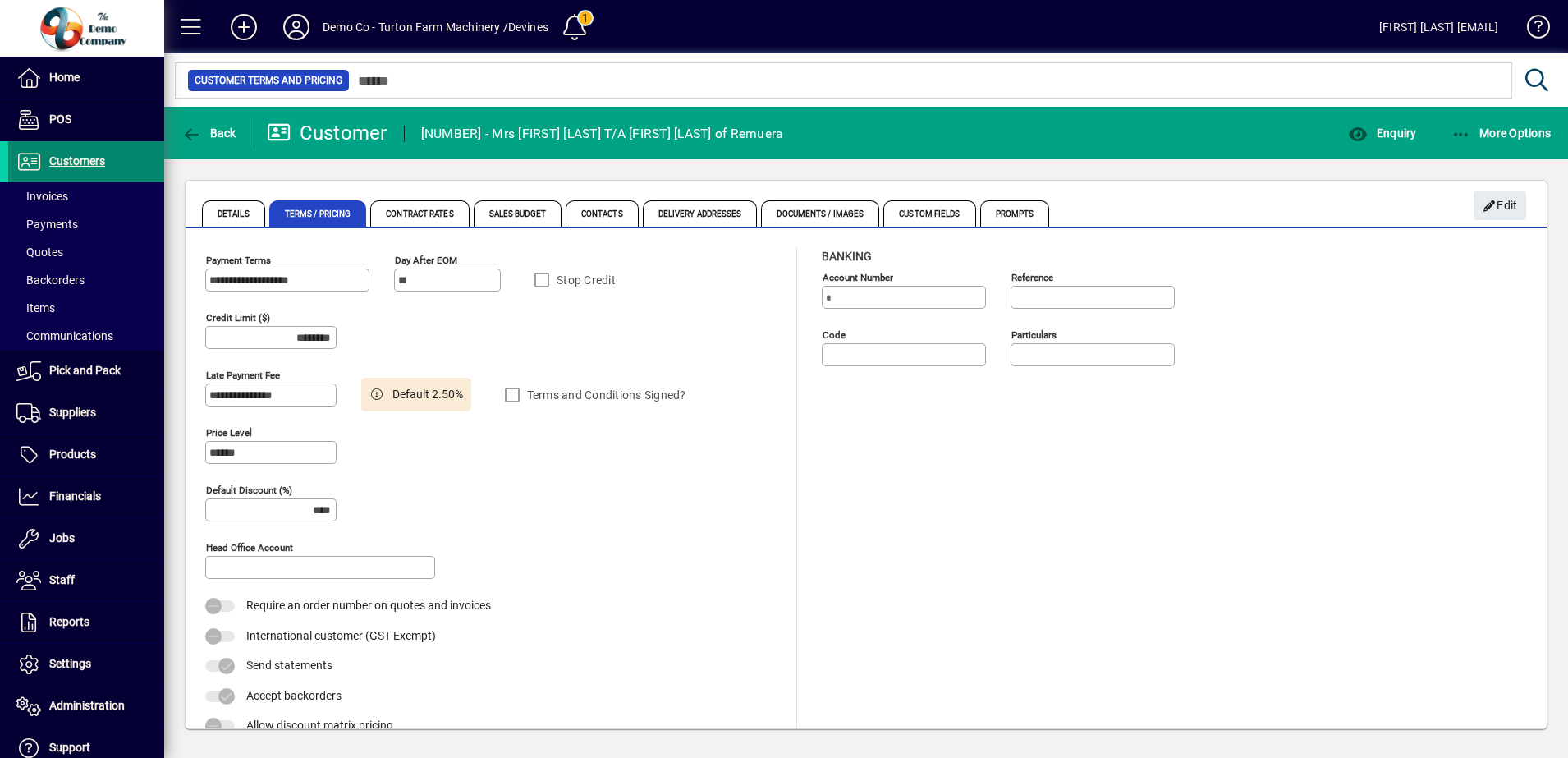 click on "Customers" at bounding box center (77, 161) 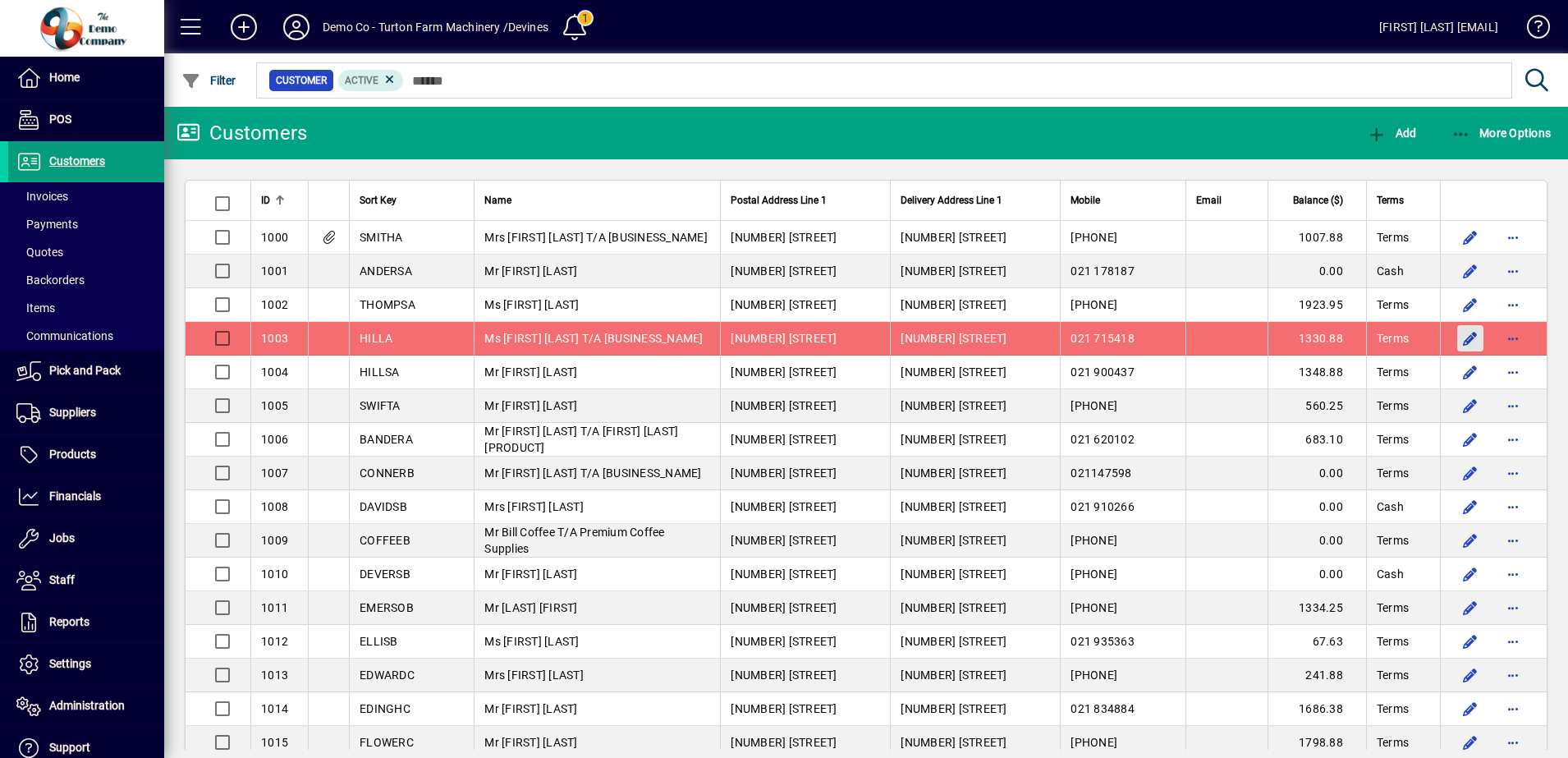 click at bounding box center [1470, 338] 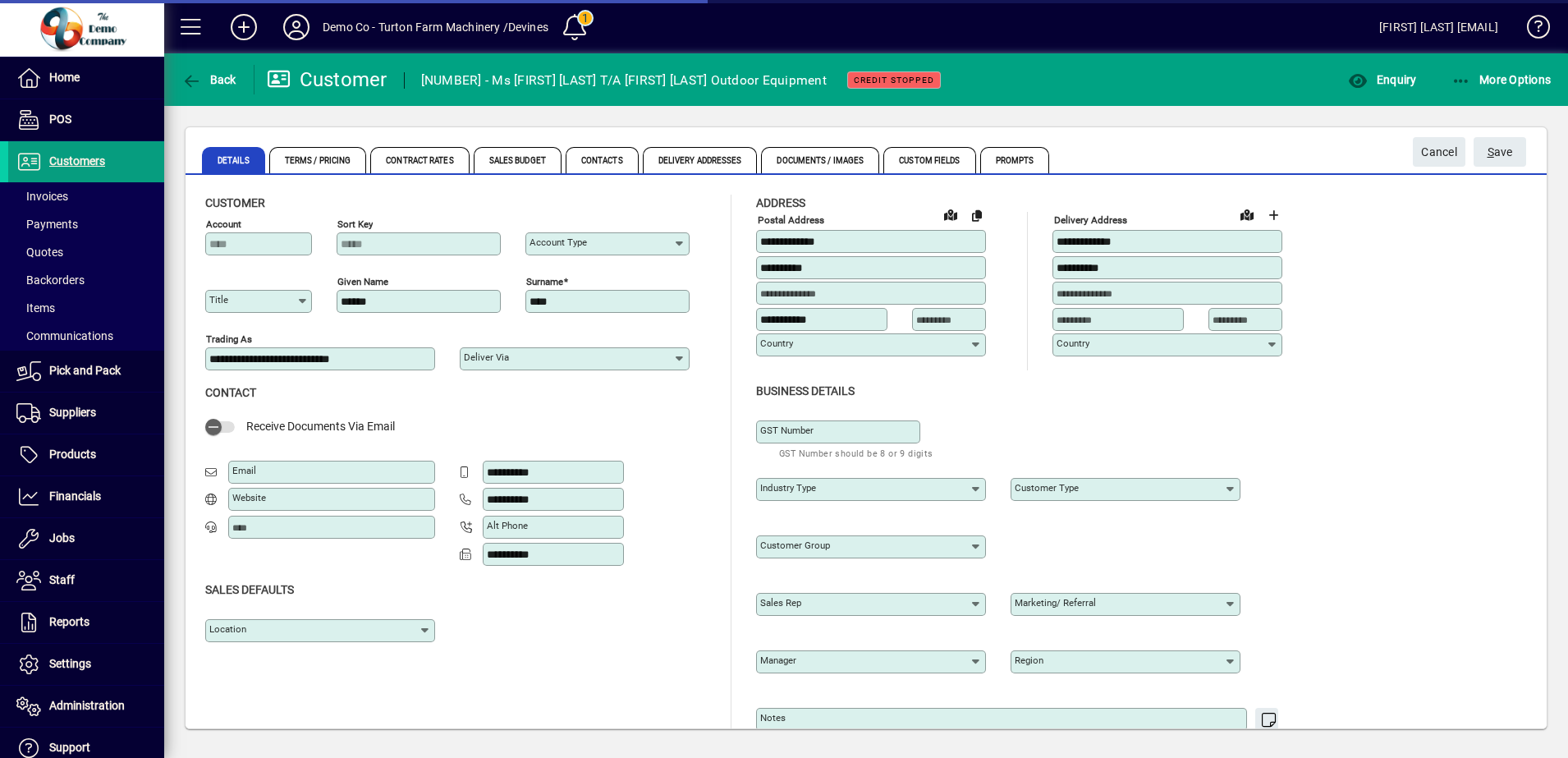 type on "**********" 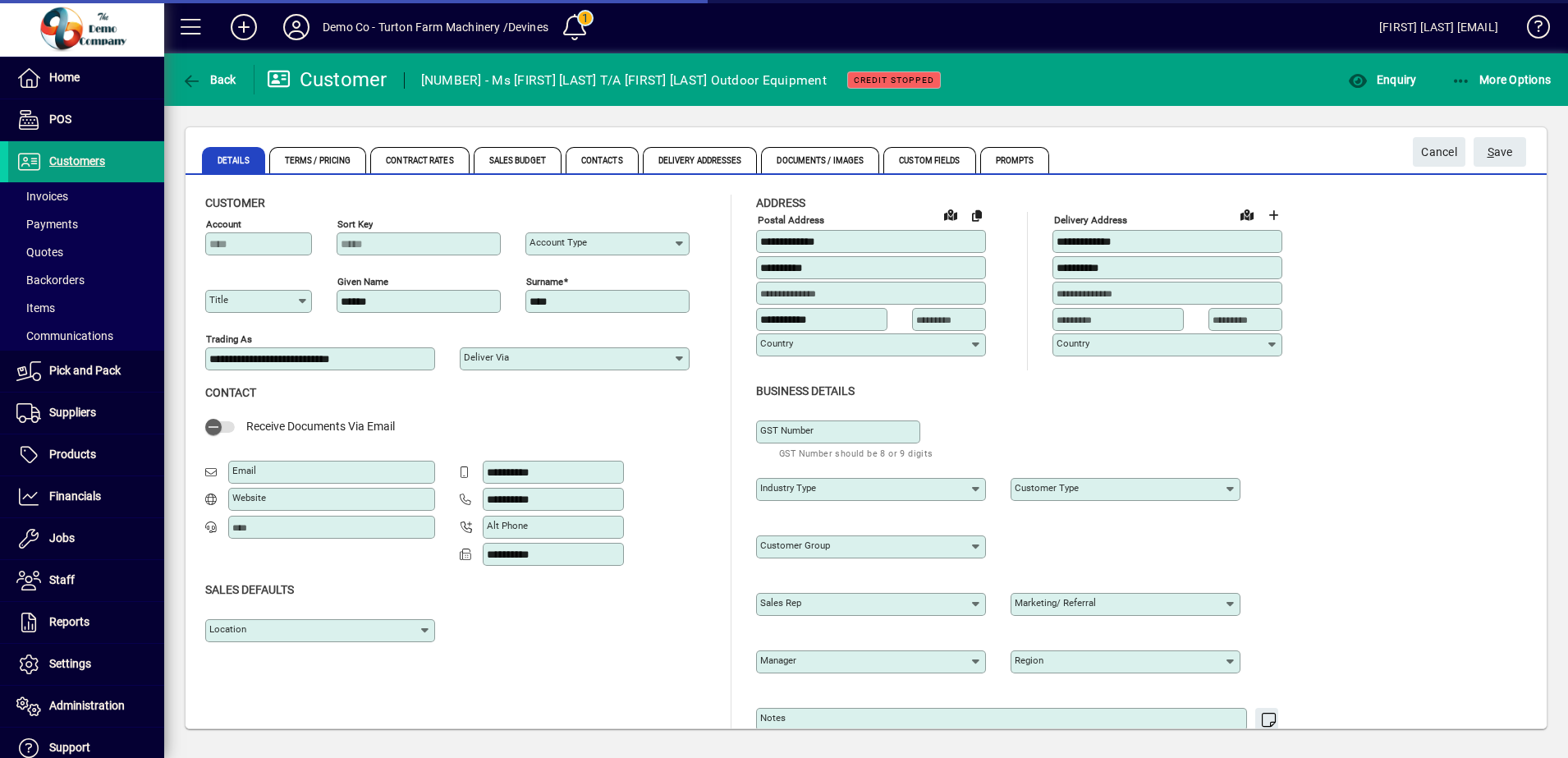 type on "**********" 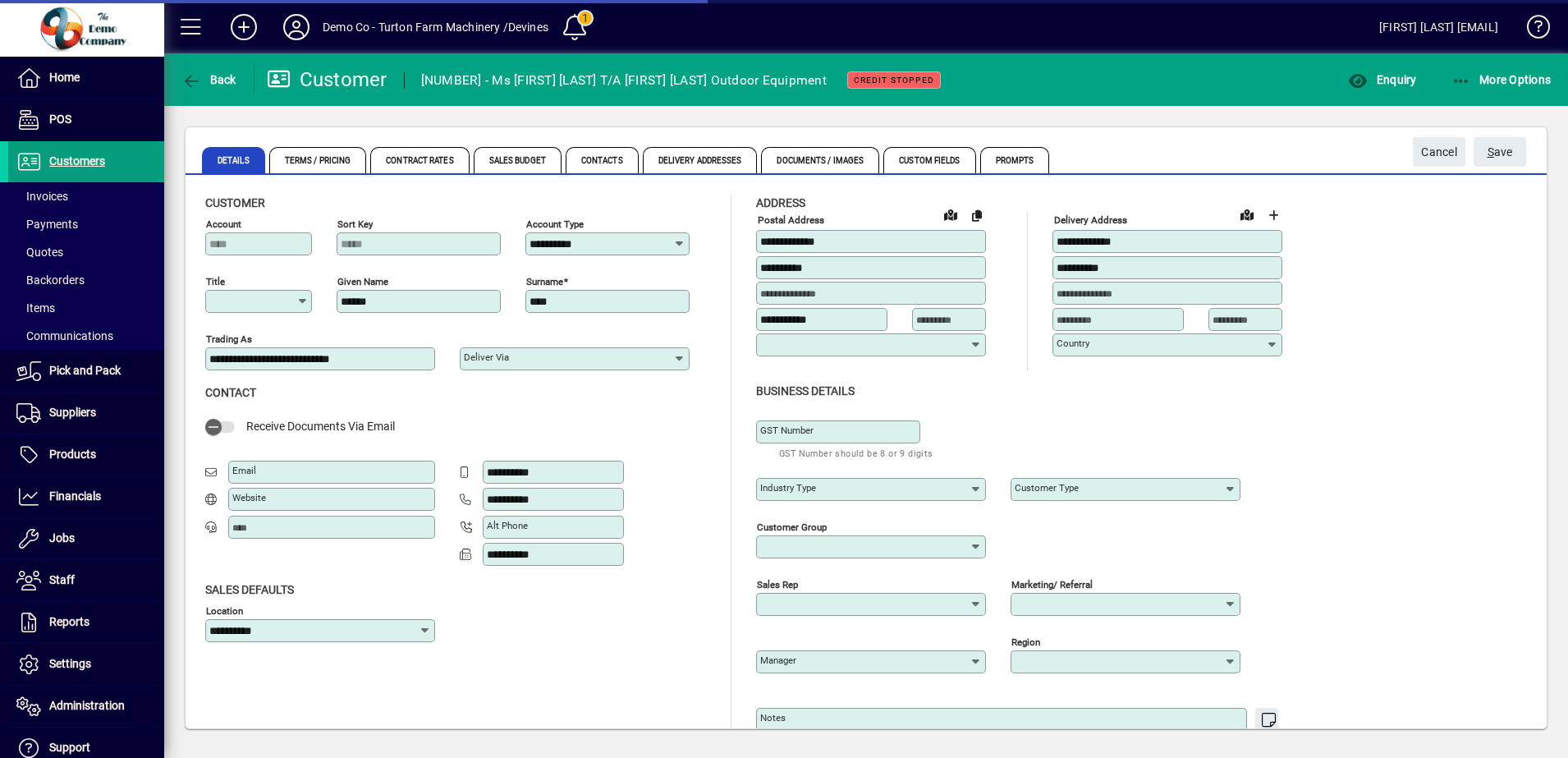 type on "**" 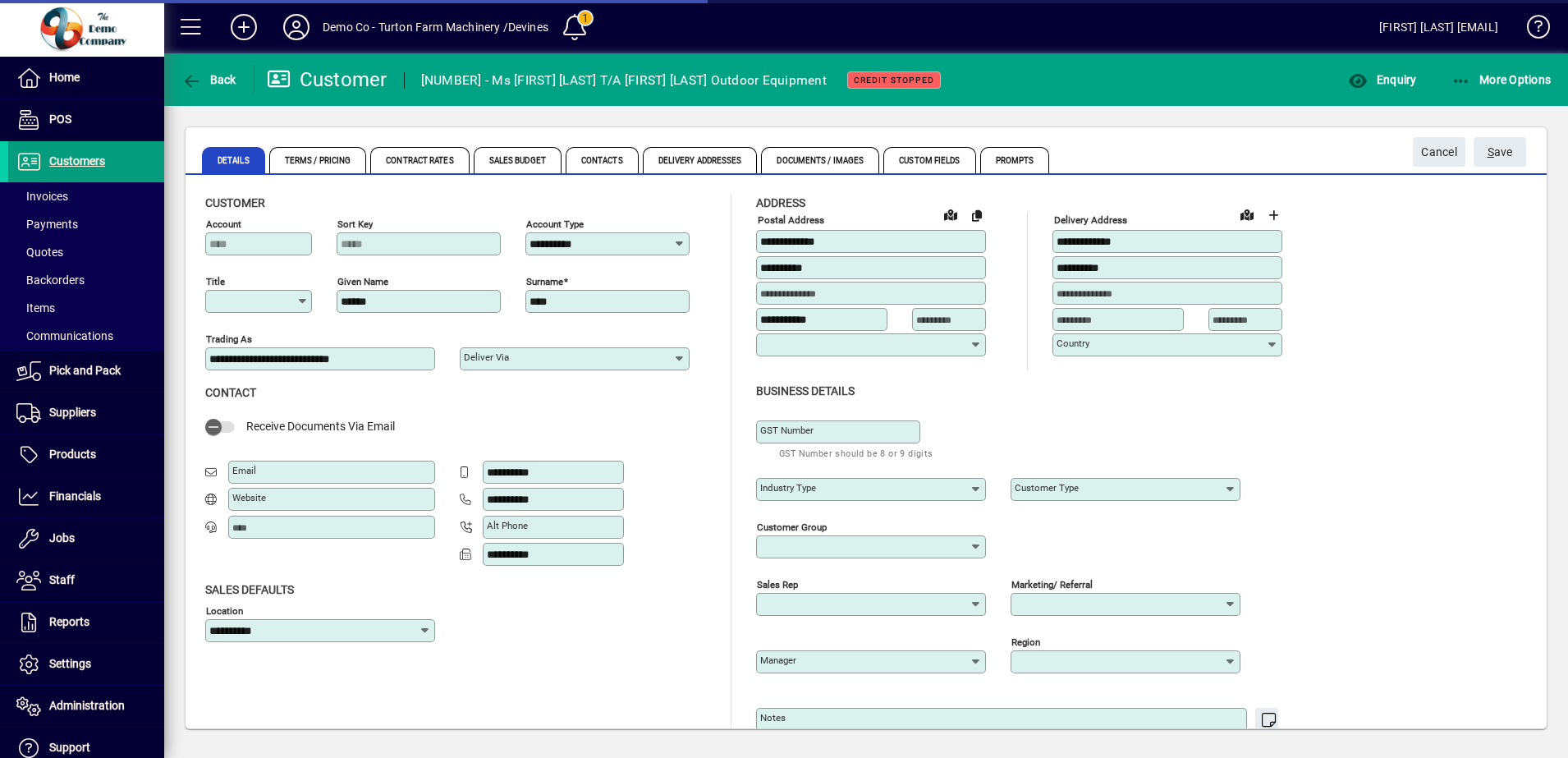 type on "**********" 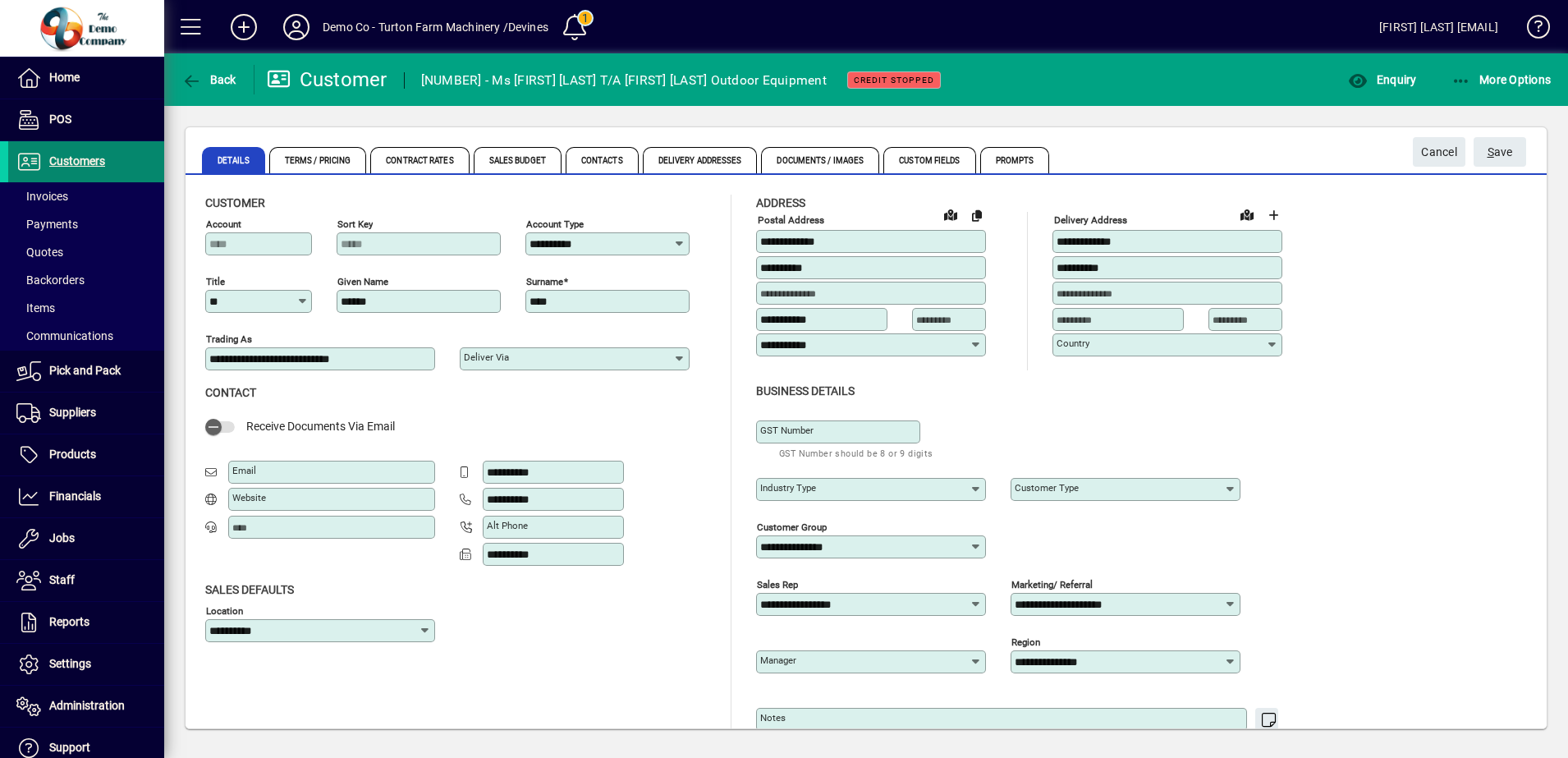 click on "Customers" at bounding box center (77, 161) 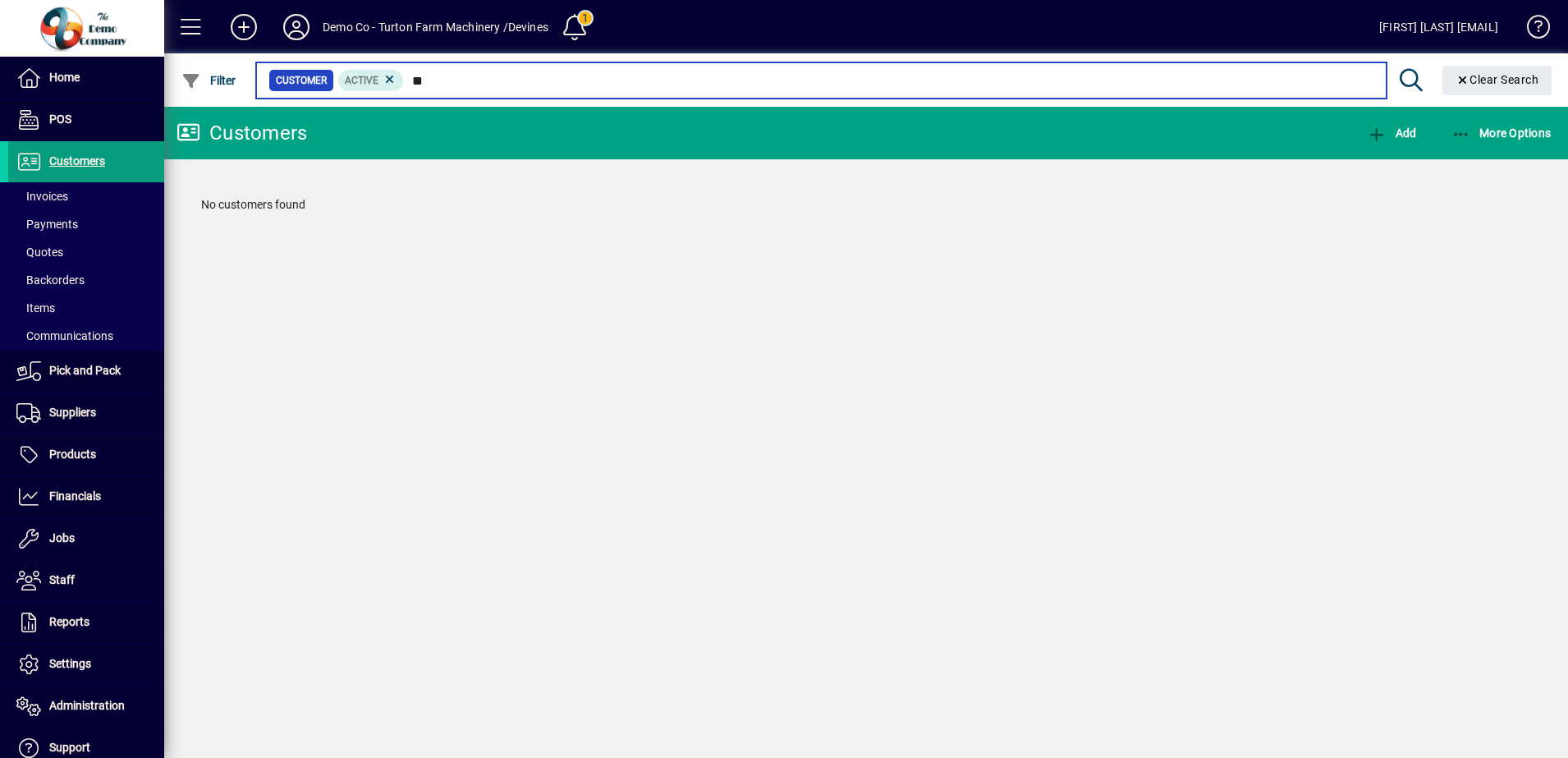 type on "*" 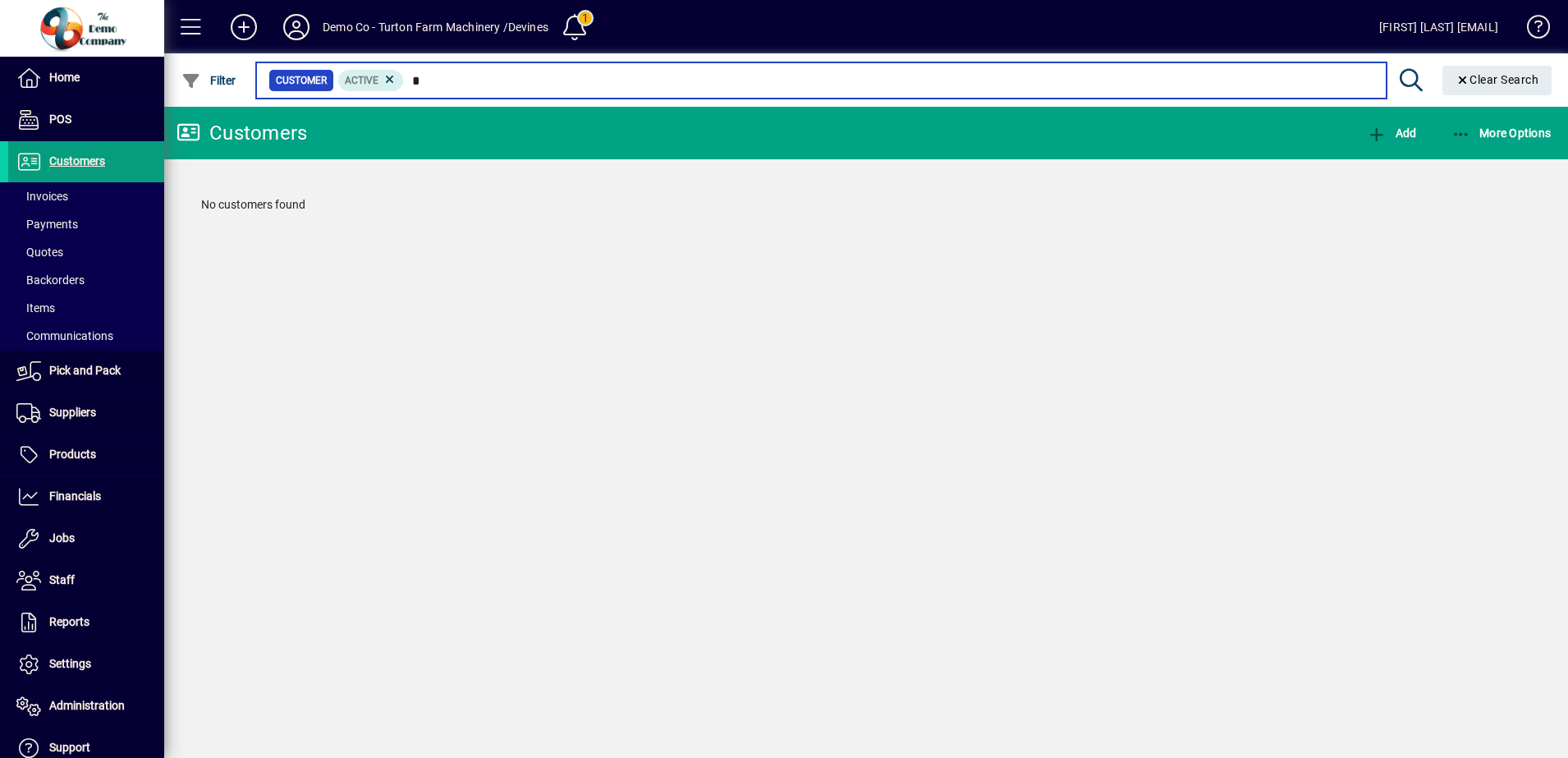 type 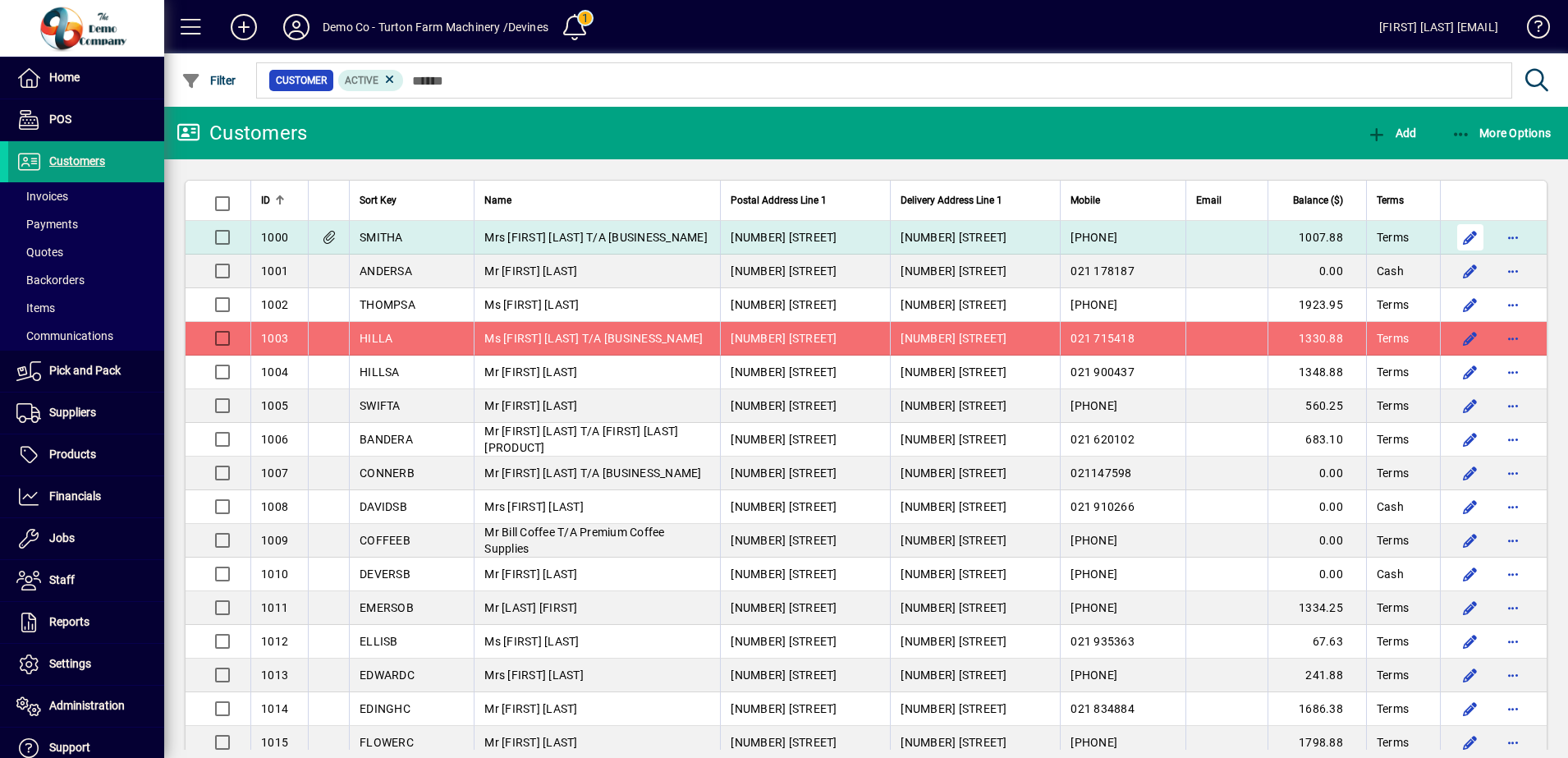 click at bounding box center (1470, 237) 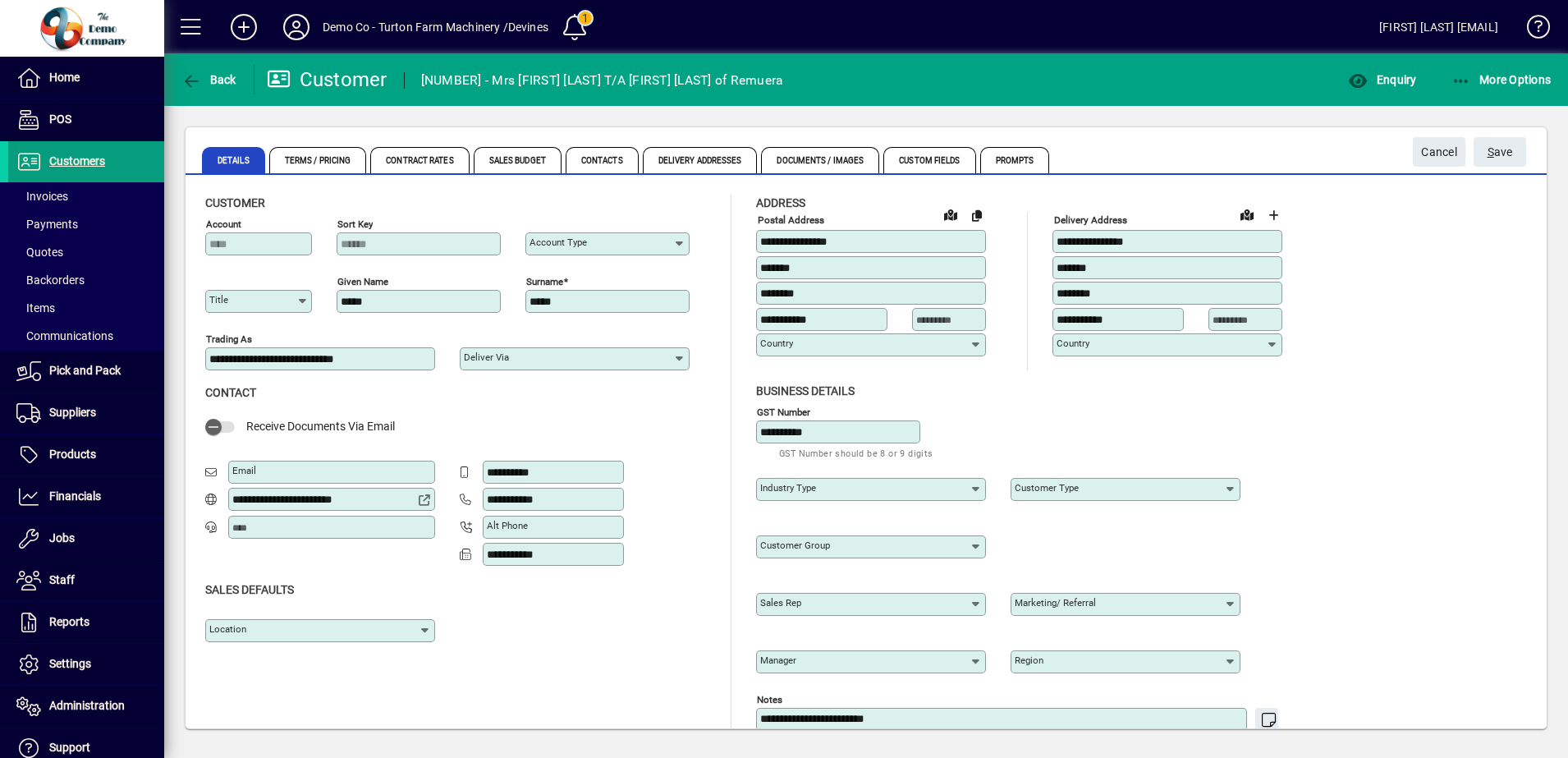 type on "**********" 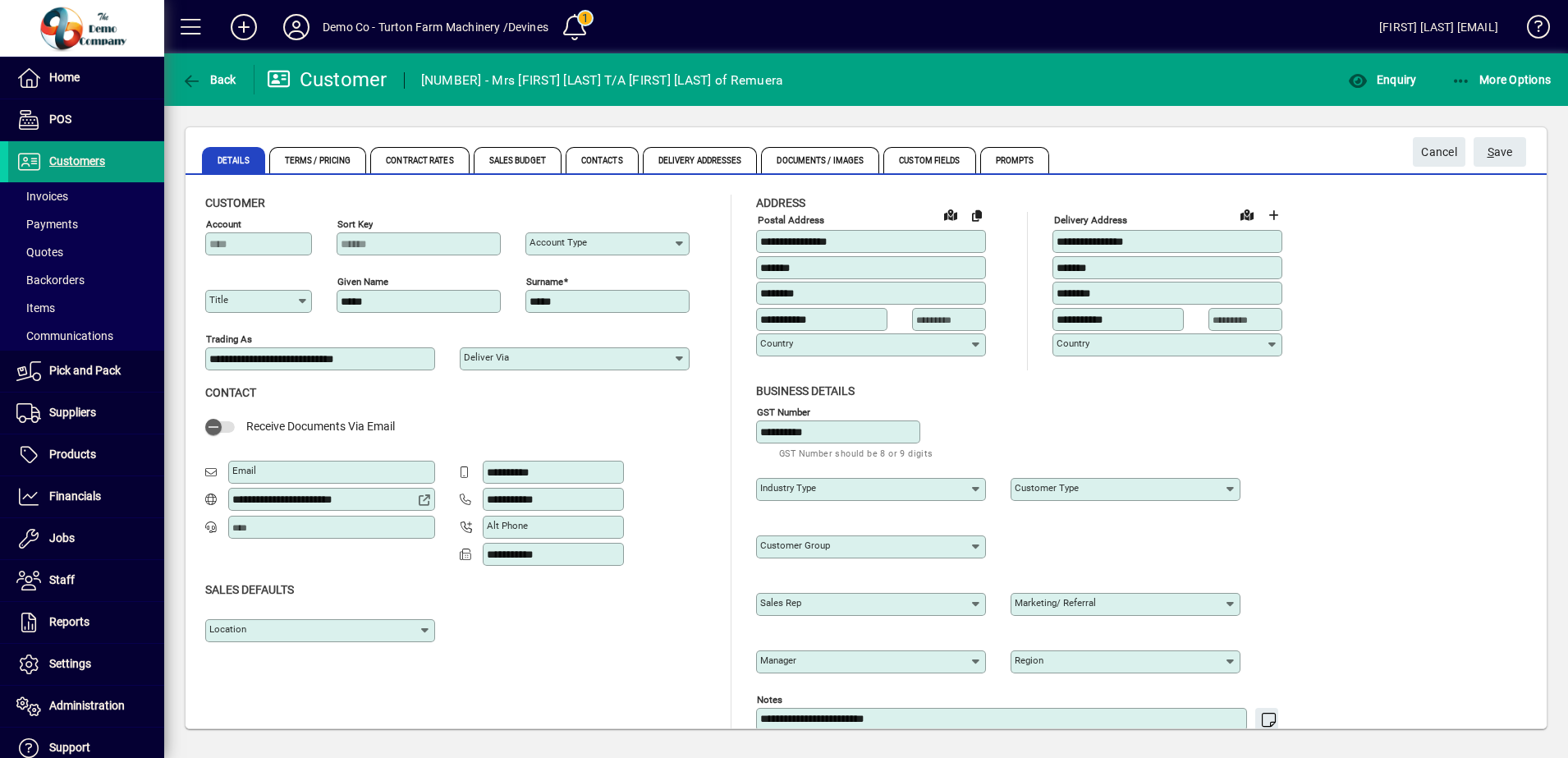 type on "********" 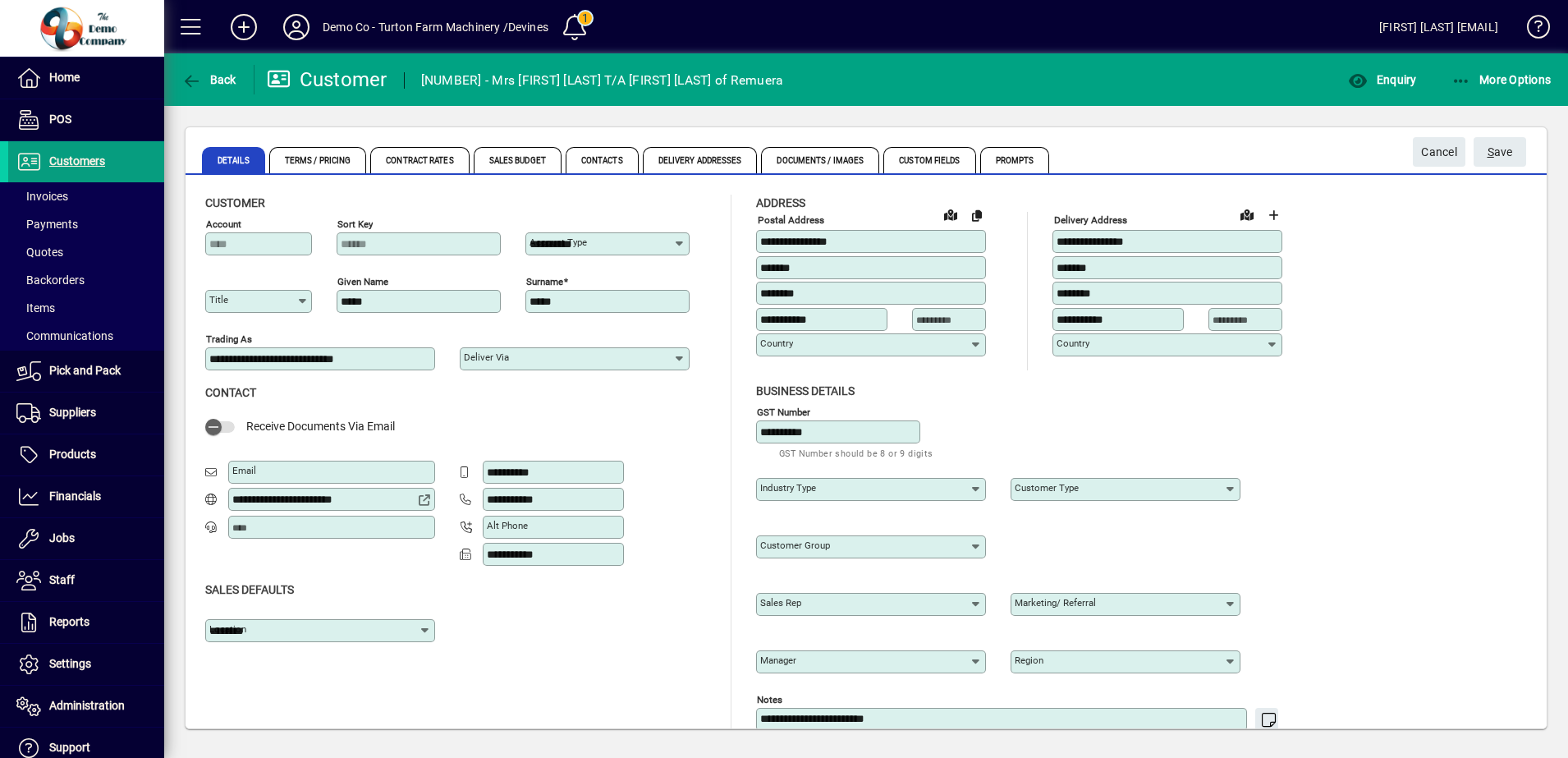 type on "**********" 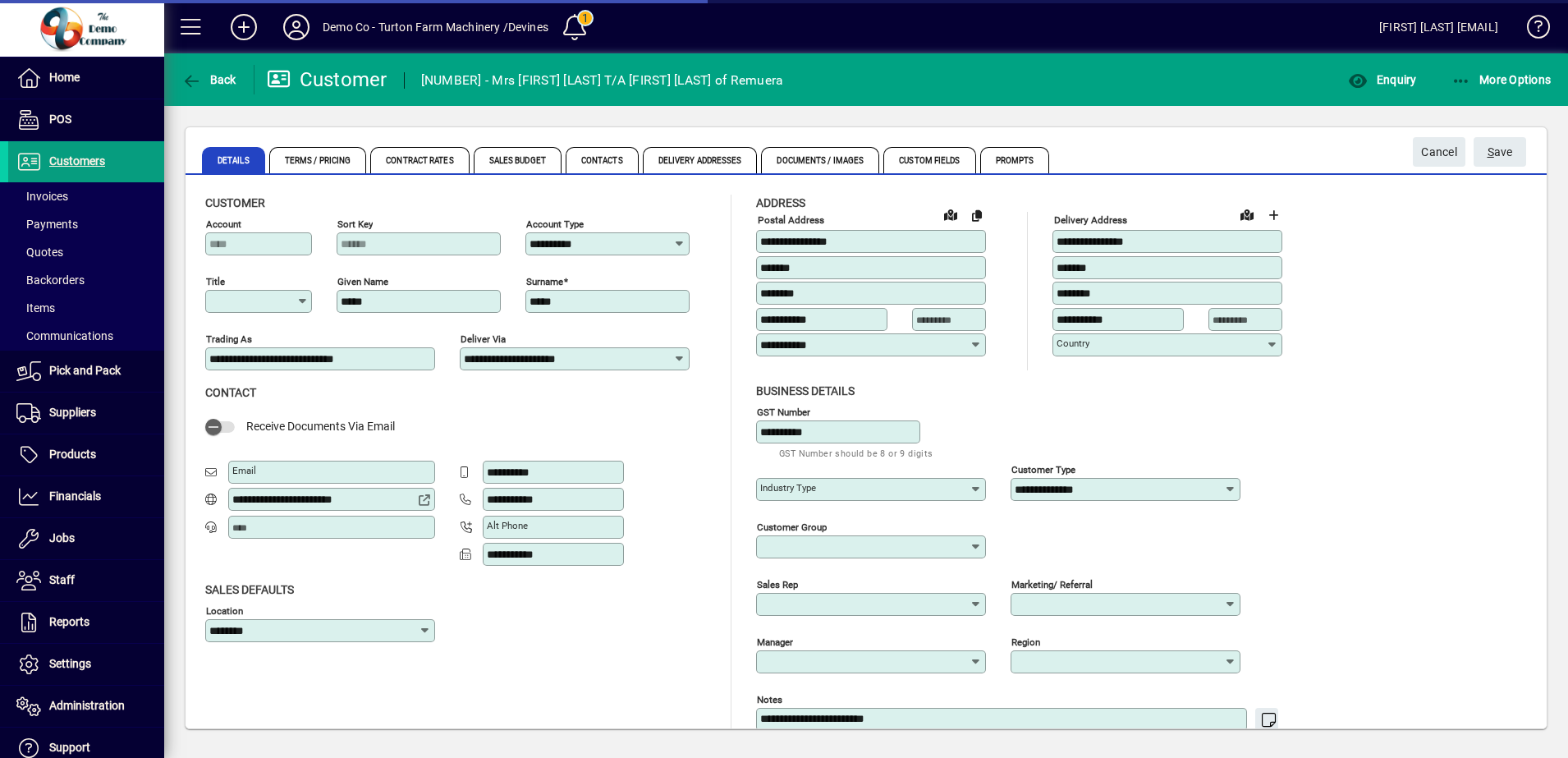 type on "***" 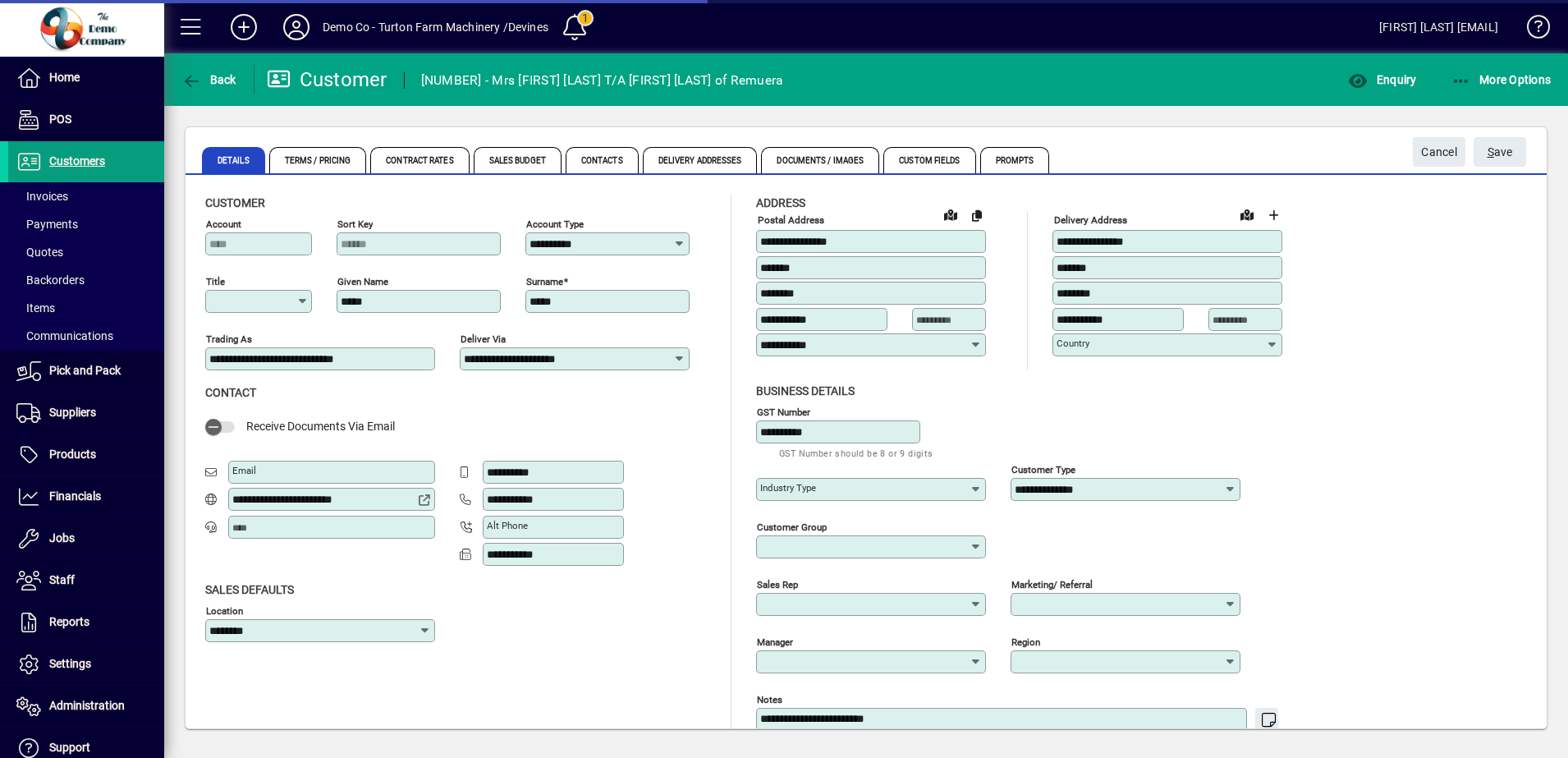 type on "**********" 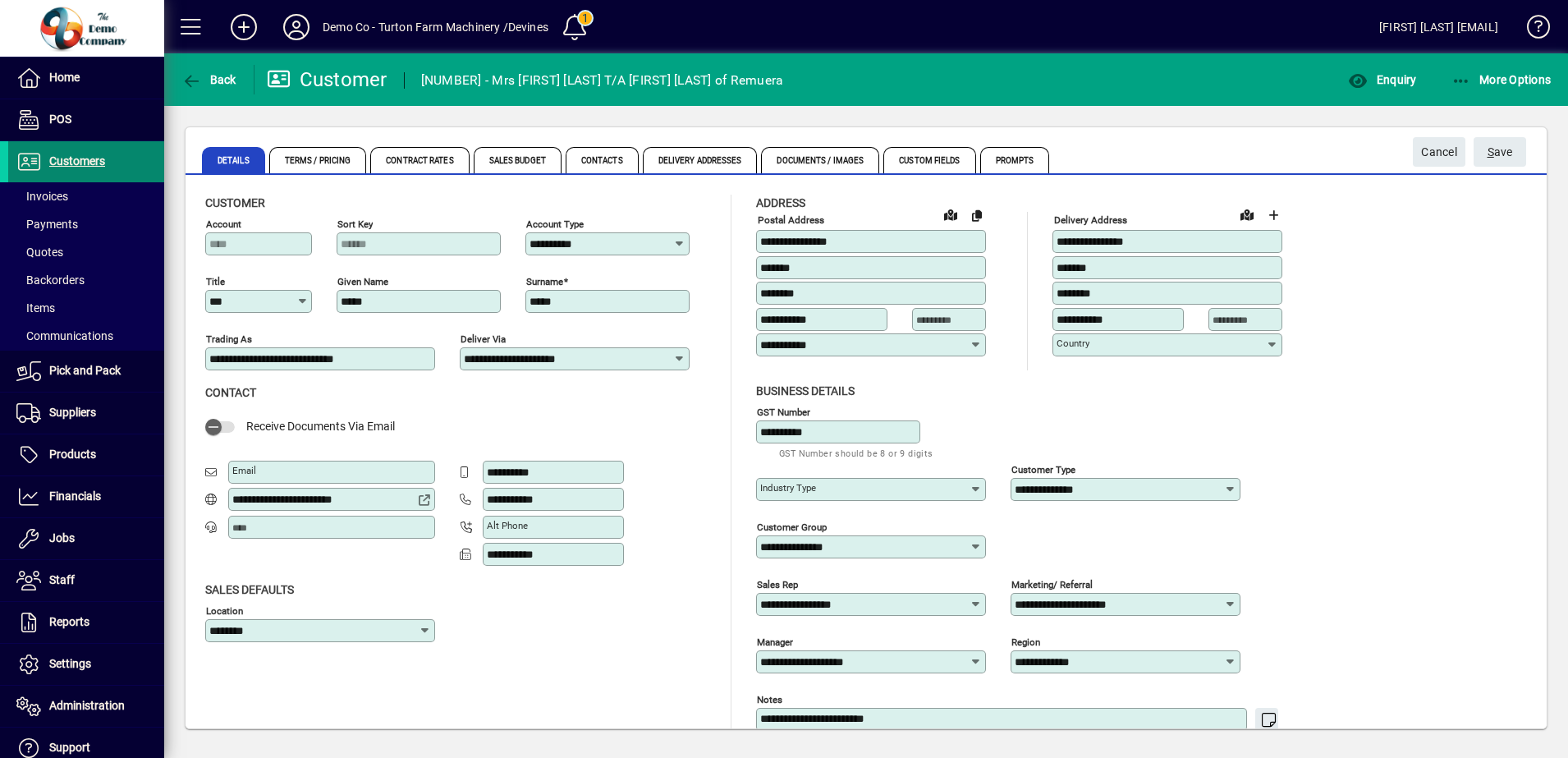 click on "Customers" at bounding box center [77, 161] 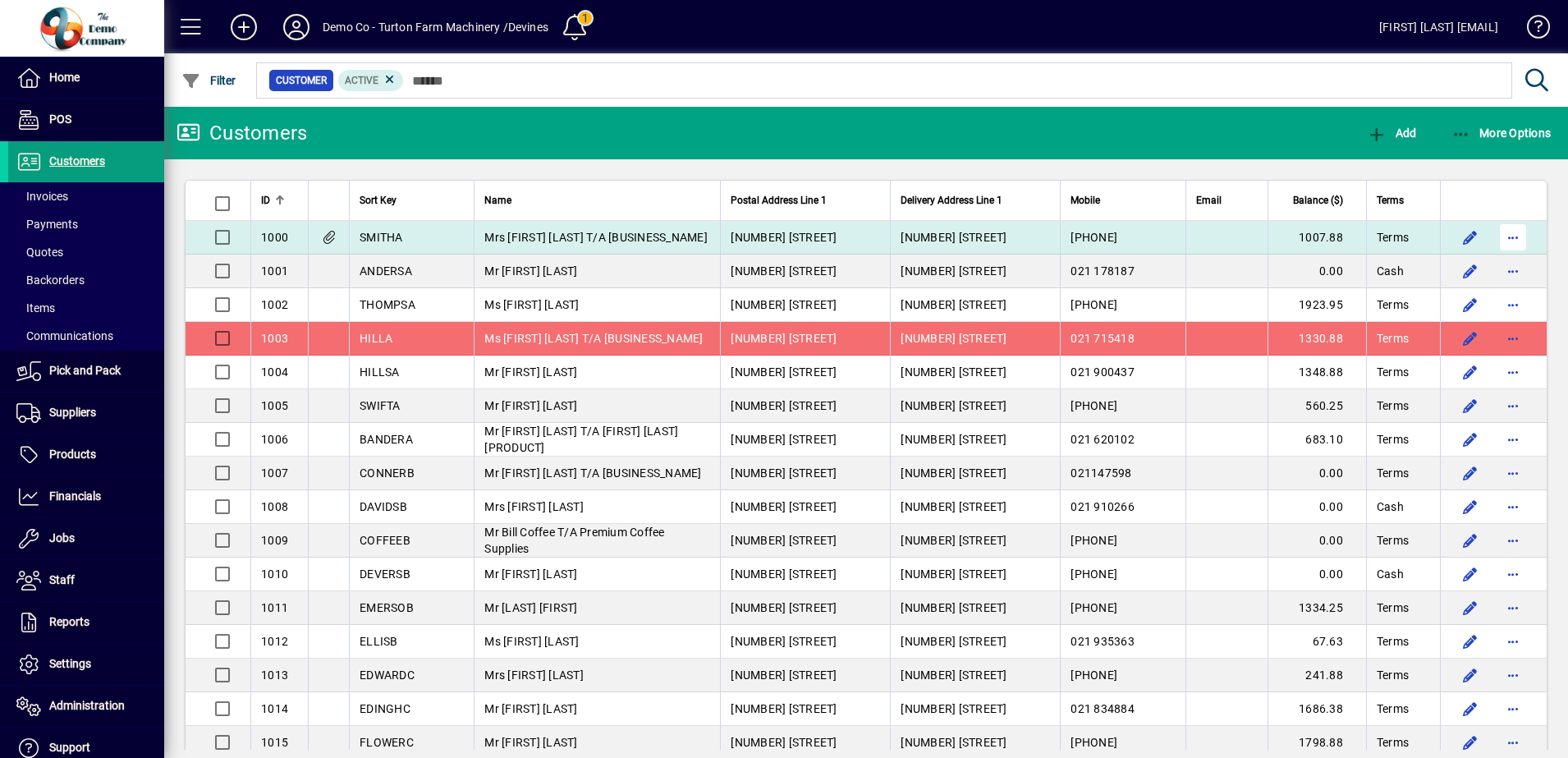 click at bounding box center [1513, 237] 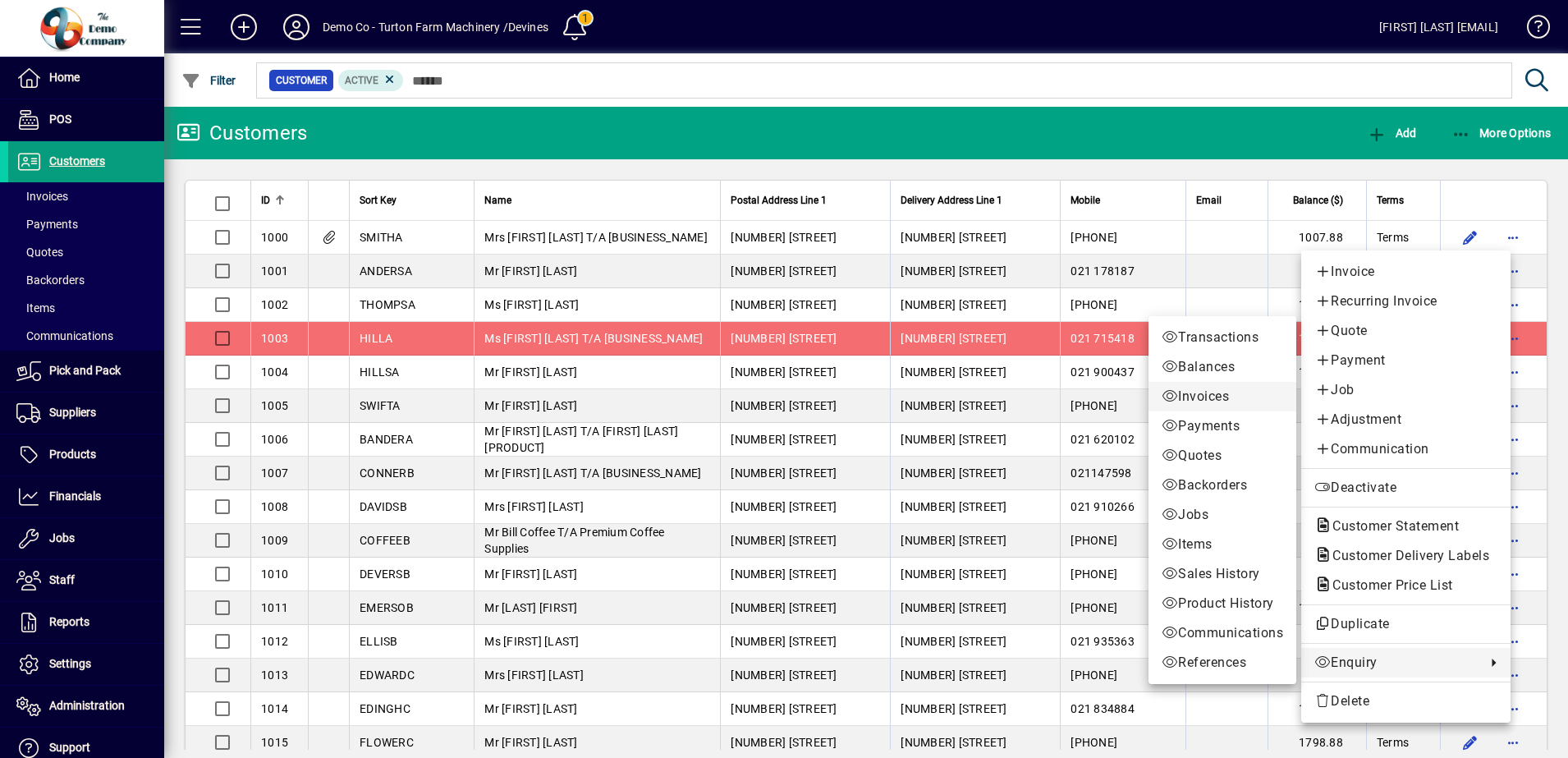 click on "Invoices" at bounding box center (1222, 397) 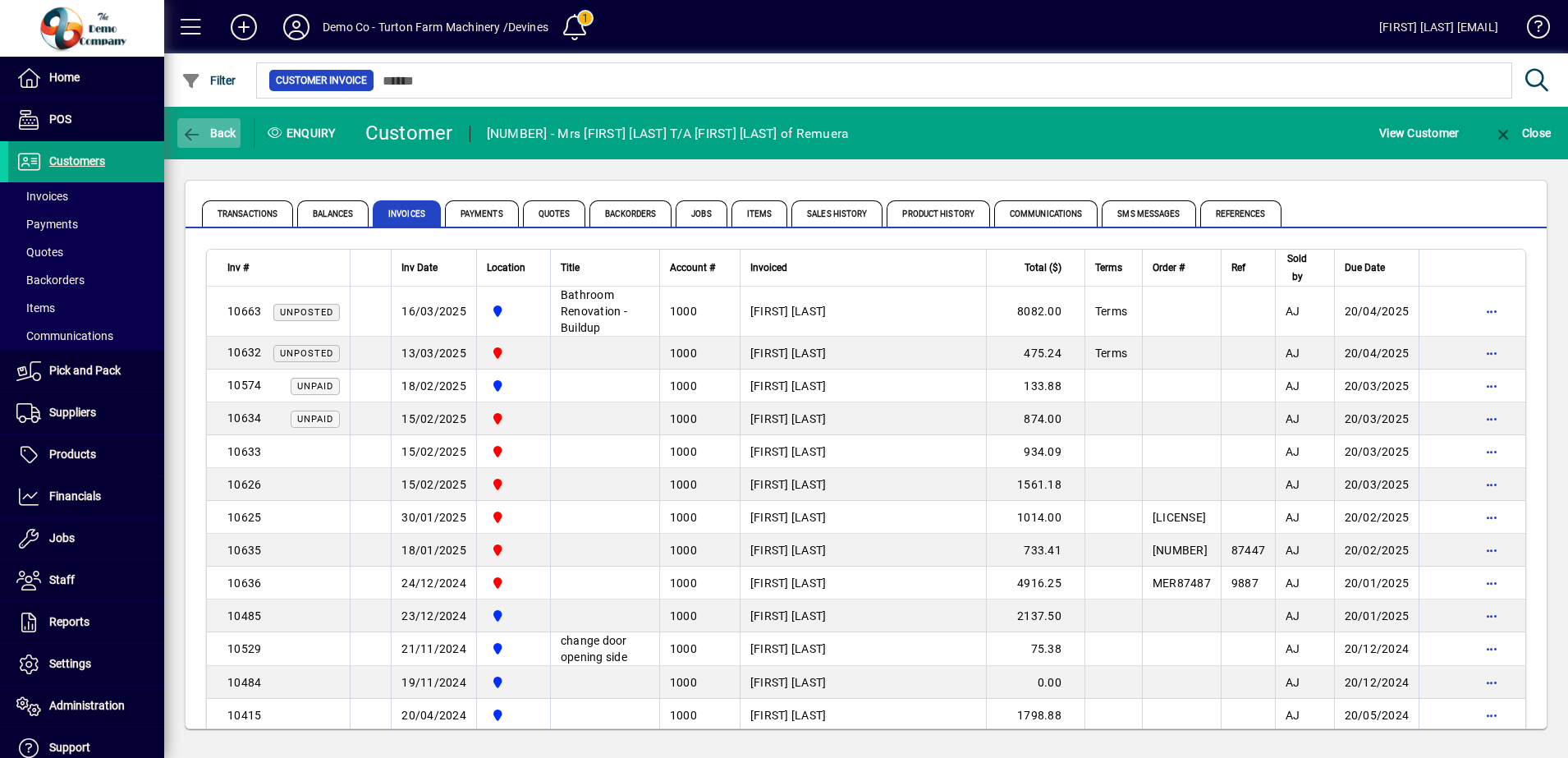 click on "Back" 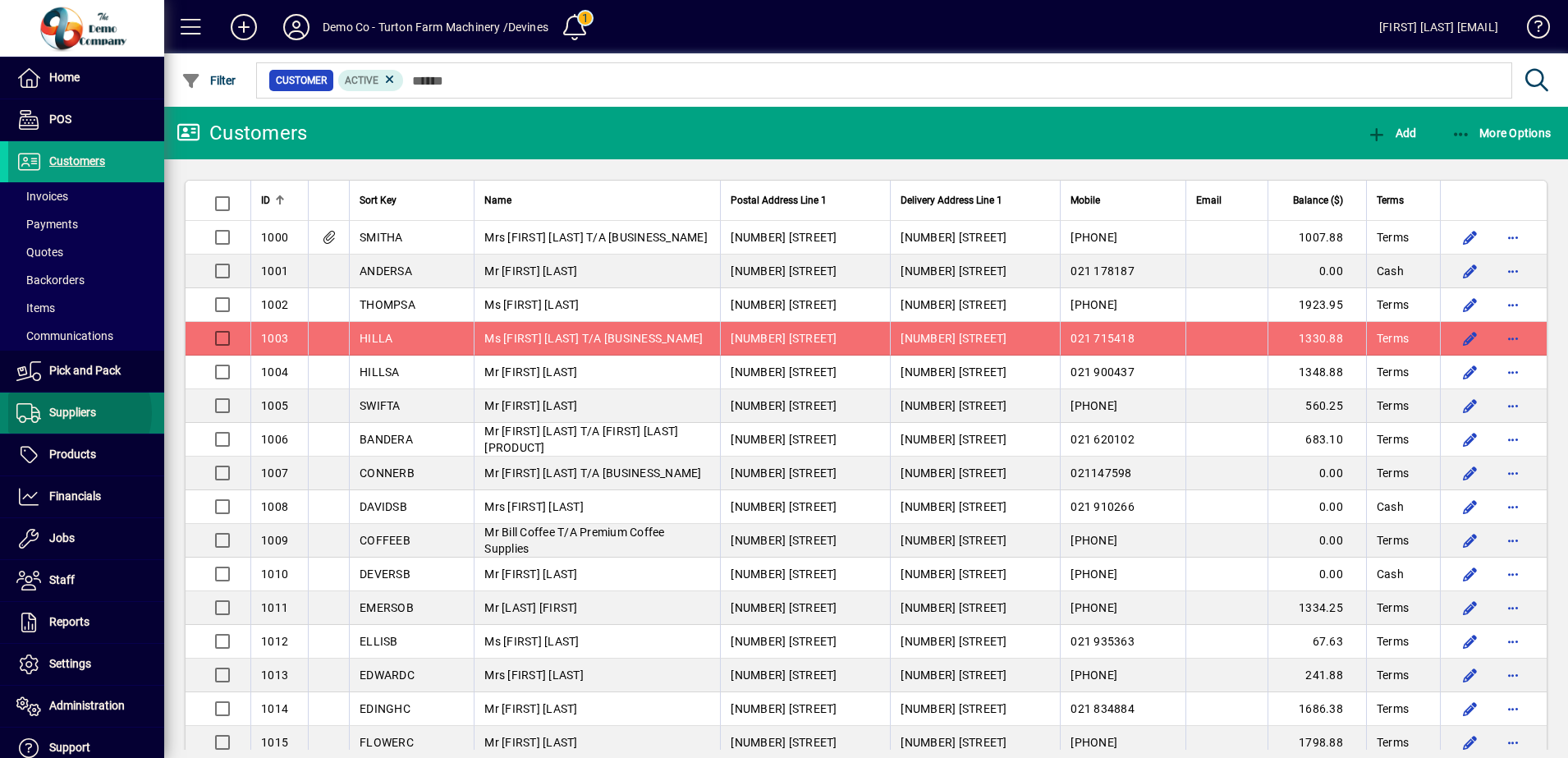 click on "Suppliers" at bounding box center [72, 412] 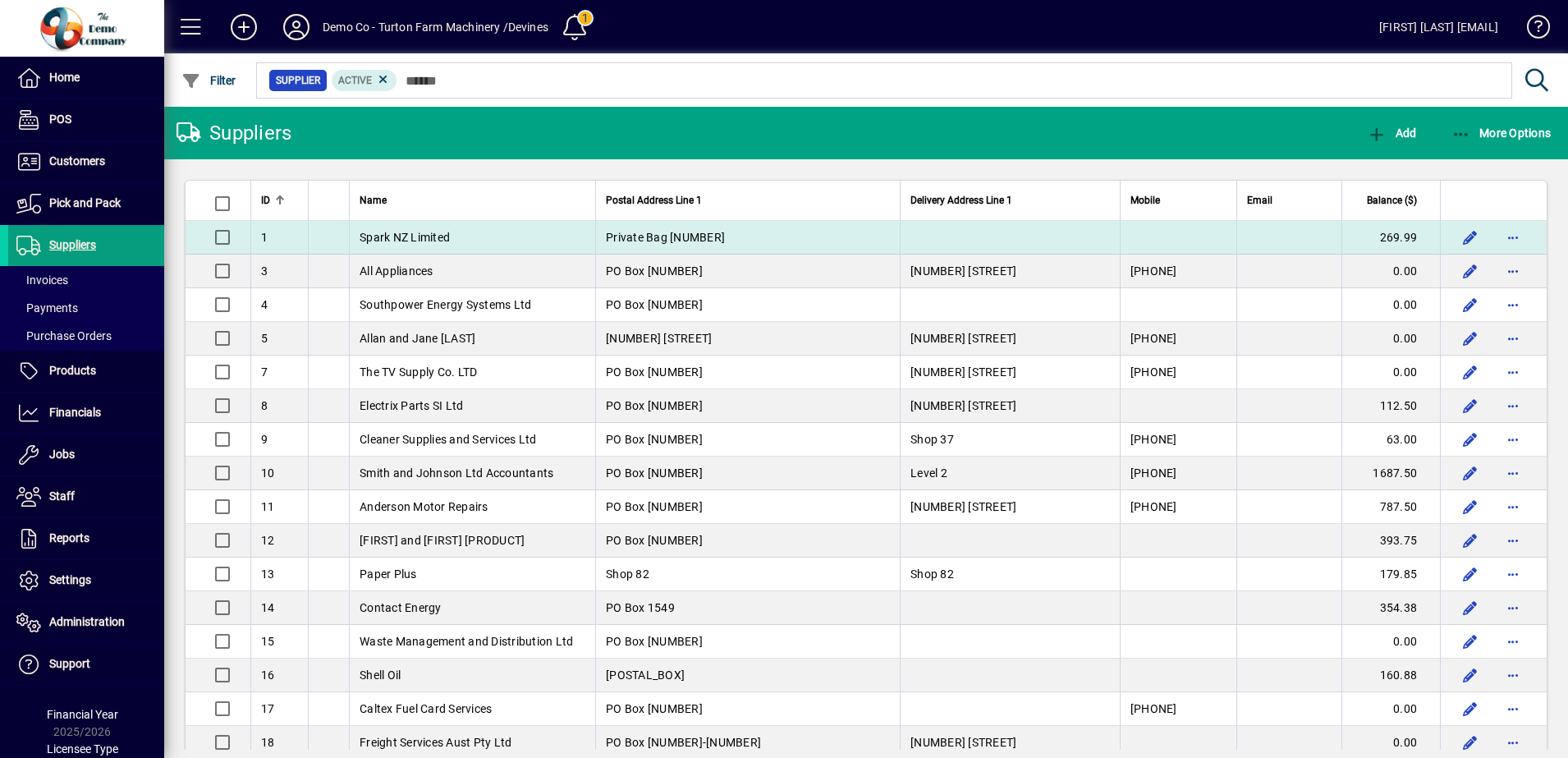 click on "Spark NZ Limited" at bounding box center [405, 237] 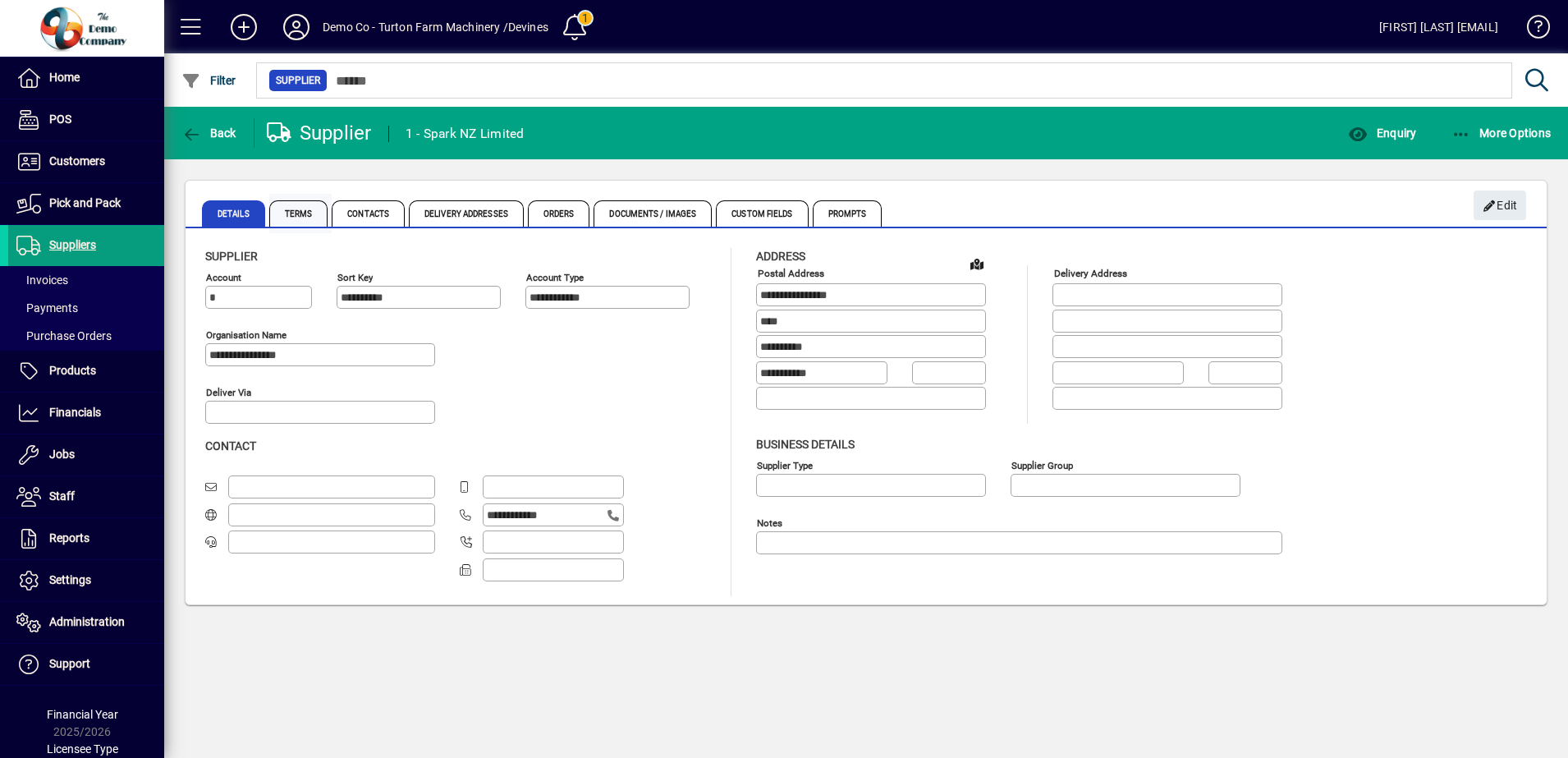 click on "Terms" at bounding box center (299, 214) 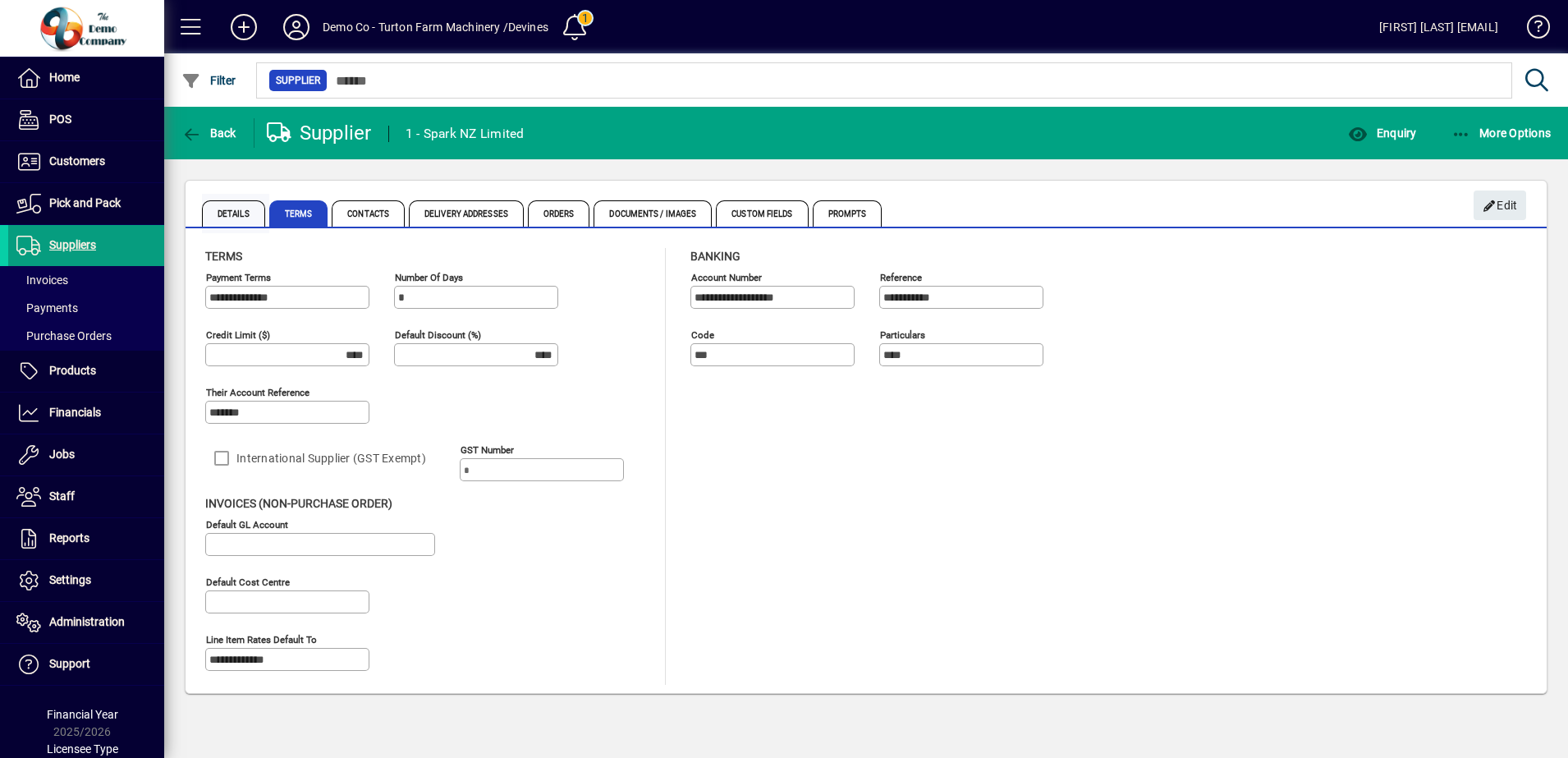 click on "Details" at bounding box center (233, 214) 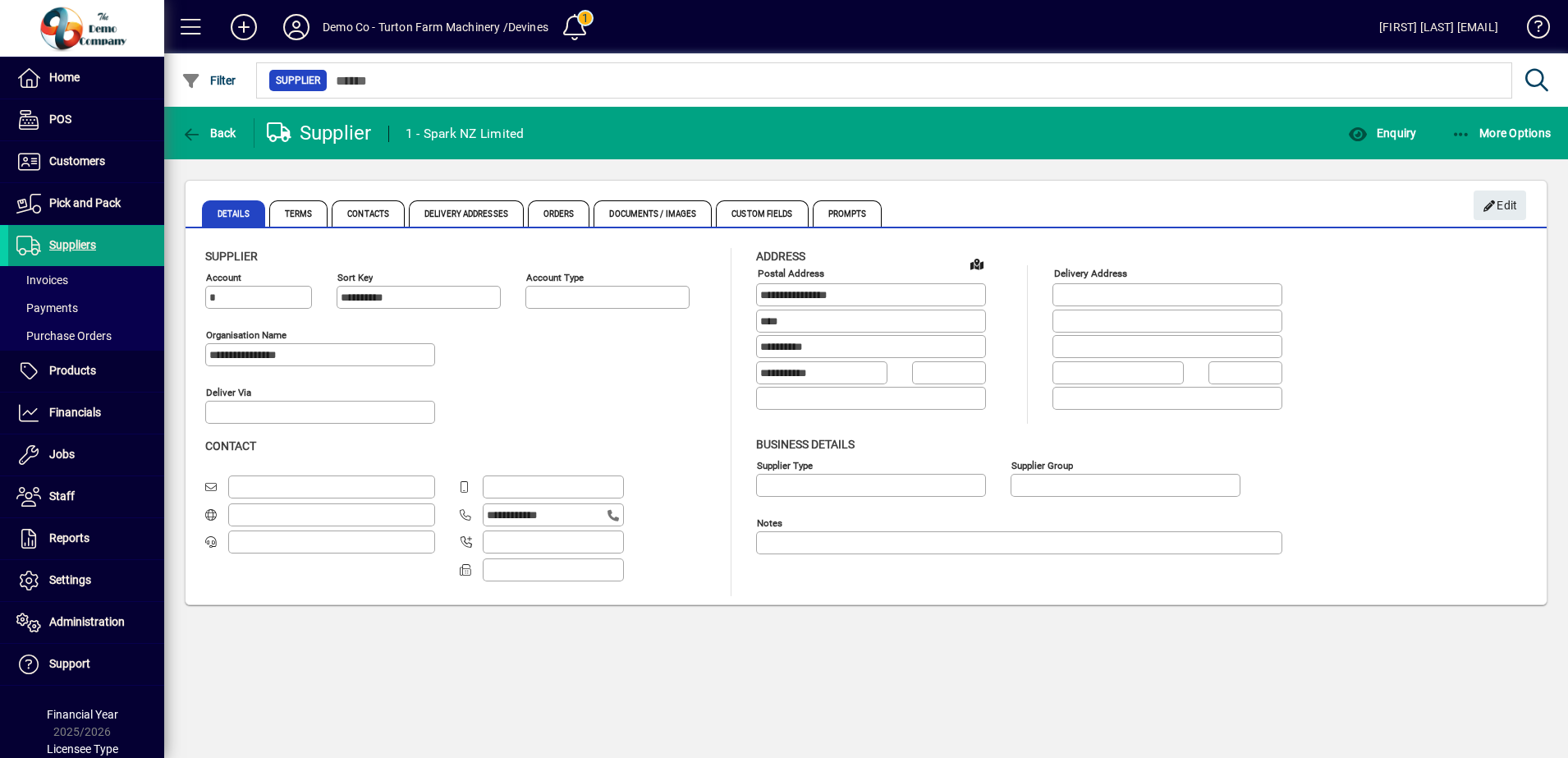 type on "**********" 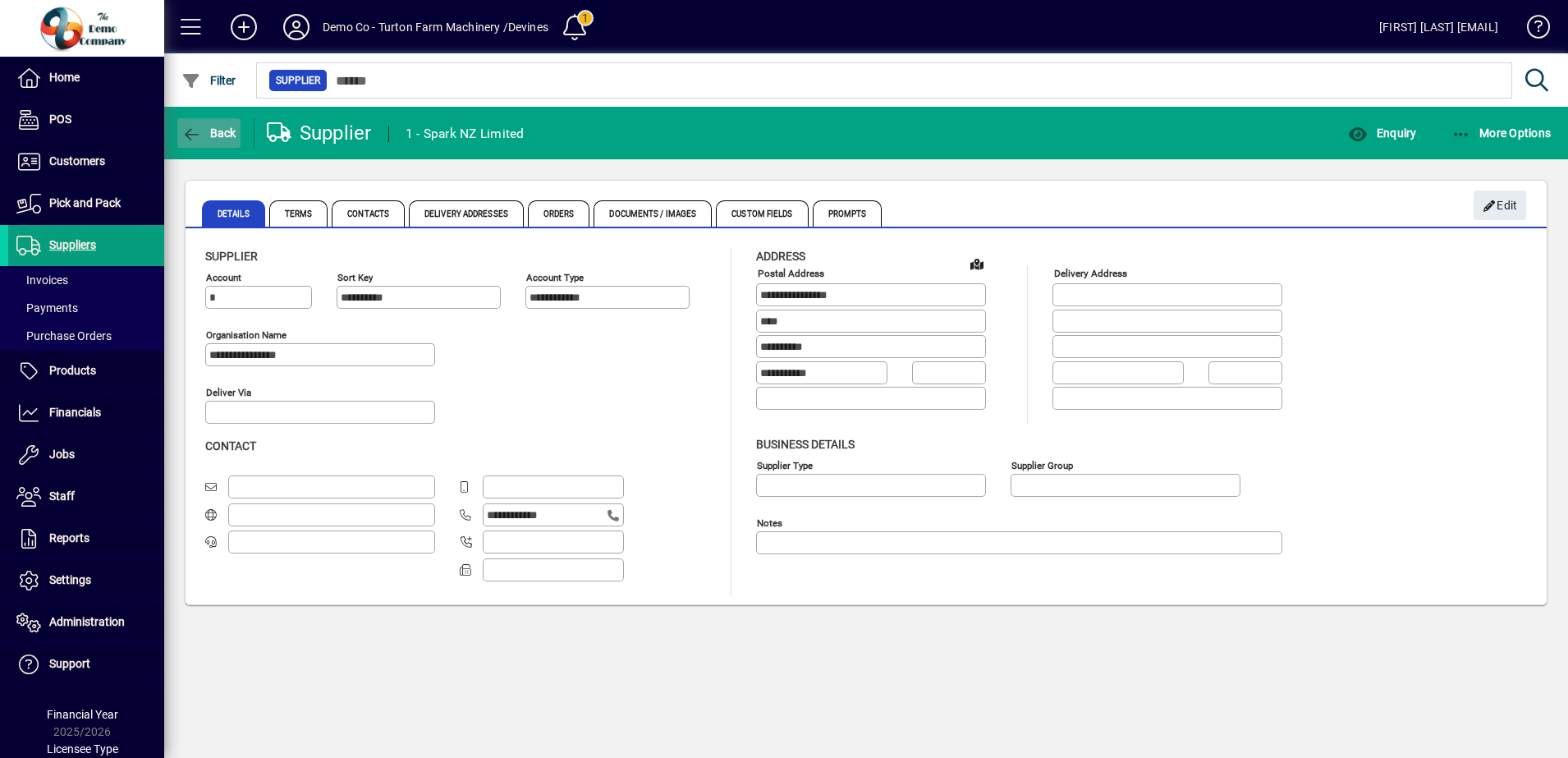 click on "Back" 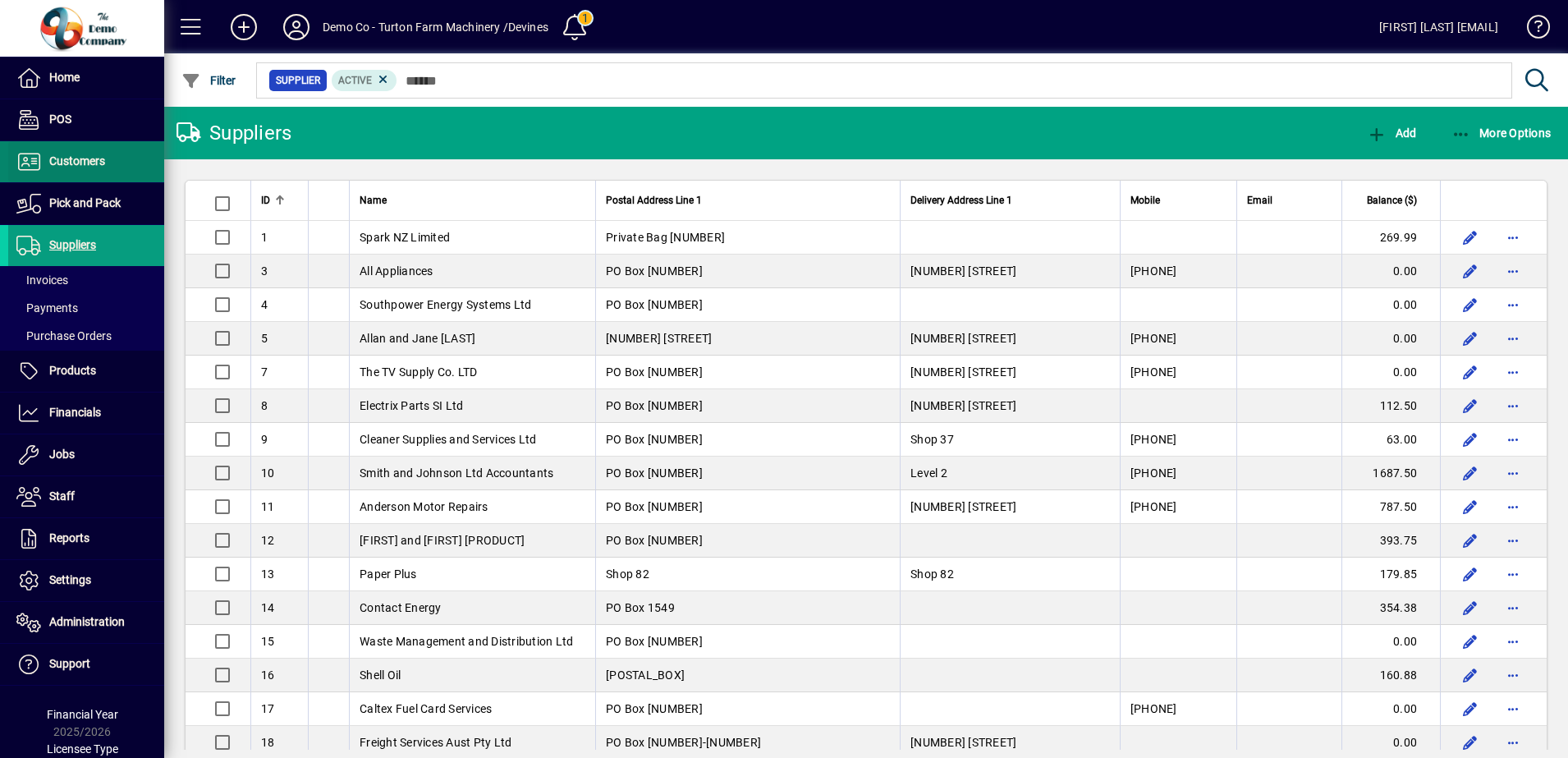 click on "Customers" at bounding box center [77, 161] 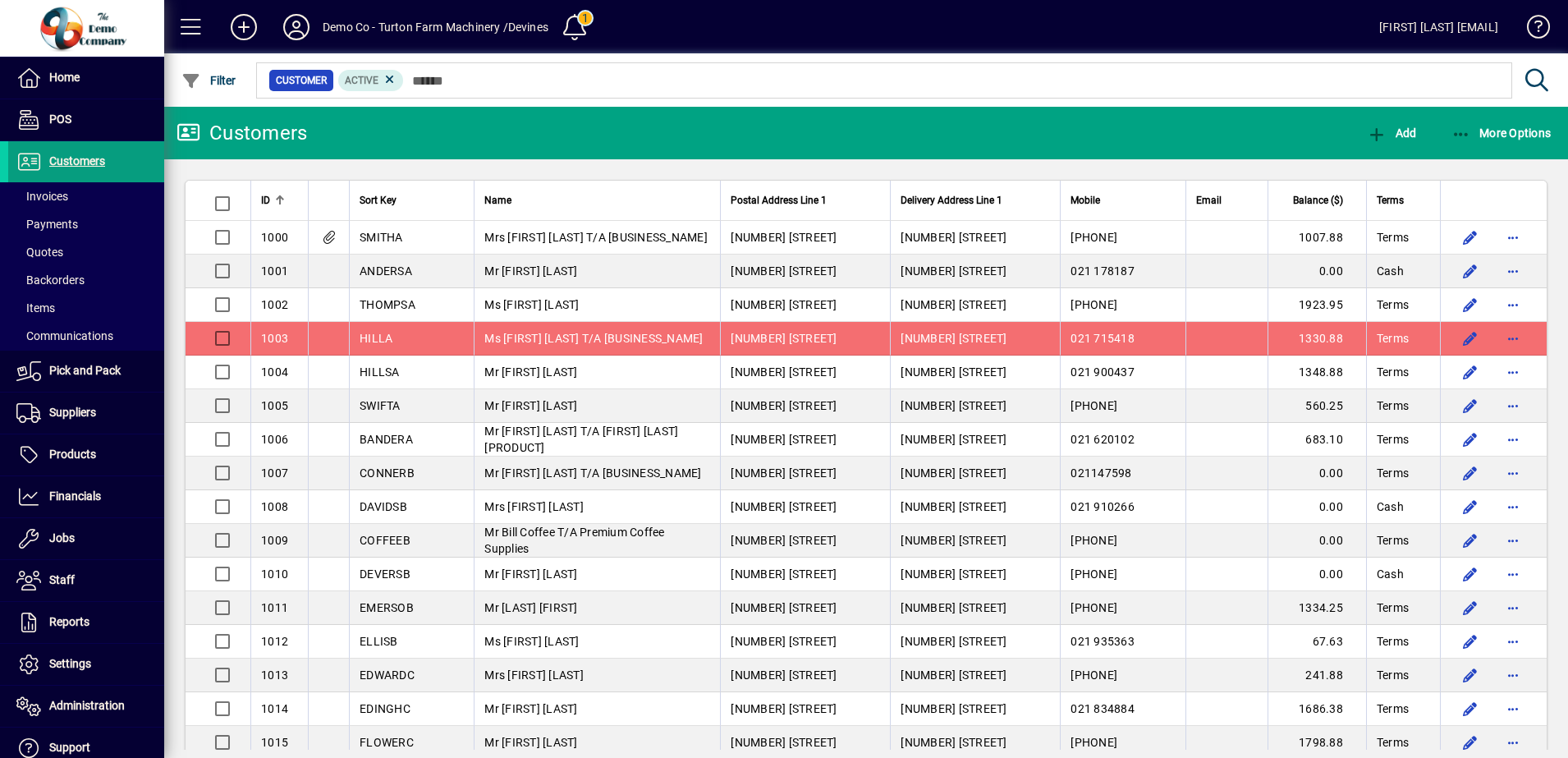 click on "[TITLE] [FIRST] [LAST] T/A [FIRST] [BUSINESS]" at bounding box center [596, 237] 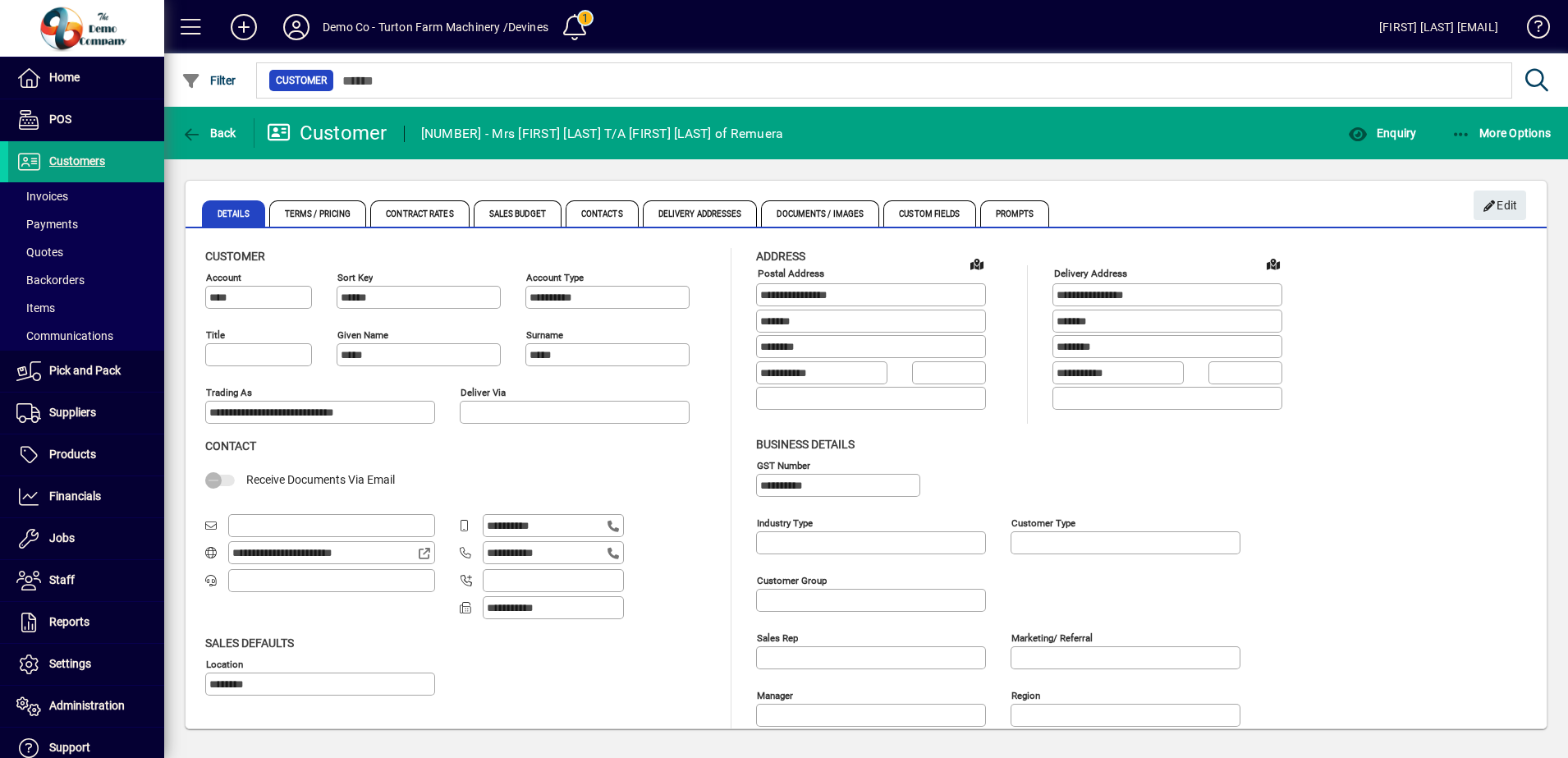 type on "***" 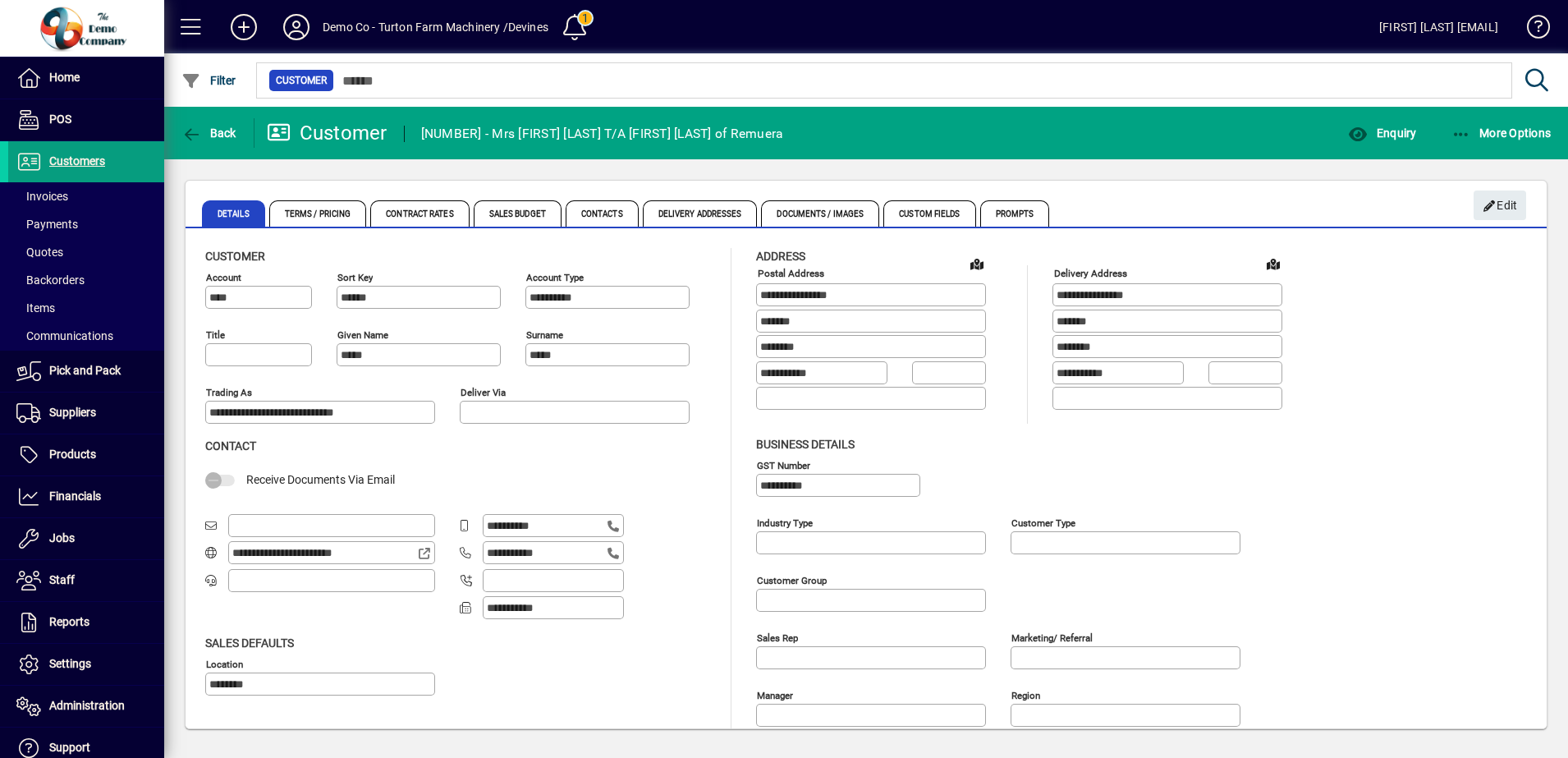 type on "**********" 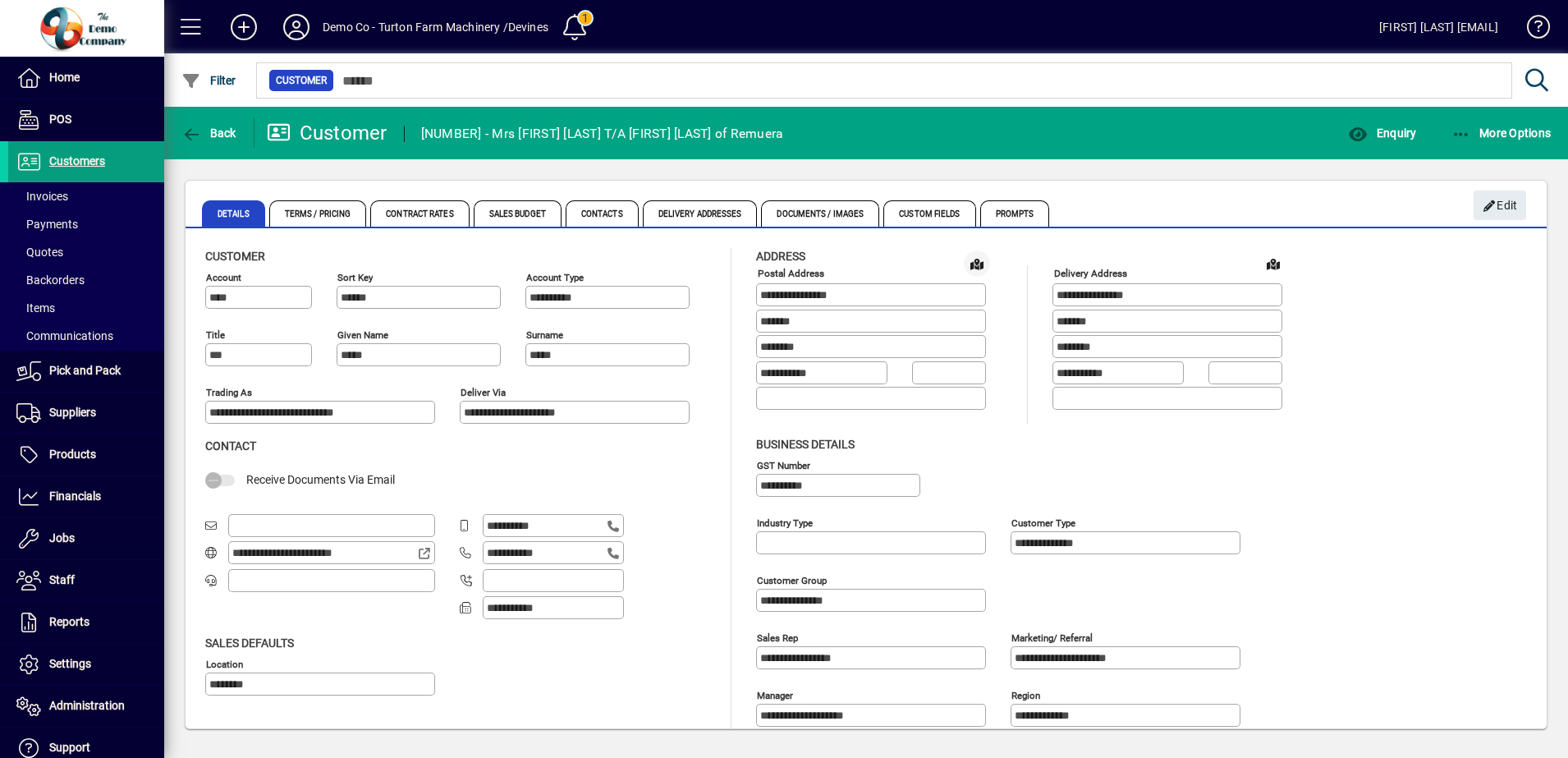 click 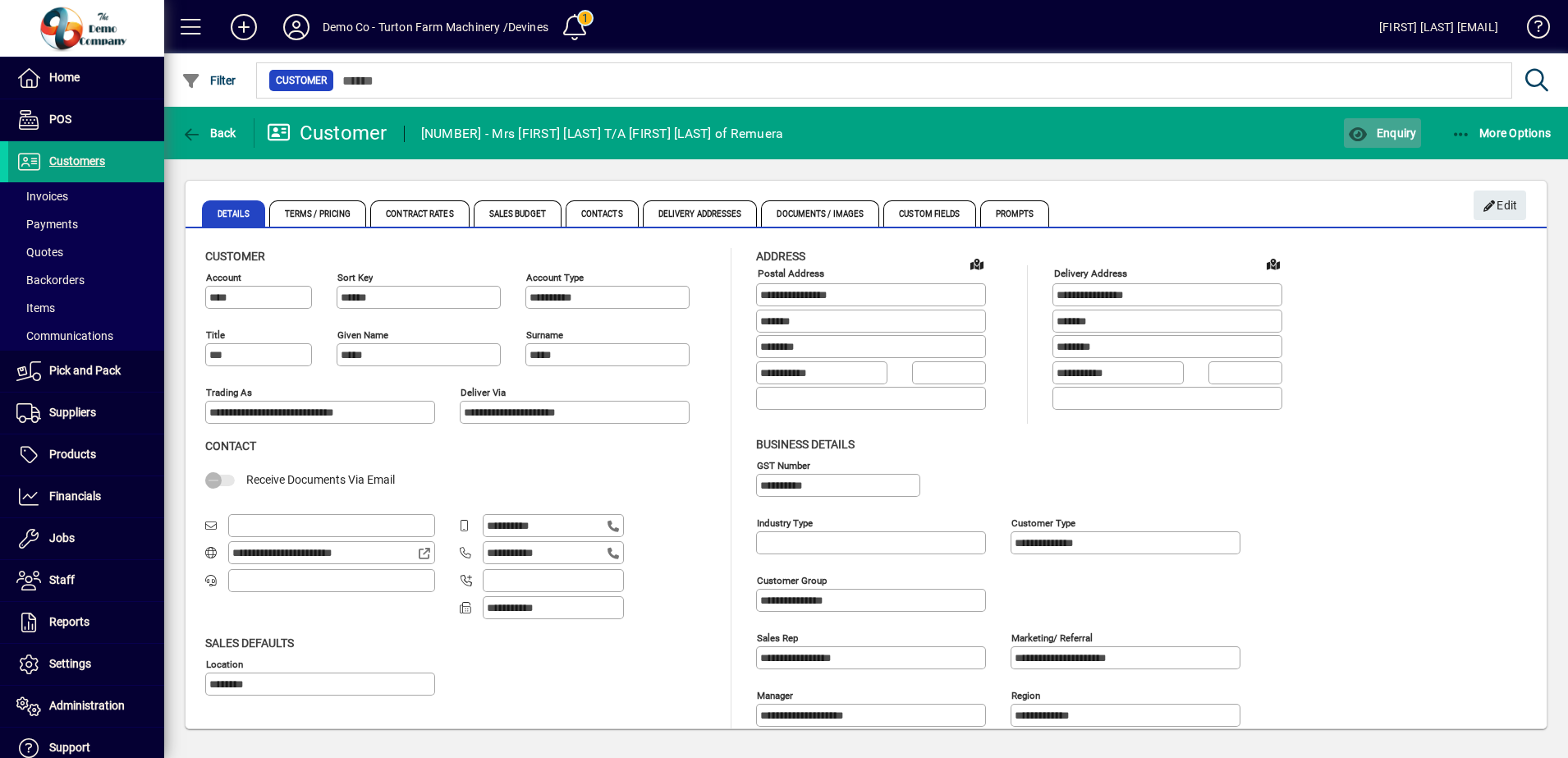 click on "Enquiry" 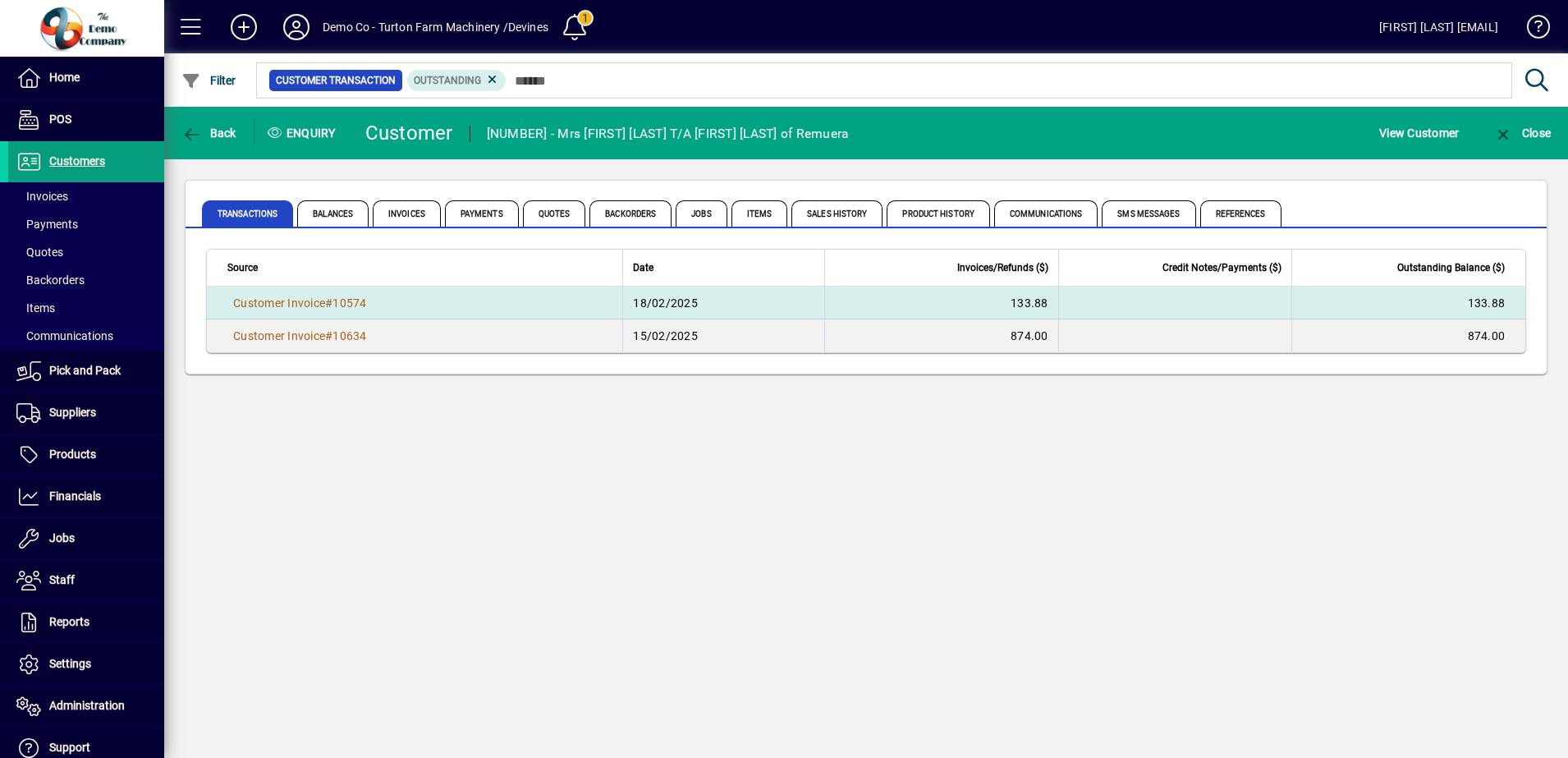 click on "Customer Invoice  # 10574" at bounding box center (415, 303) 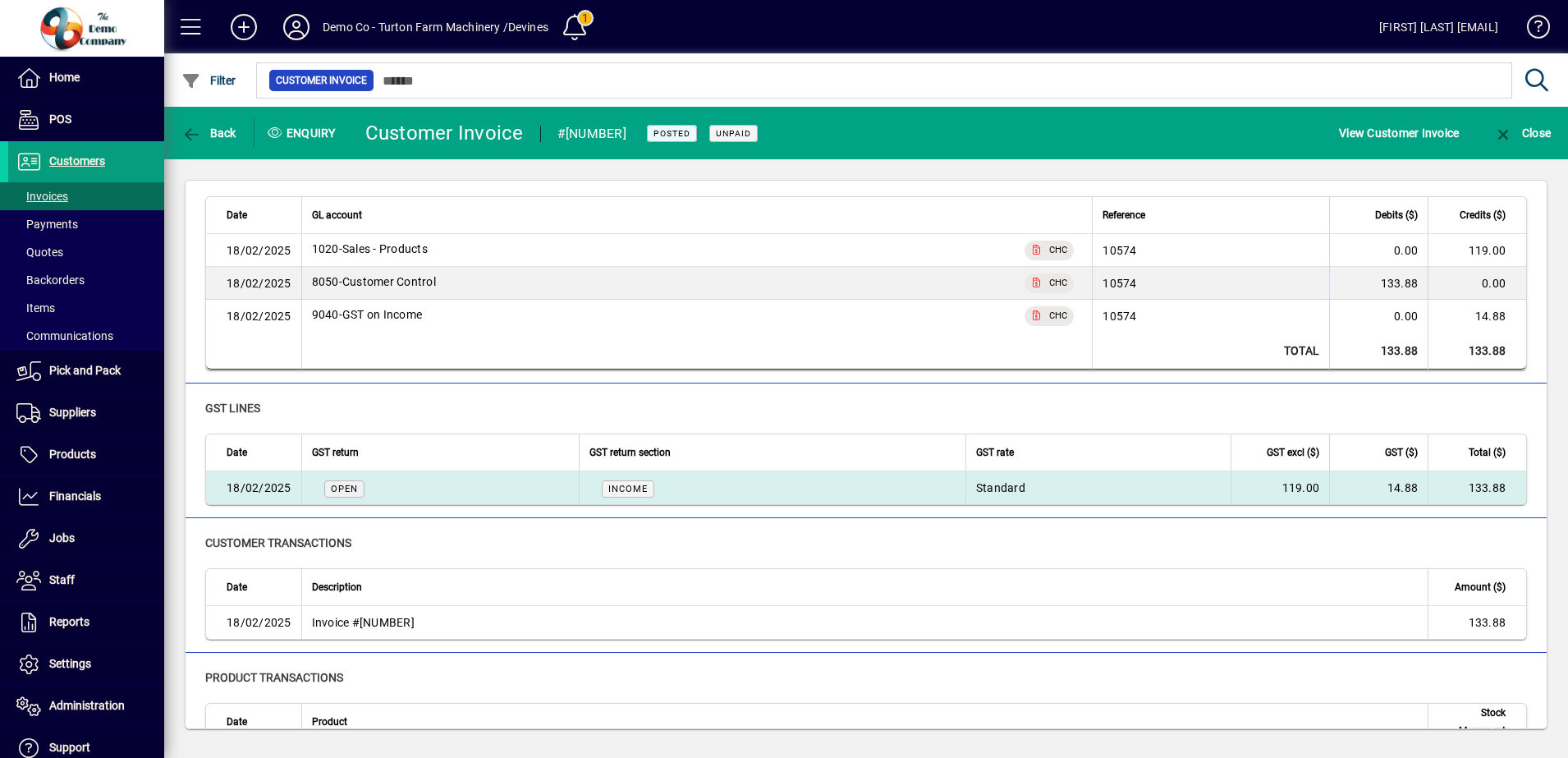 scroll, scrollTop: 0, scrollLeft: 0, axis: both 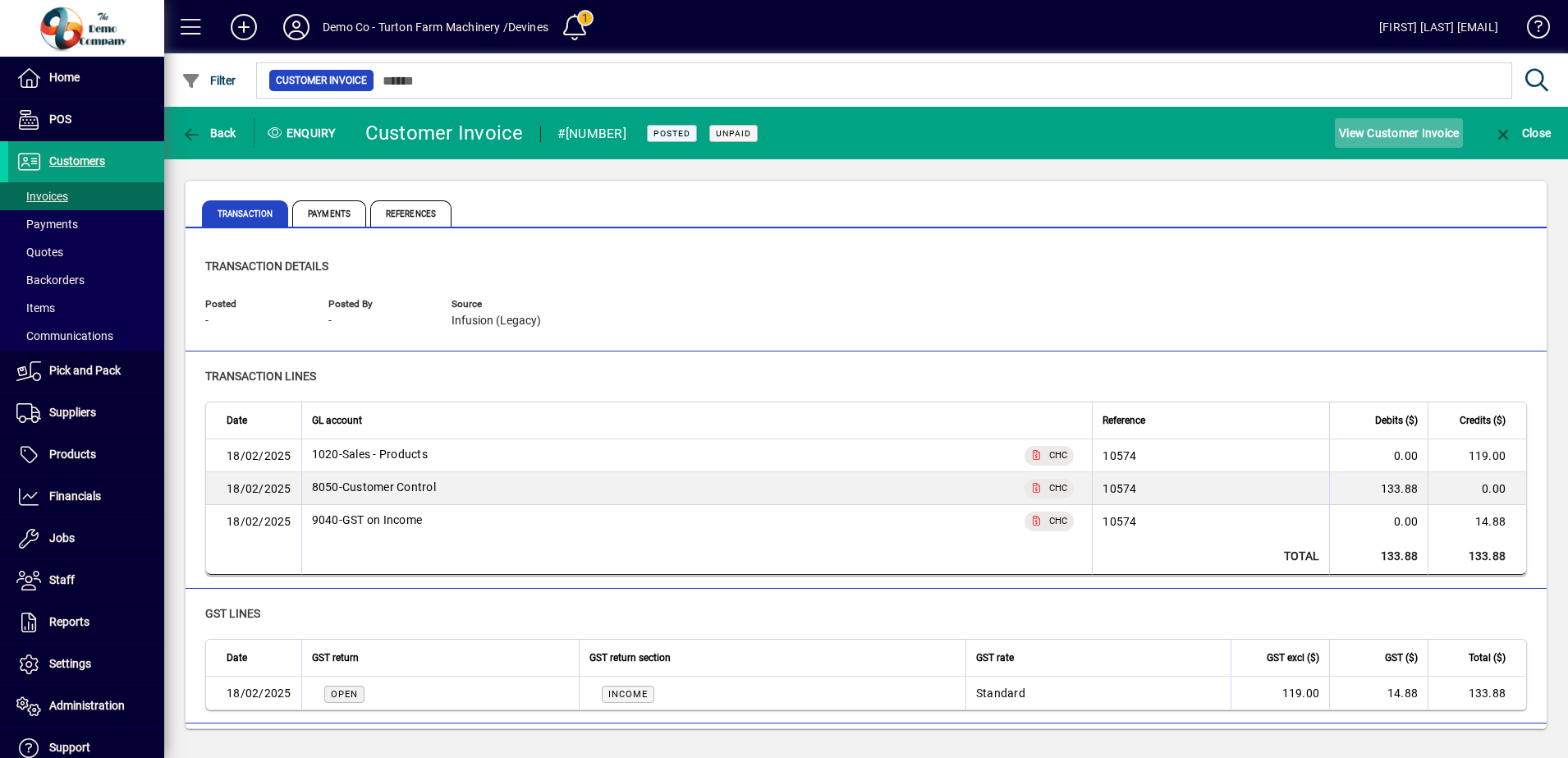 click on "View Customer Invoice" 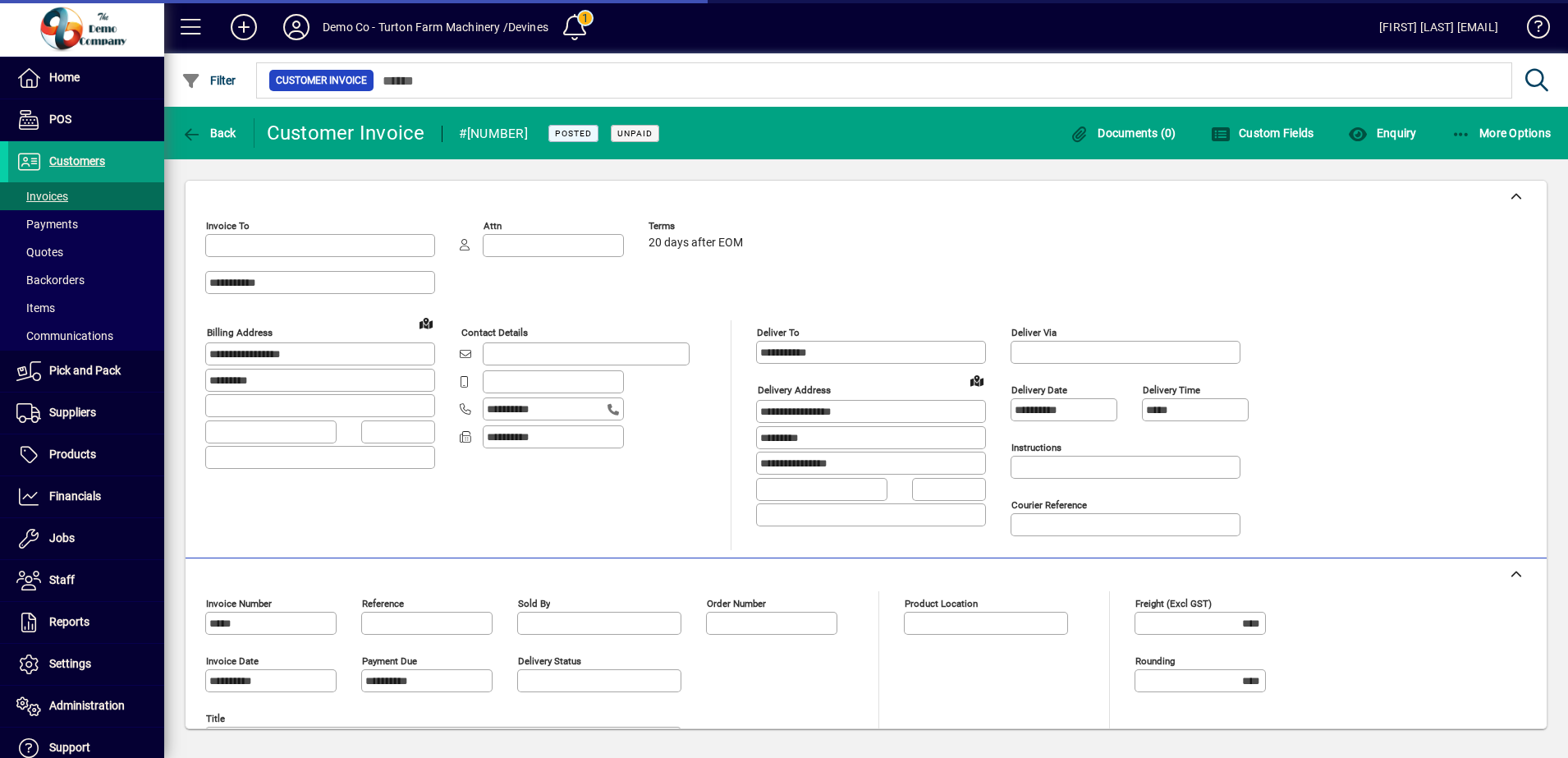 type on "**********" 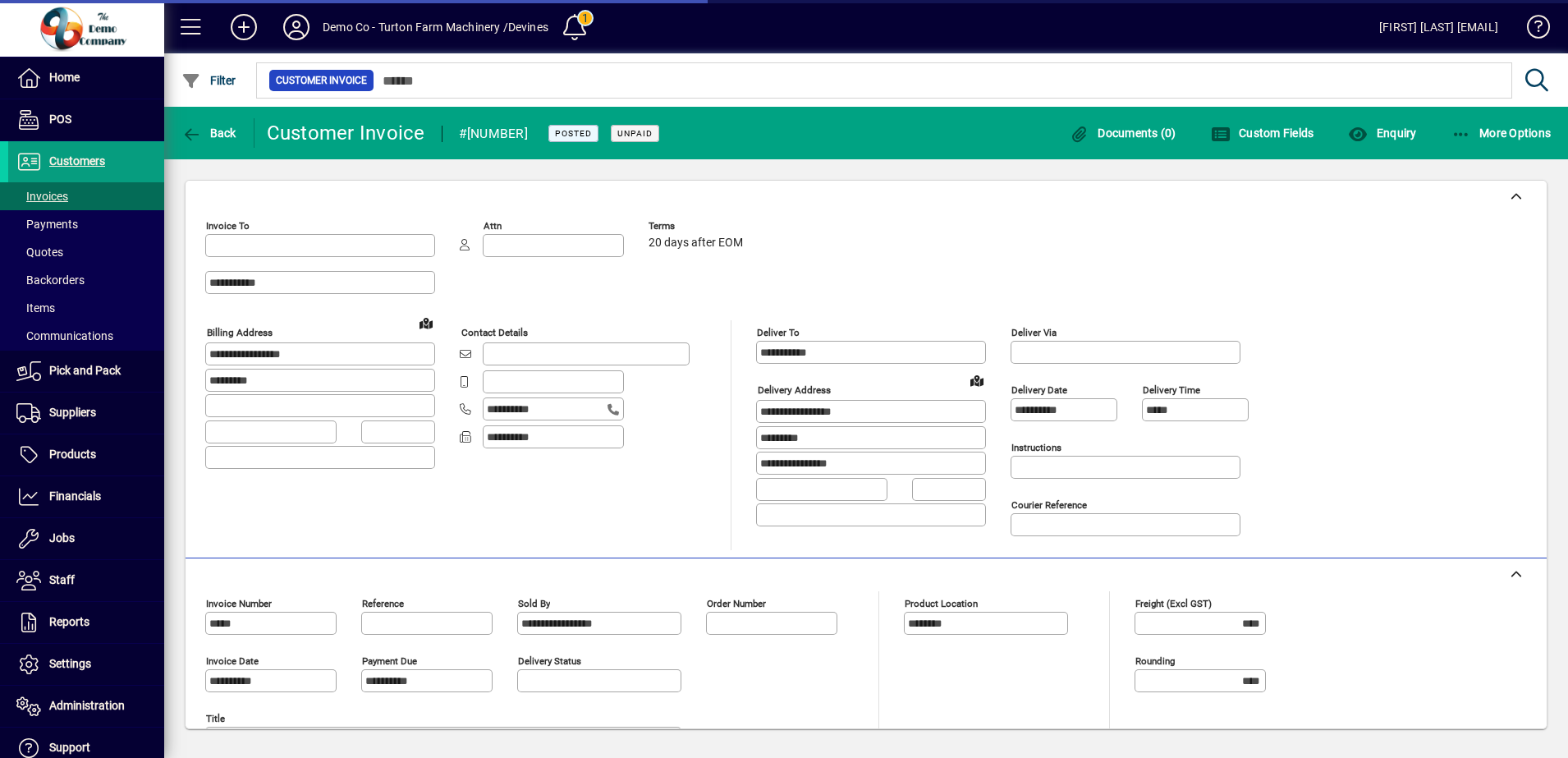 type on "**********" 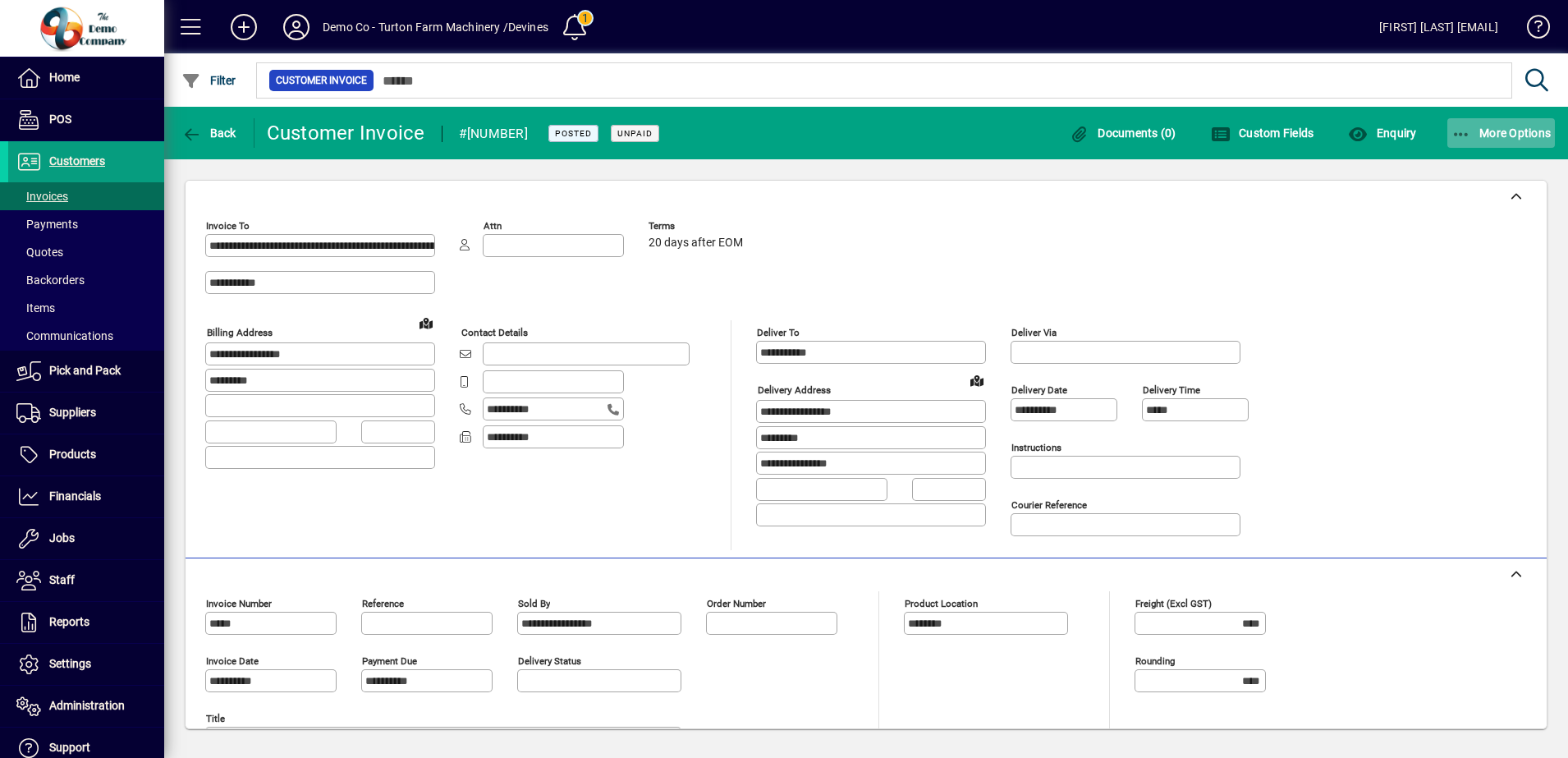 click on "More Options" 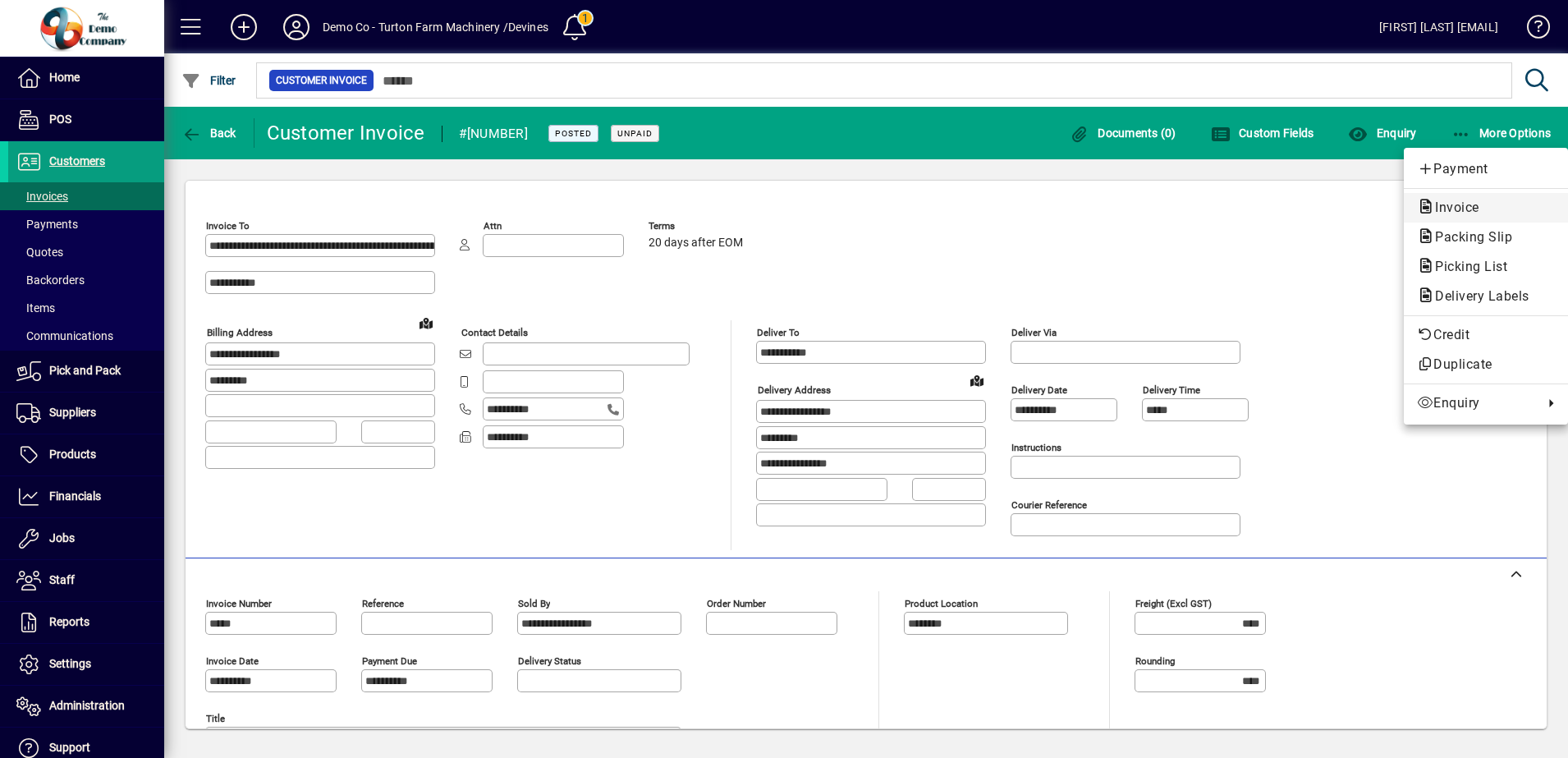 click on "Invoice" at bounding box center (1469, 237) 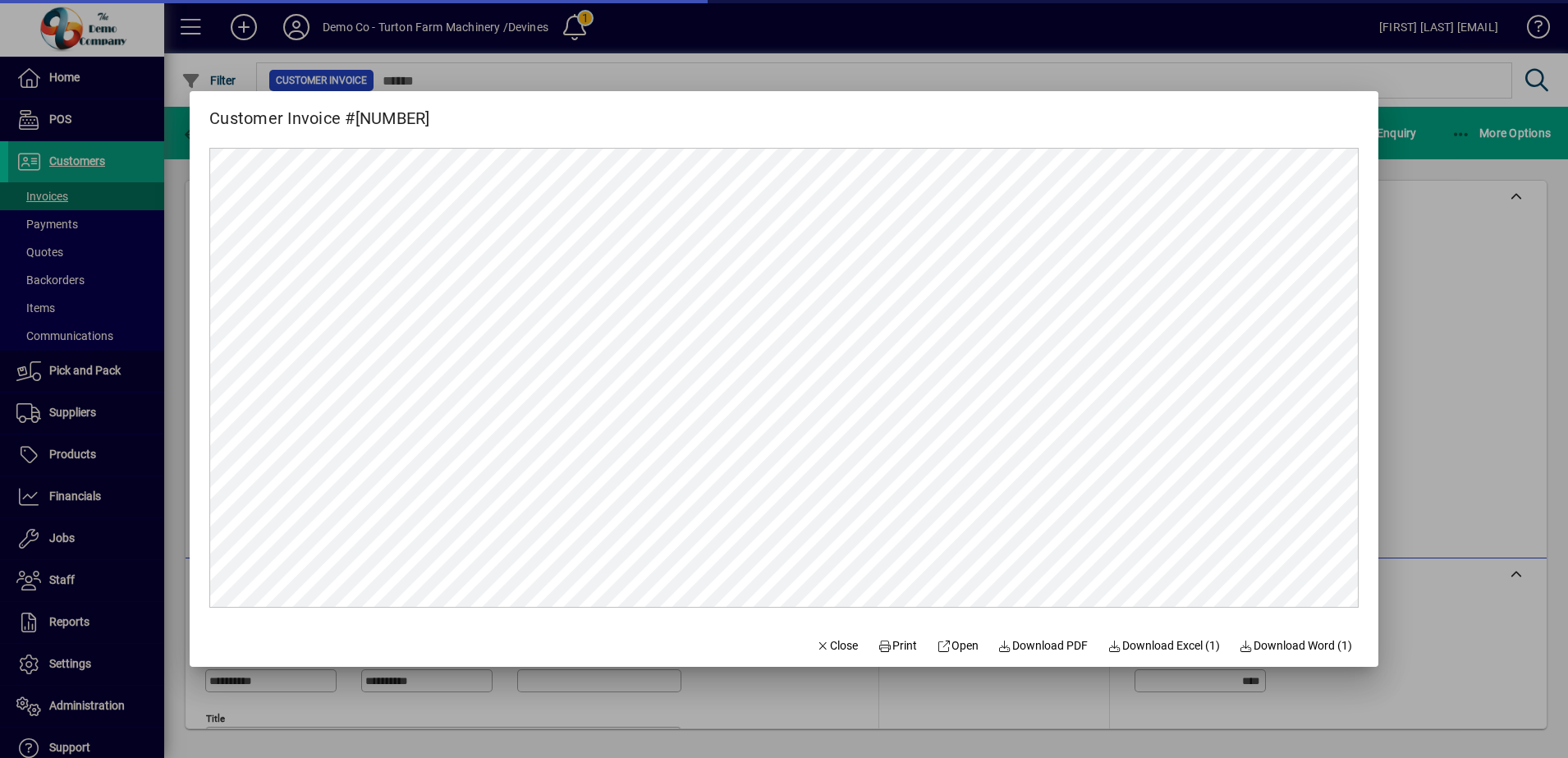 scroll, scrollTop: 0, scrollLeft: 0, axis: both 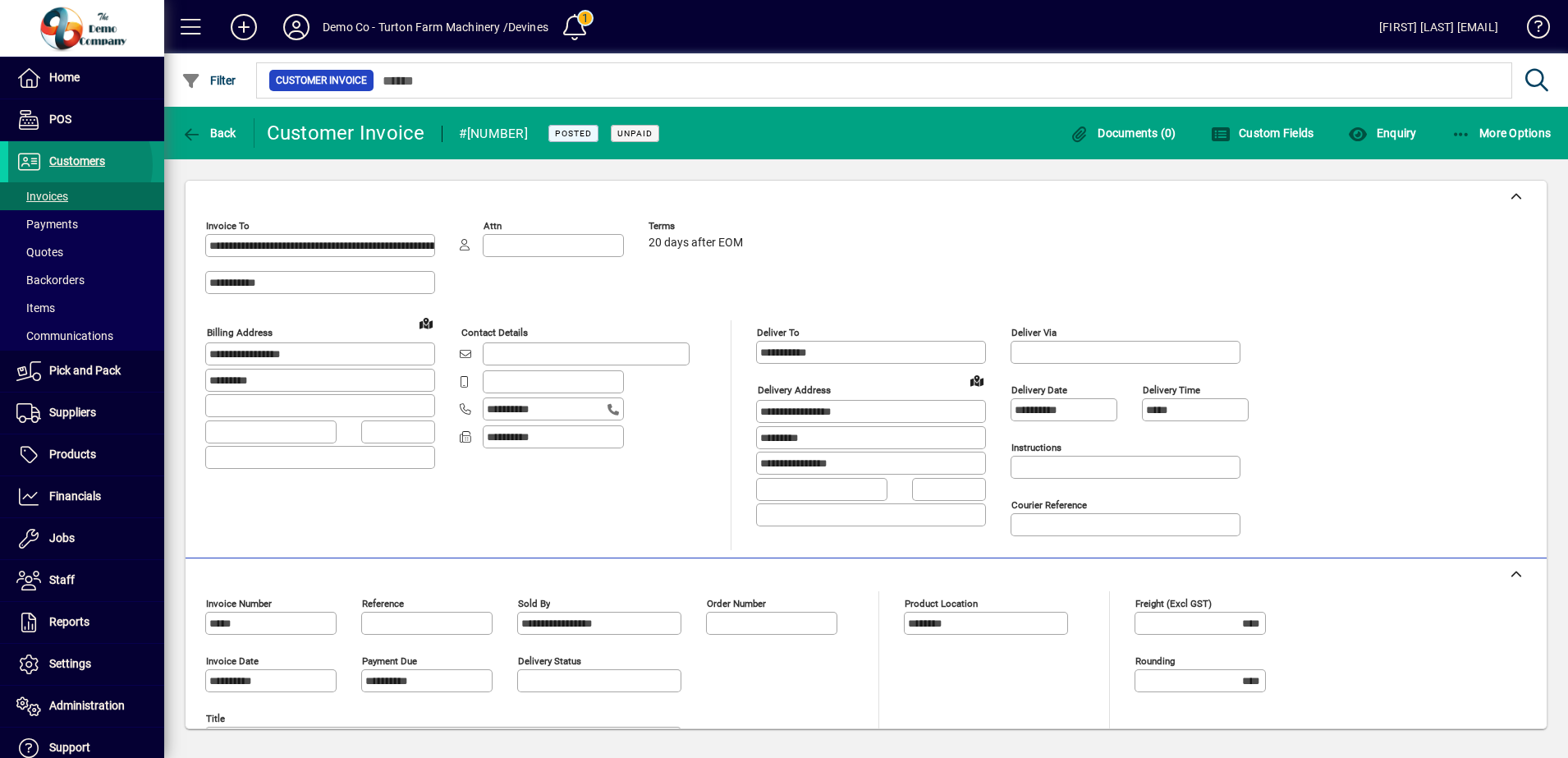 click on "Customers" at bounding box center (77, 161) 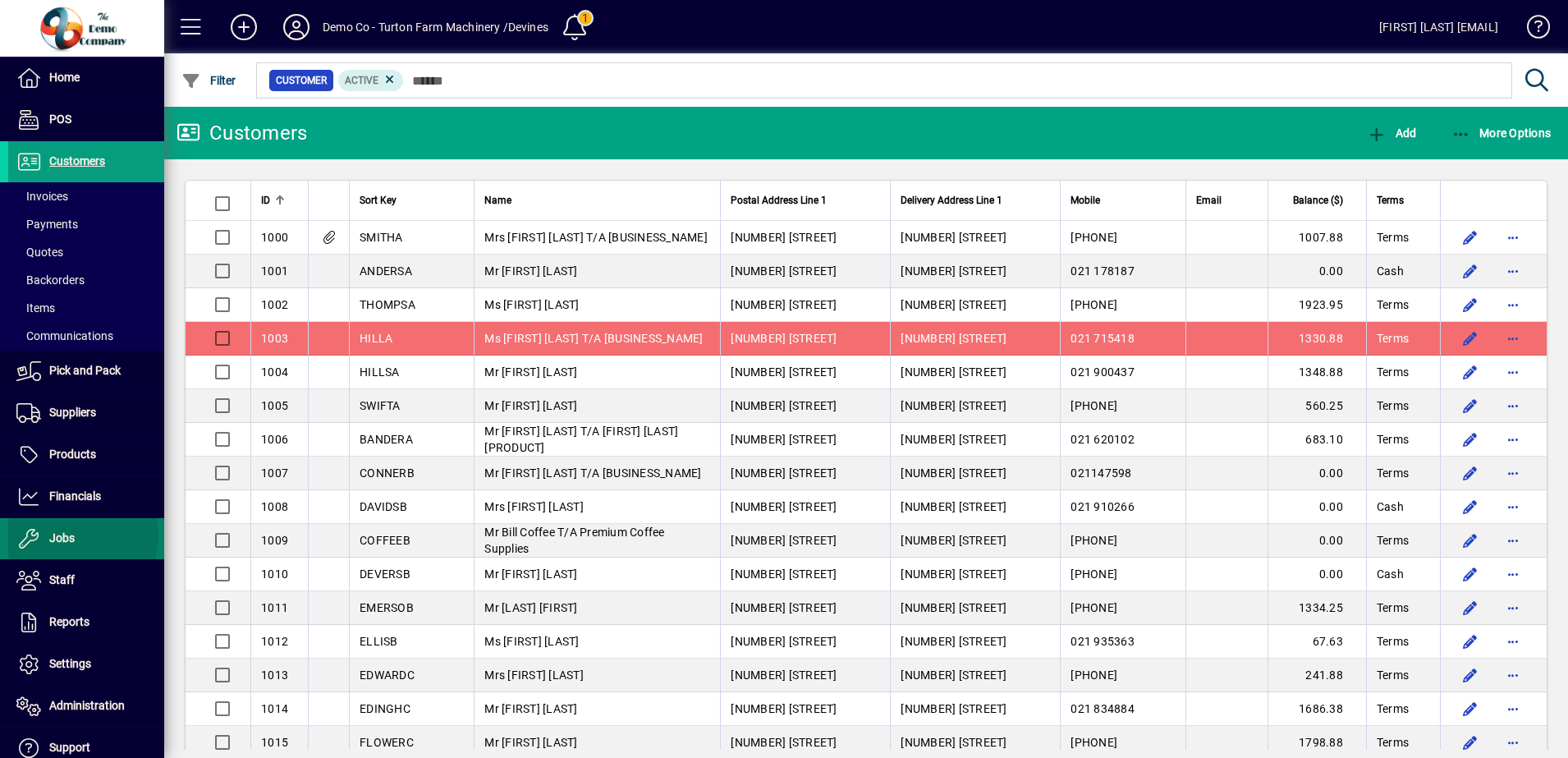 click at bounding box center (86, 539) 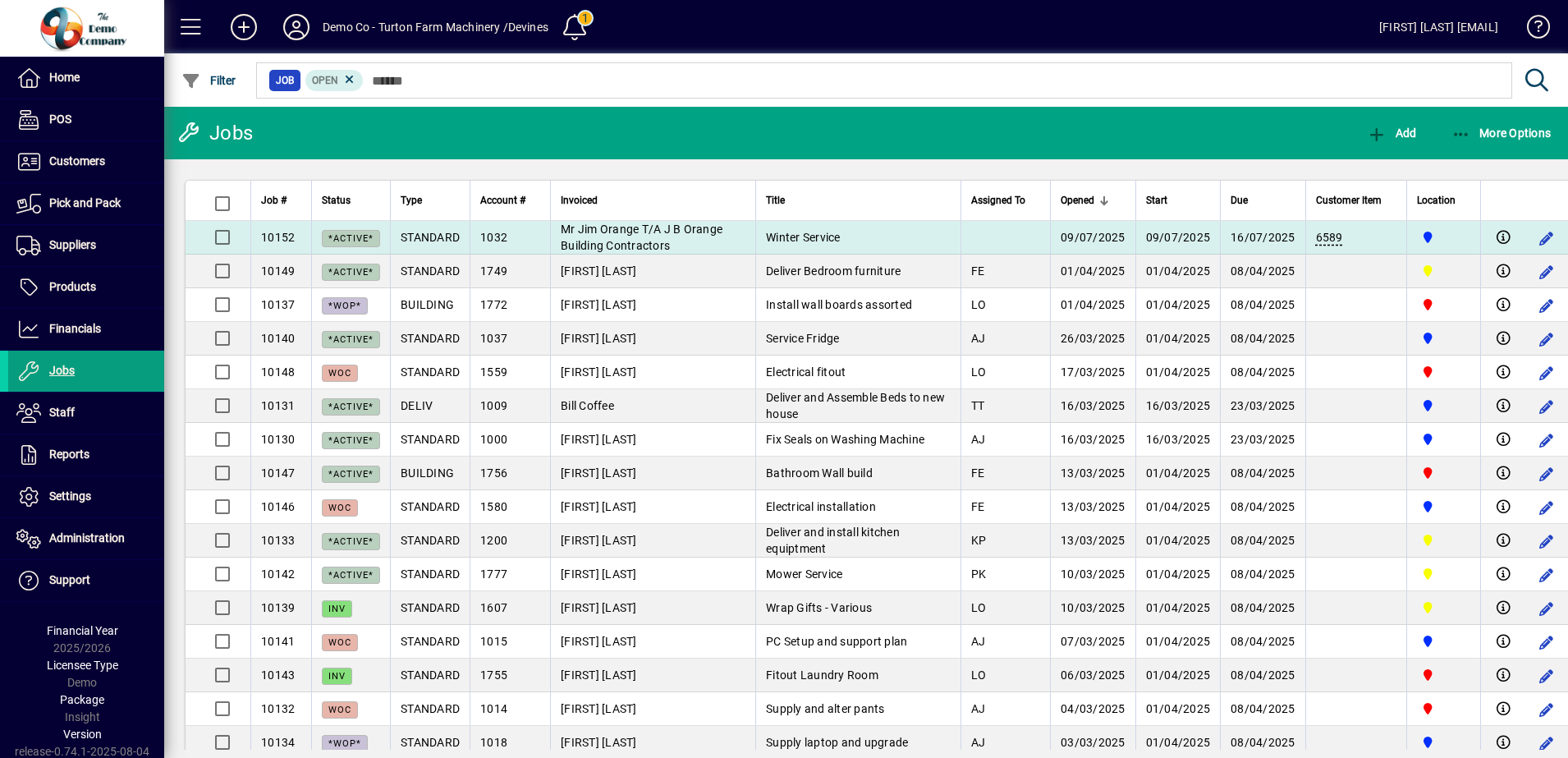 click on "STANDARD" at bounding box center (430, 237) 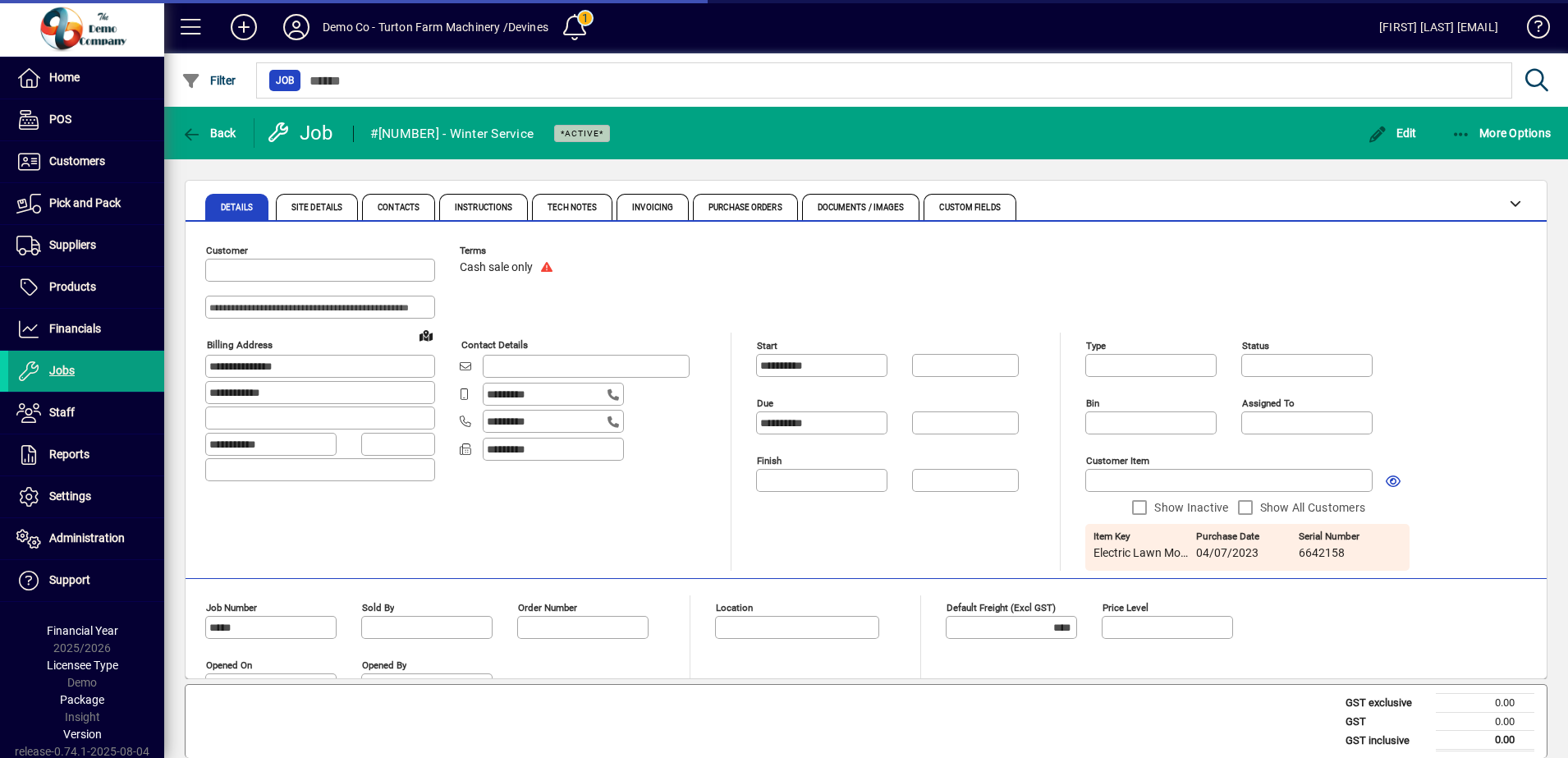 type on "******" 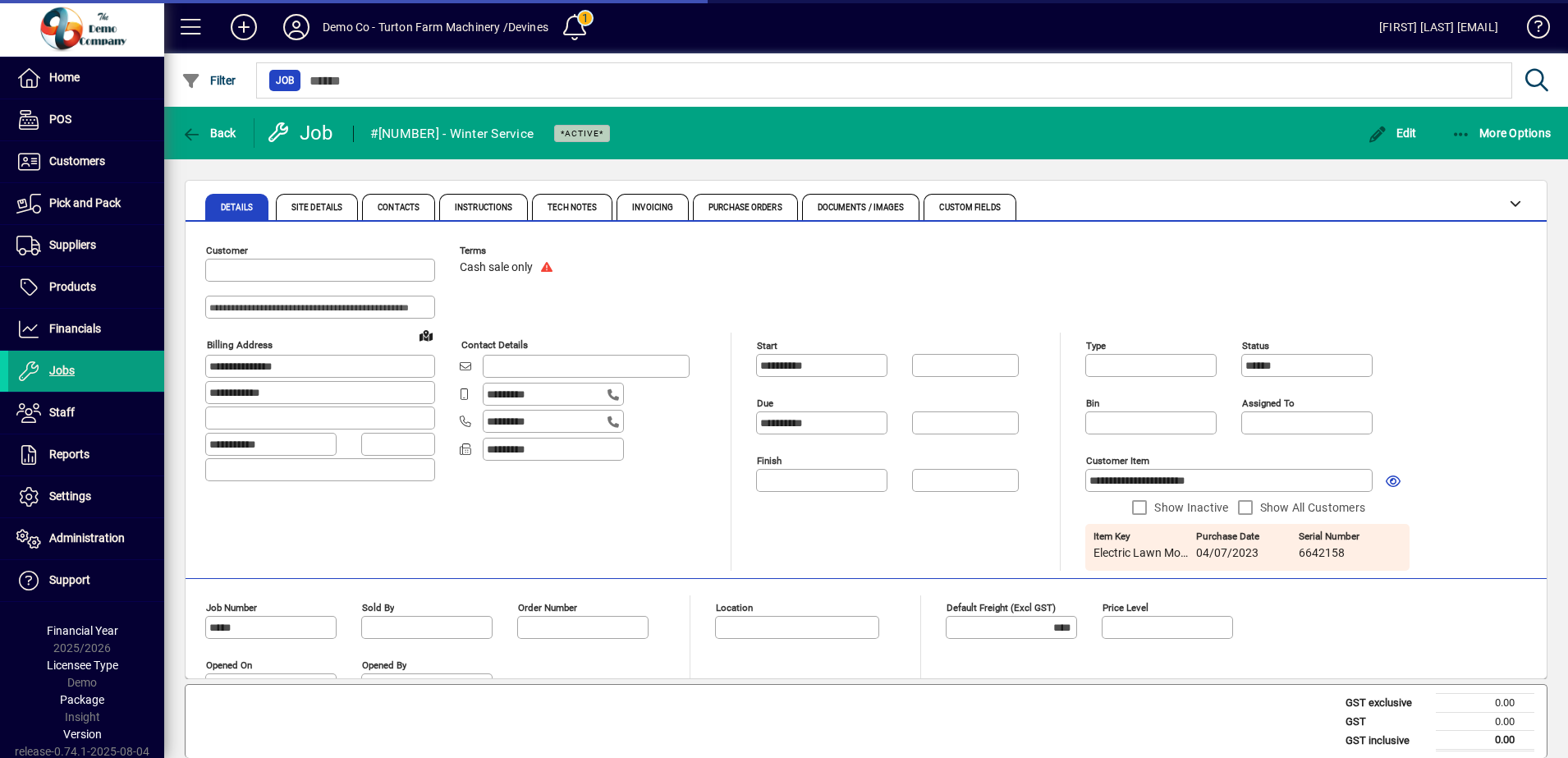 type on "**********" 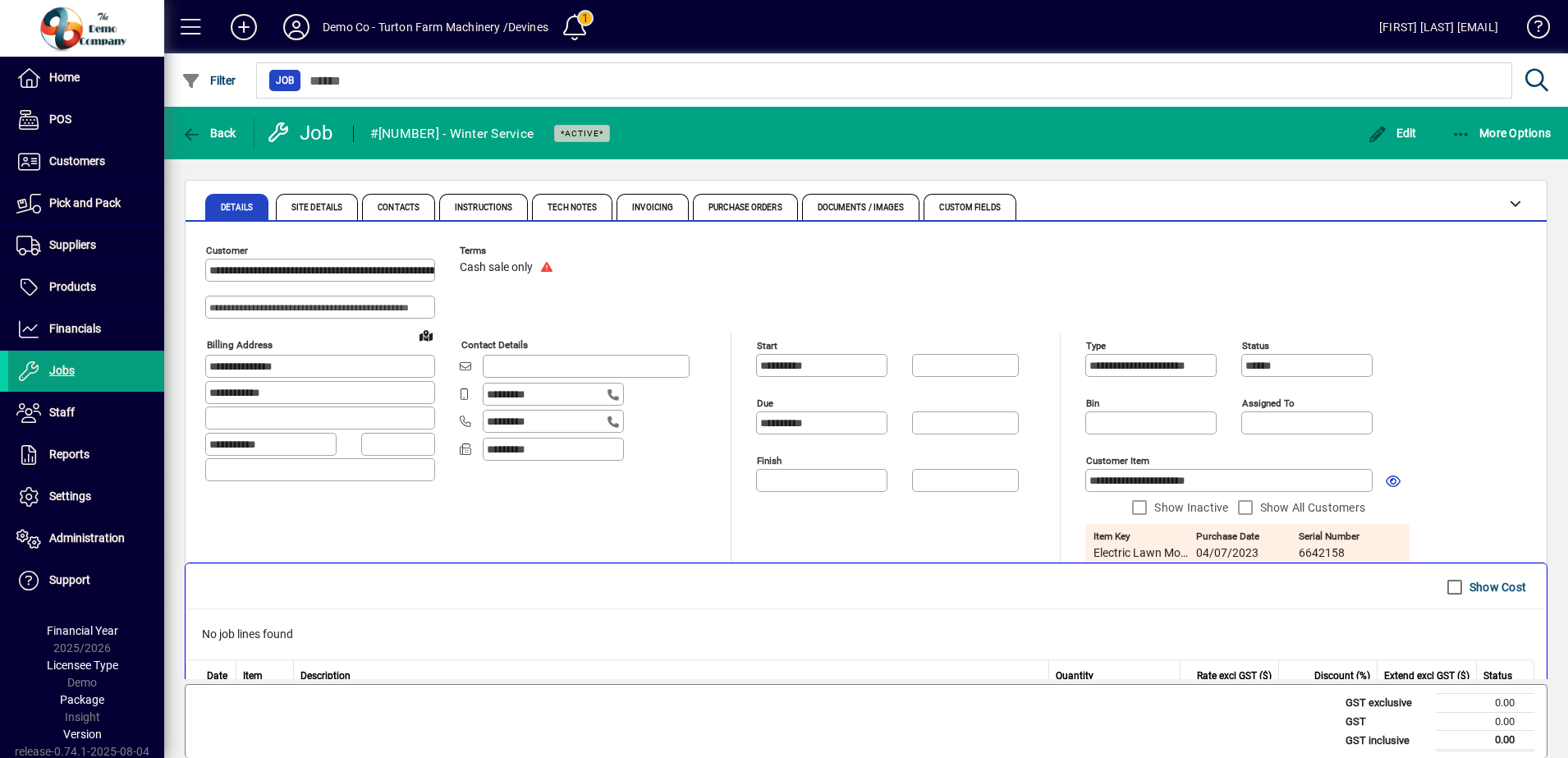 scroll, scrollTop: 0, scrollLeft: 0, axis: both 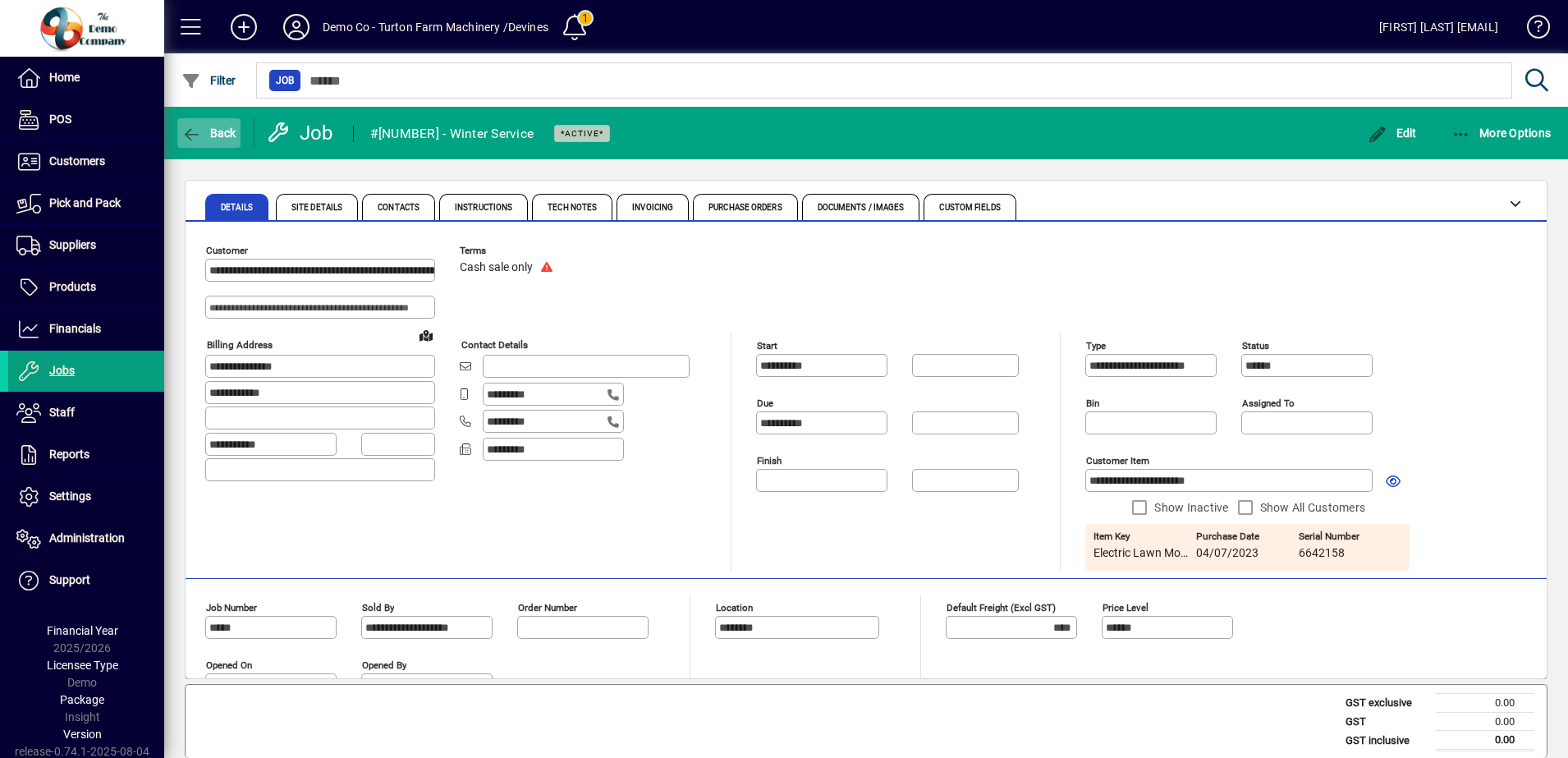 click on "Back" 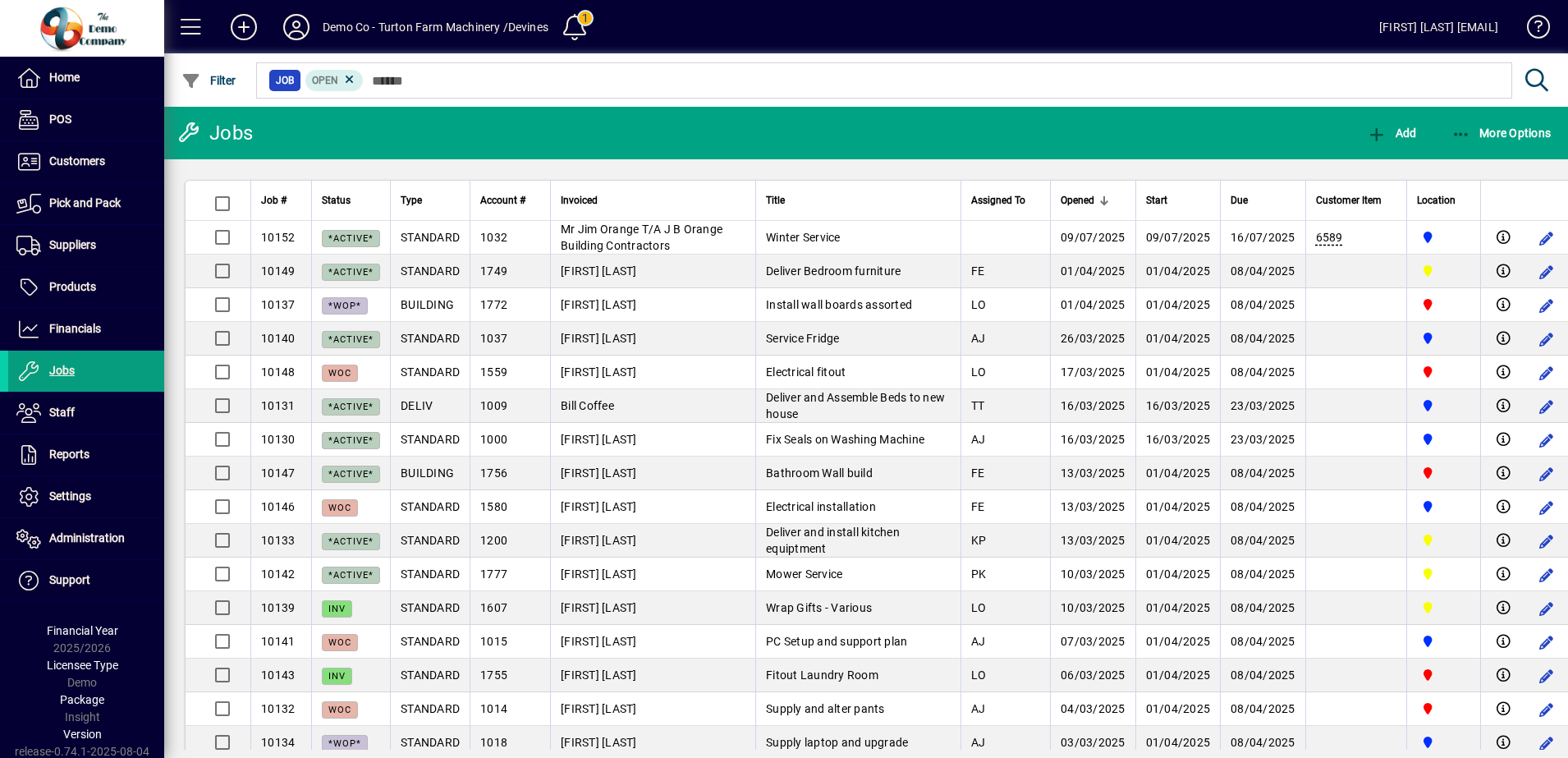 click on "Type" at bounding box center (430, 200) 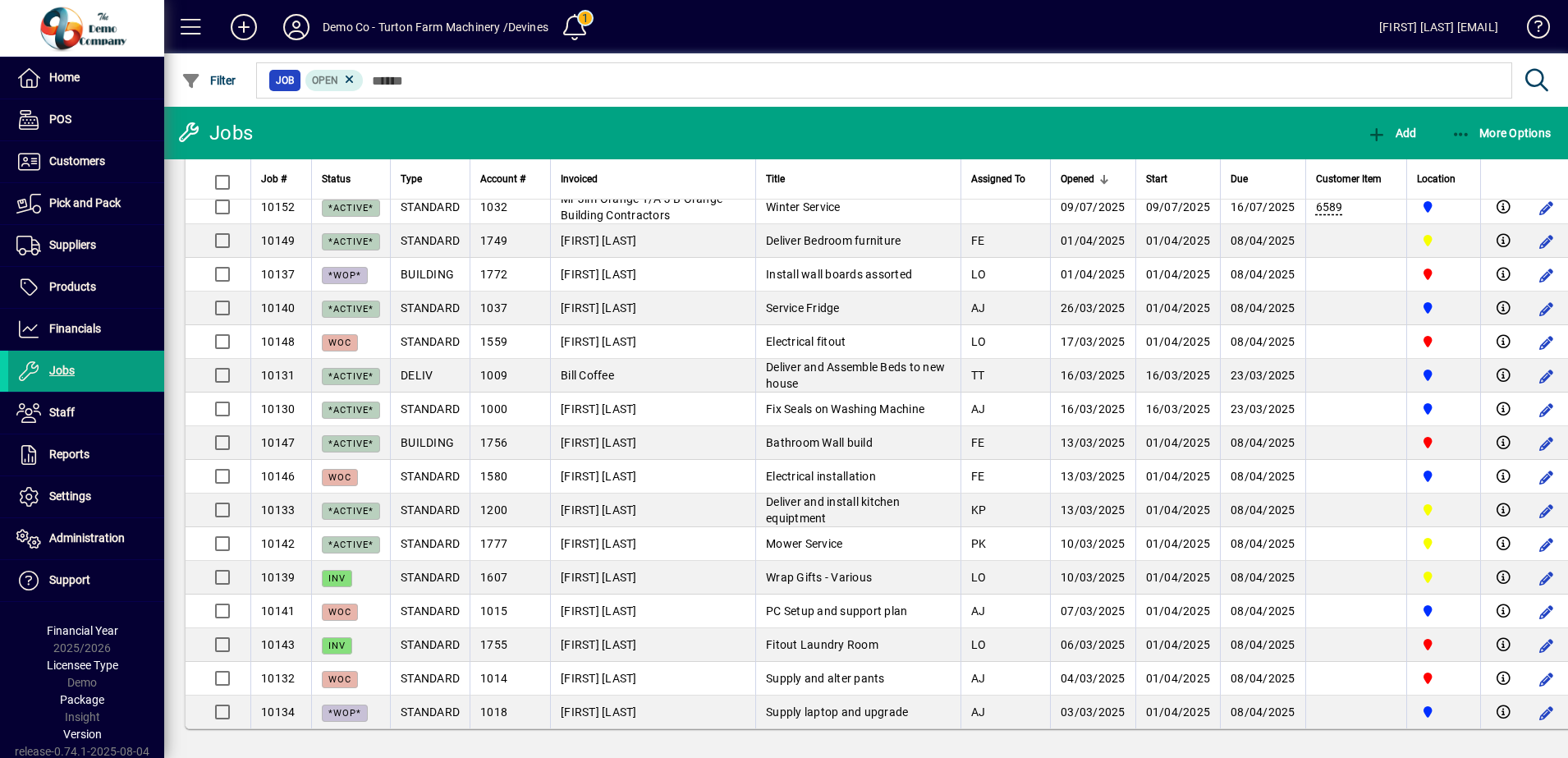 scroll, scrollTop: 0, scrollLeft: 0, axis: both 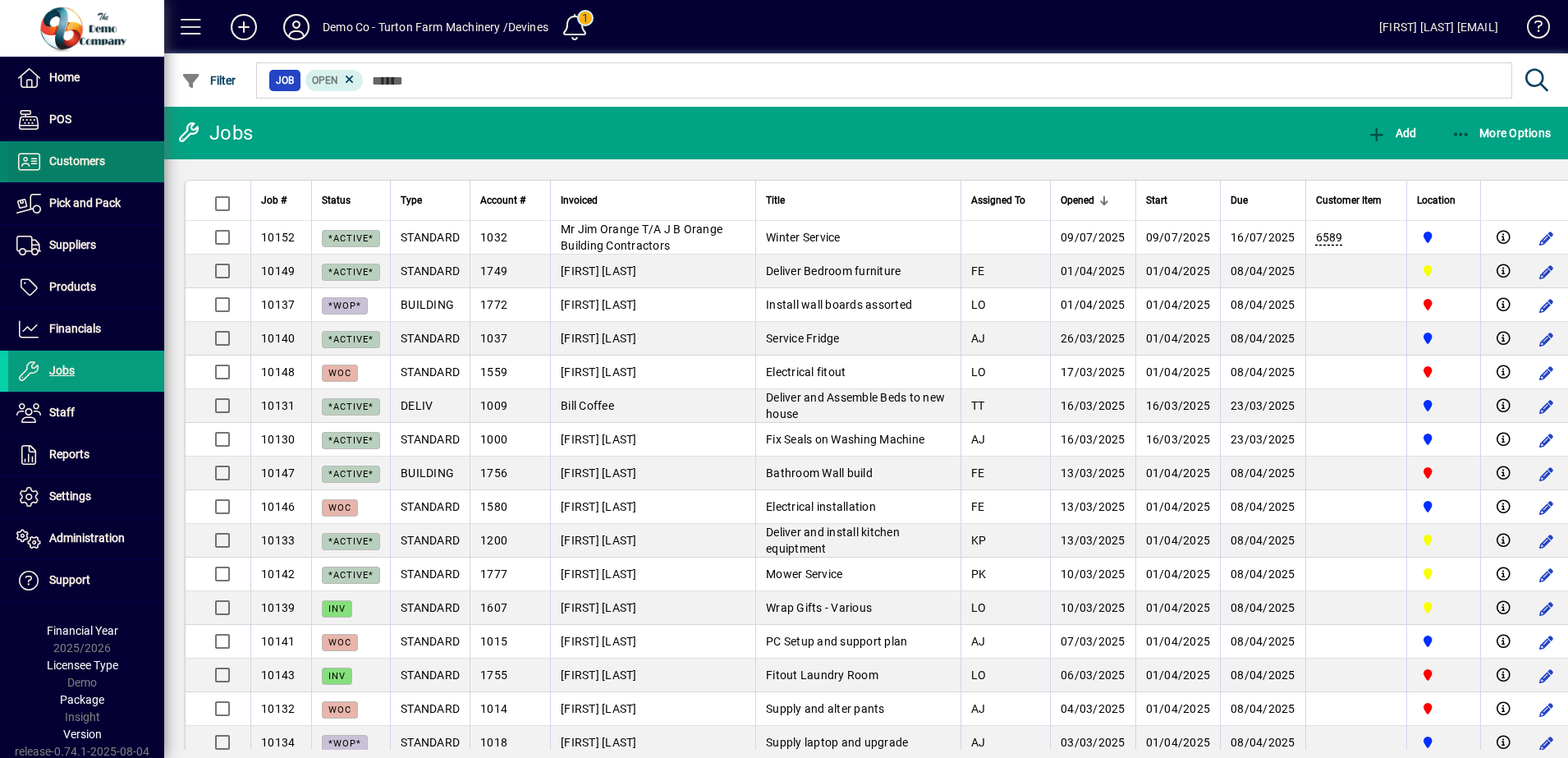 click on "Customers" at bounding box center [77, 161] 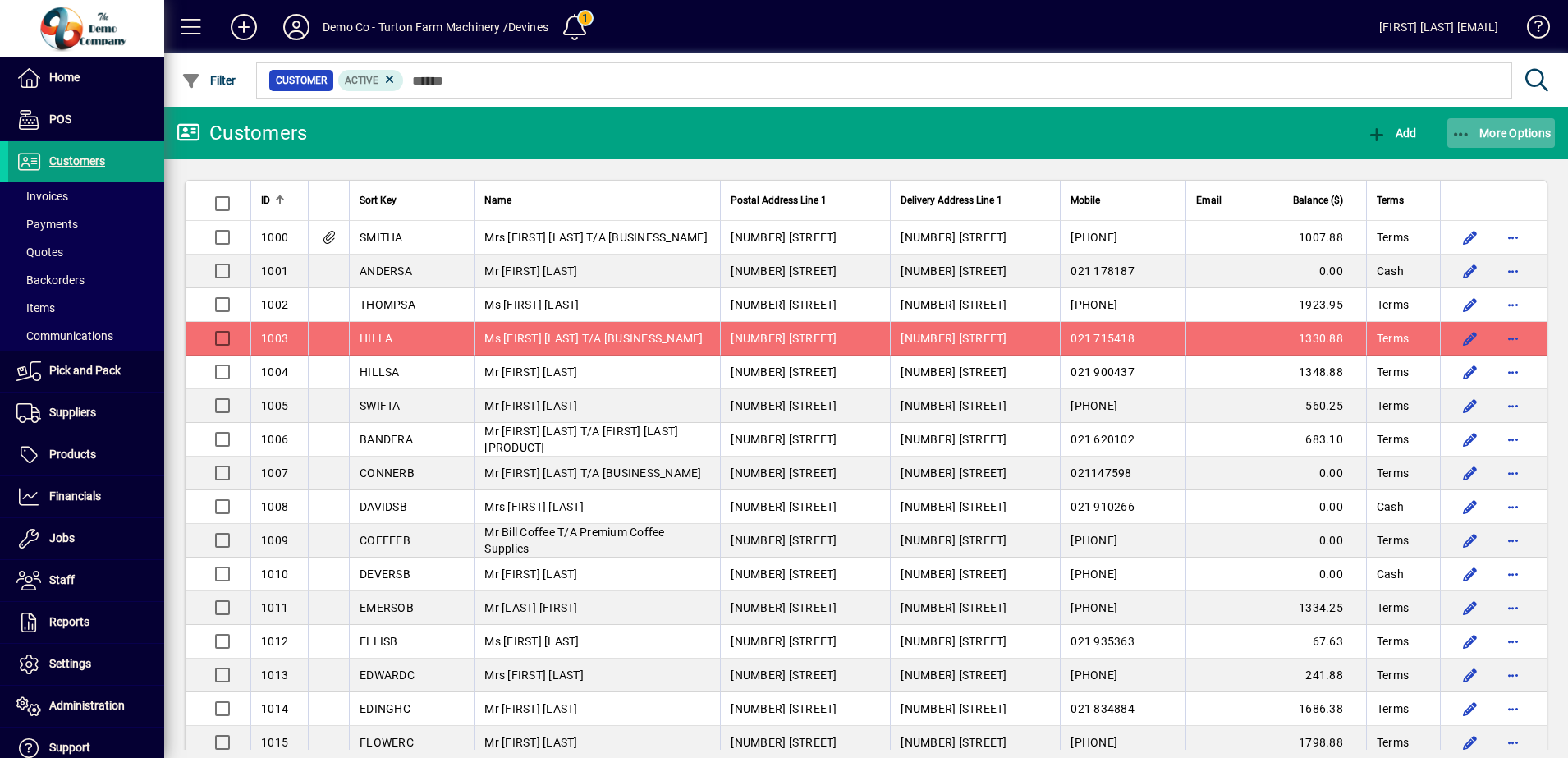 click 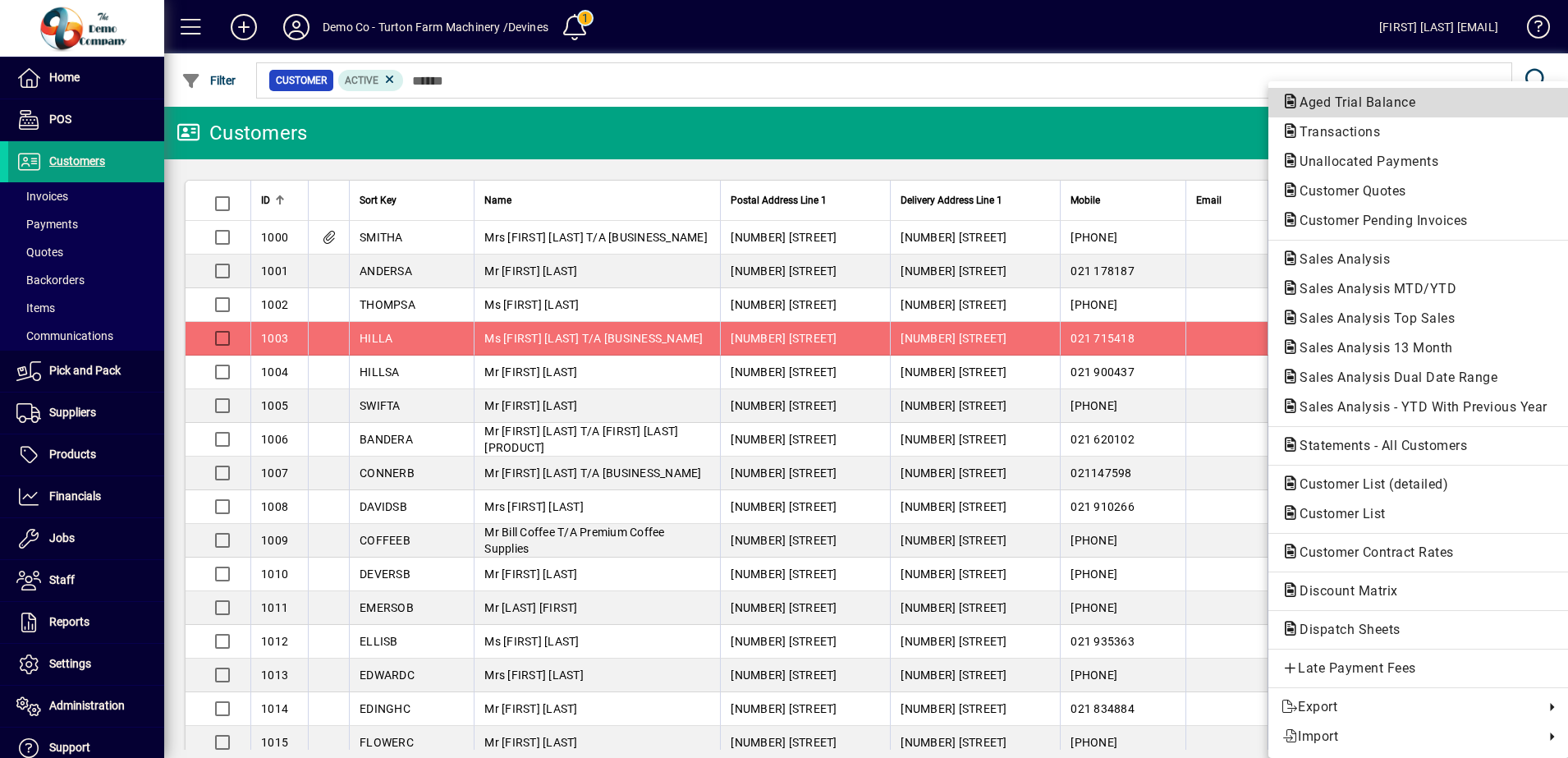 click on "Aged Trial Balance" 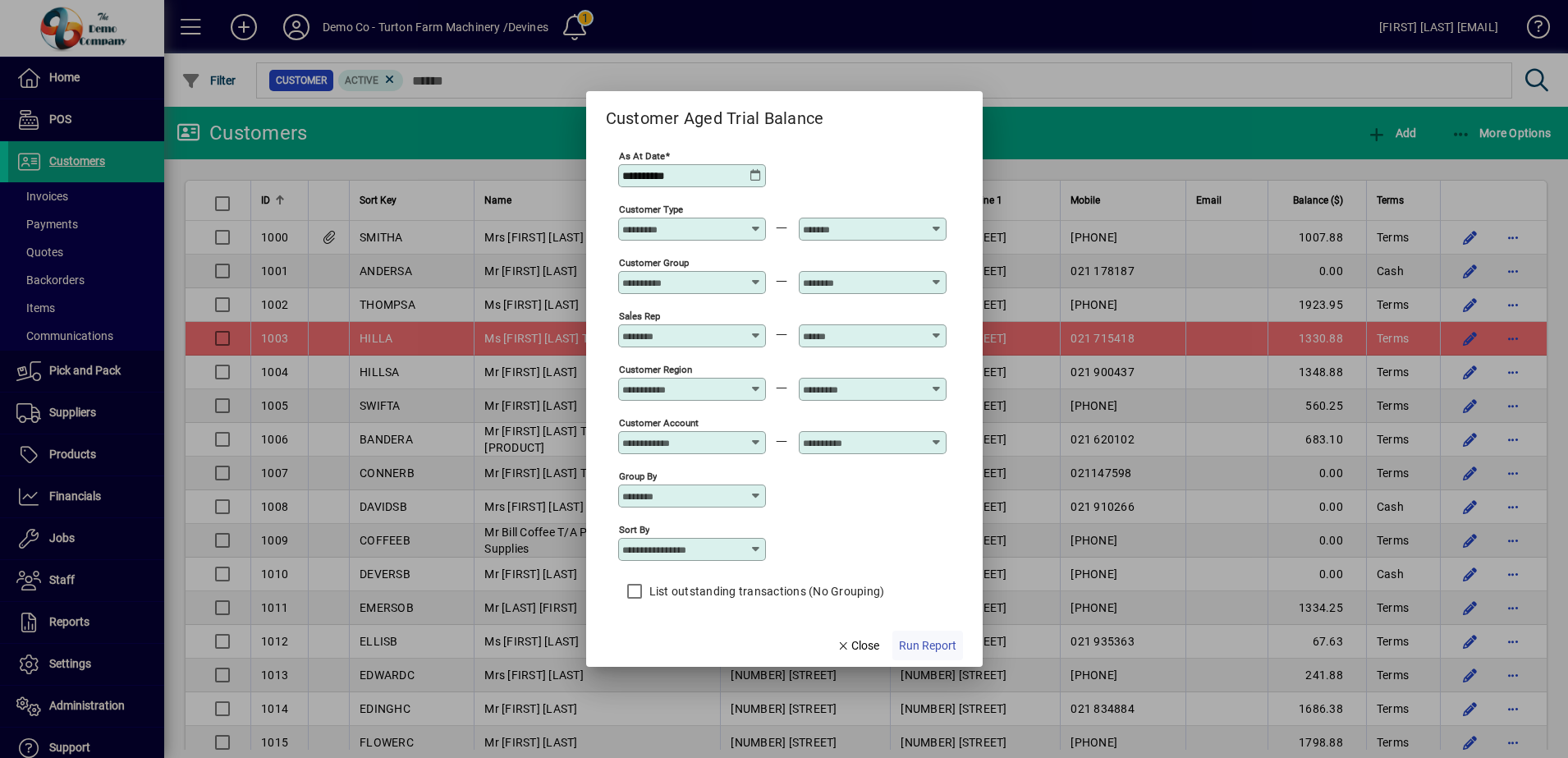 click on "Run Report" 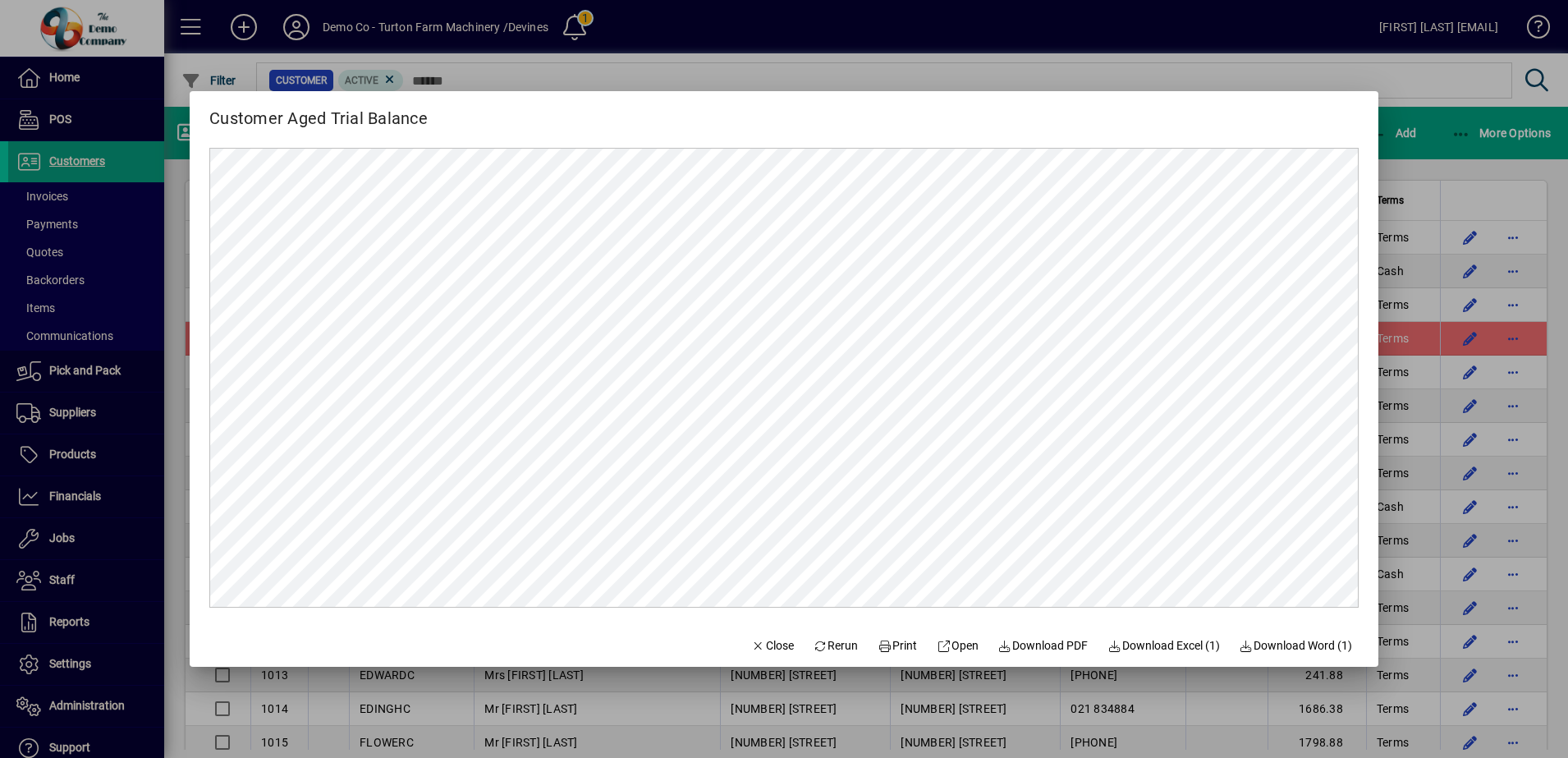 scroll, scrollTop: 0, scrollLeft: 0, axis: both 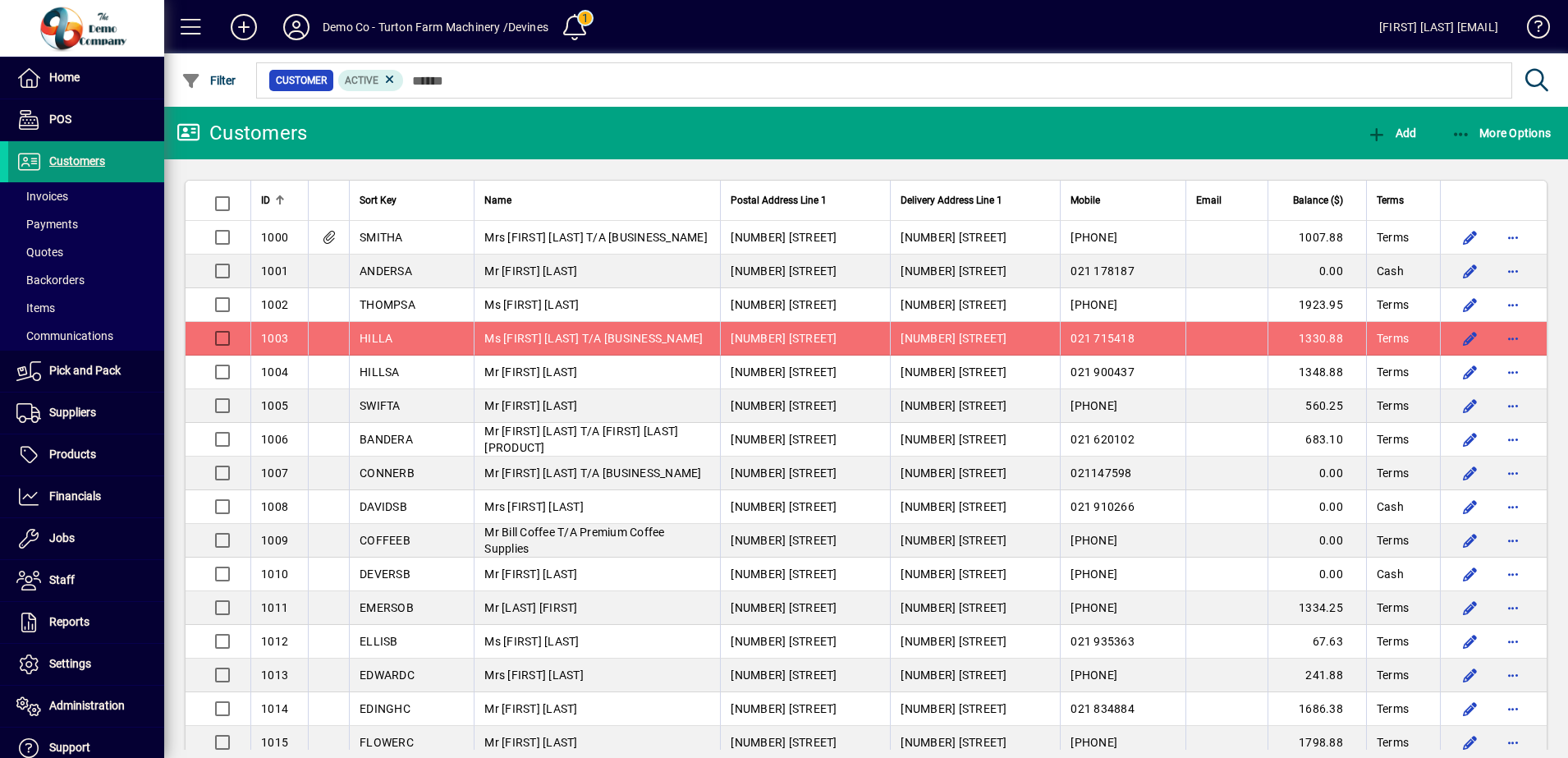 click on "Customers" at bounding box center (77, 161) 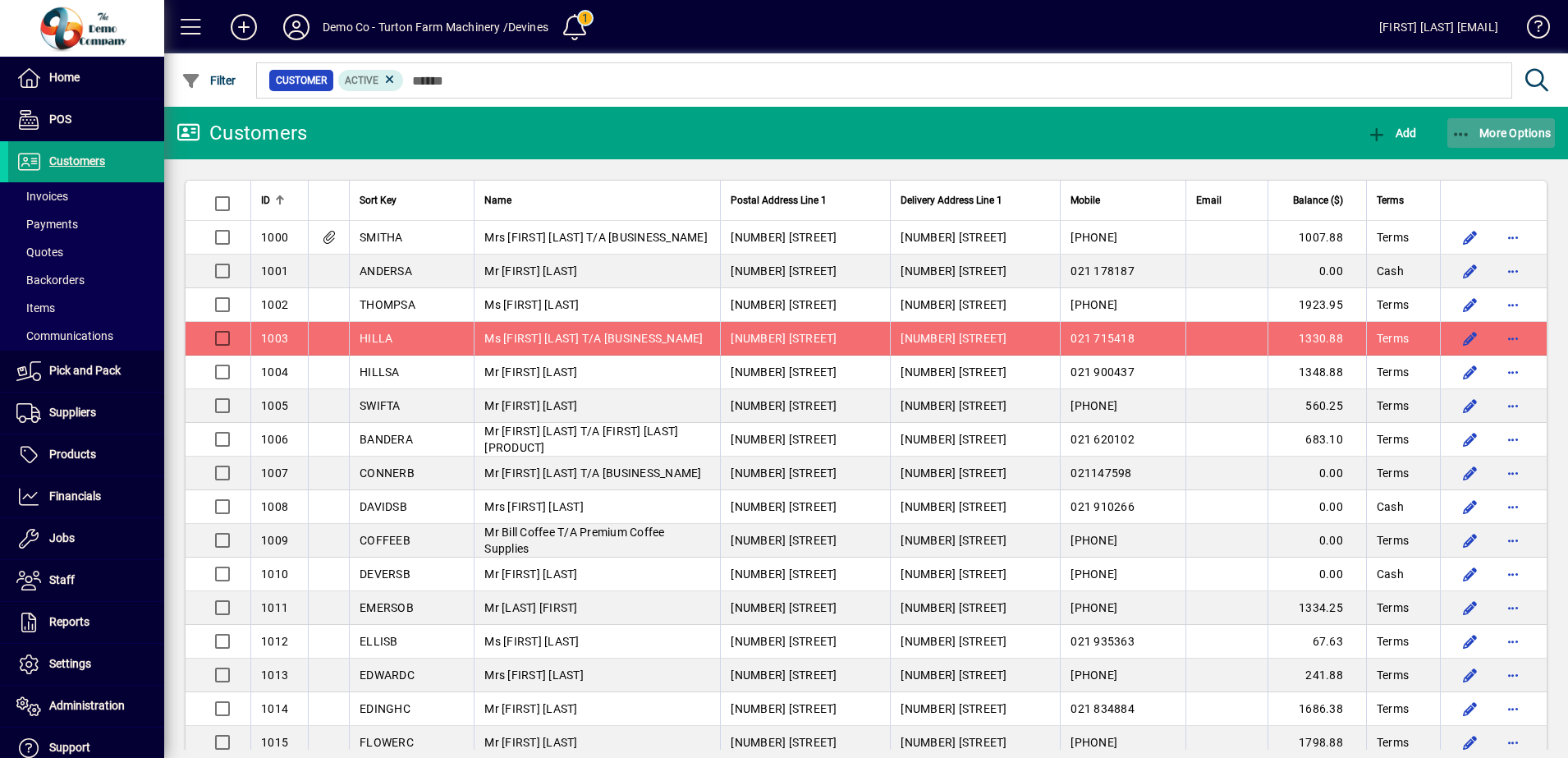 click 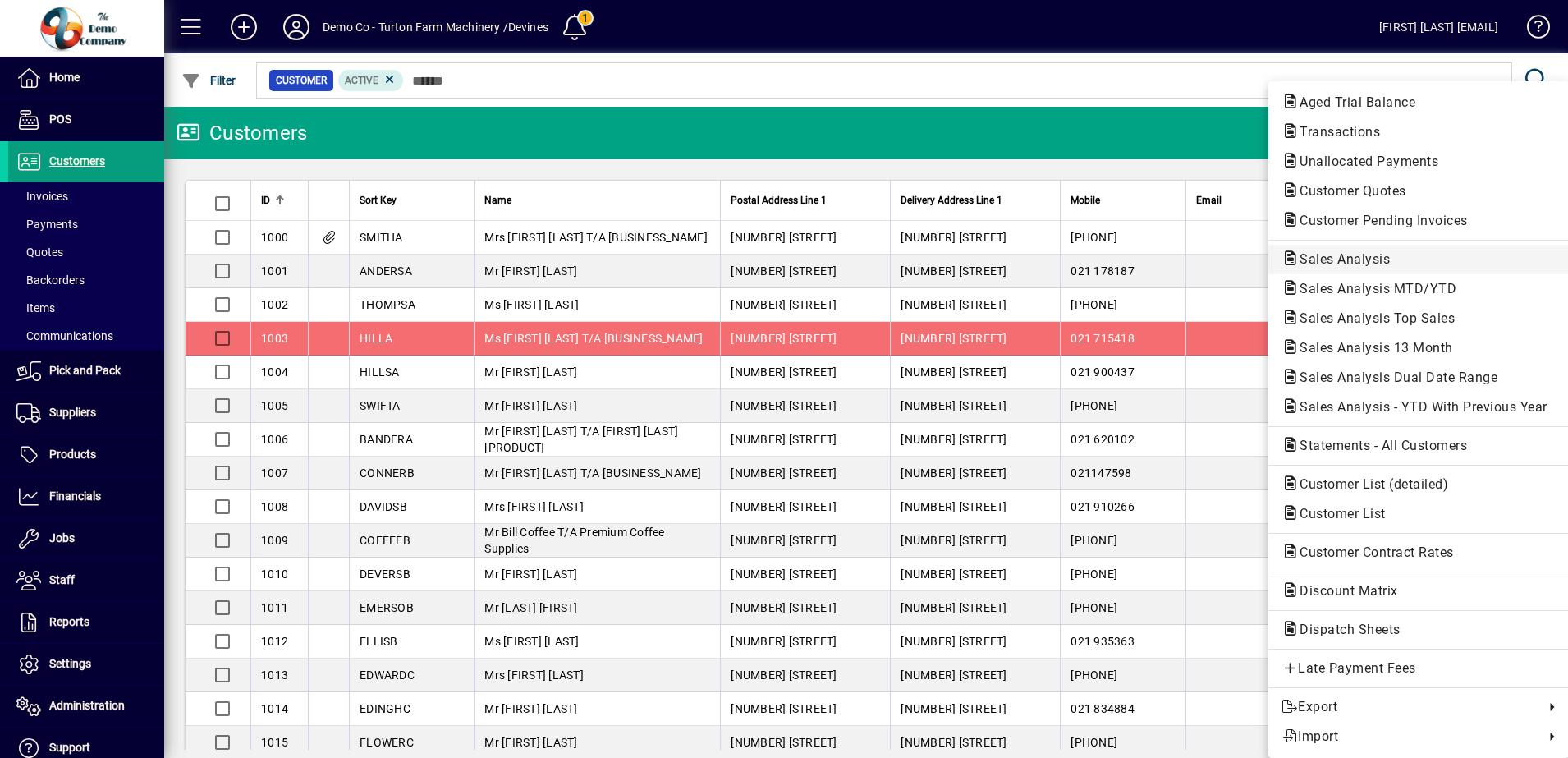click on "Sales Analysis" at bounding box center (1373, 288) 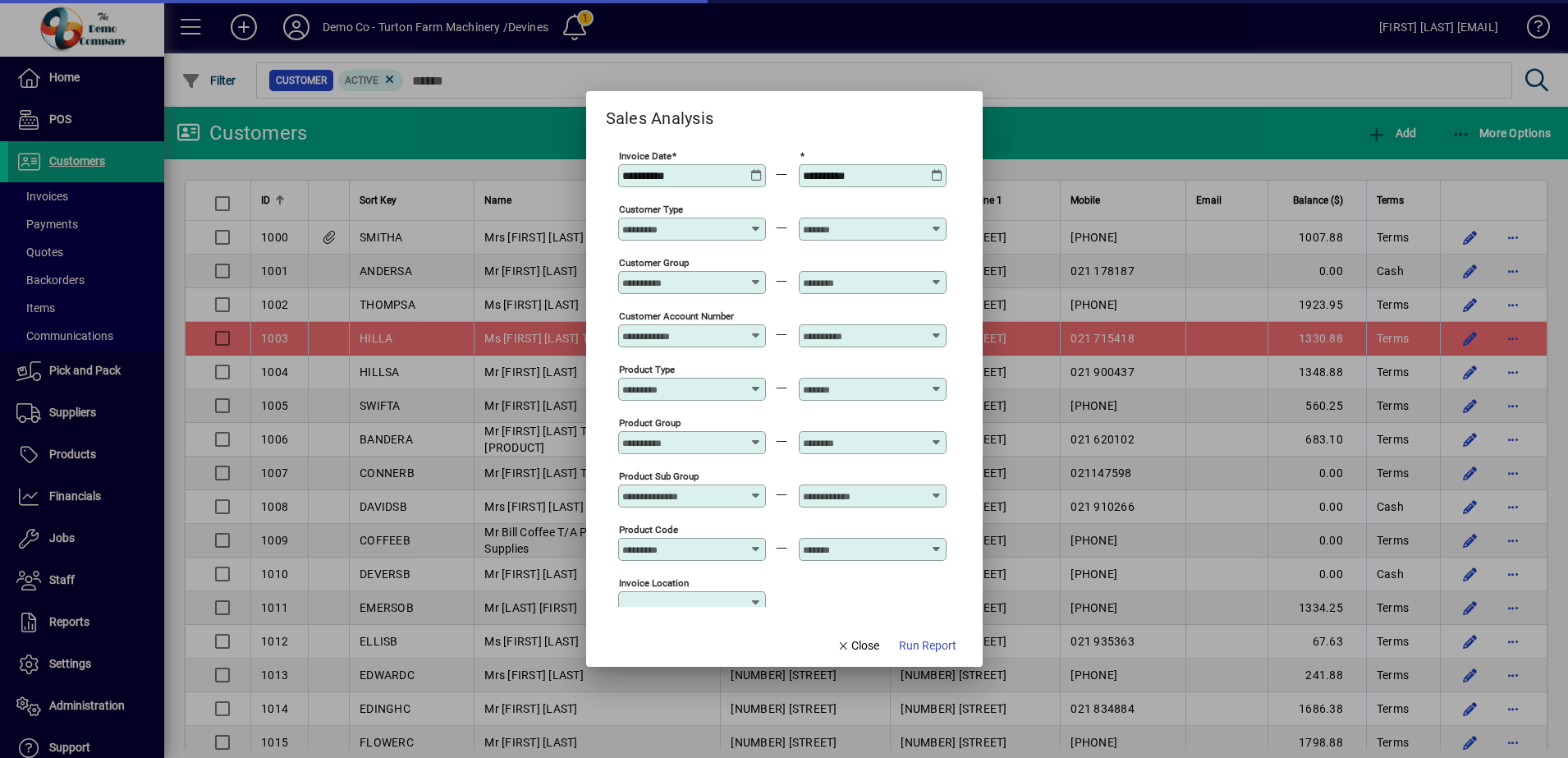 type on "***" 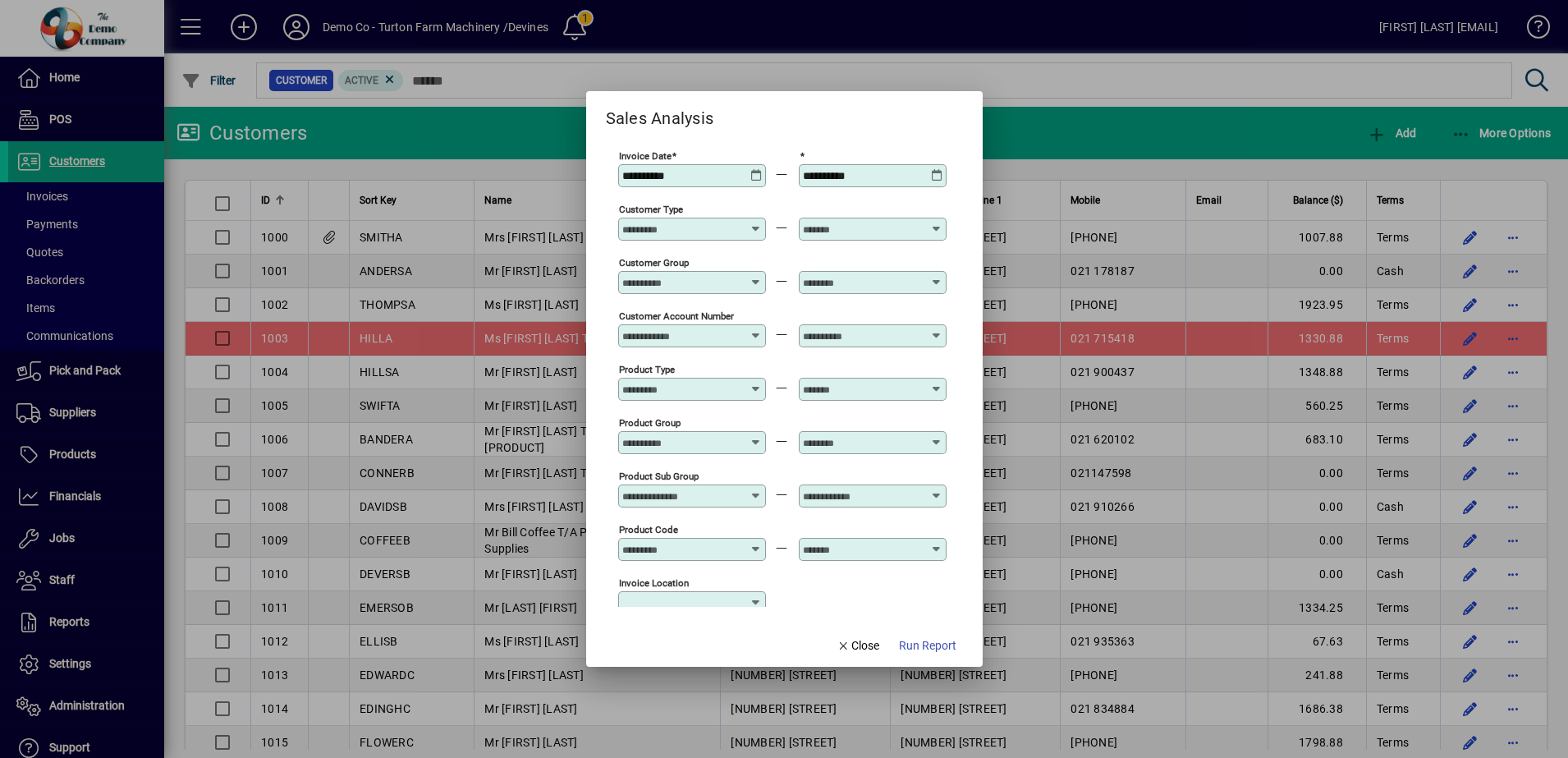 click on "**********" at bounding box center (682, 176) 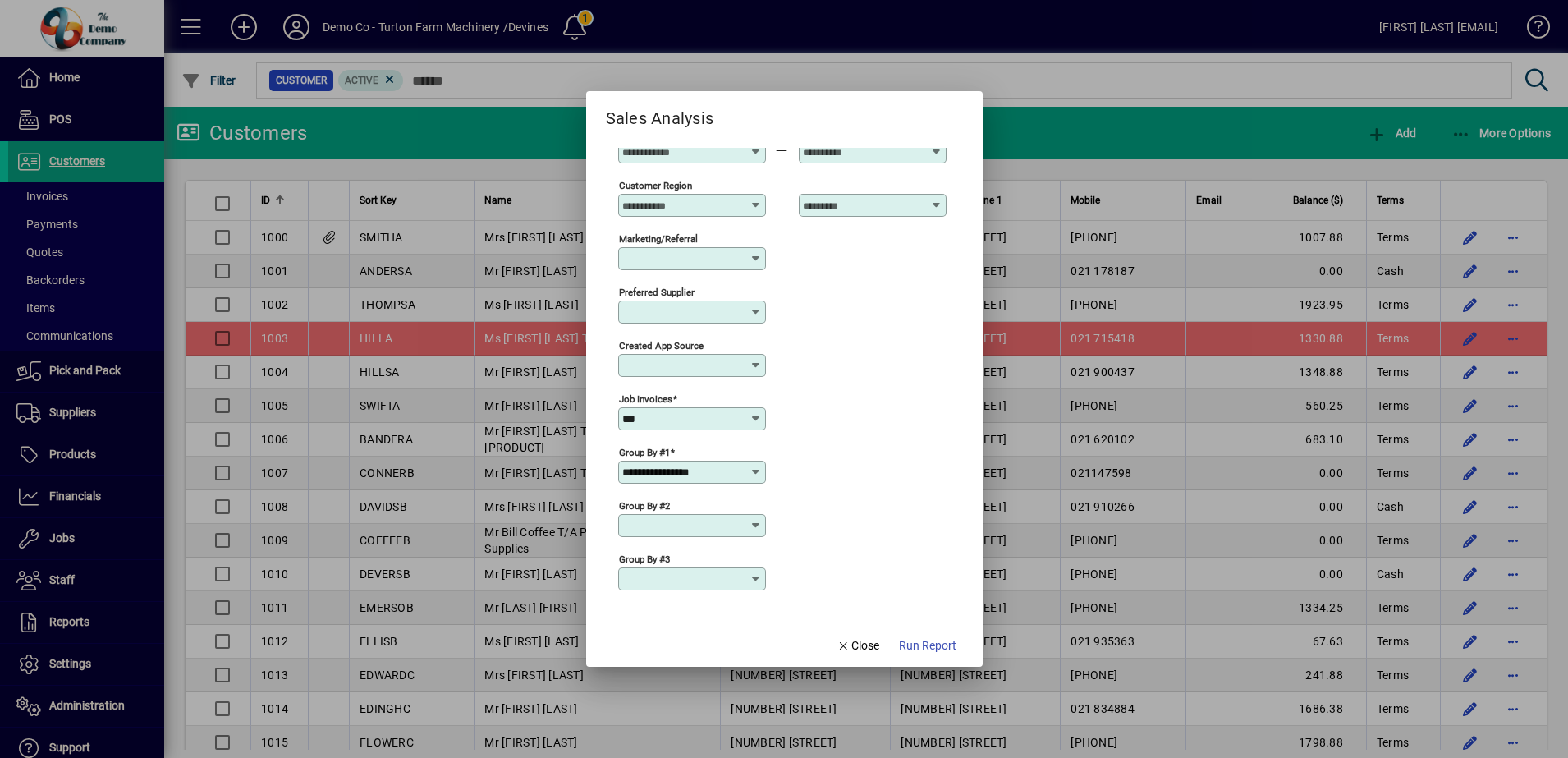 scroll, scrollTop: 591, scrollLeft: 0, axis: vertical 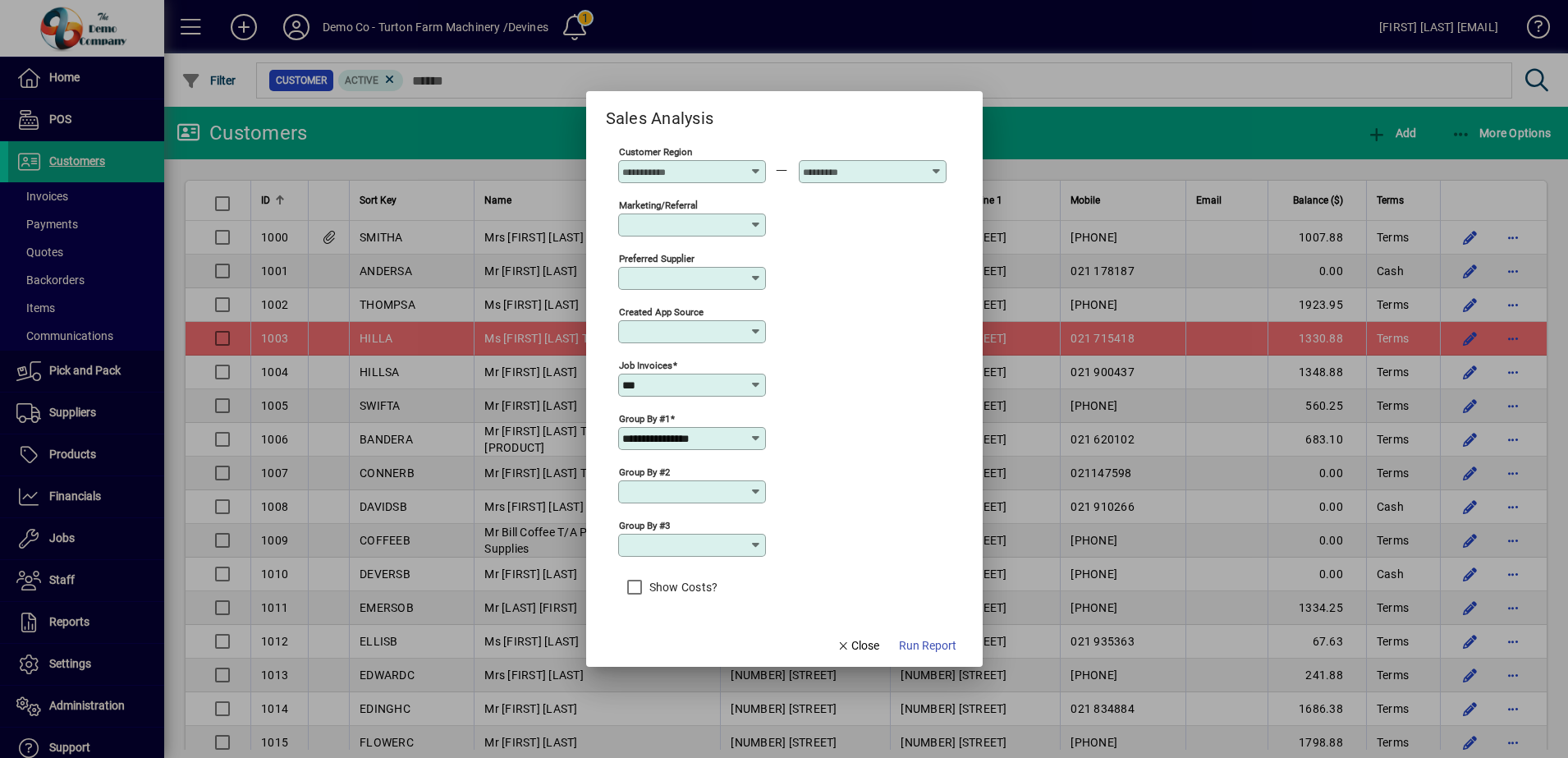 type on "**********" 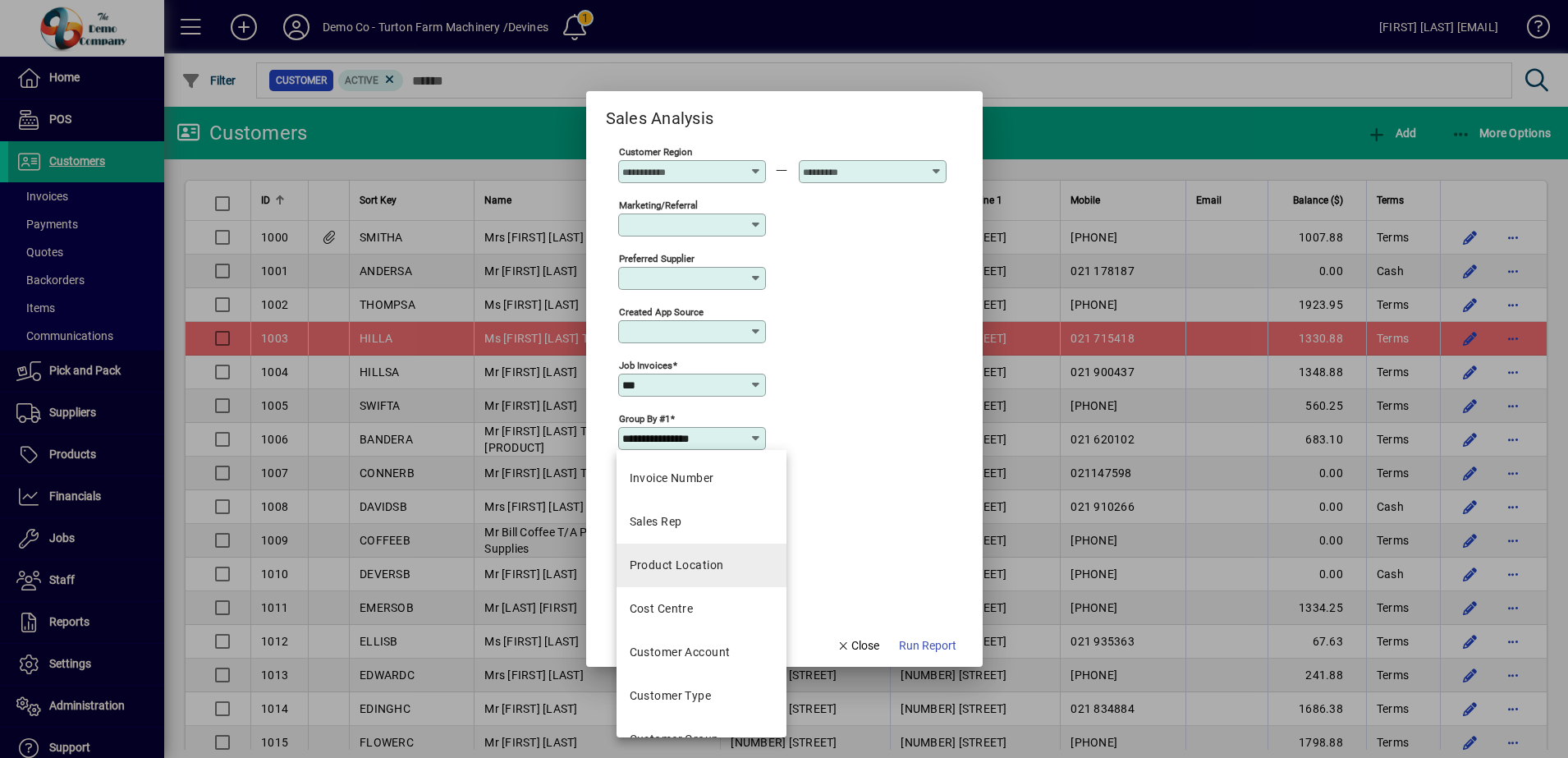 click on "Product Location" at bounding box center [676, 565] 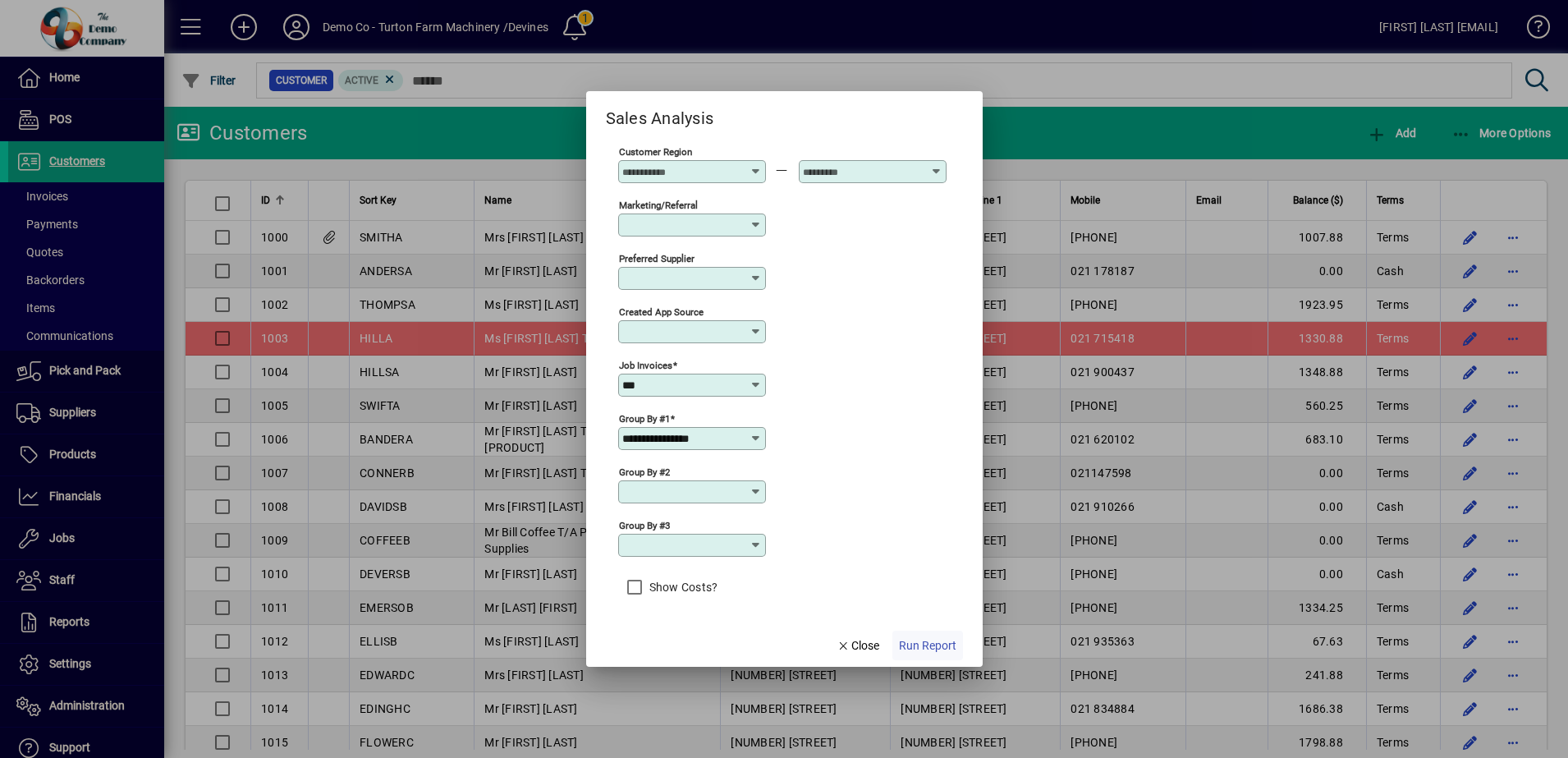 click on "Run Report" 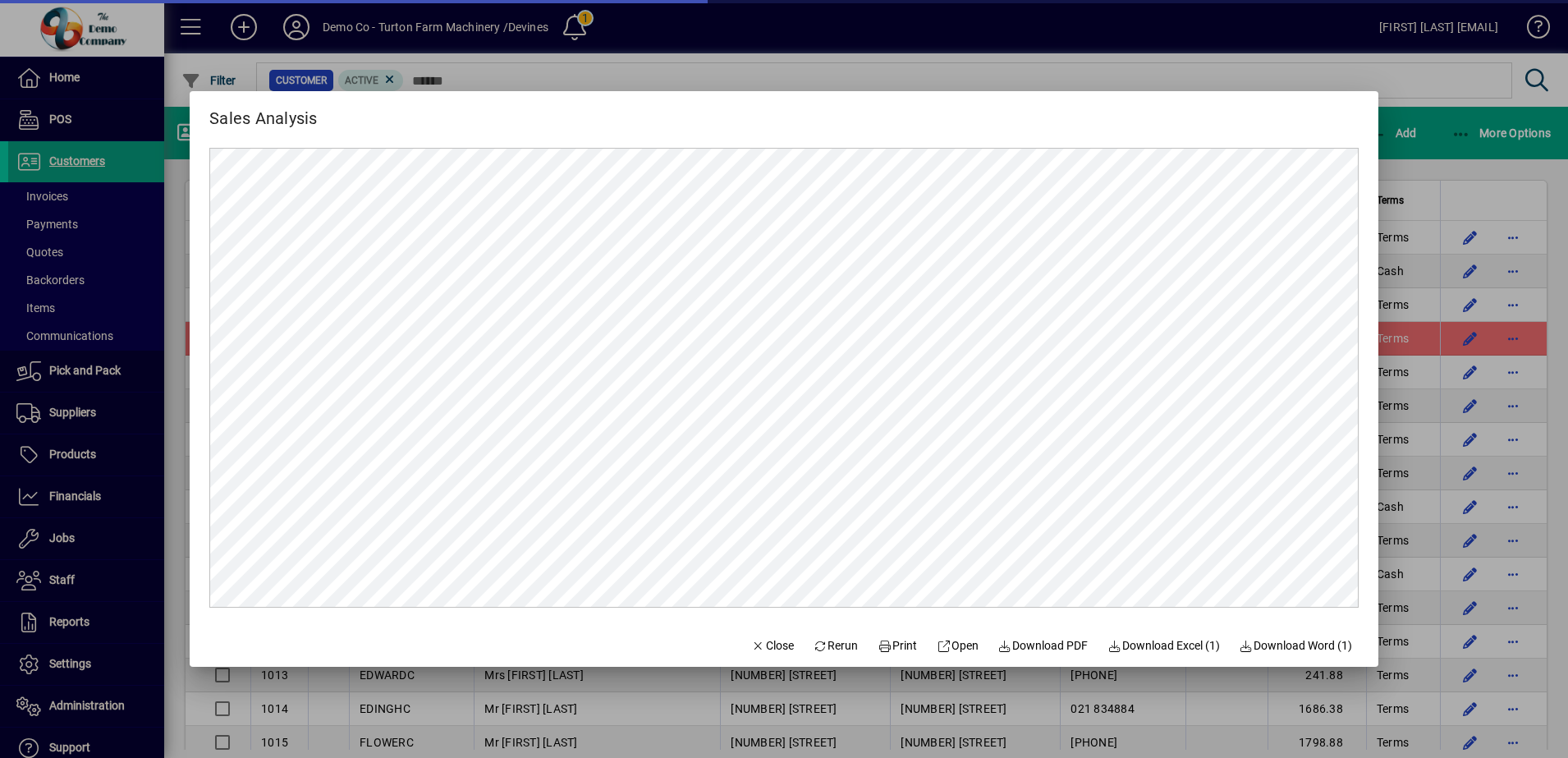 scroll, scrollTop: 0, scrollLeft: 0, axis: both 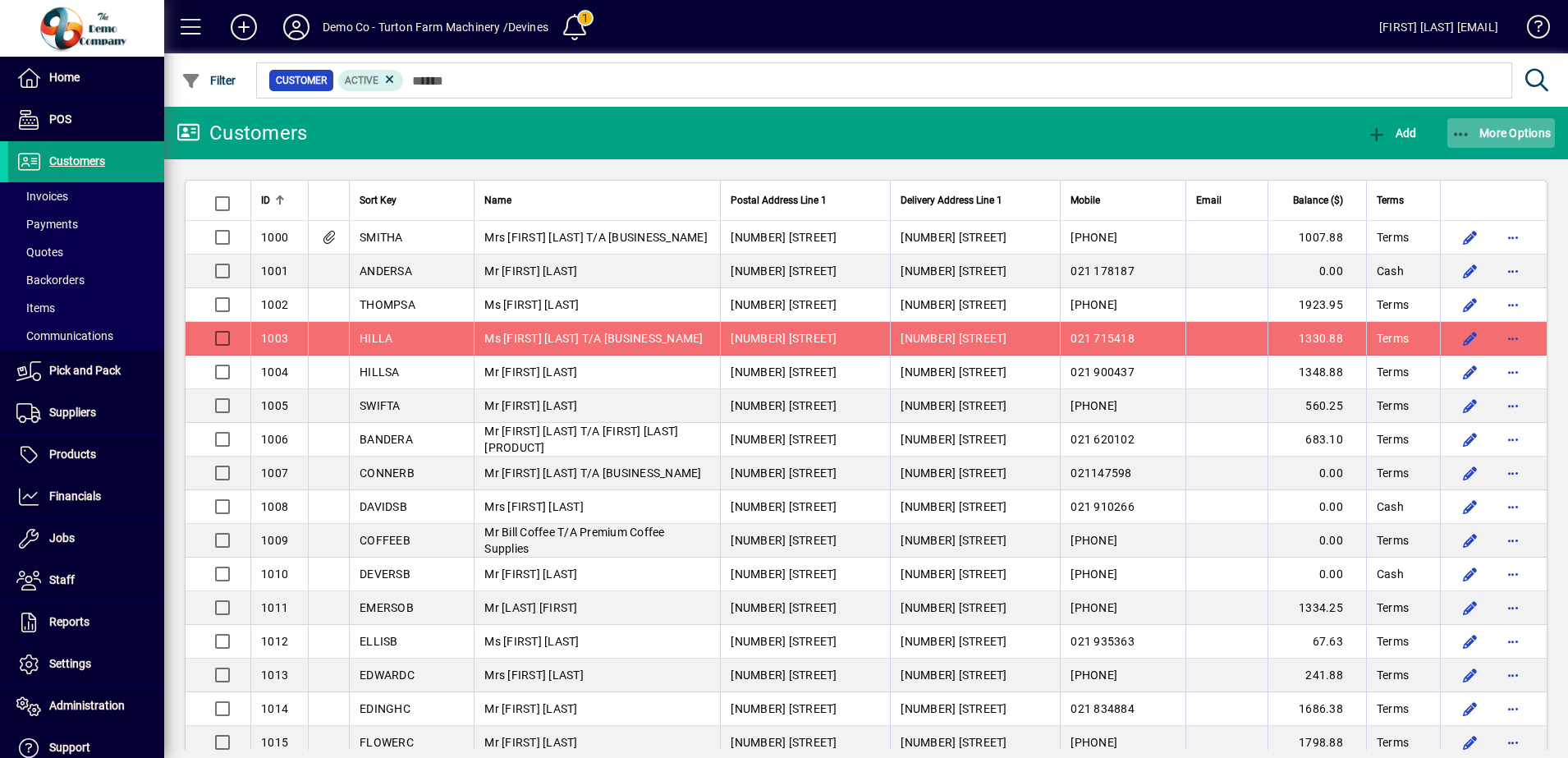 click 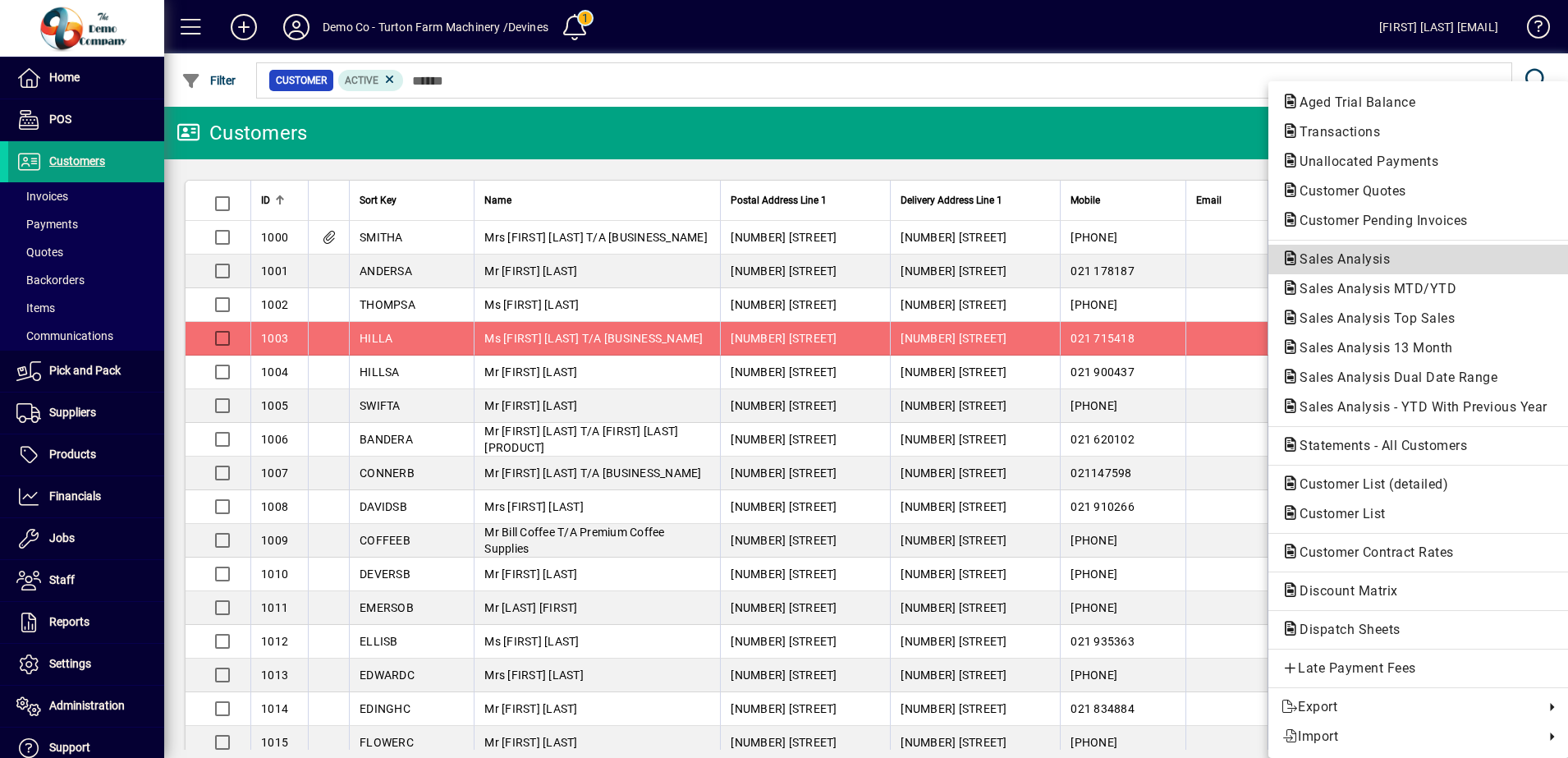 click on "Sales Analysis" 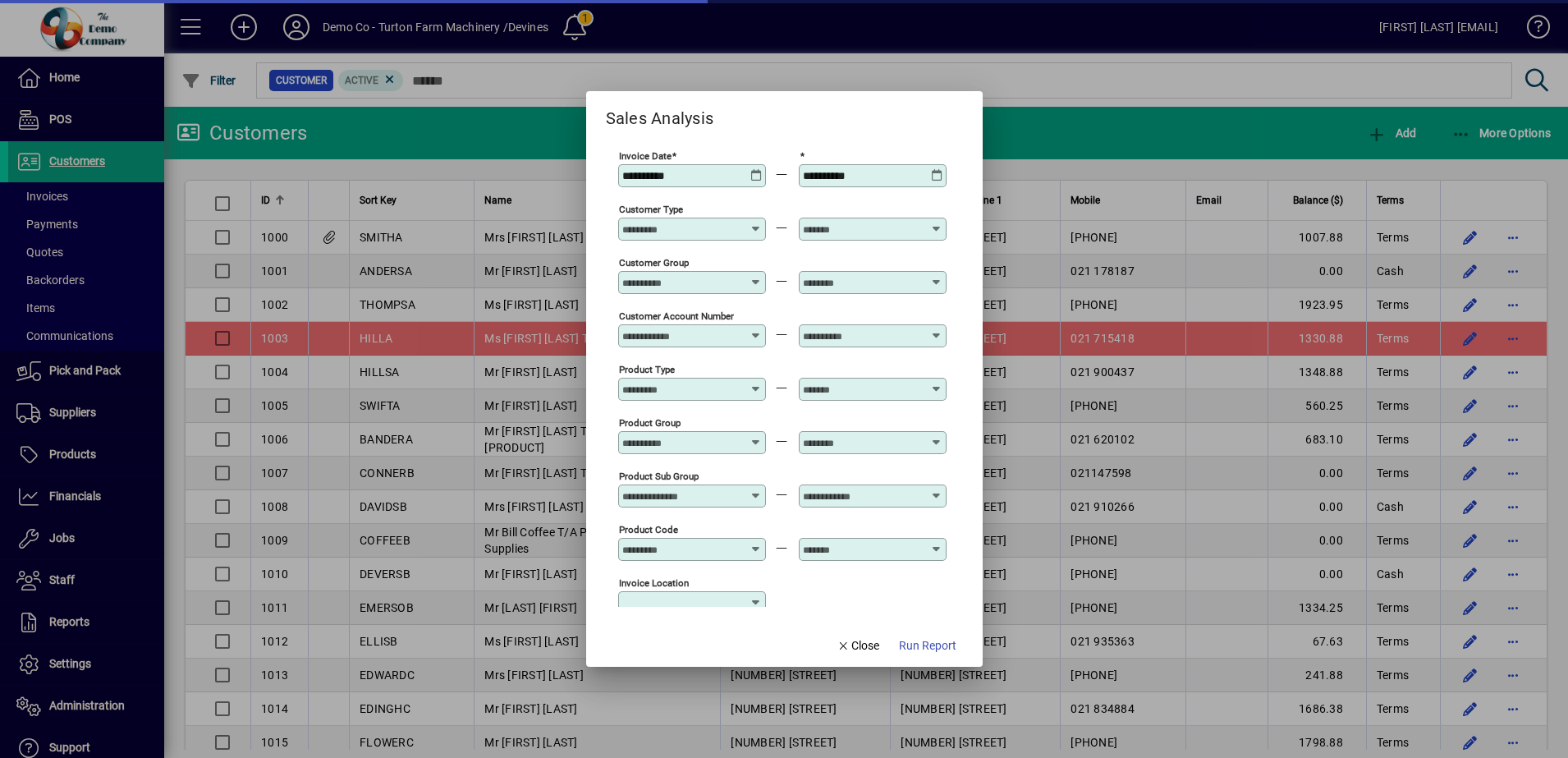 type on "***" 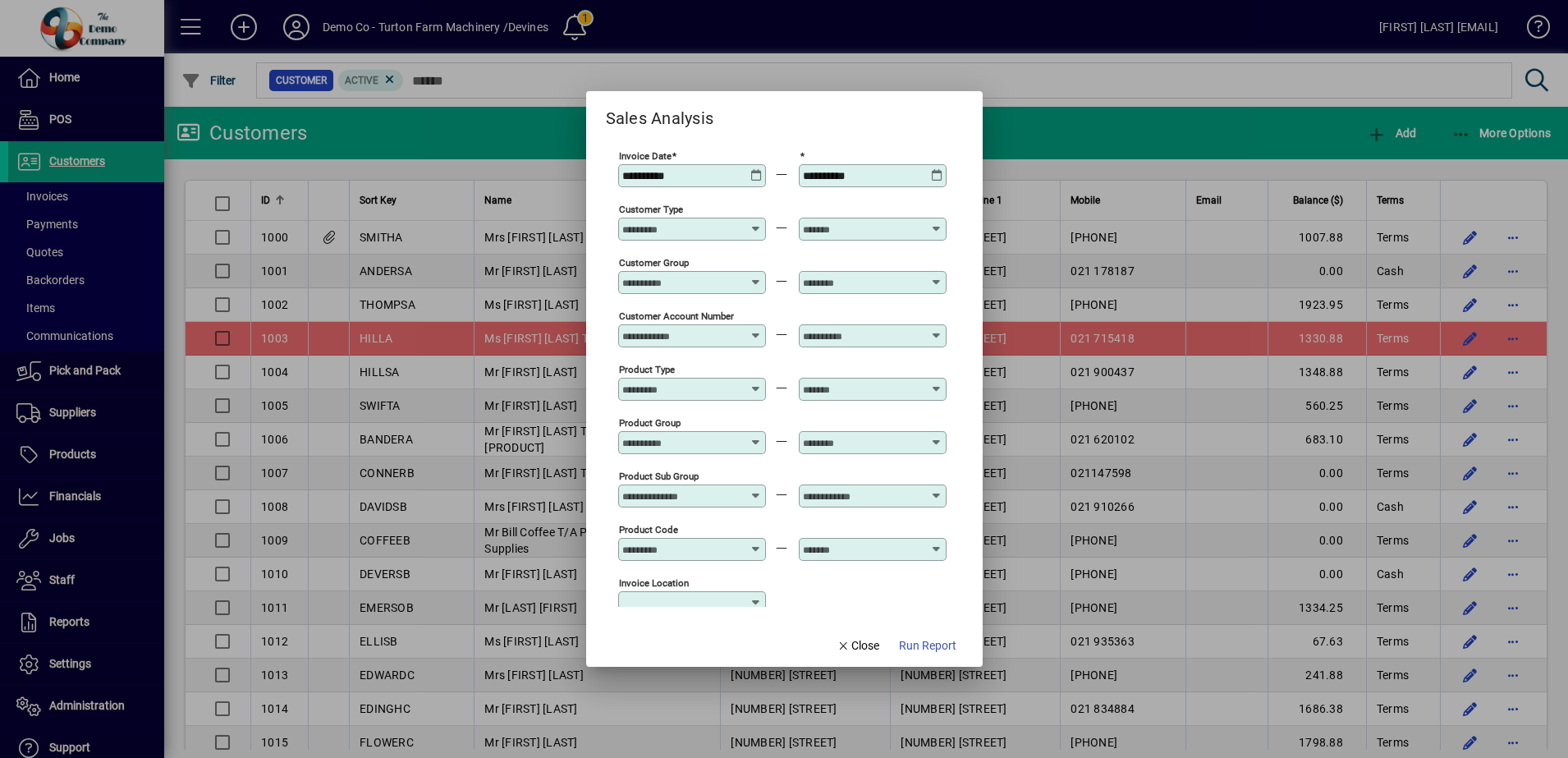 click on "**********" at bounding box center (682, 176) 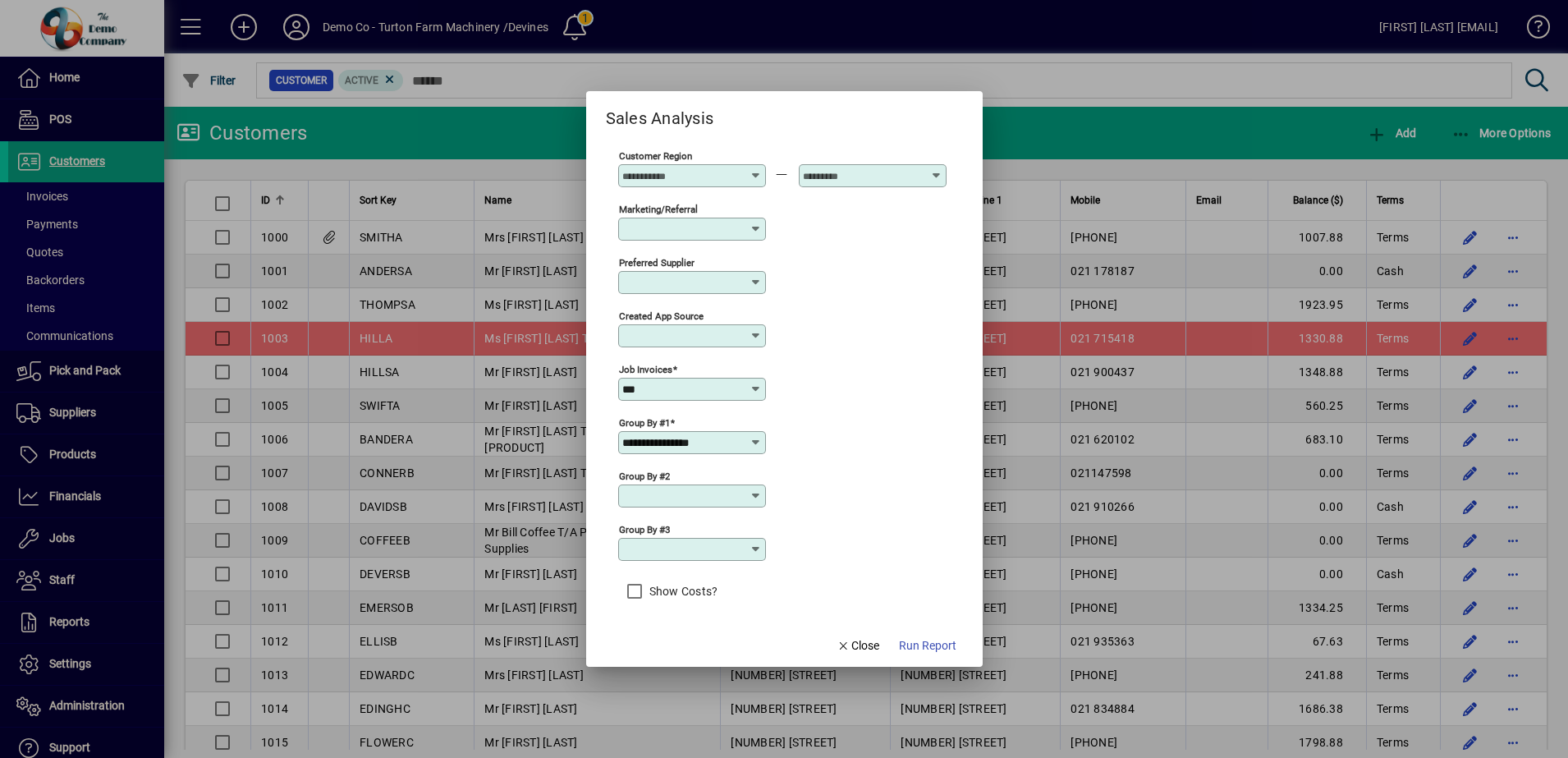 scroll, scrollTop: 591, scrollLeft: 0, axis: vertical 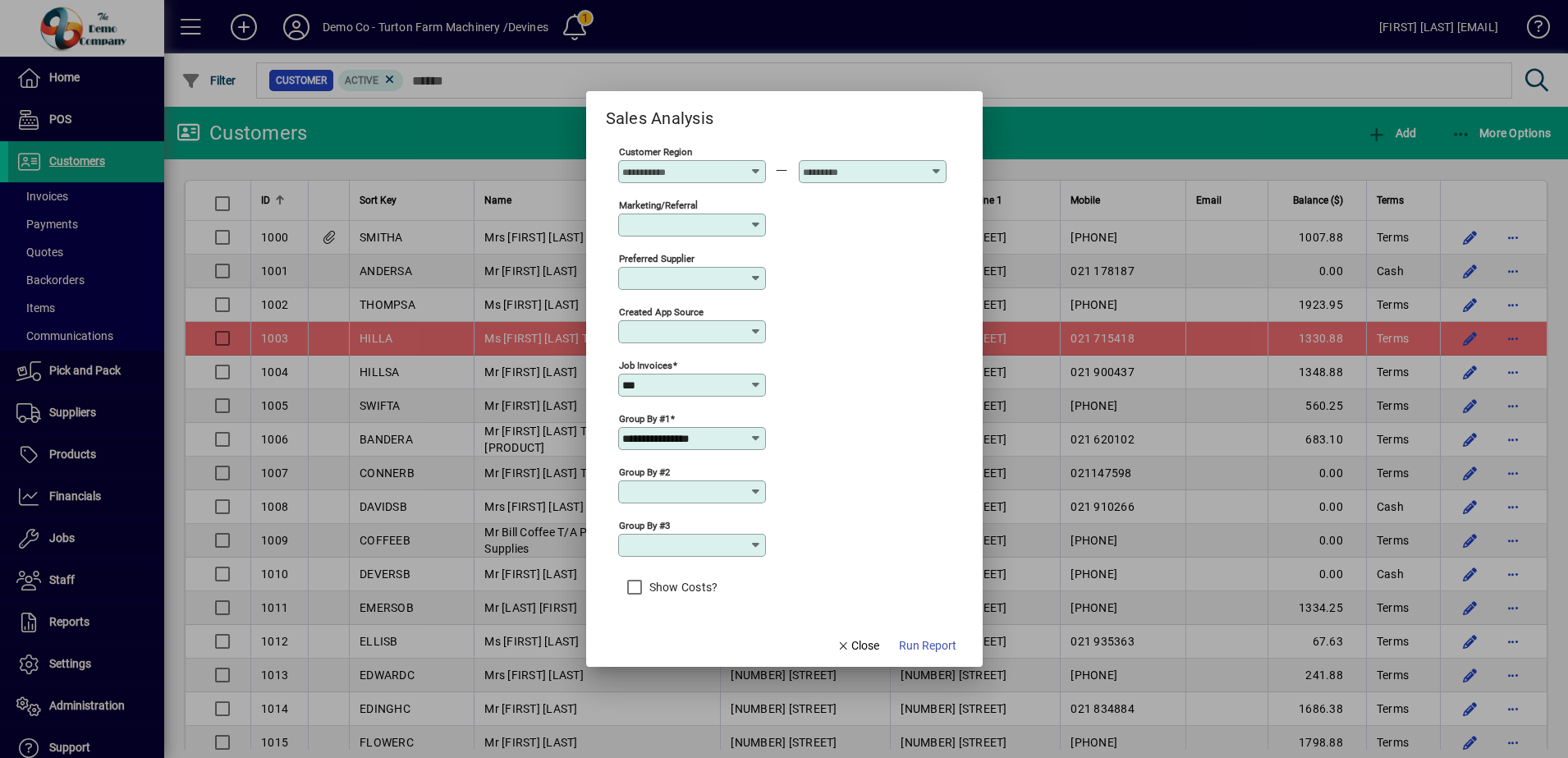 type on "**********" 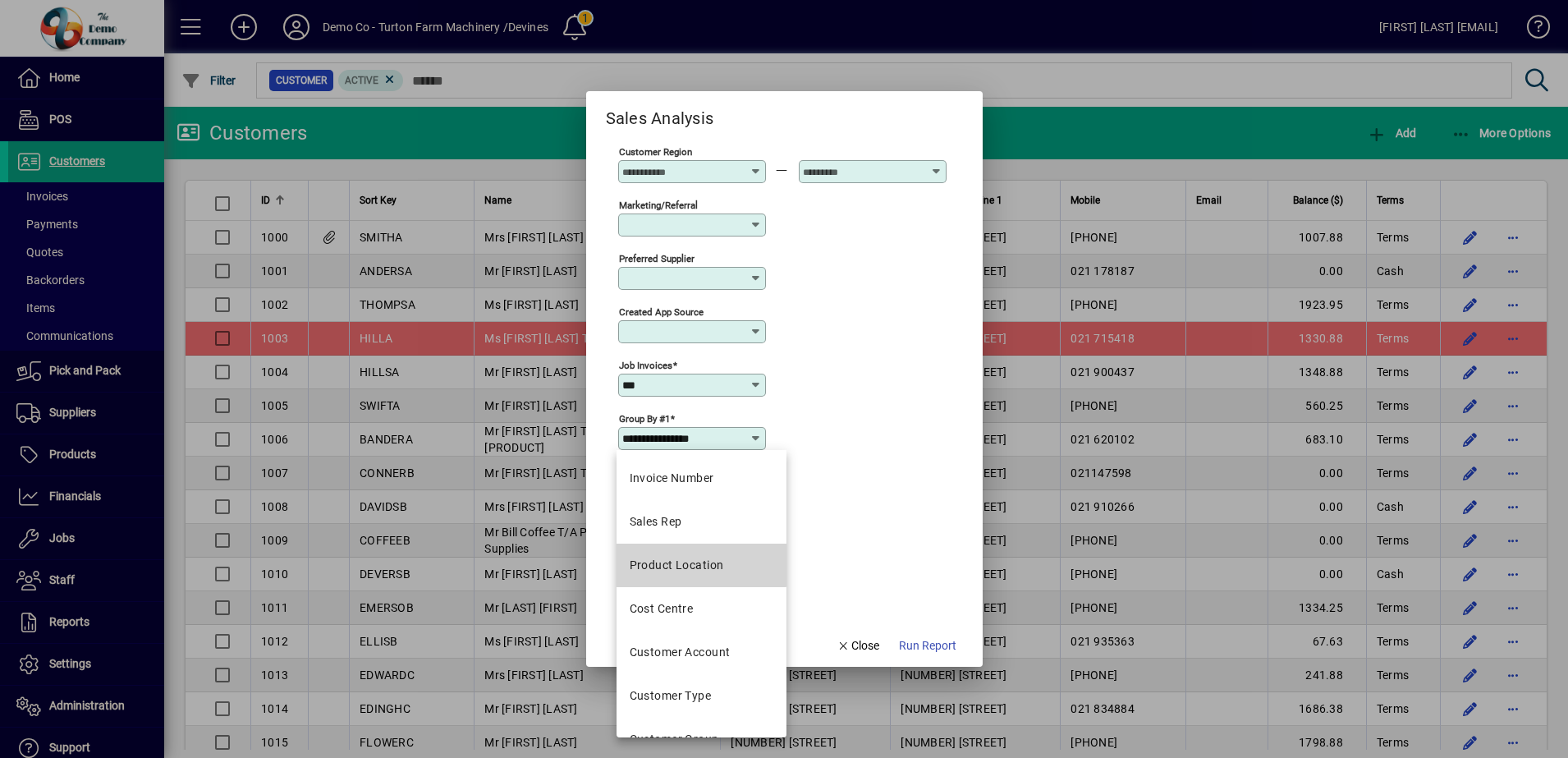 click on "Product Location" at bounding box center [701, 565] 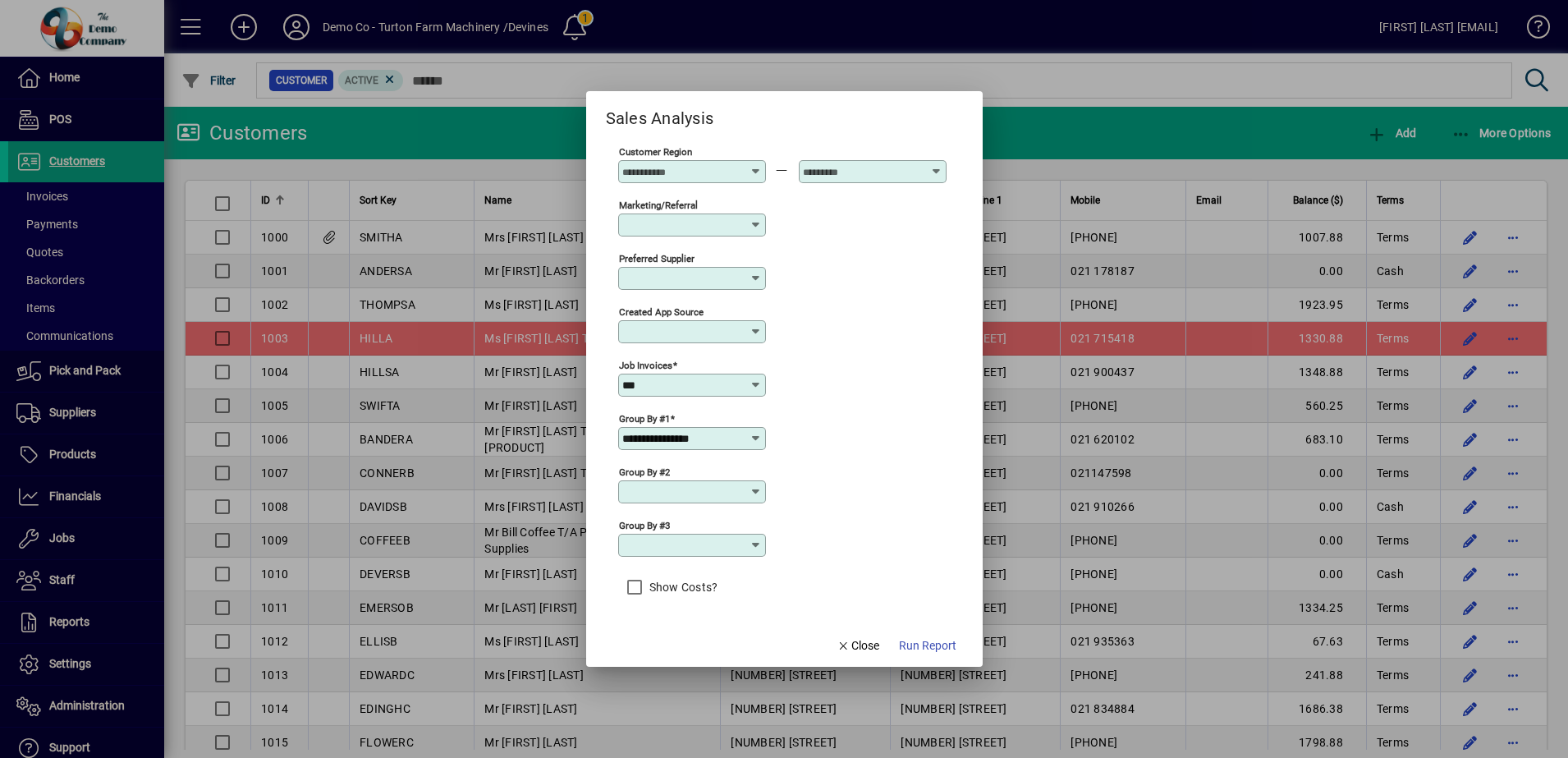 click at bounding box center (756, 492) 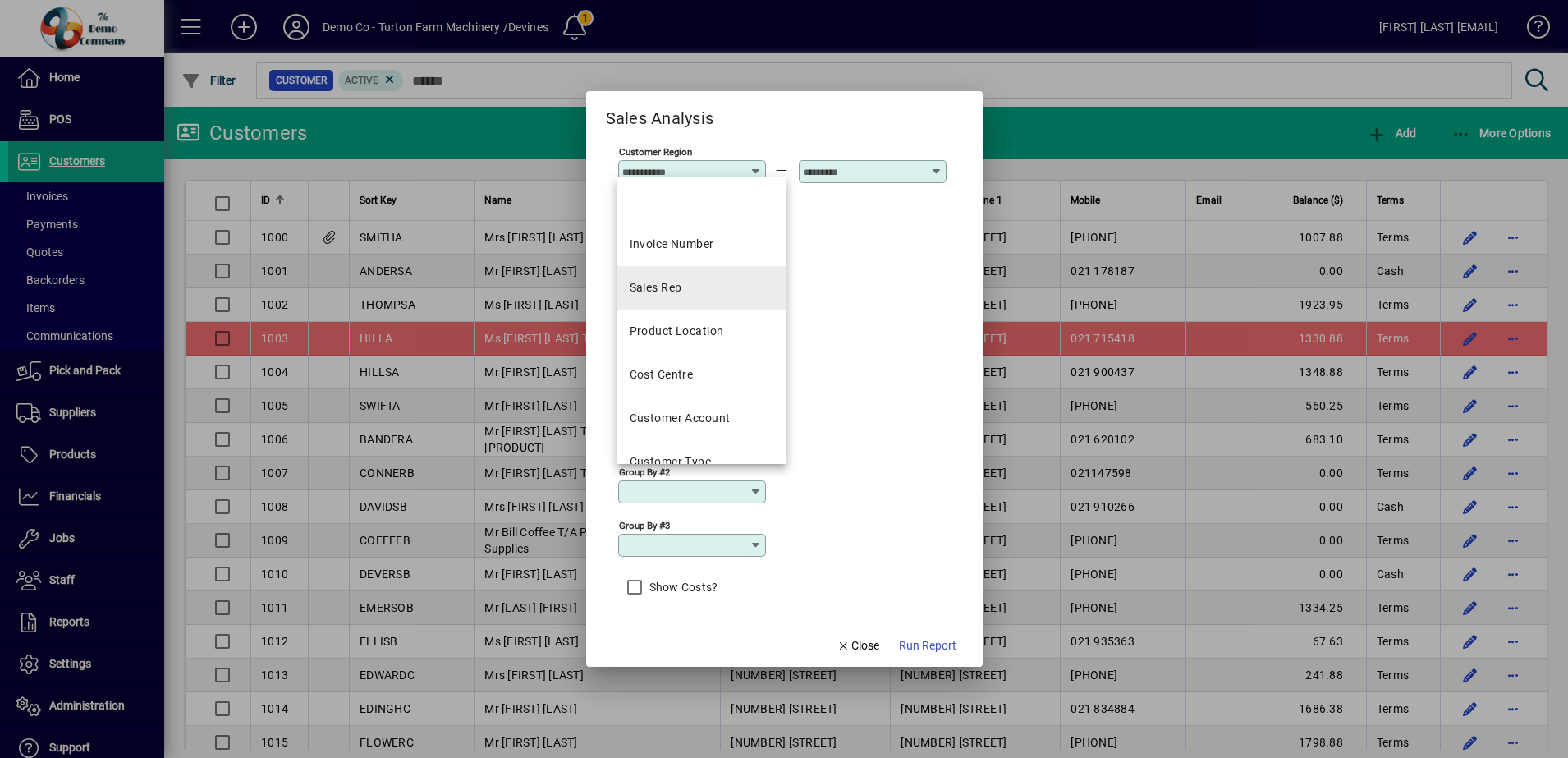 click on "Sales Rep" at bounding box center [701, 287] 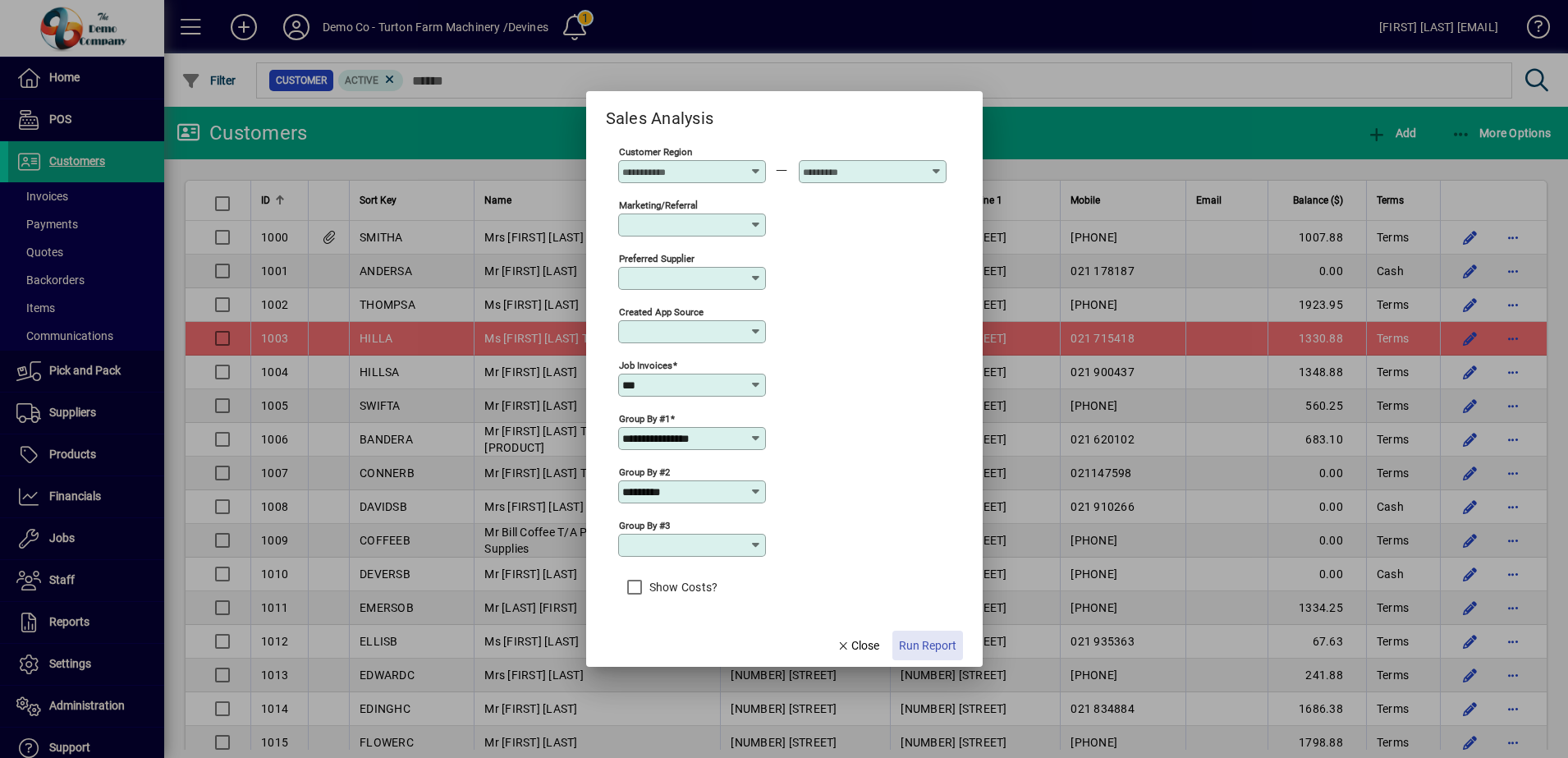 click on "Run Report" 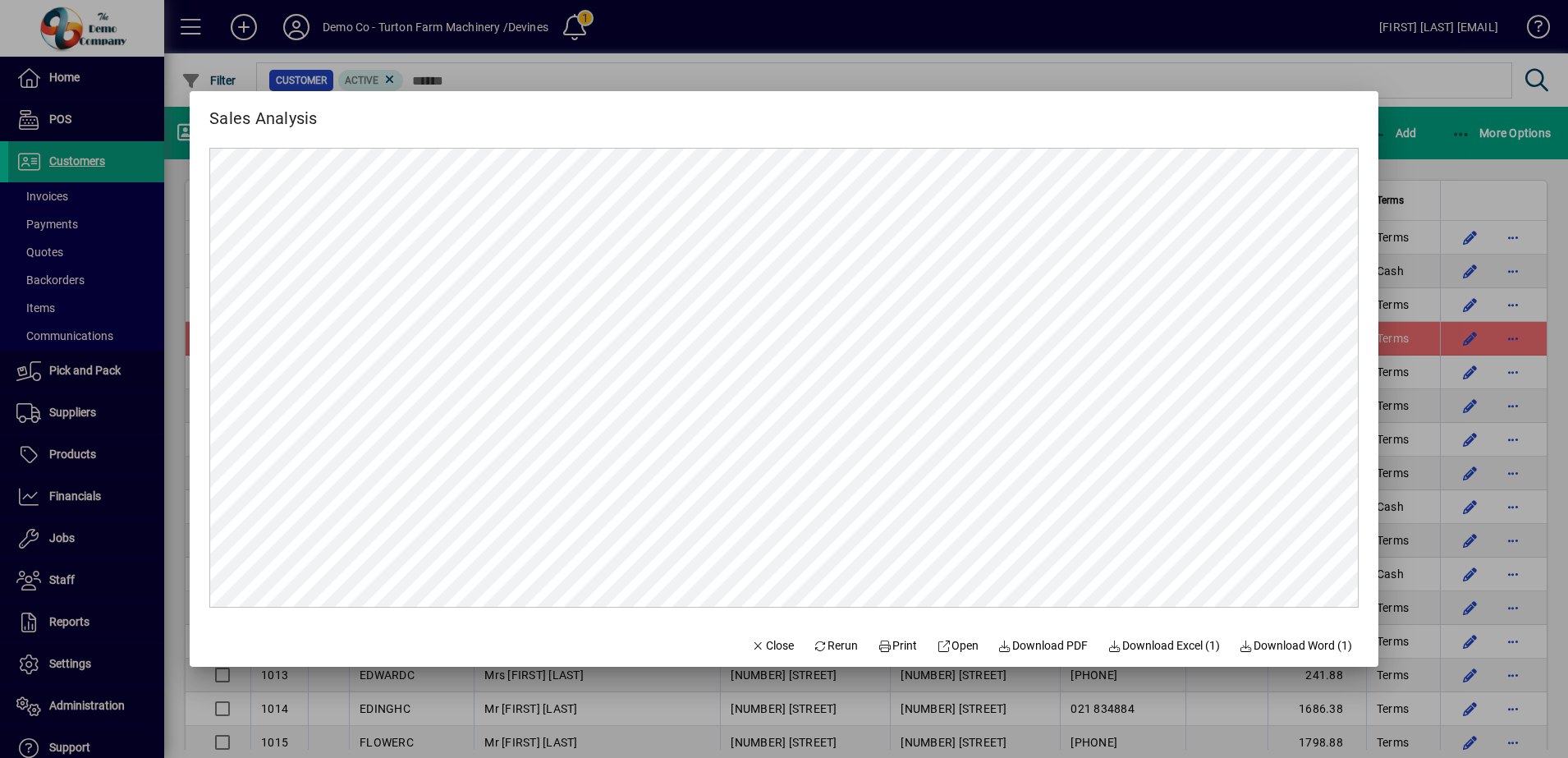 scroll, scrollTop: 0, scrollLeft: 0, axis: both 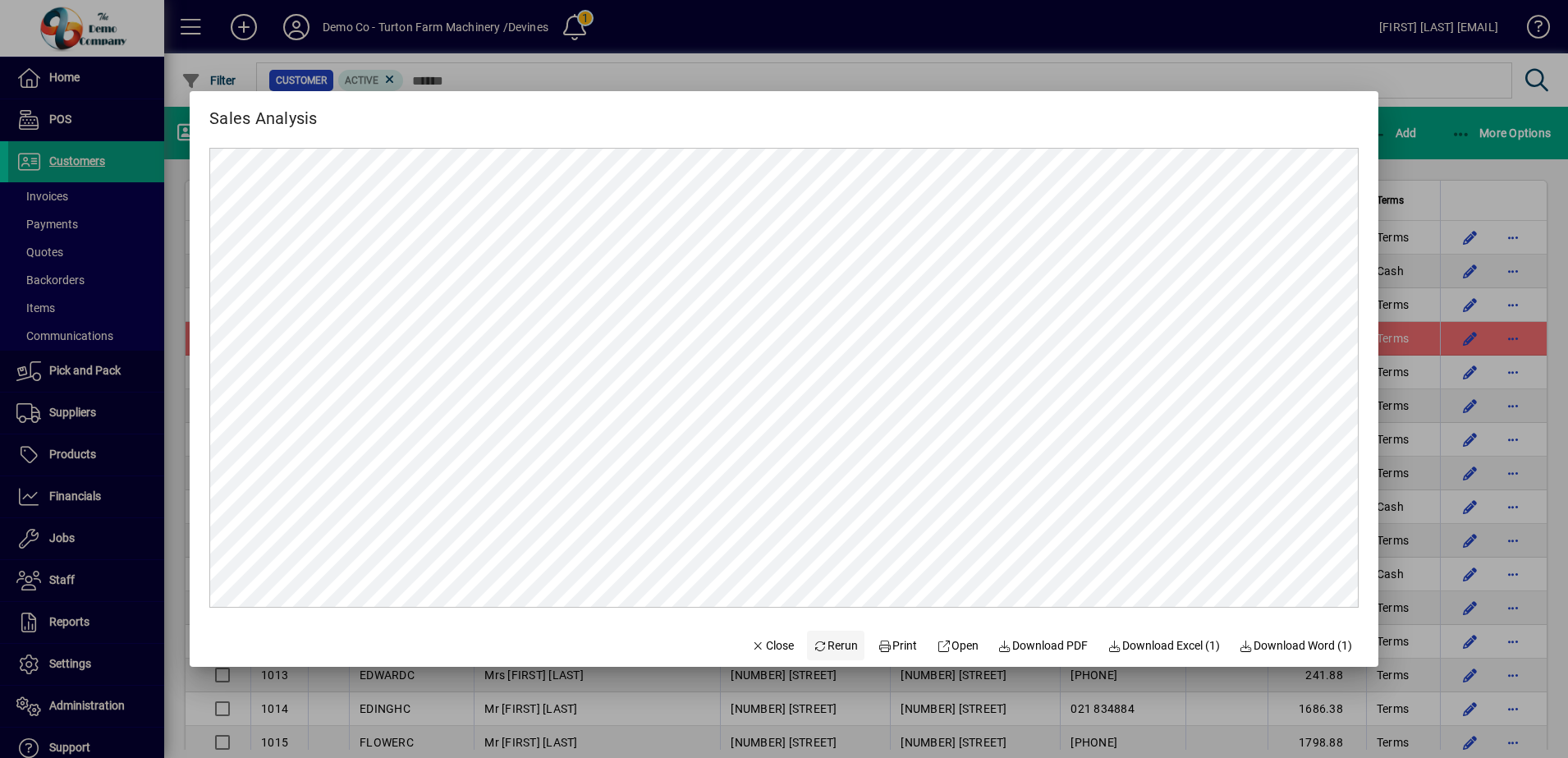 click 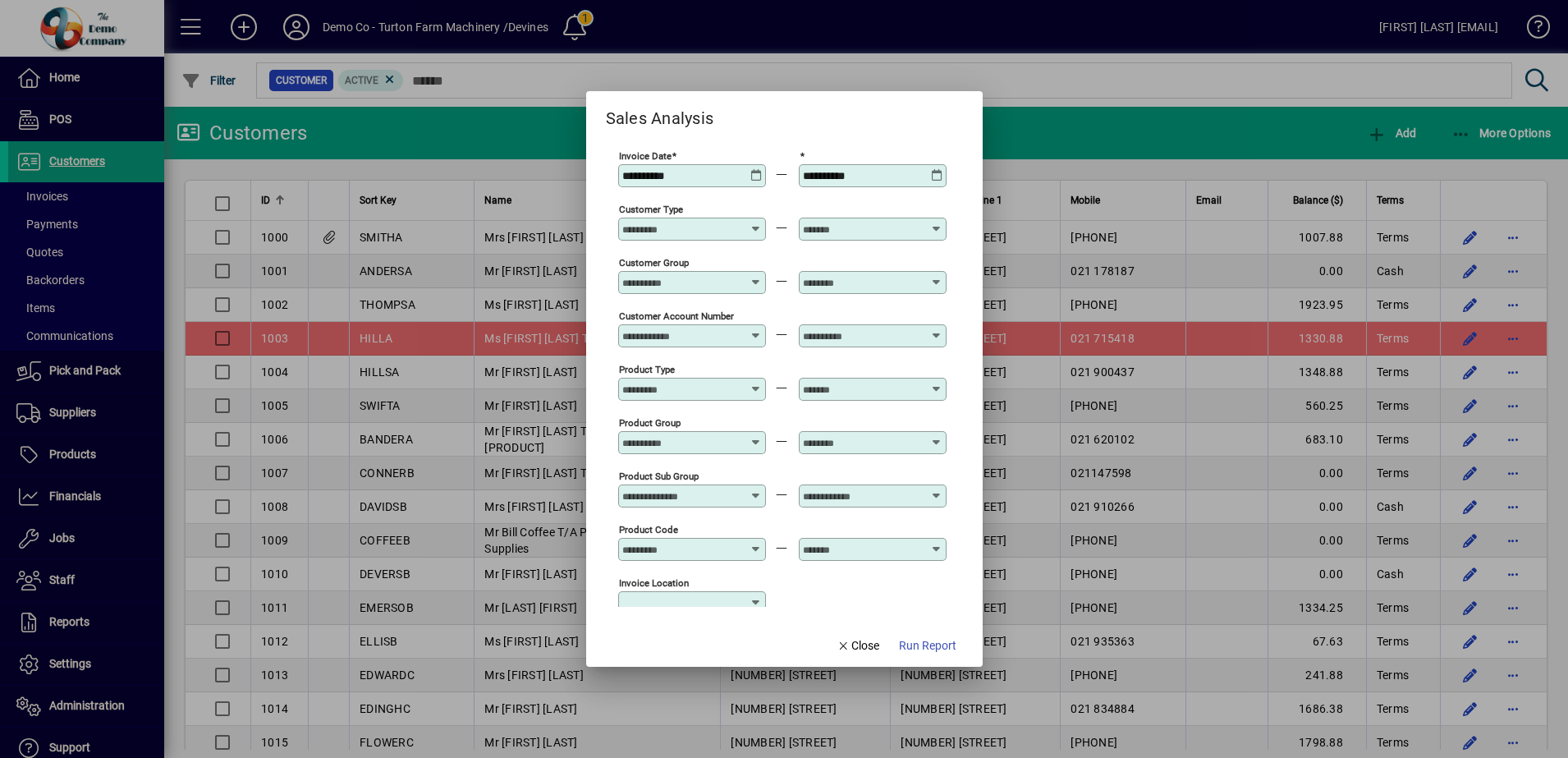 type on "***" 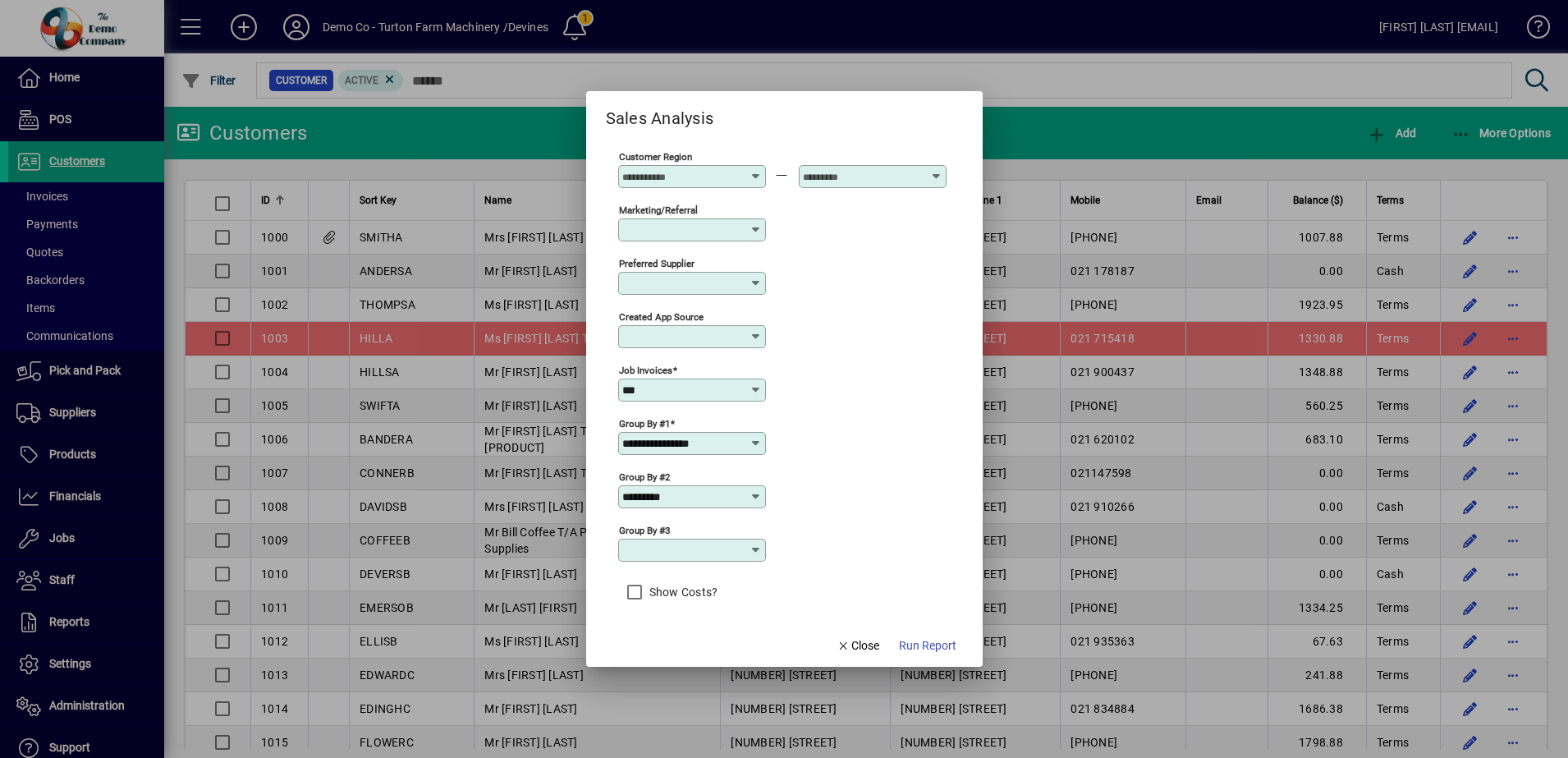 scroll, scrollTop: 591, scrollLeft: 0, axis: vertical 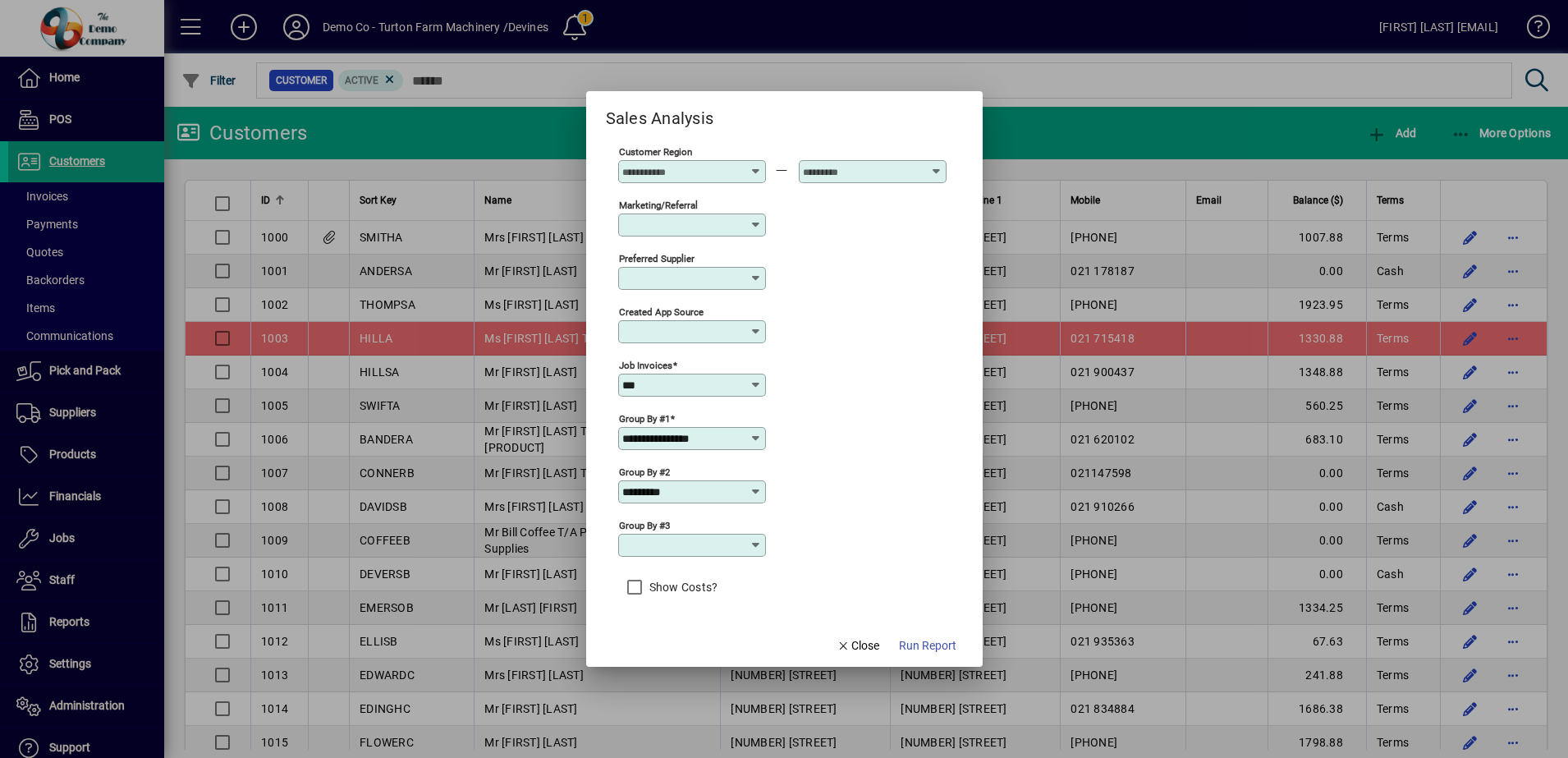 click at bounding box center (756, 492) 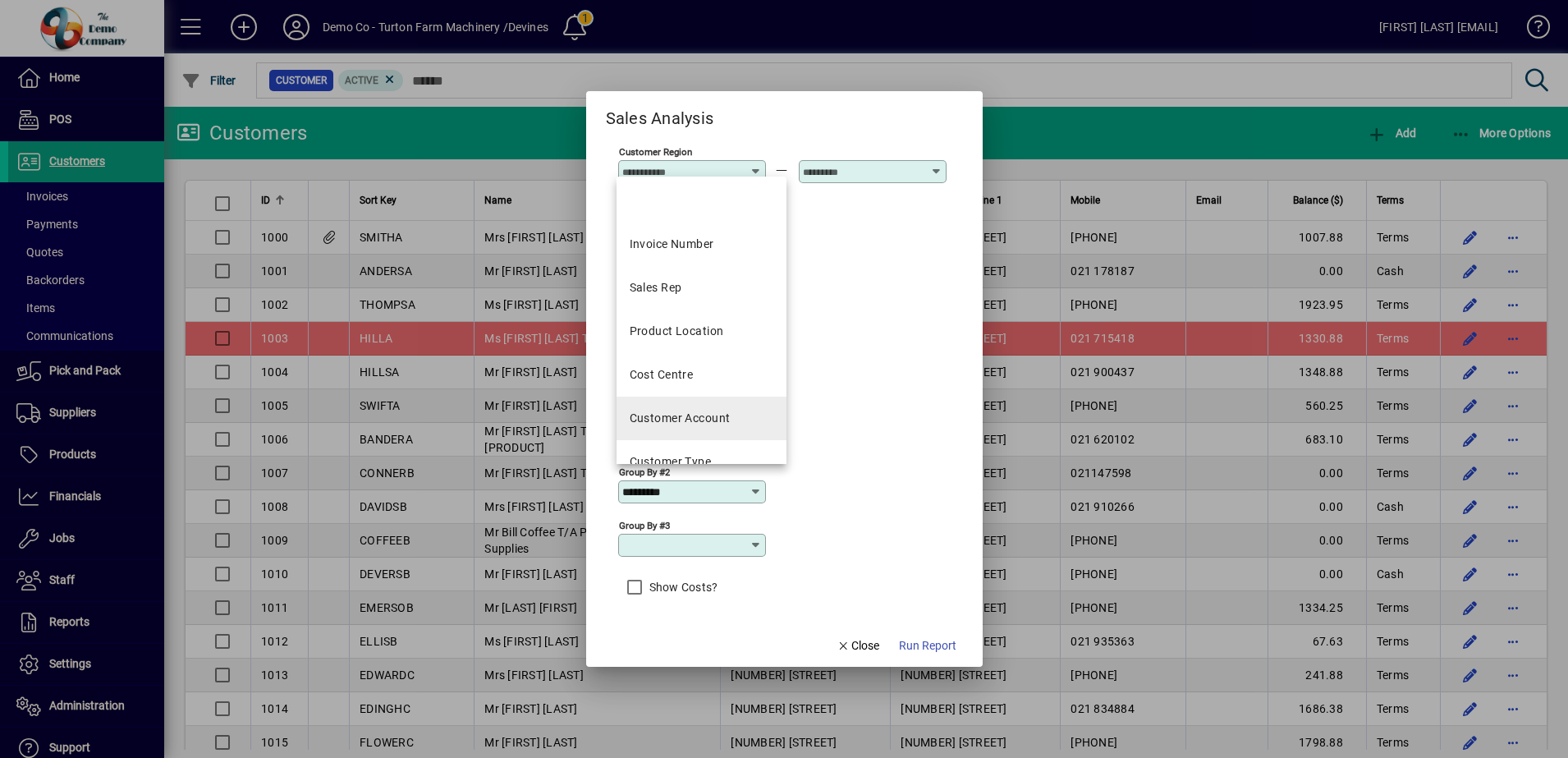 click on "Customer Account" at bounding box center (680, 418) 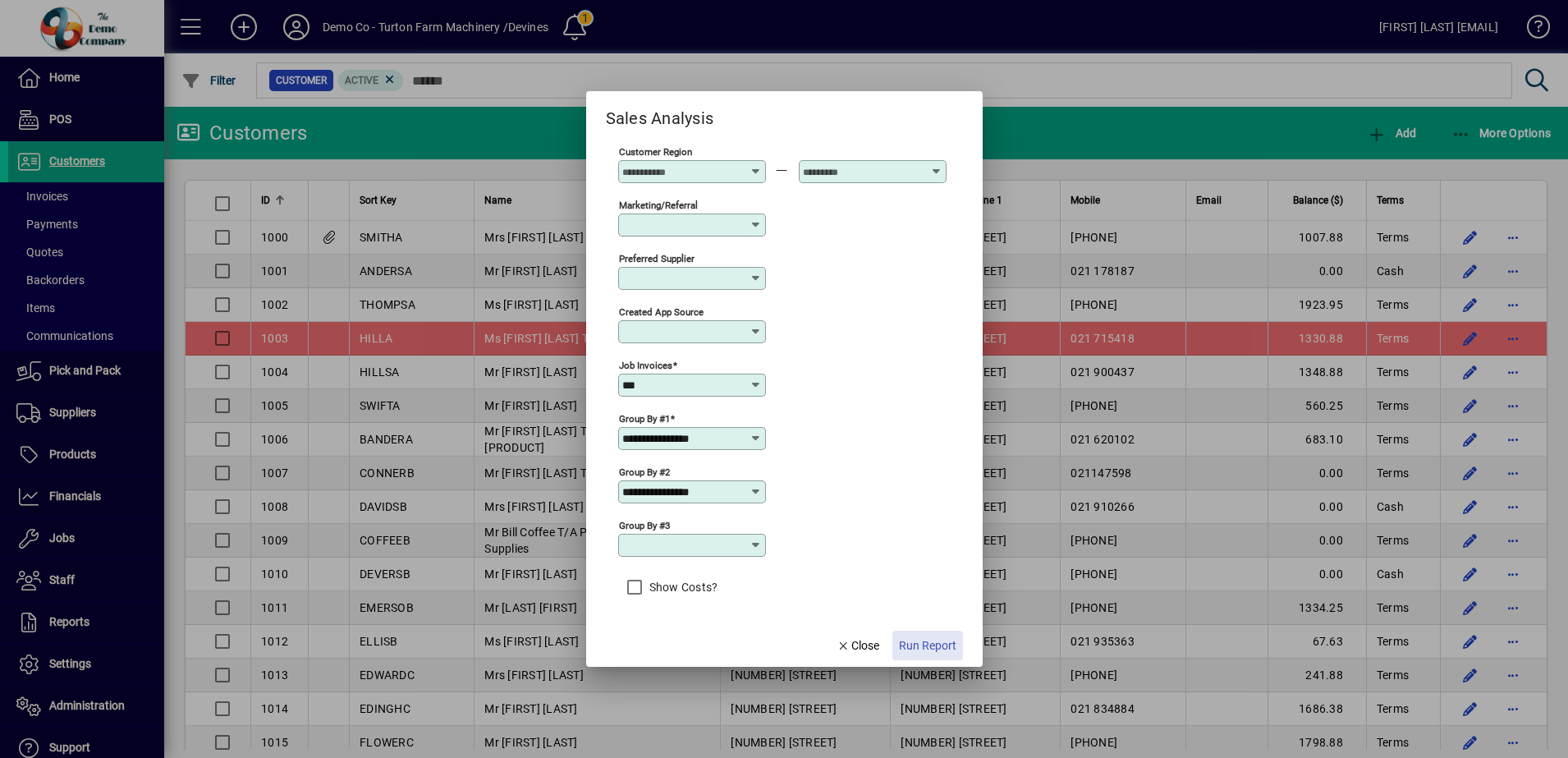 click on "Run Report" 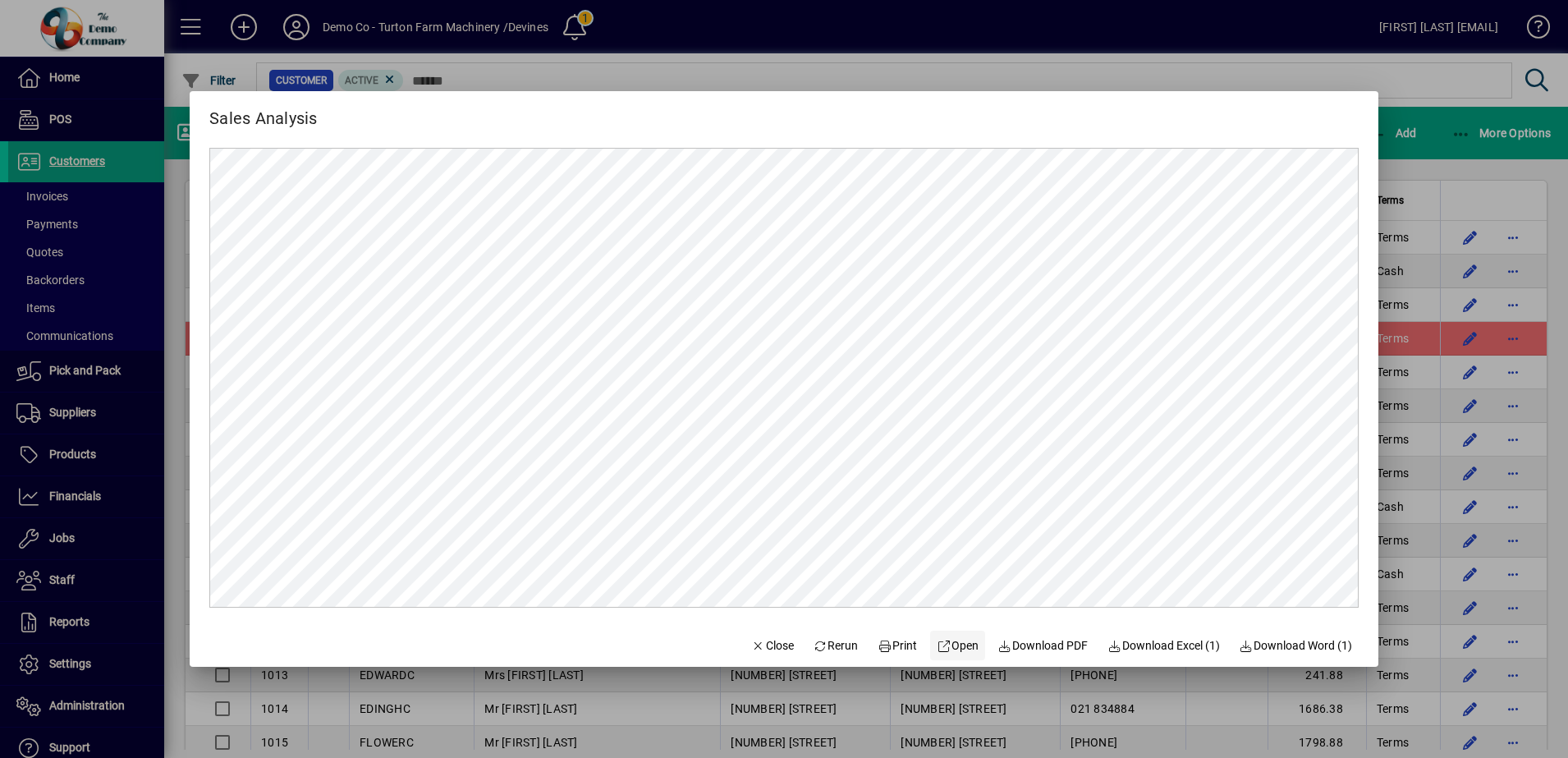 scroll, scrollTop: 0, scrollLeft: 0, axis: both 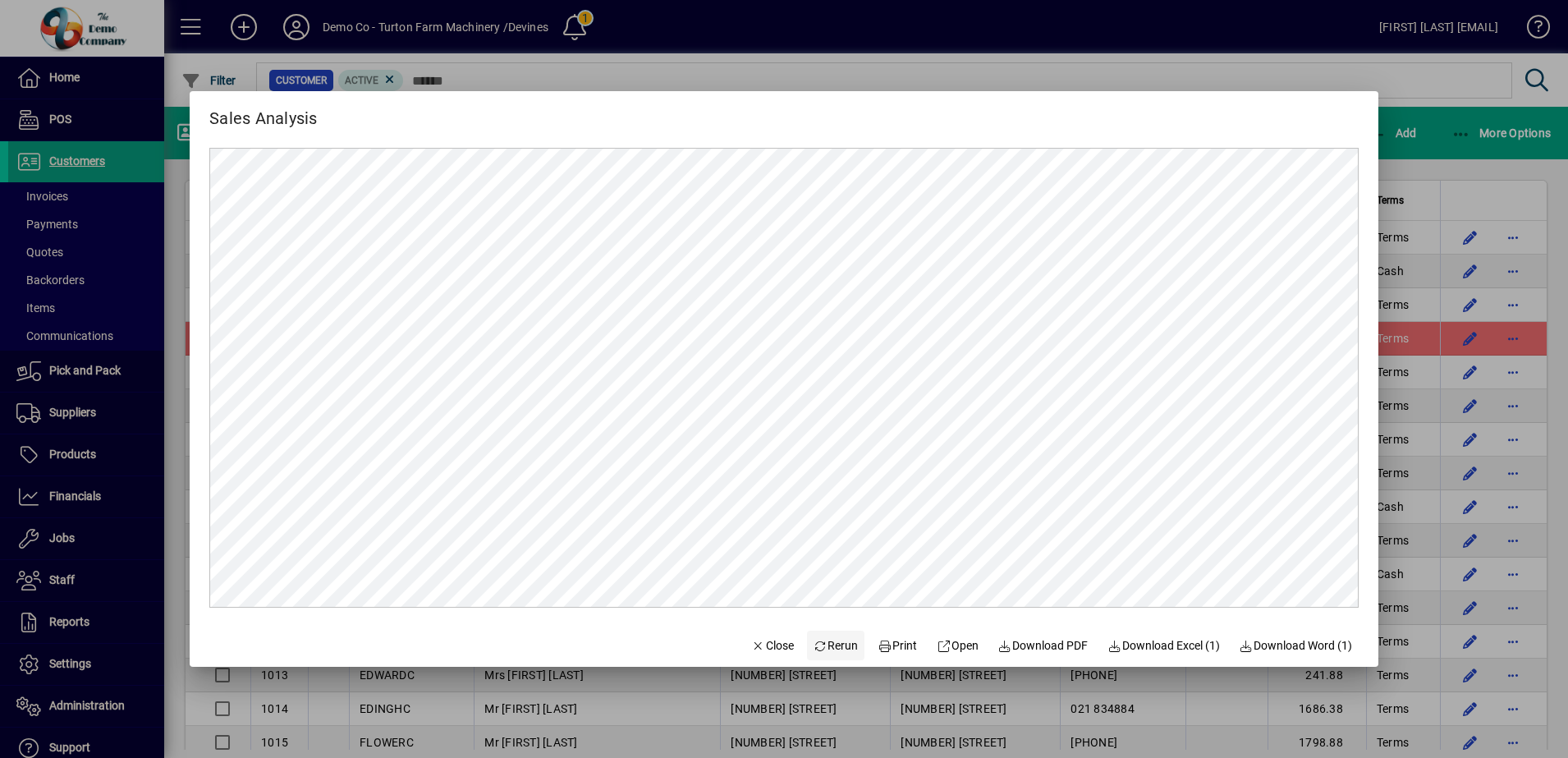 click on "Rerun" 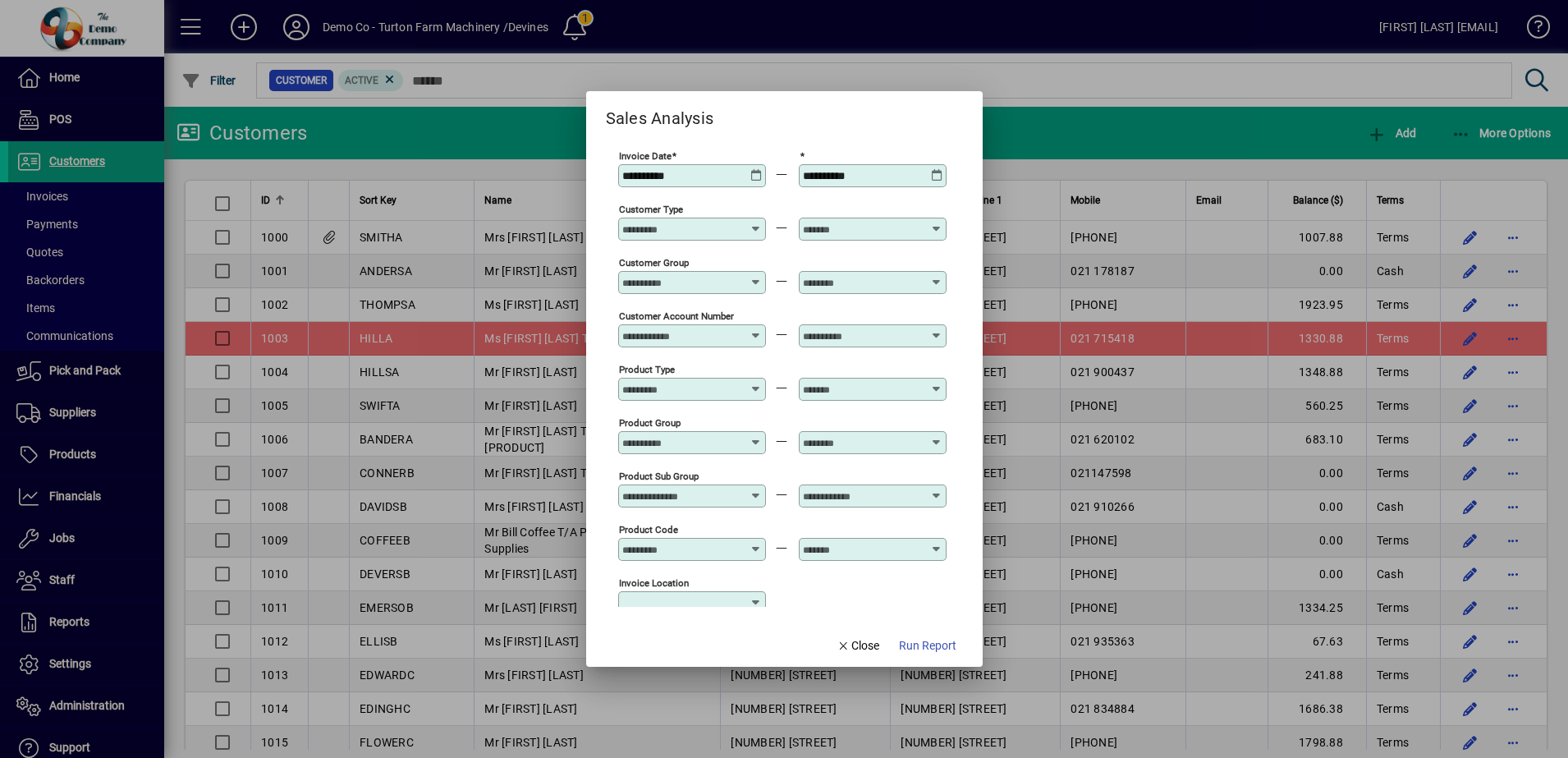 type on "***" 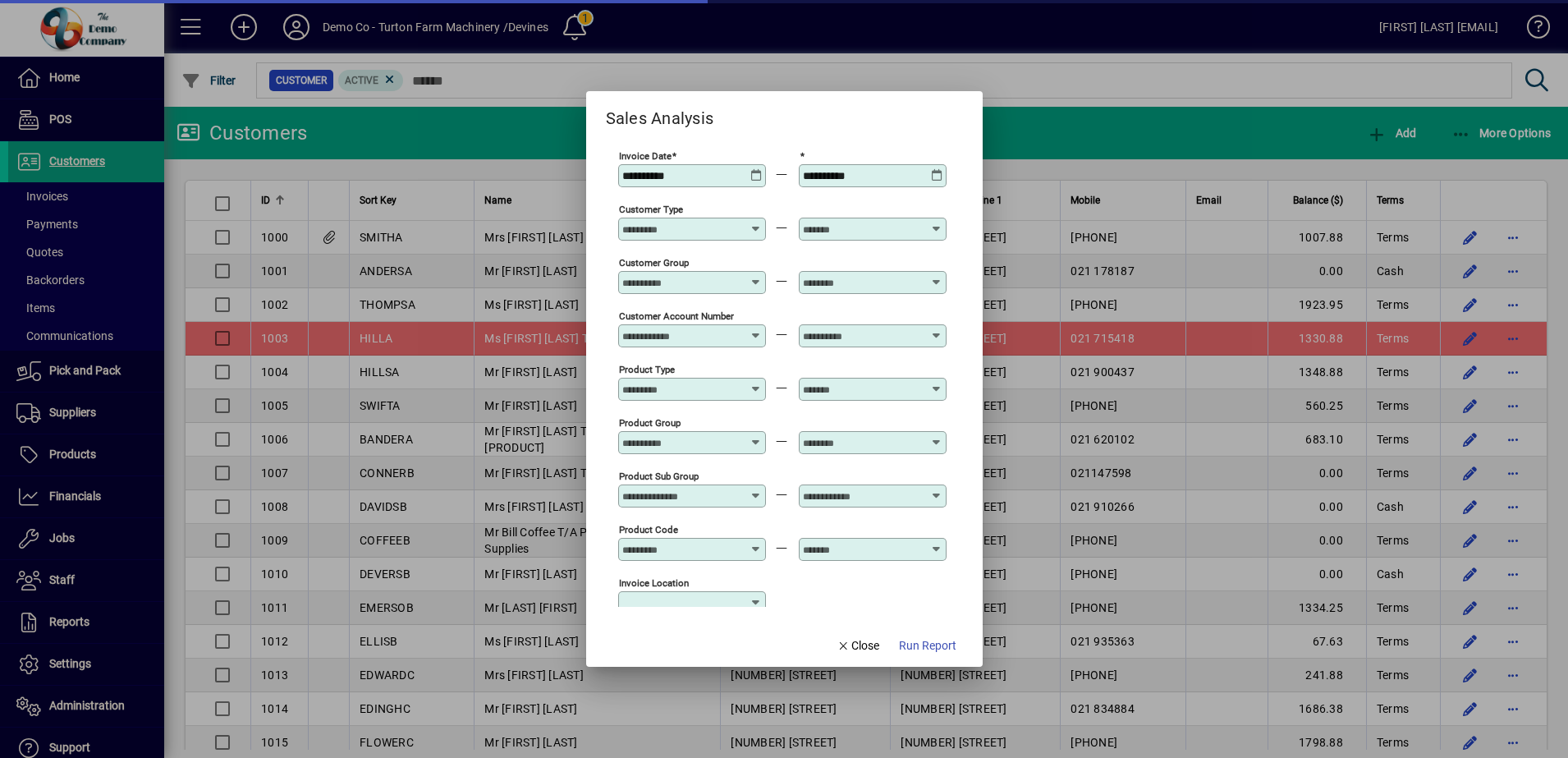 scroll, scrollTop: 591, scrollLeft: 0, axis: vertical 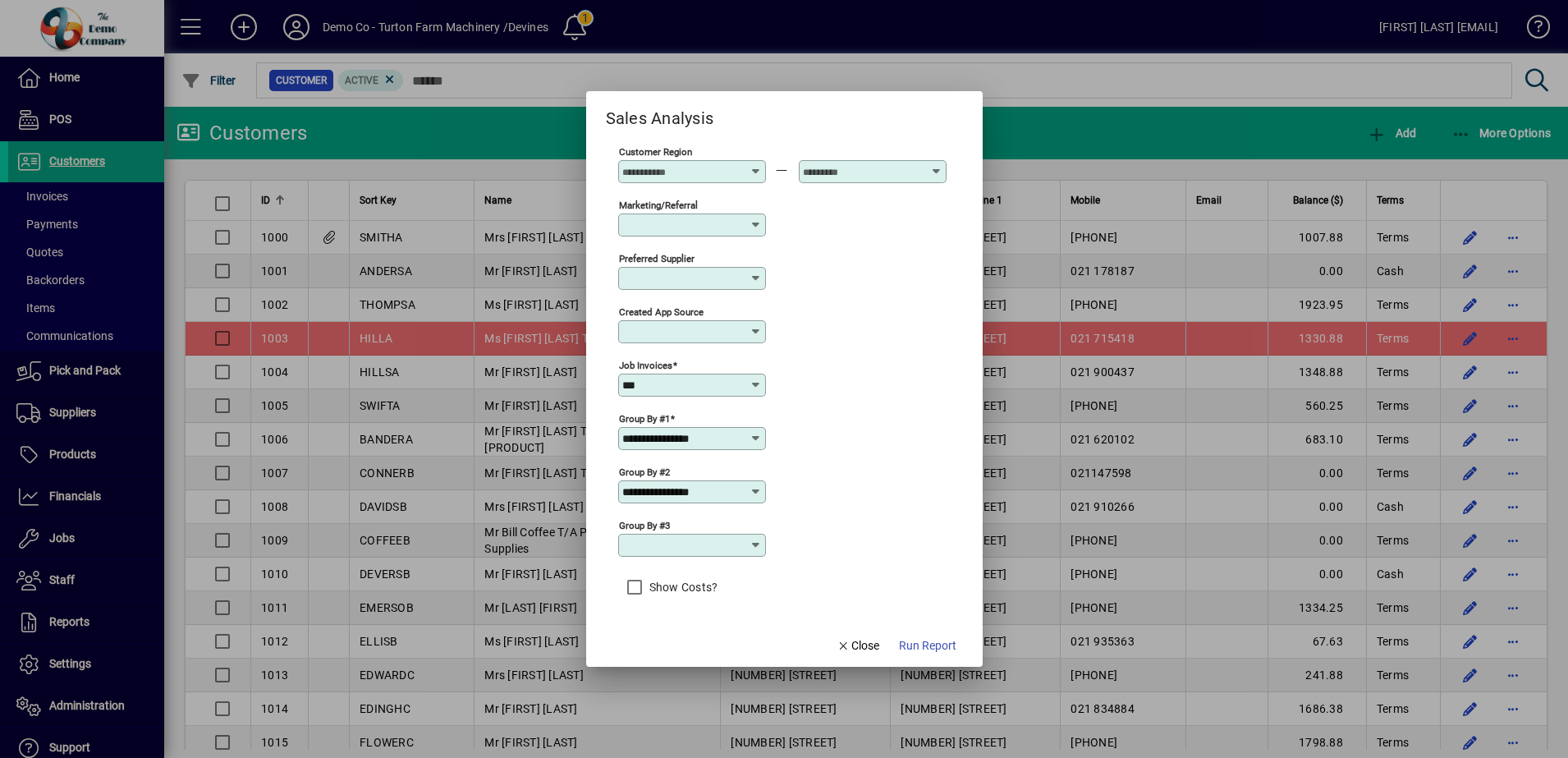 click at bounding box center (756, 492) 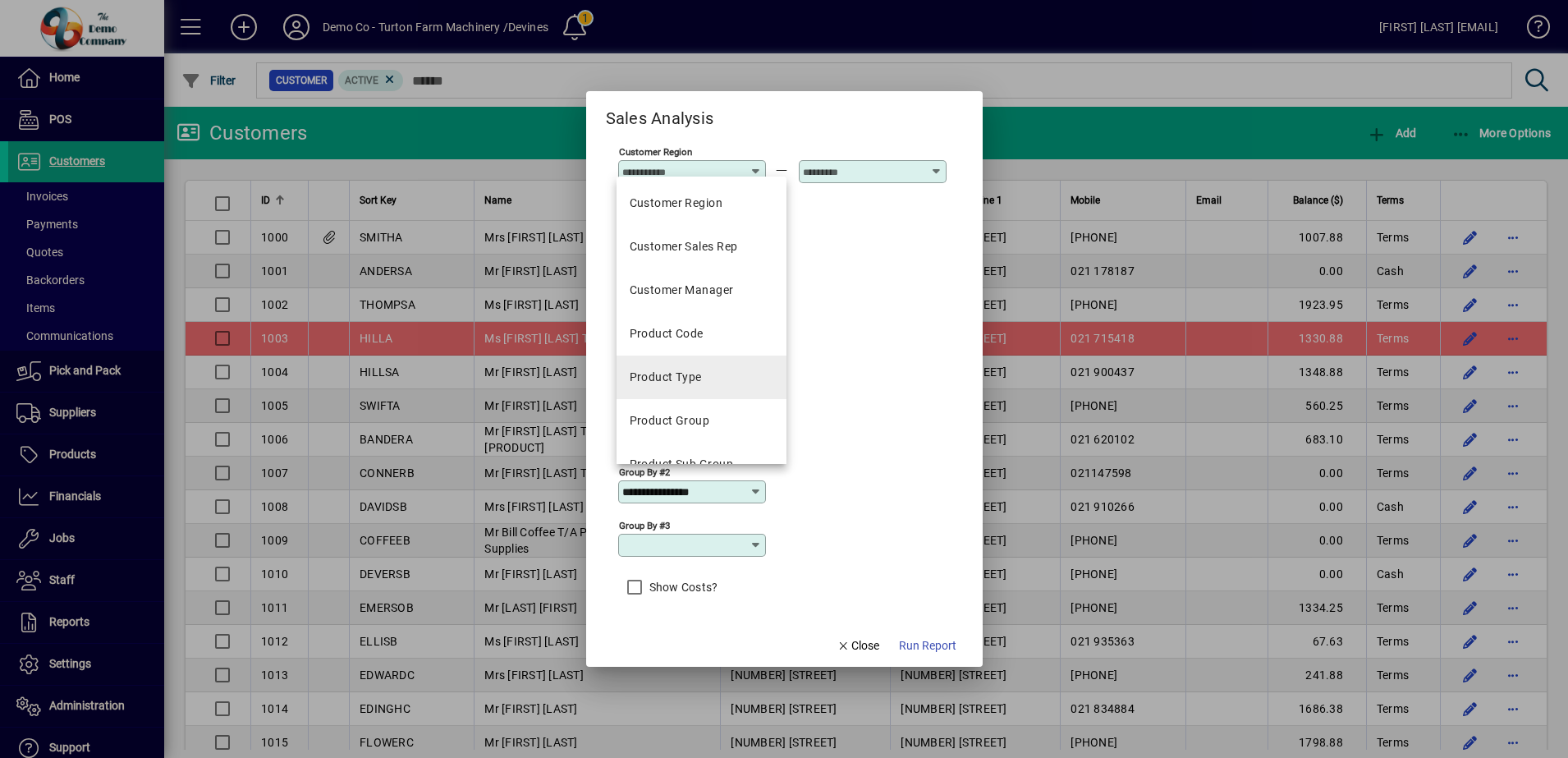 scroll, scrollTop: 411, scrollLeft: 0, axis: vertical 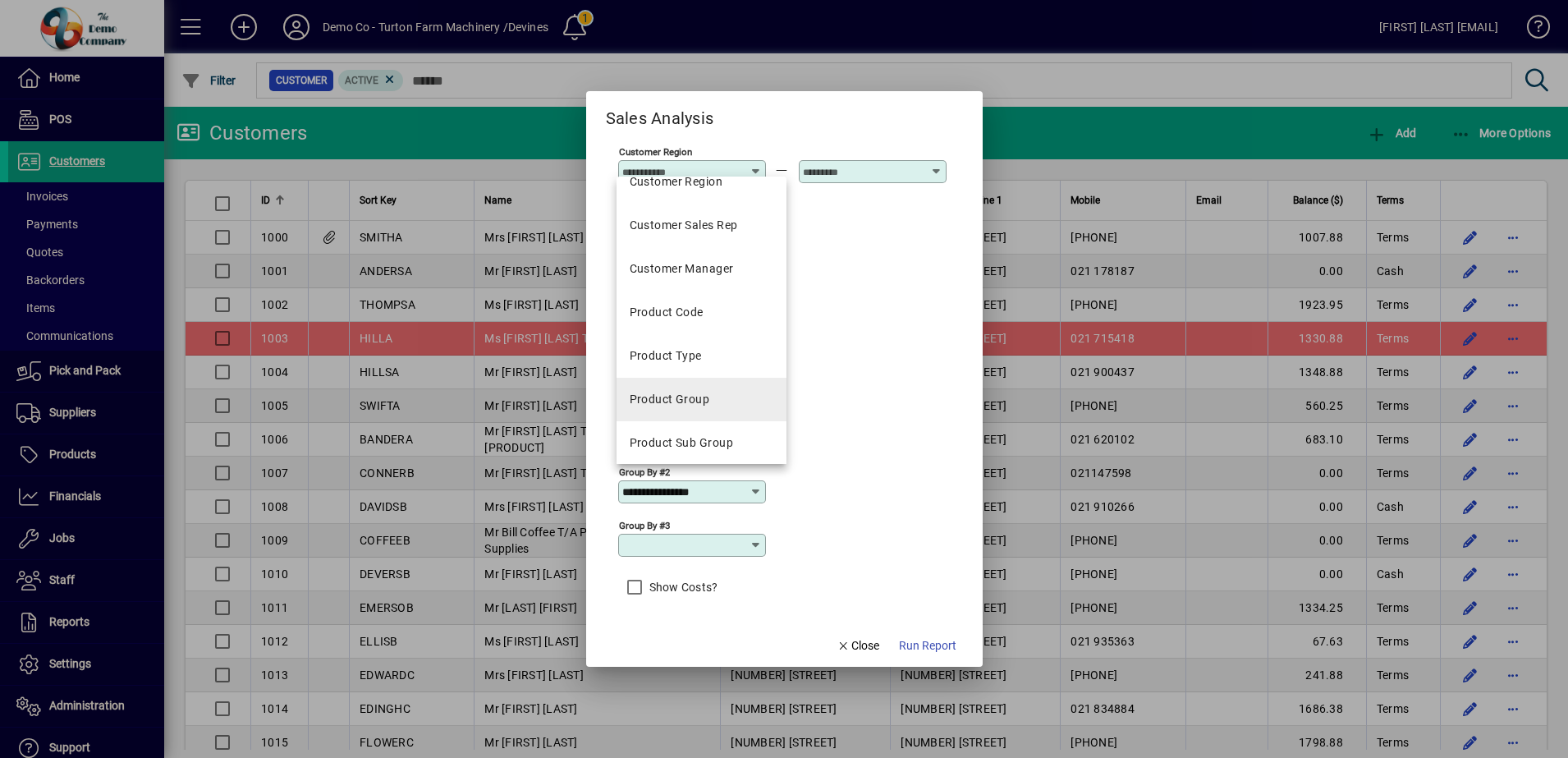 click on "Product Group" at bounding box center [670, 399] 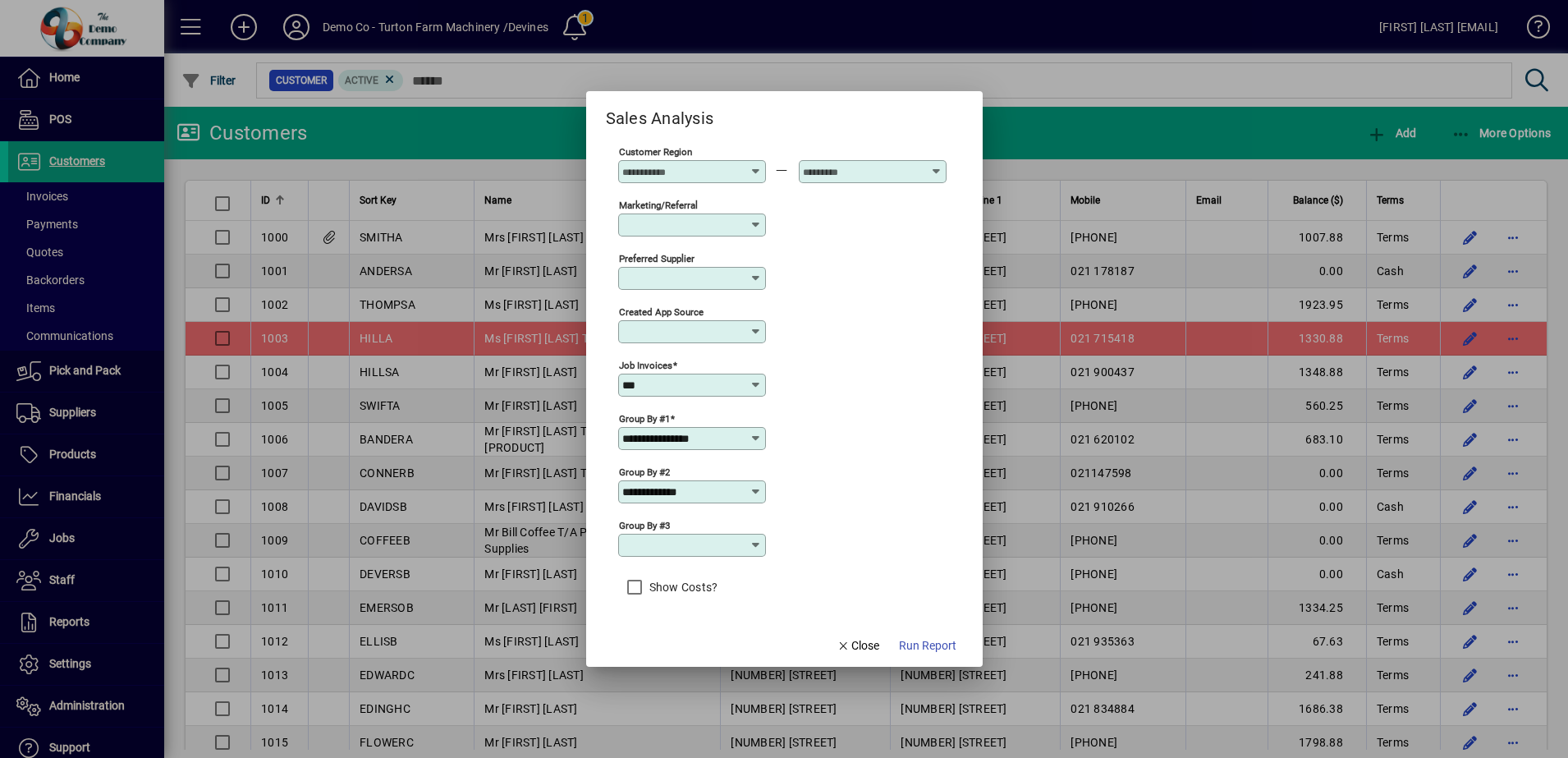 click at bounding box center [756, 545] 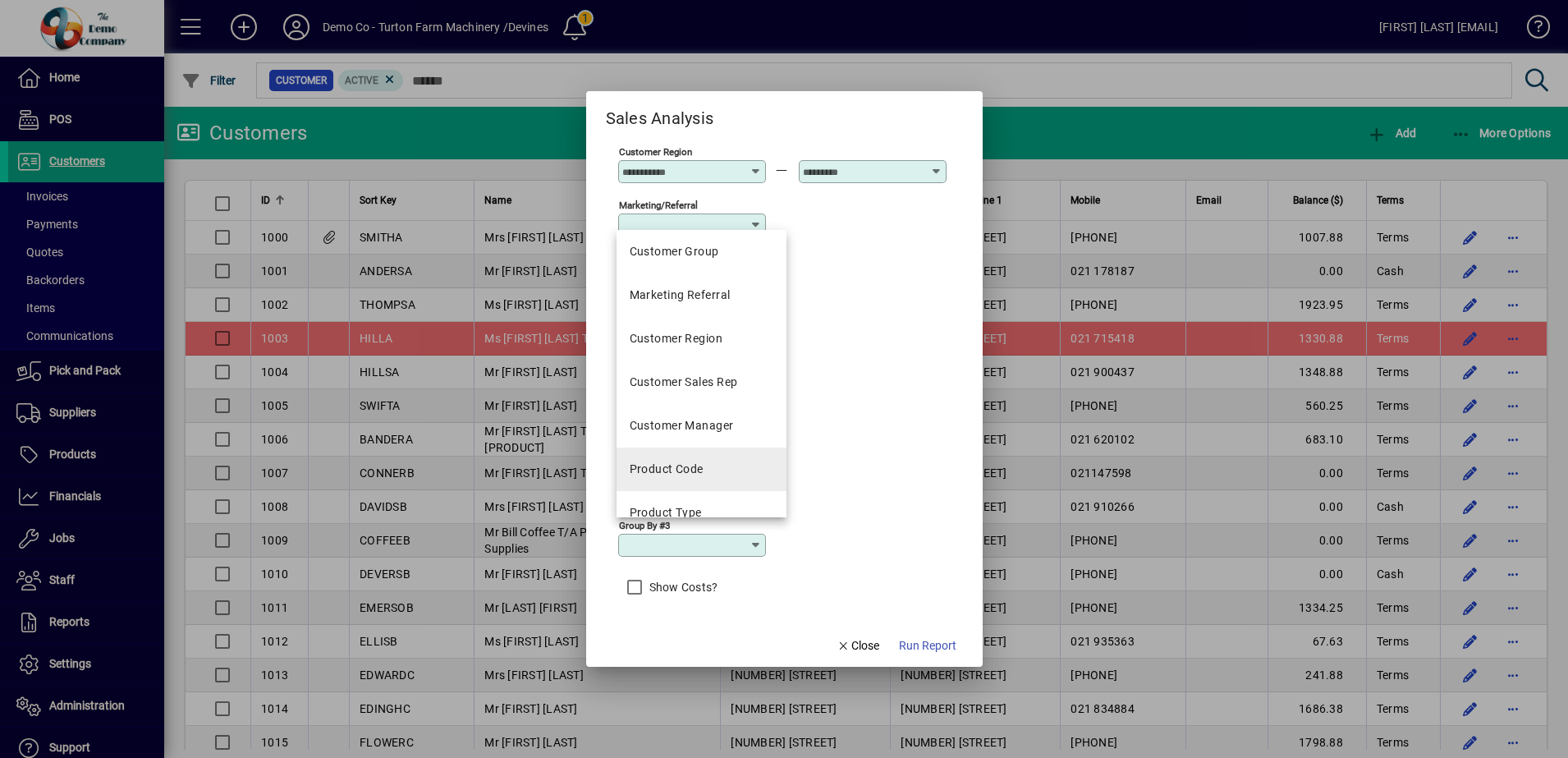 scroll, scrollTop: 308, scrollLeft: 0, axis: vertical 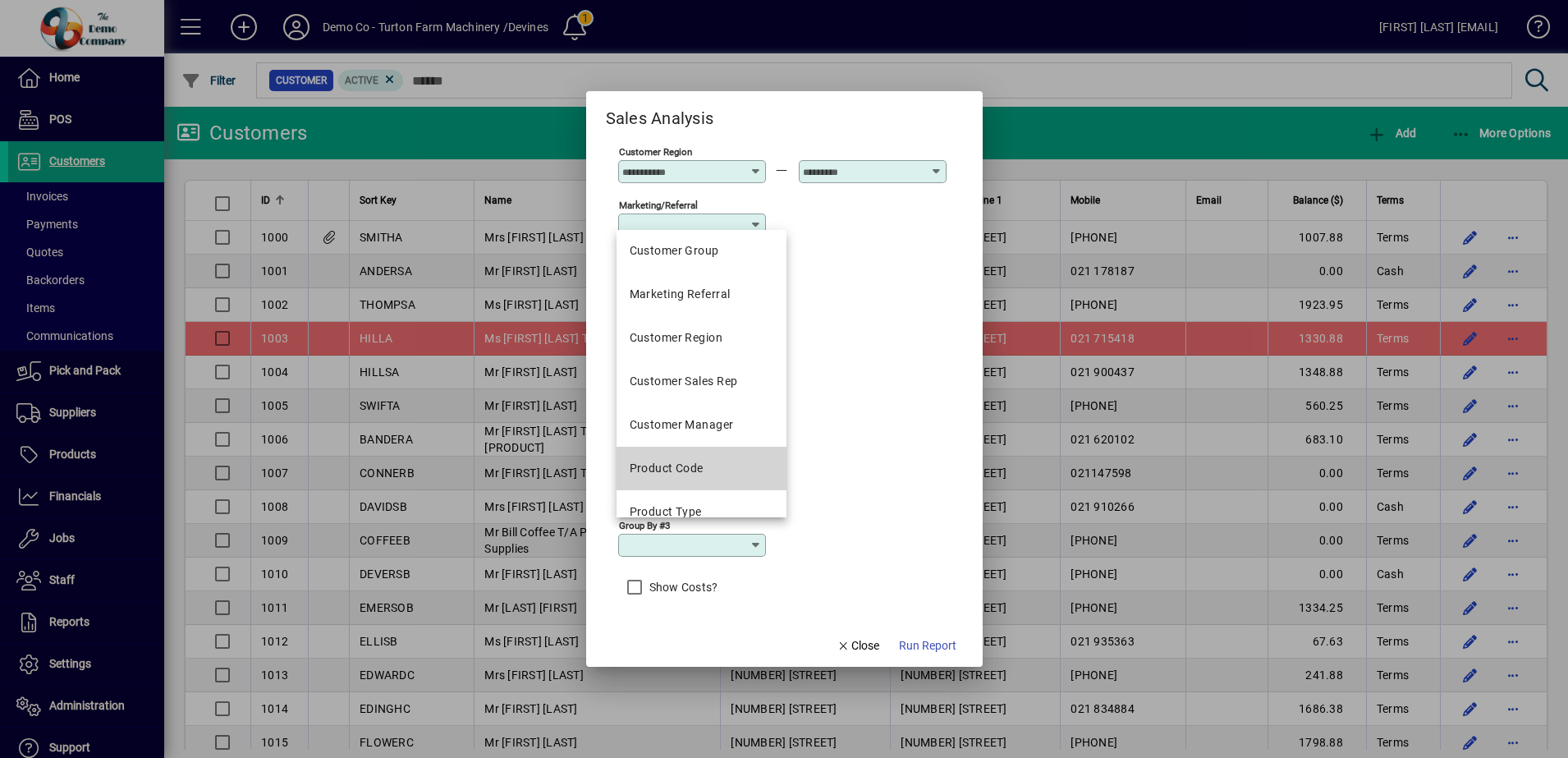 click on "Product Code" at bounding box center (701, 468) 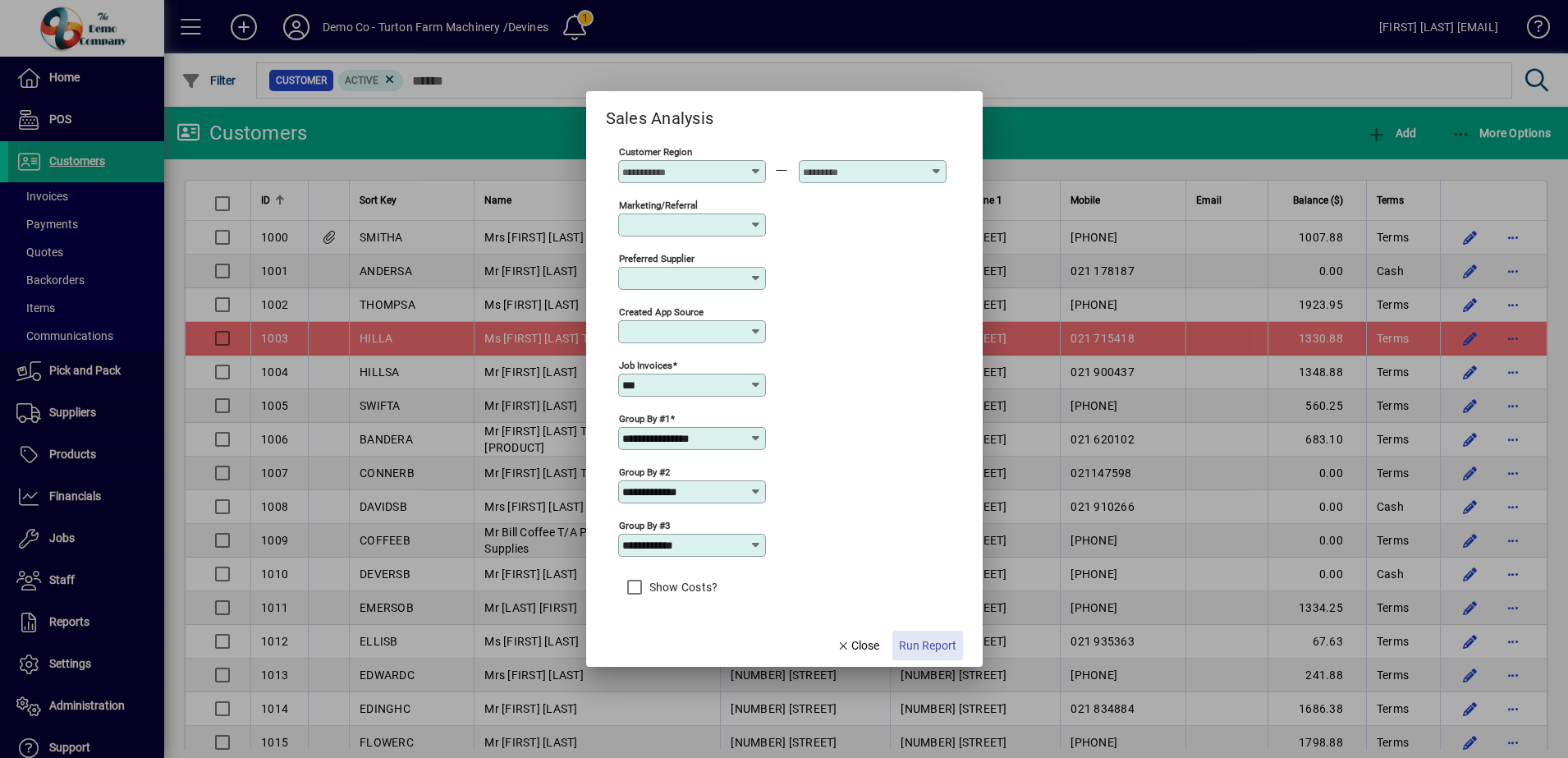 click on "Run Report" 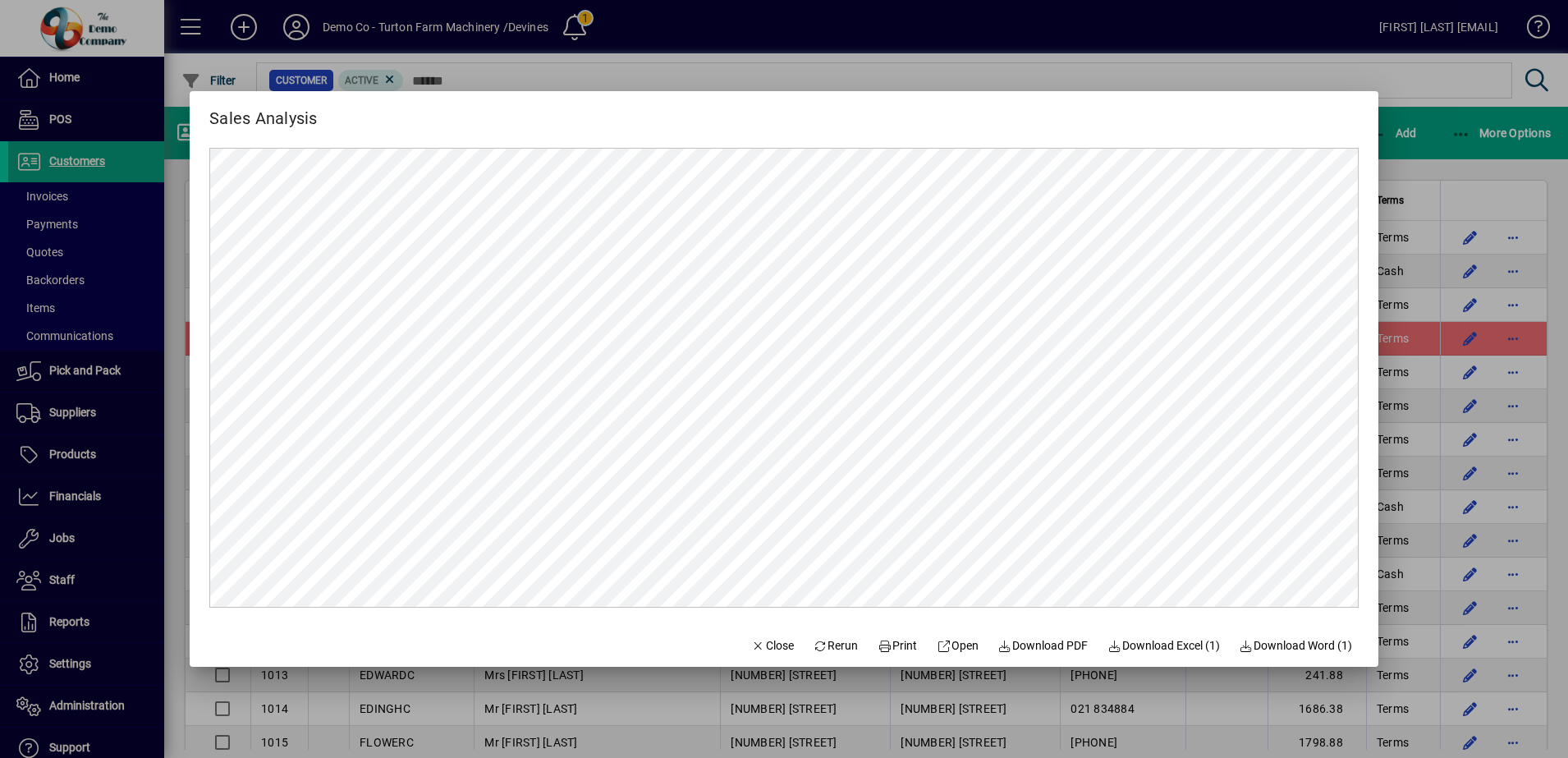 scroll, scrollTop: 0, scrollLeft: 0, axis: both 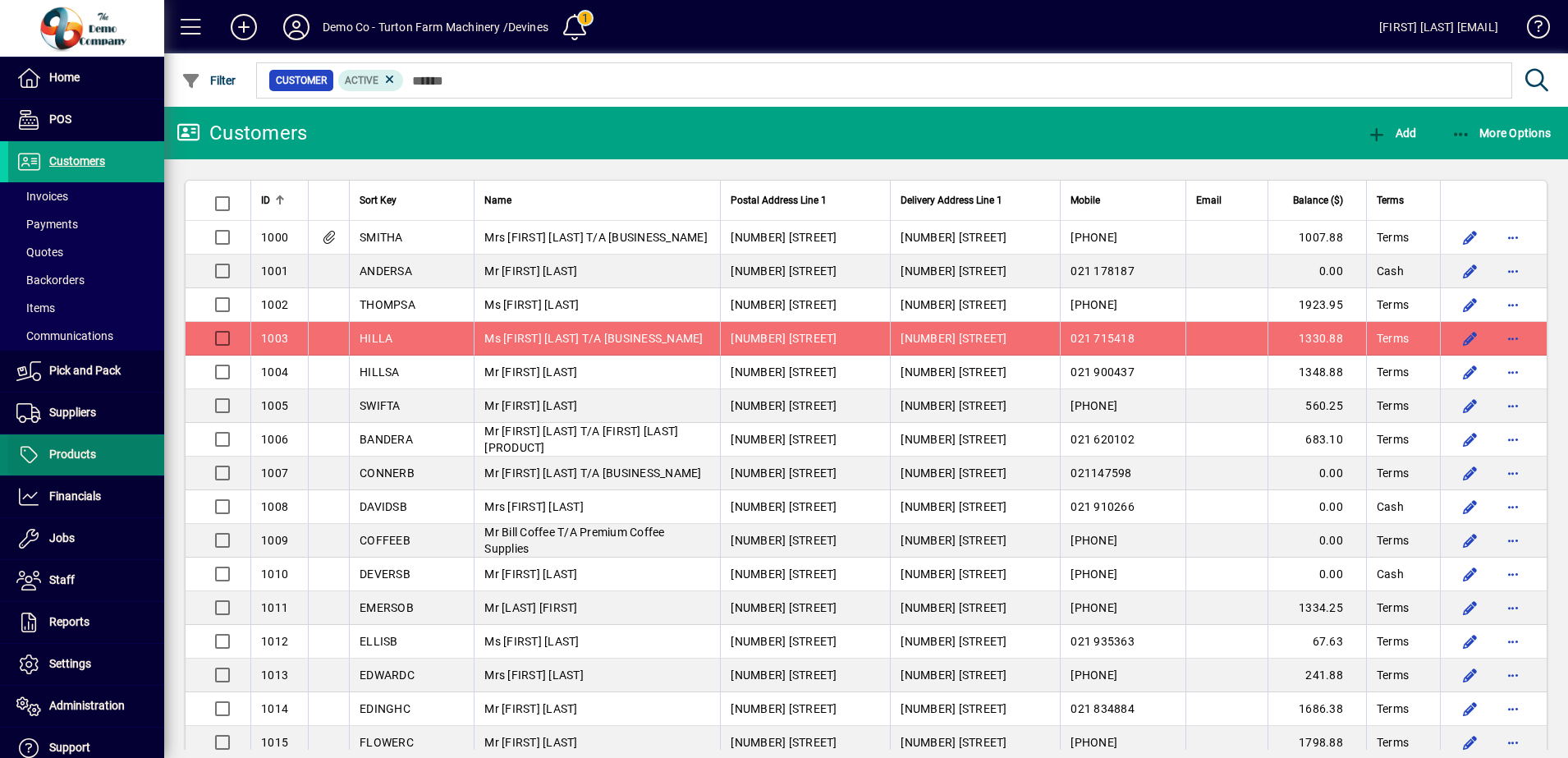 click on "Products" at bounding box center (72, 454) 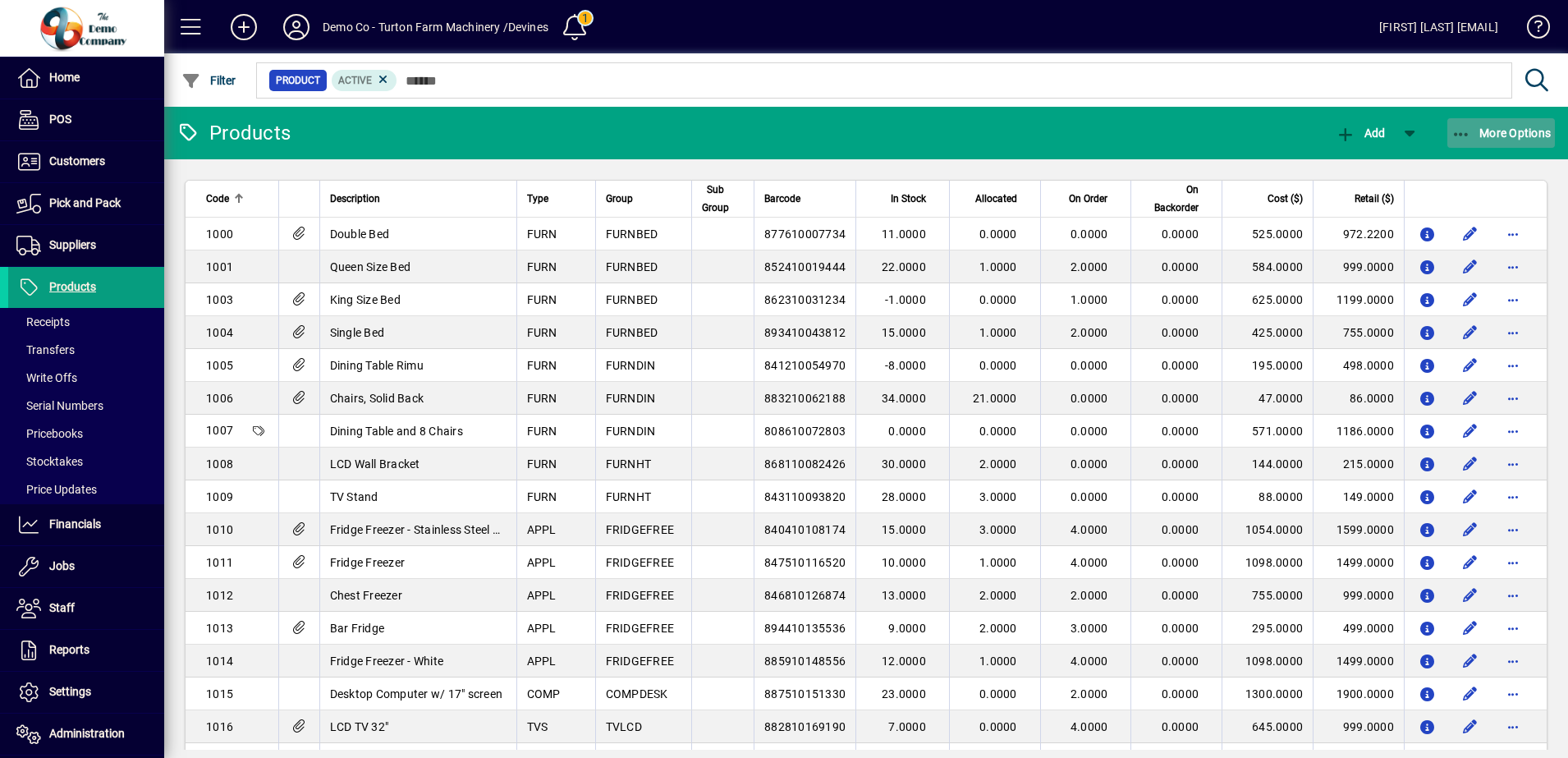 click 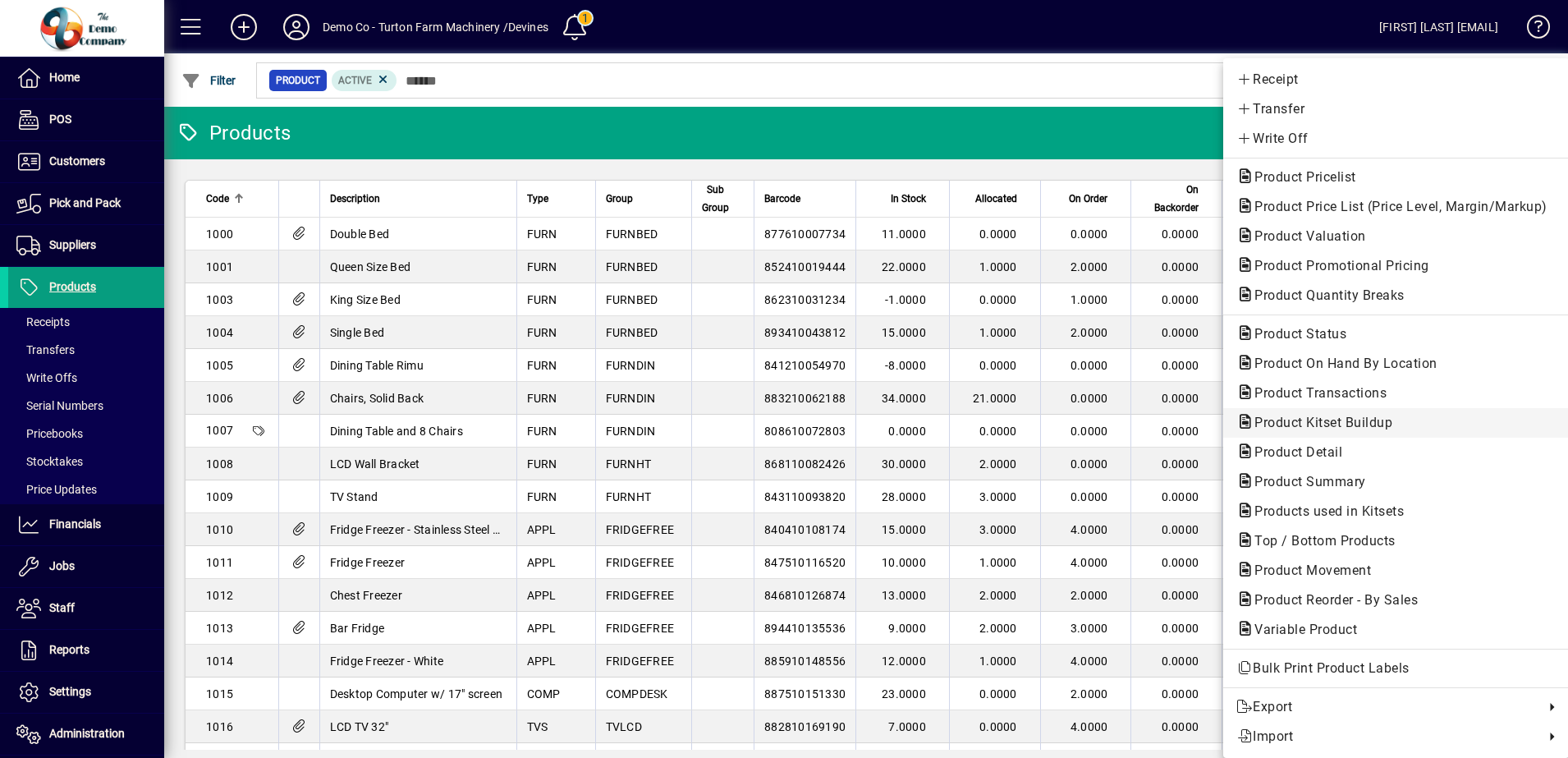 click on "Product Kitset Buildup" at bounding box center (1293, 452) 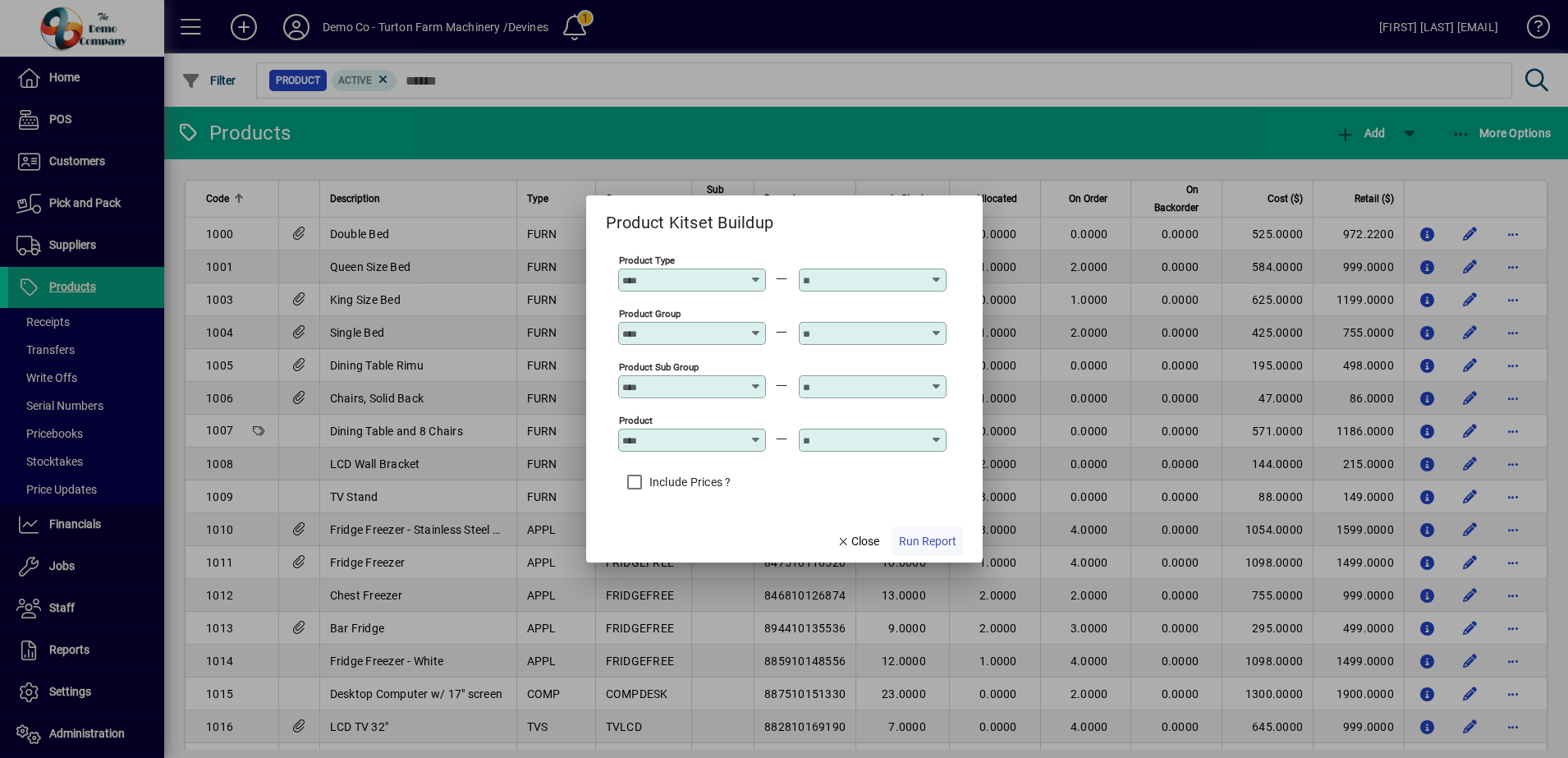 click on "Run Report" 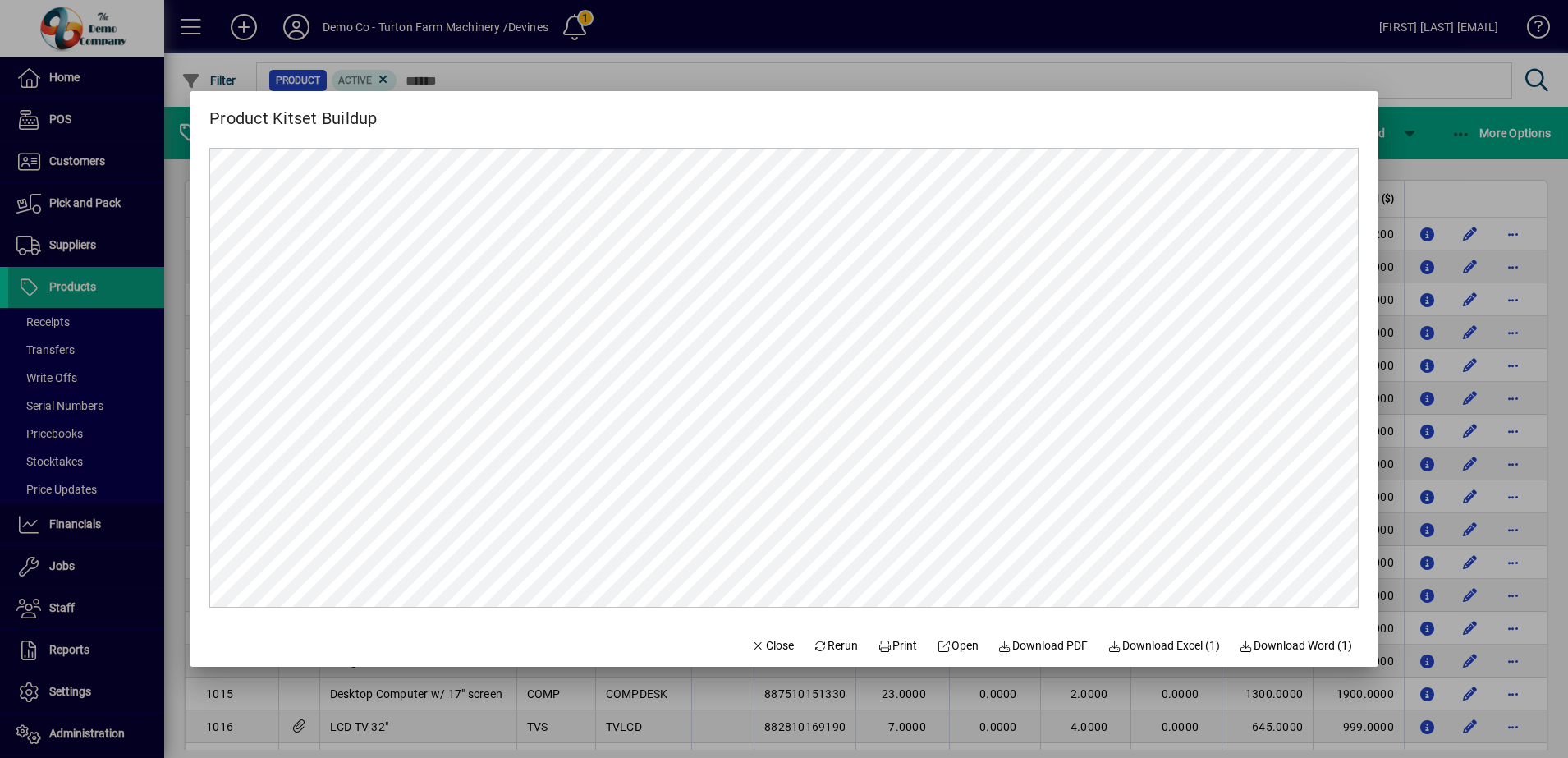 scroll, scrollTop: 0, scrollLeft: 0, axis: both 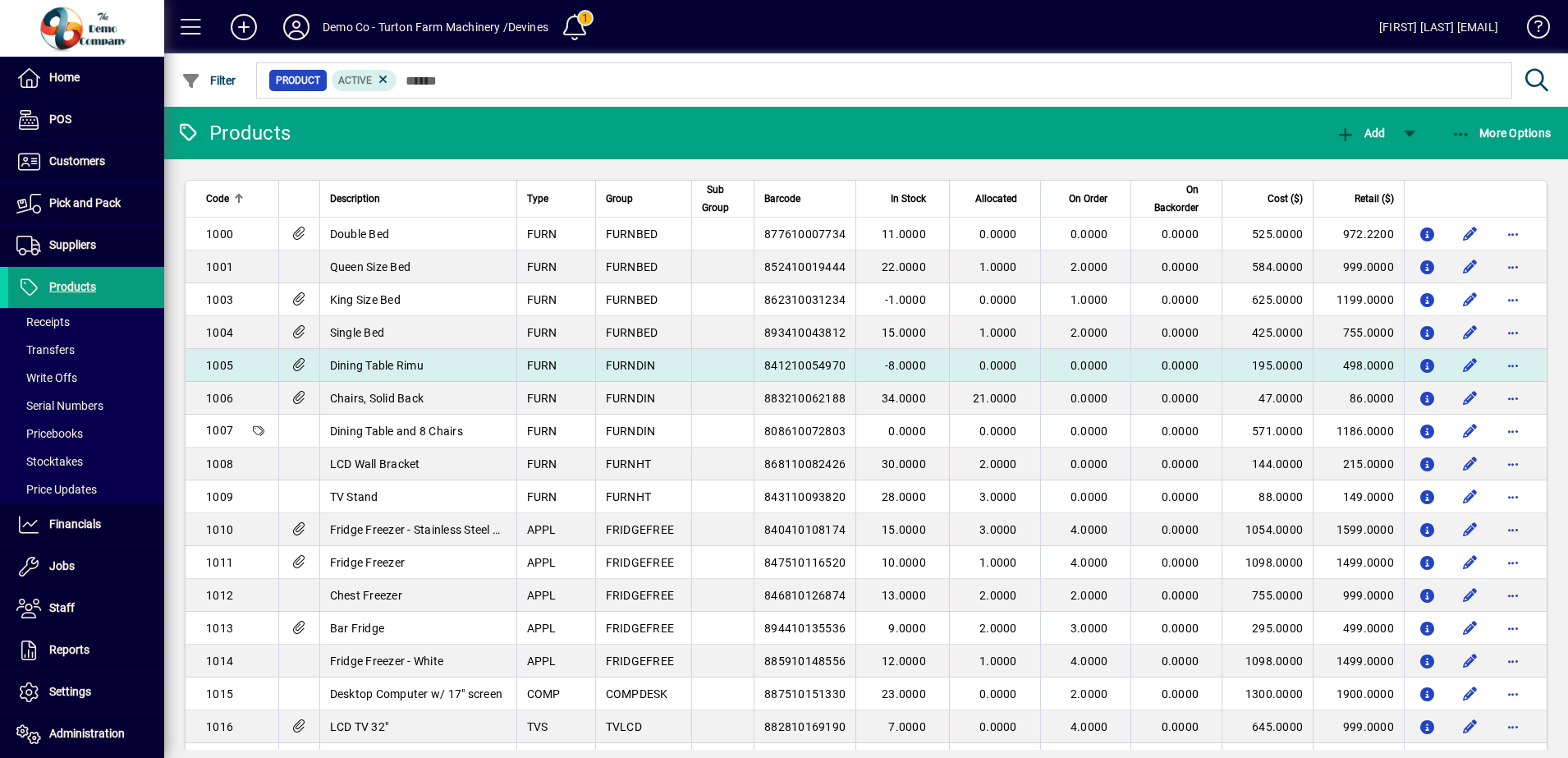 click on "1005" at bounding box center [237, 365] 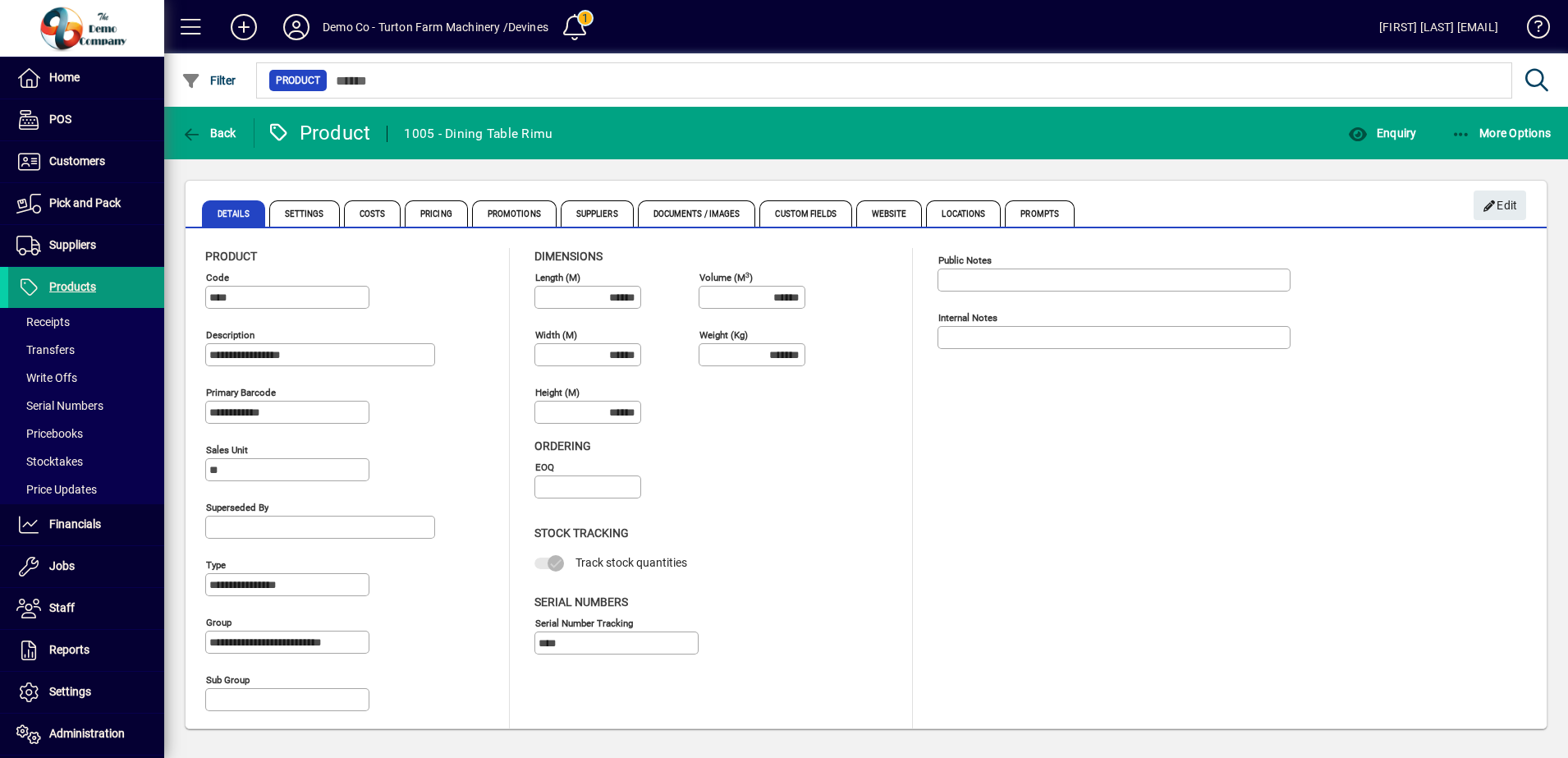 click on "Products" at bounding box center [72, 287] 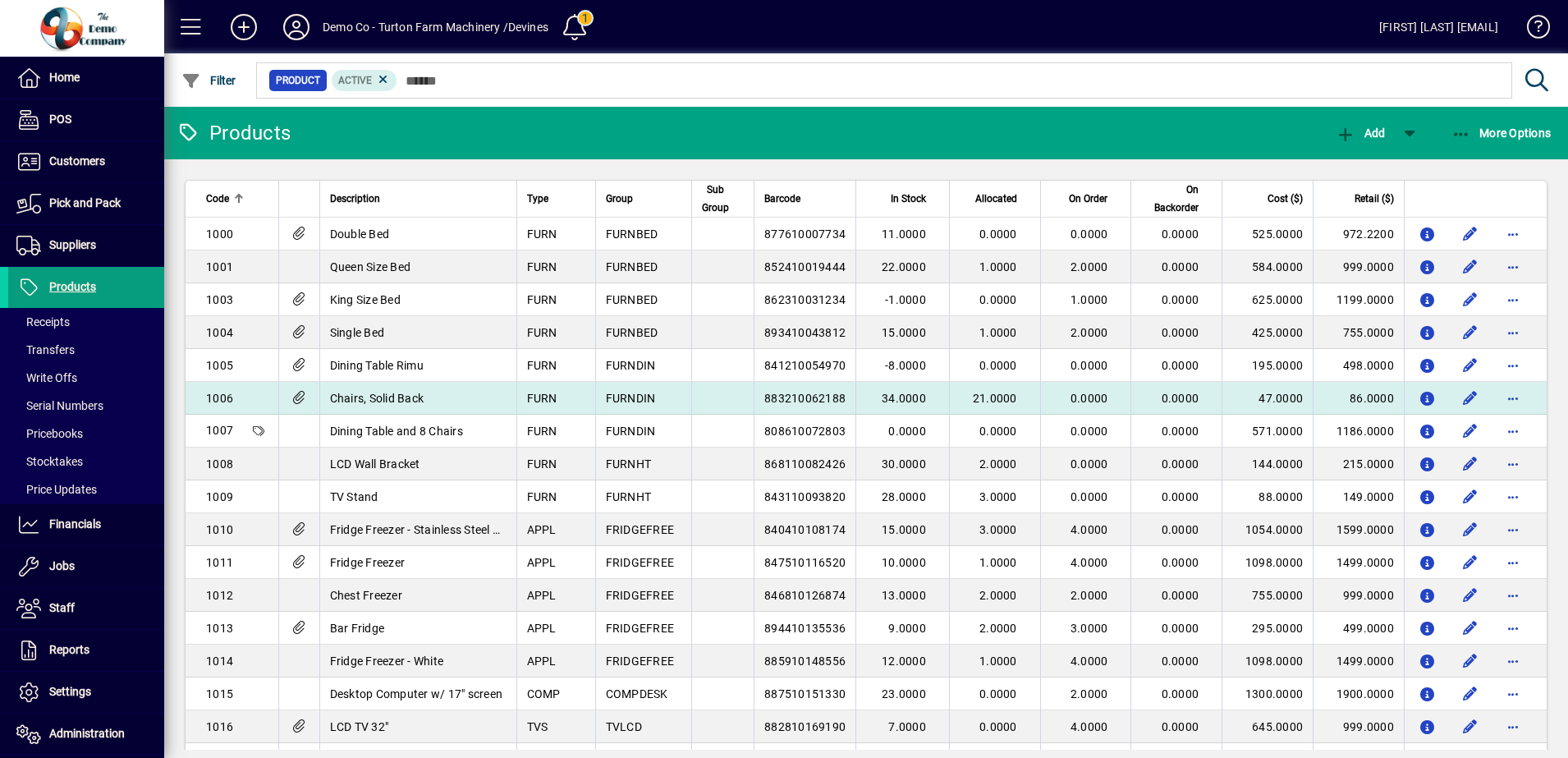 click on "1006" at bounding box center [237, 398] 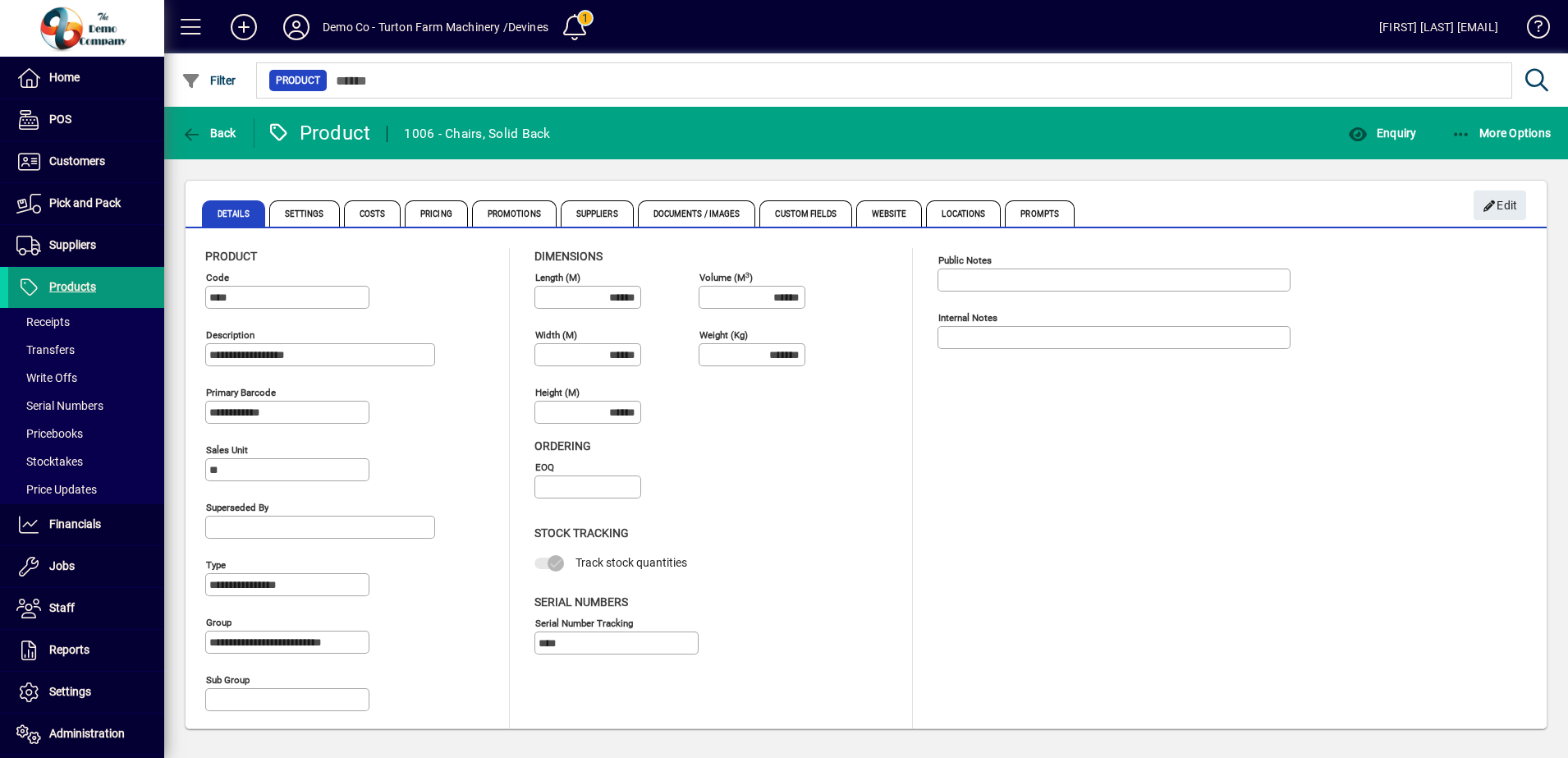 click on "Products" at bounding box center (72, 287) 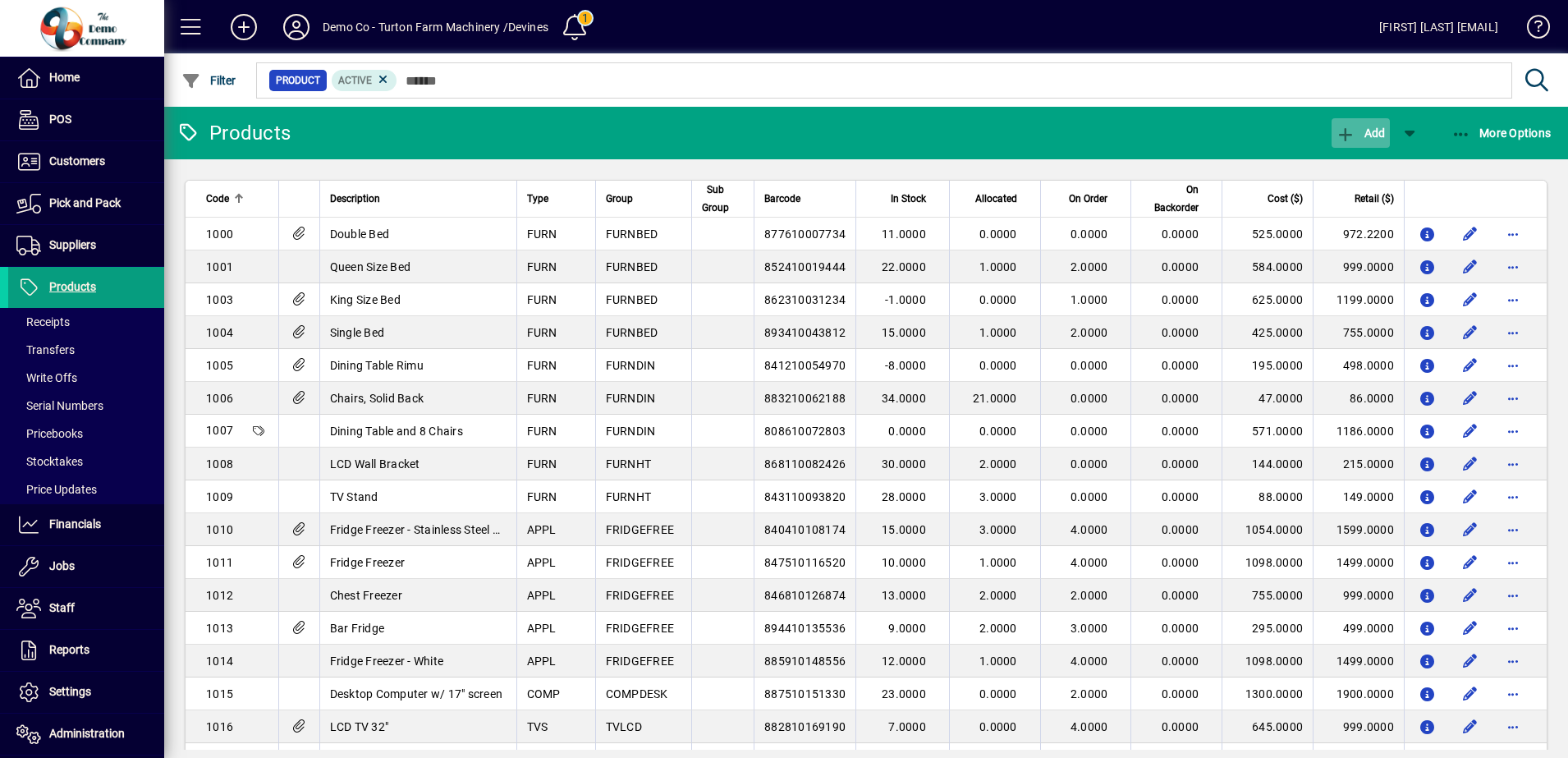 click on "Add" 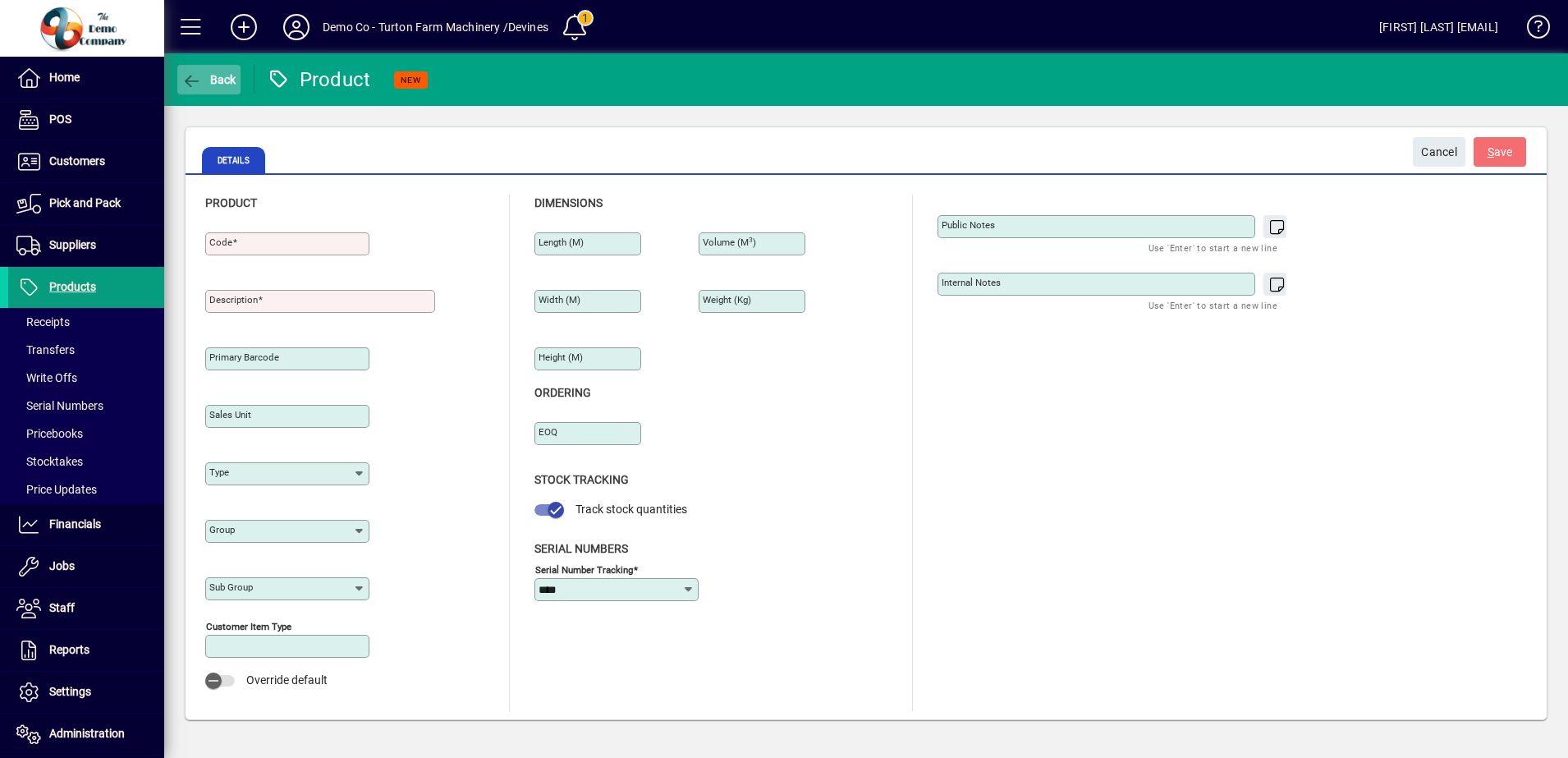 click 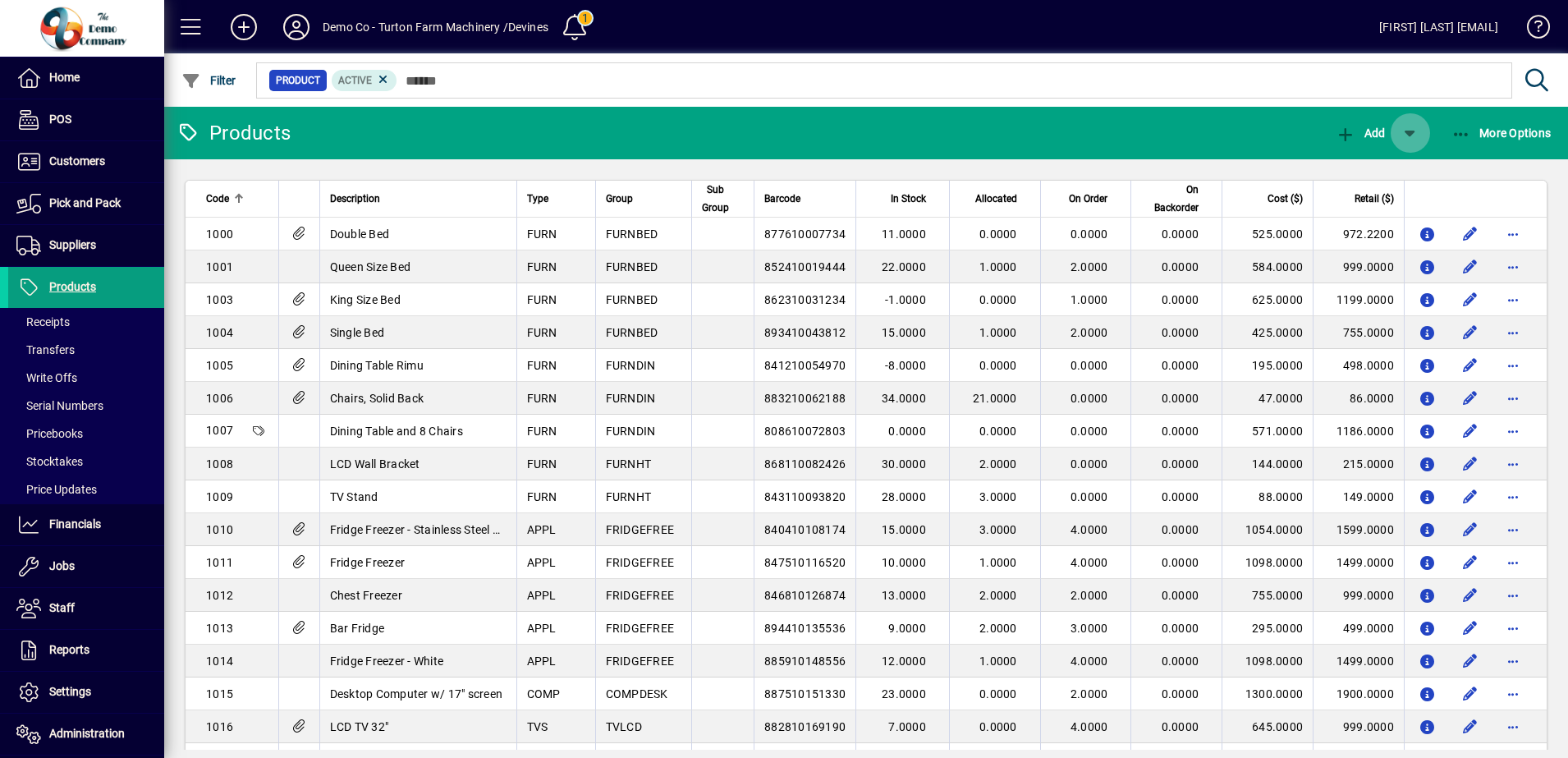 click 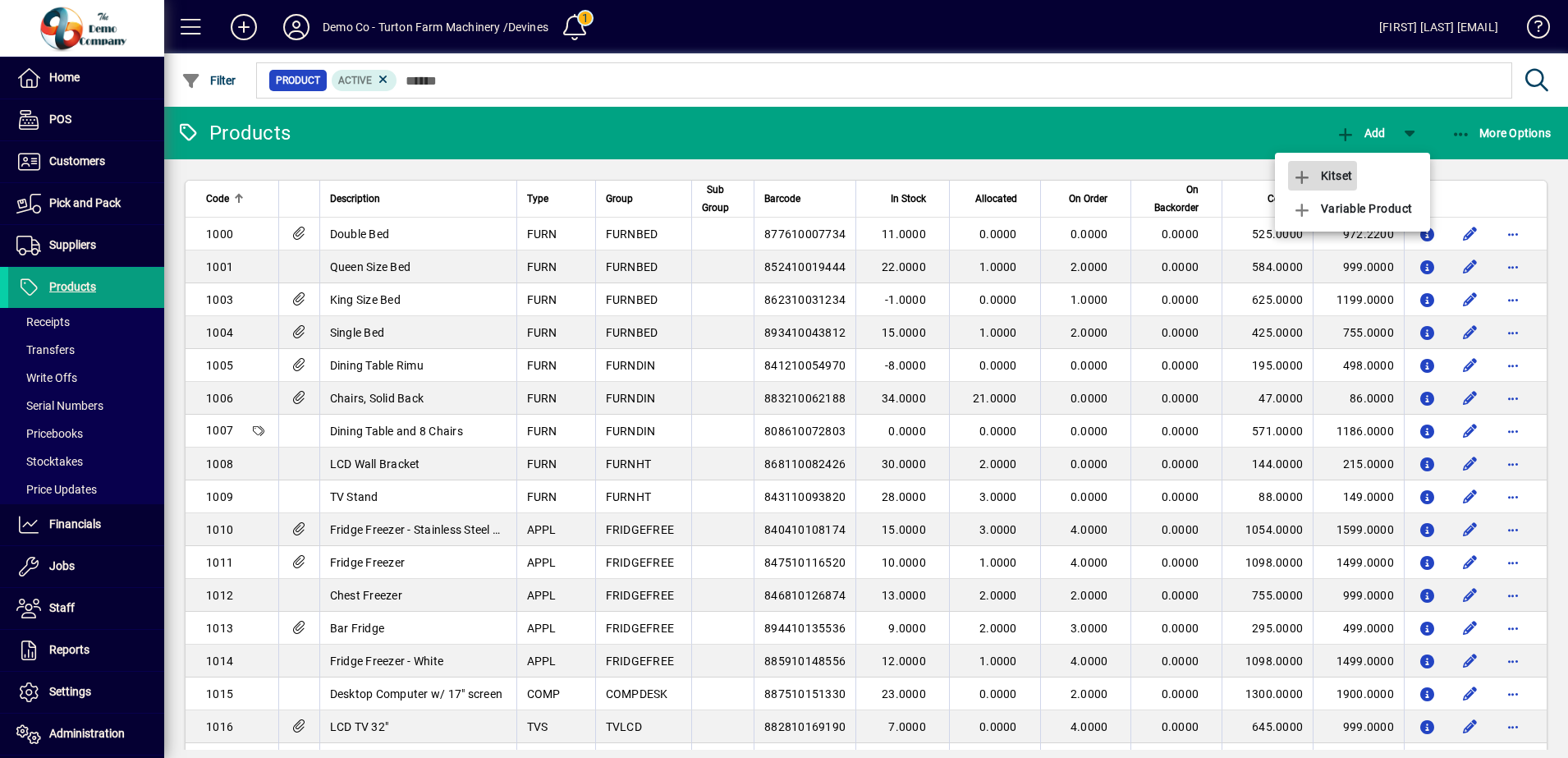 click on "Kitset" at bounding box center [1323, 176] 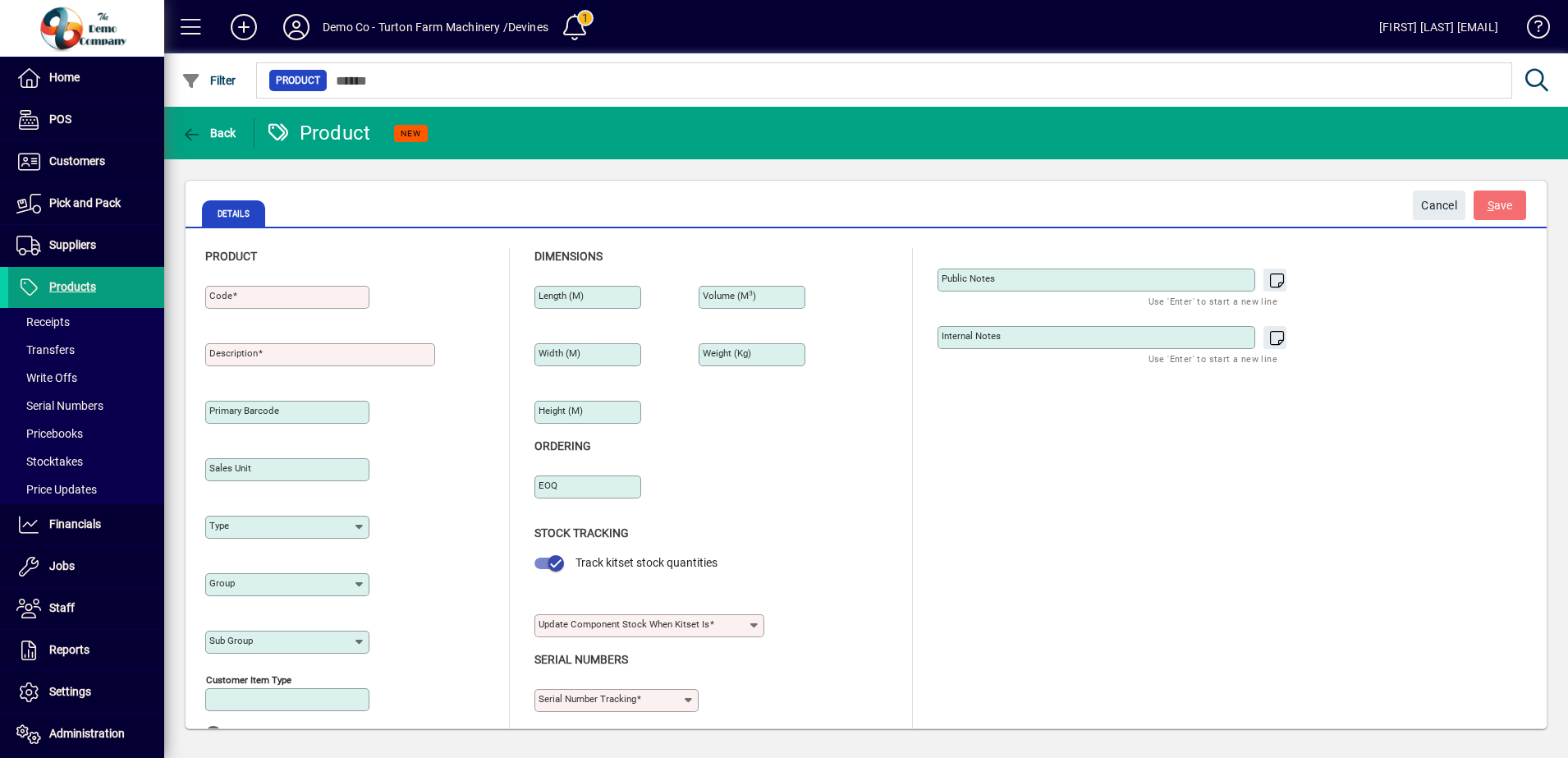 type on "********" 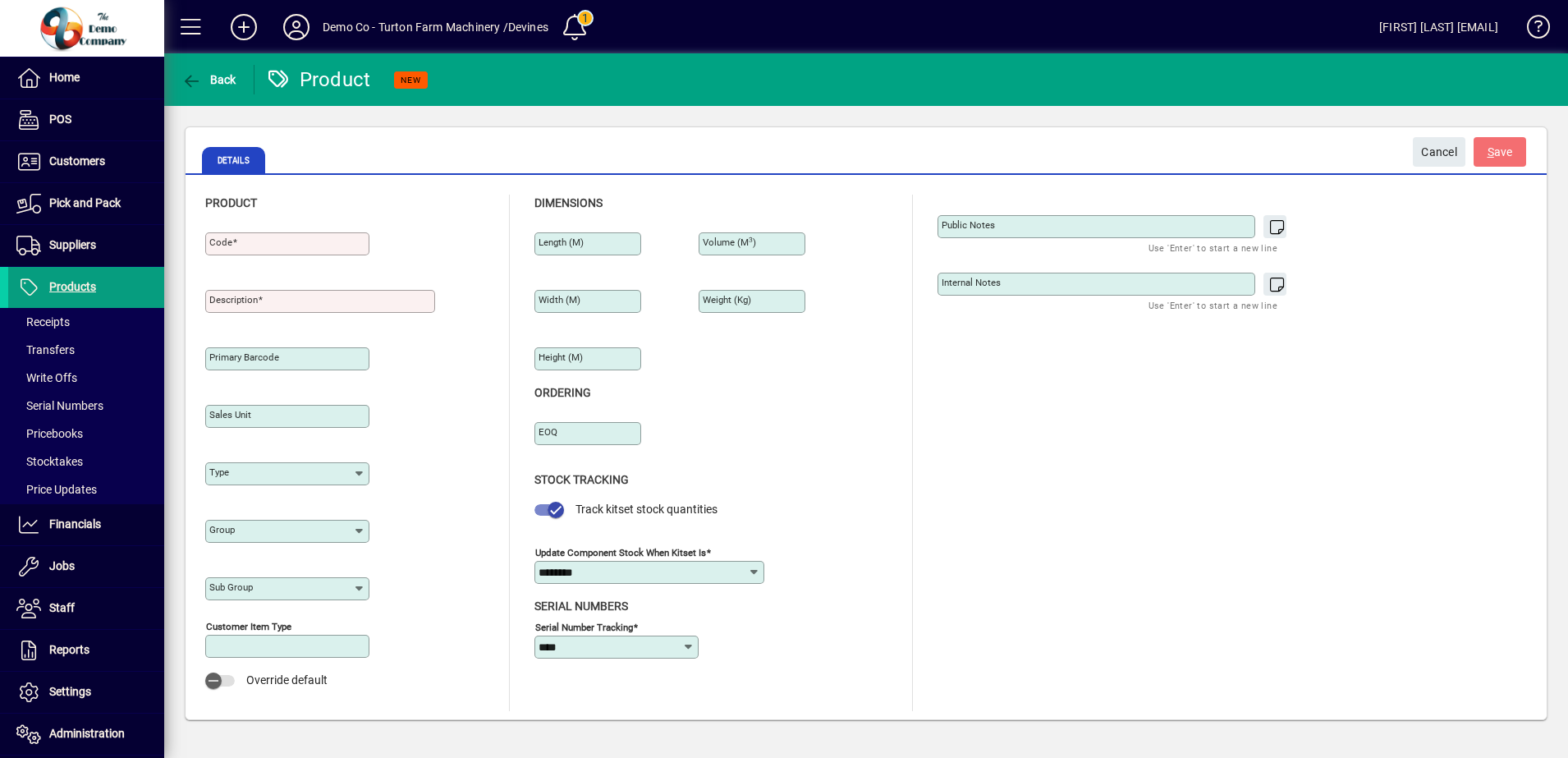 click on "Code" at bounding box center [289, 244] 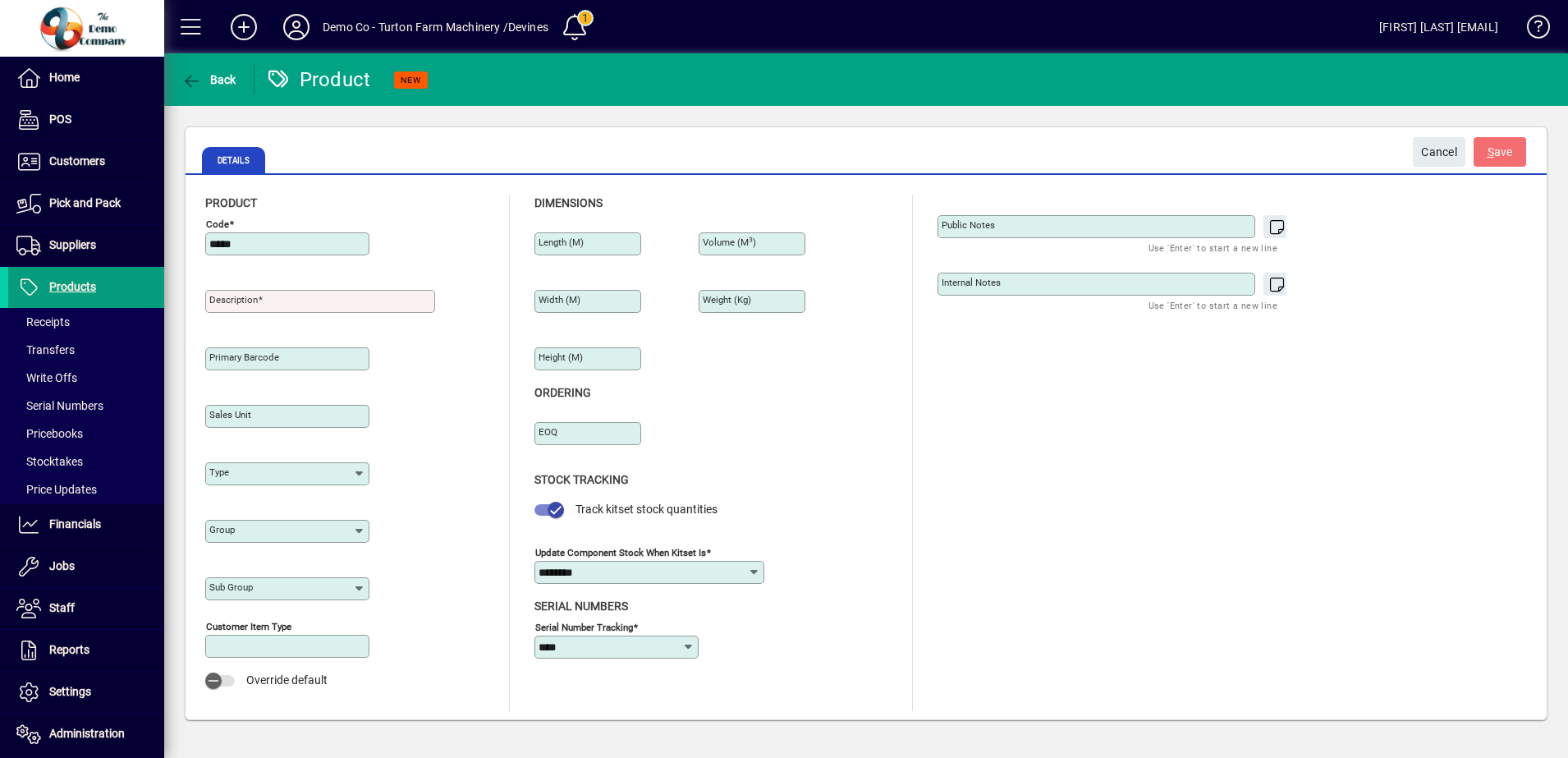 type on "*****" 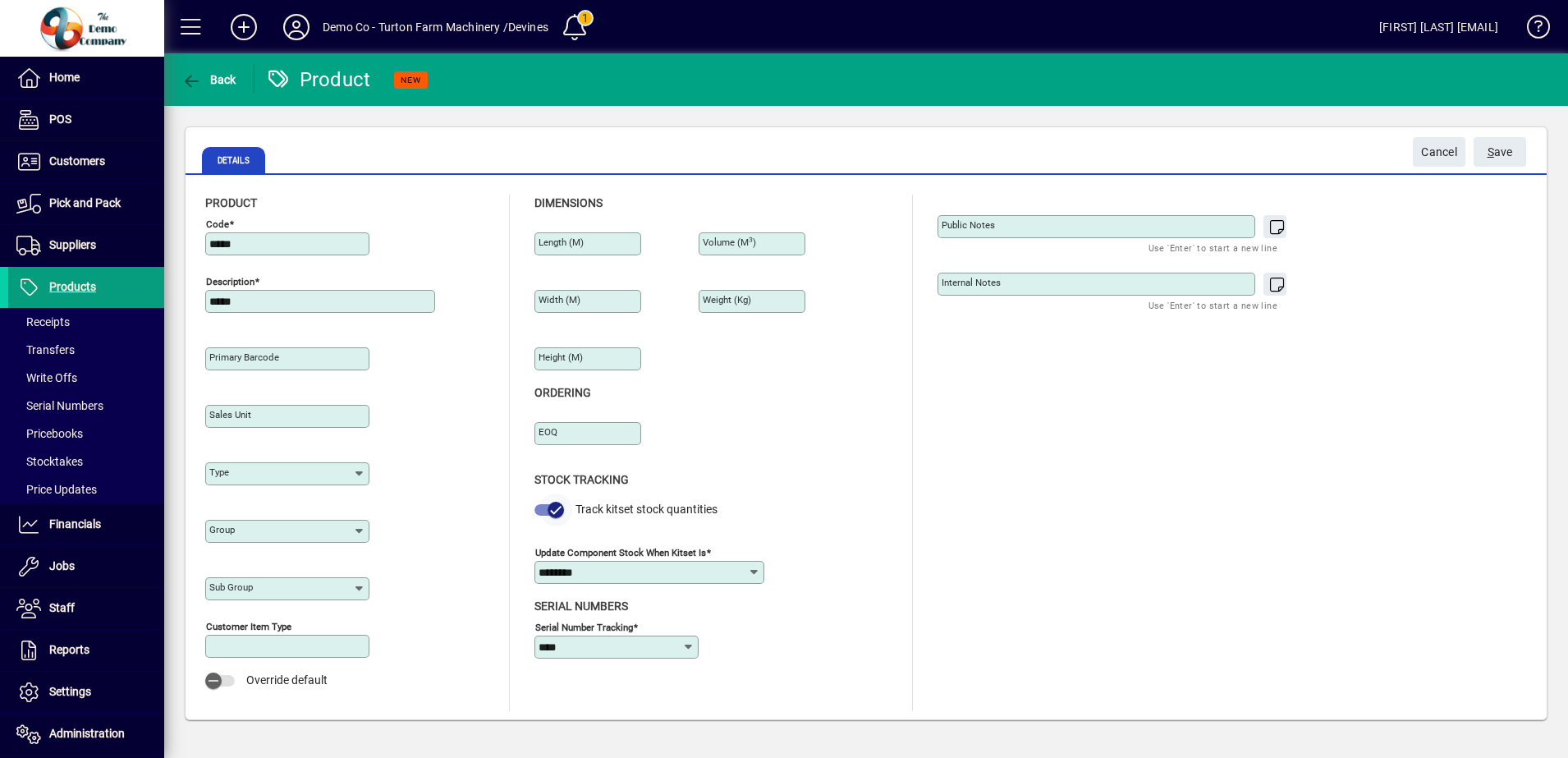 type on "*****" 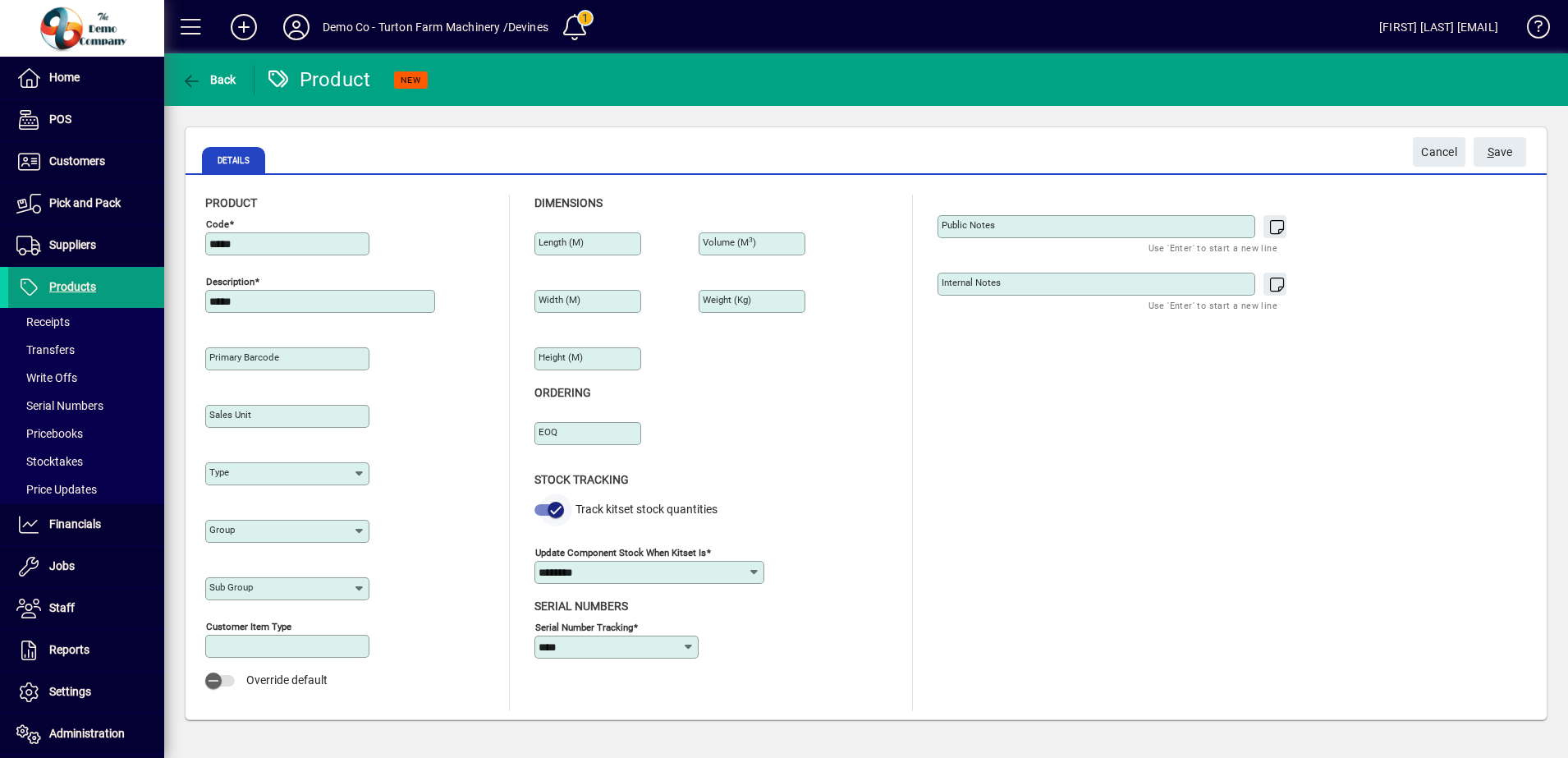 click at bounding box center [556, 510] 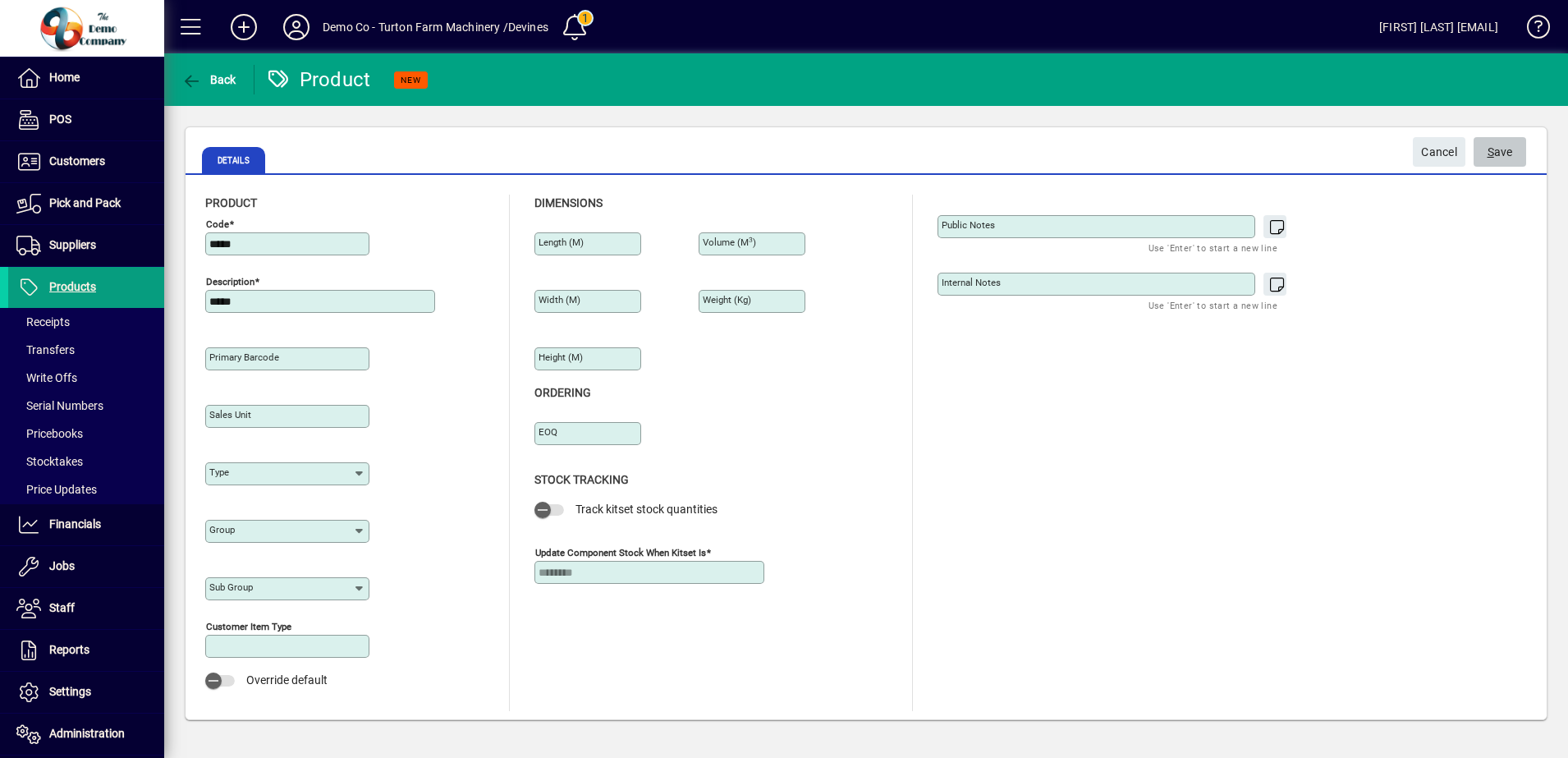 click on "S ave" 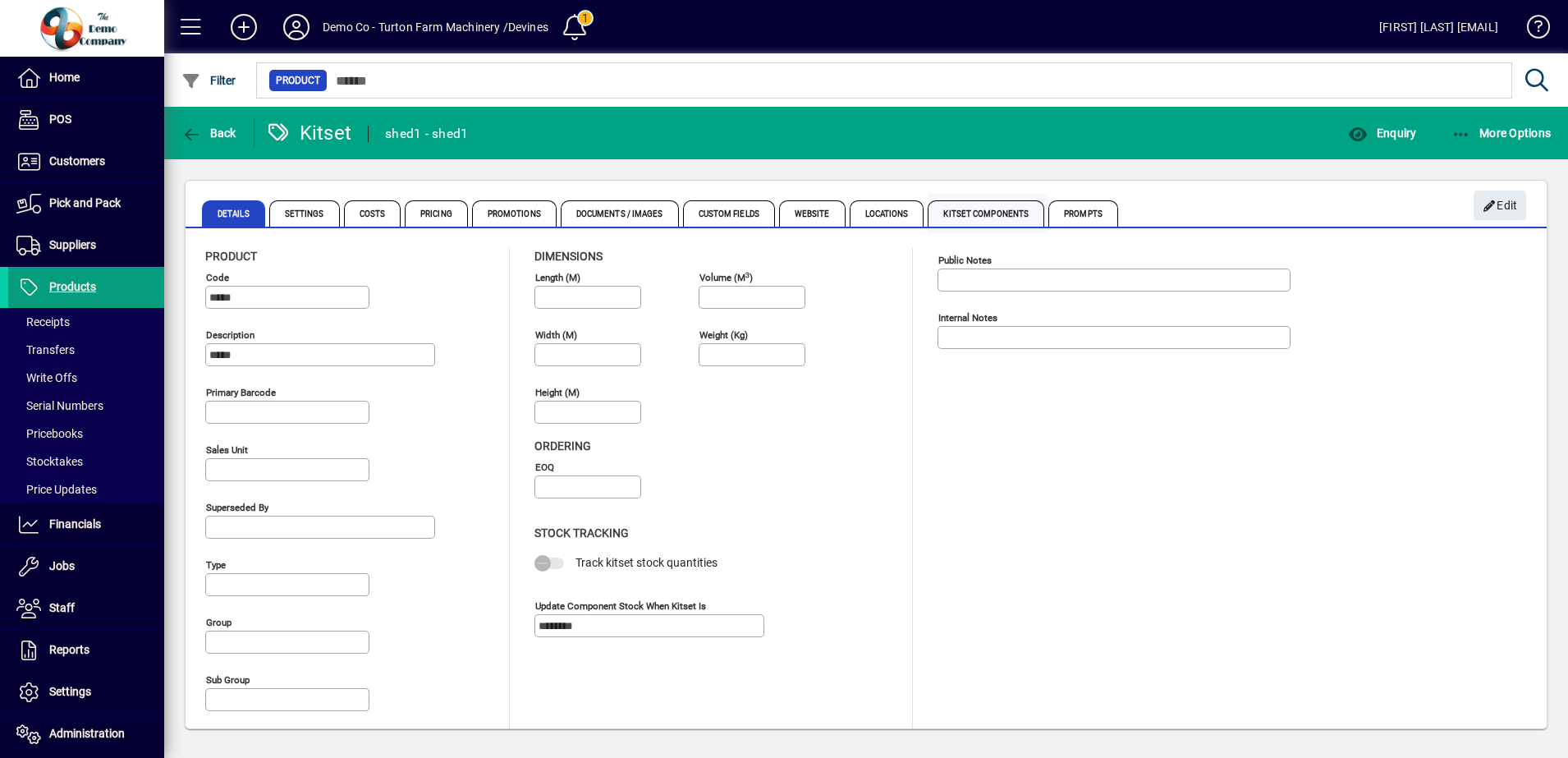 click on "Kitset Components" at bounding box center [986, 214] 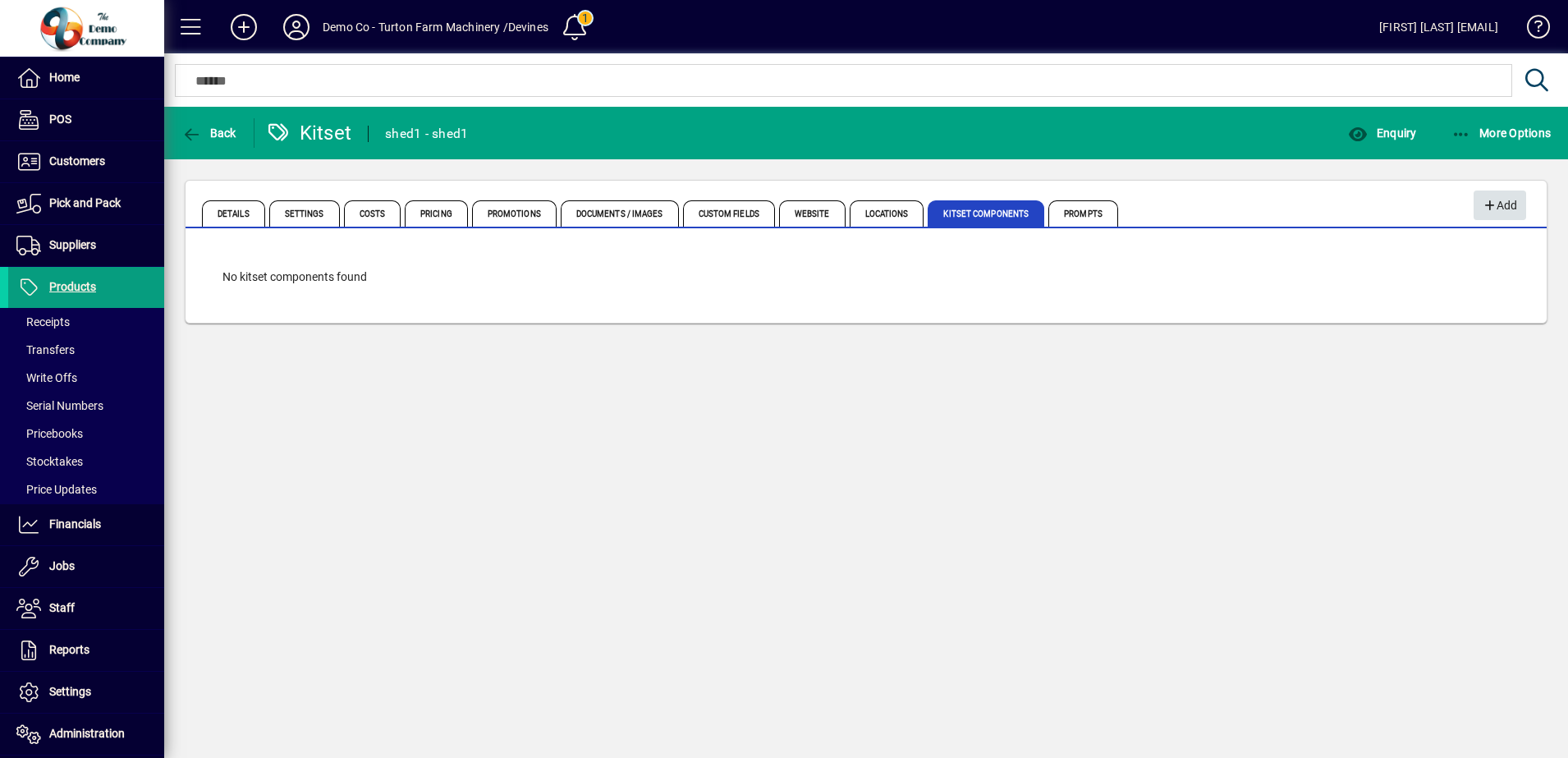 click on "Add" 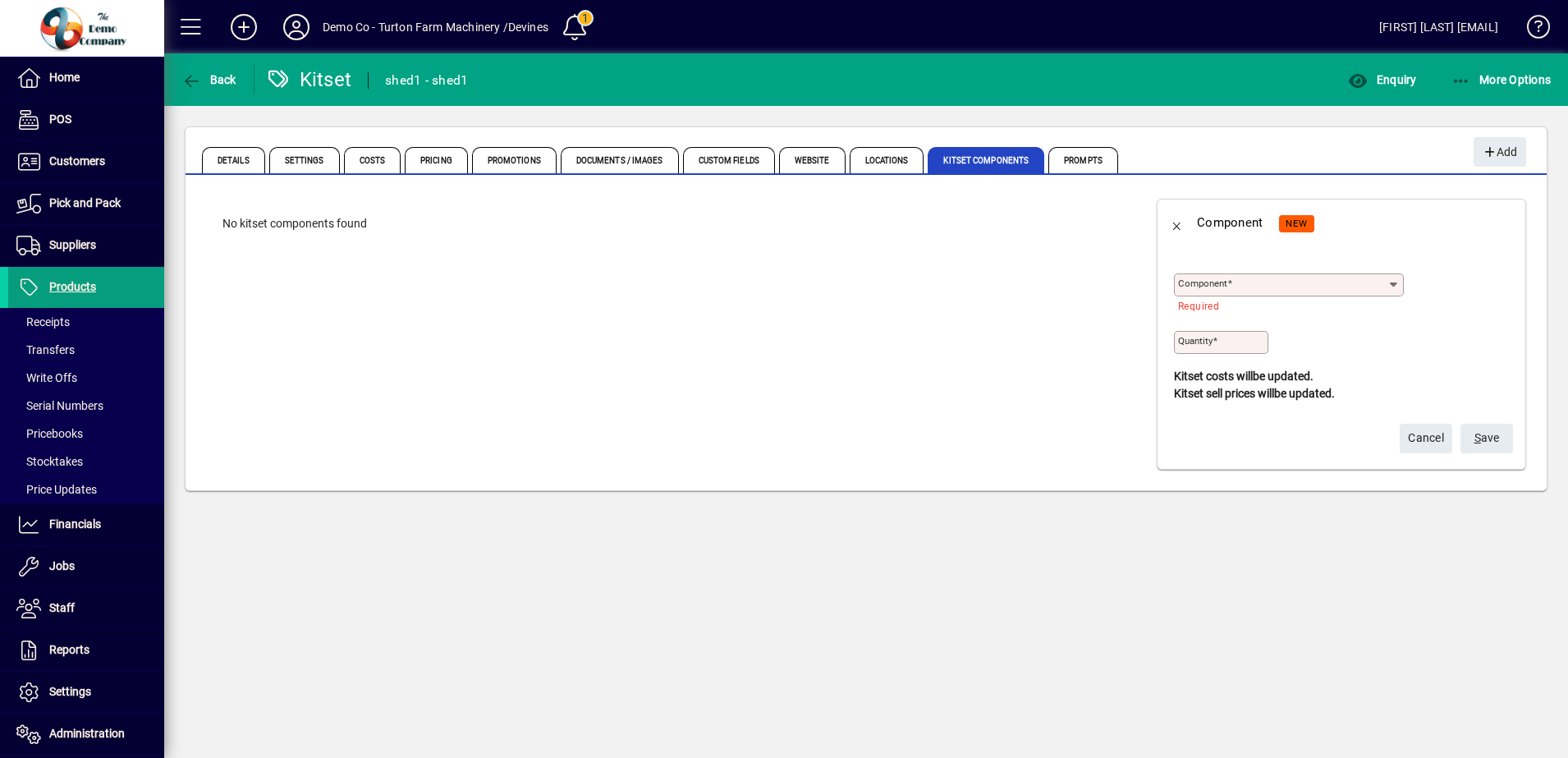 click 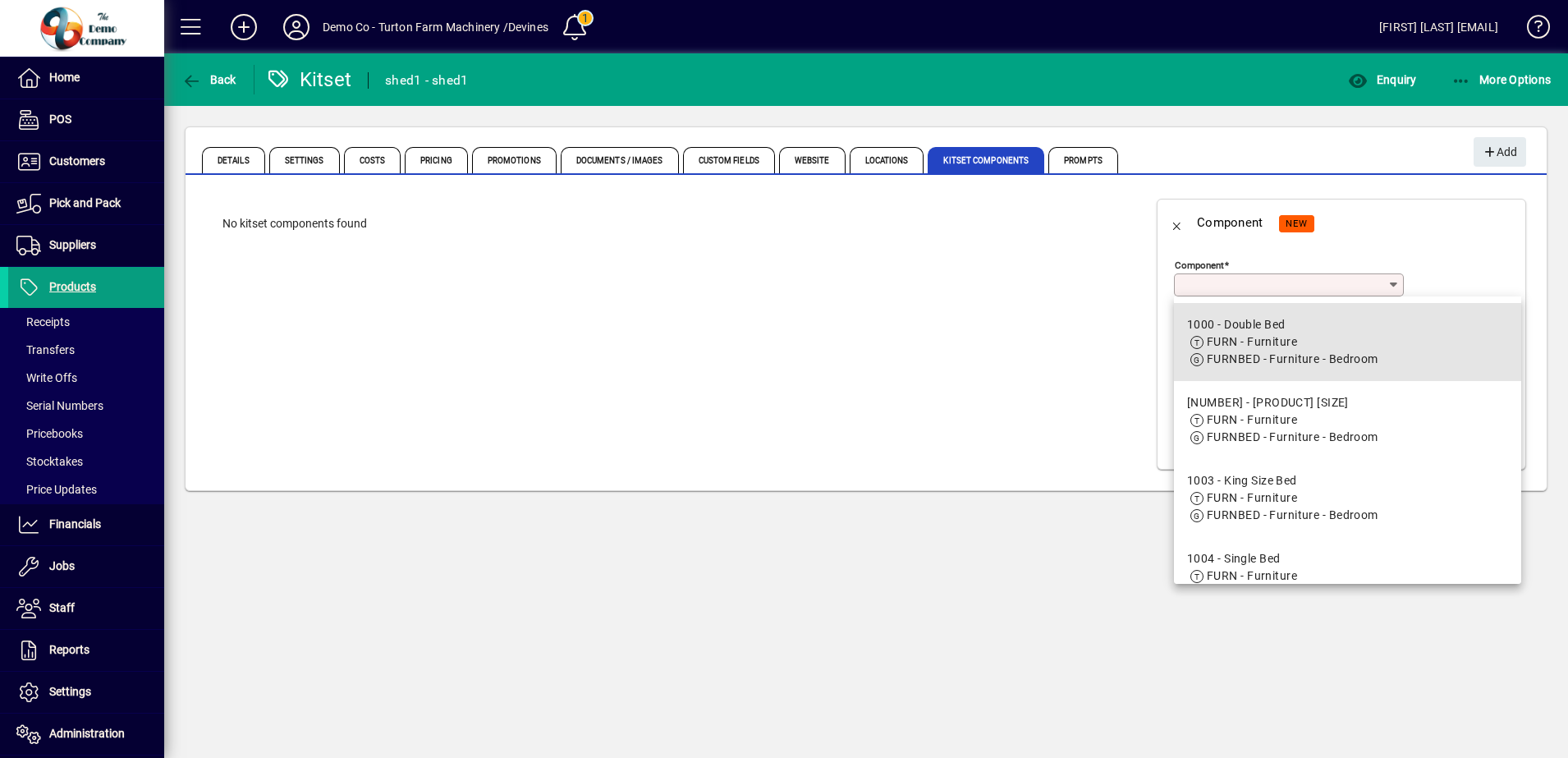 click on "FURN - Furniture" at bounding box center (1252, 342) 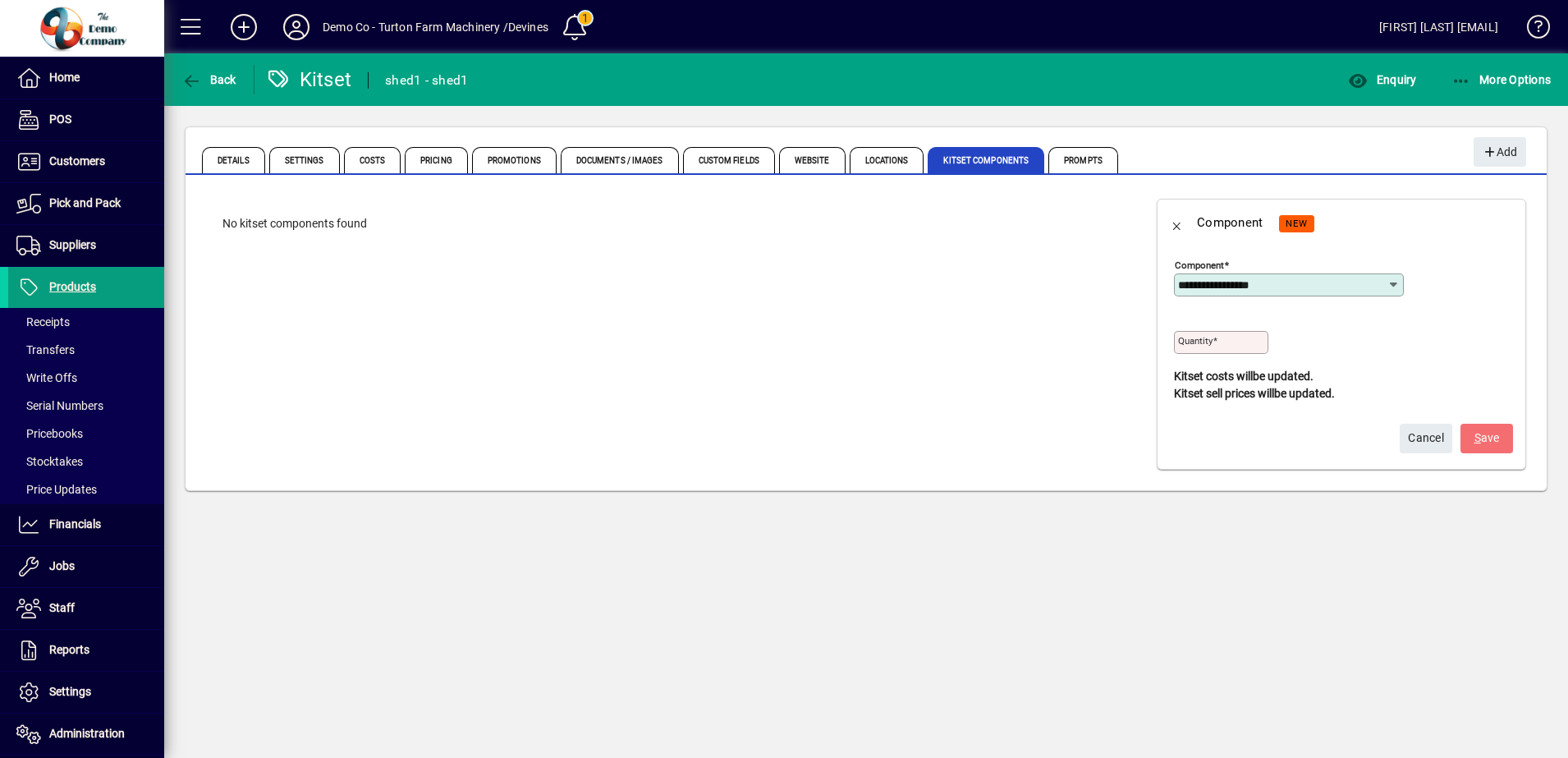 click on "Quantity" at bounding box center (1222, 342) 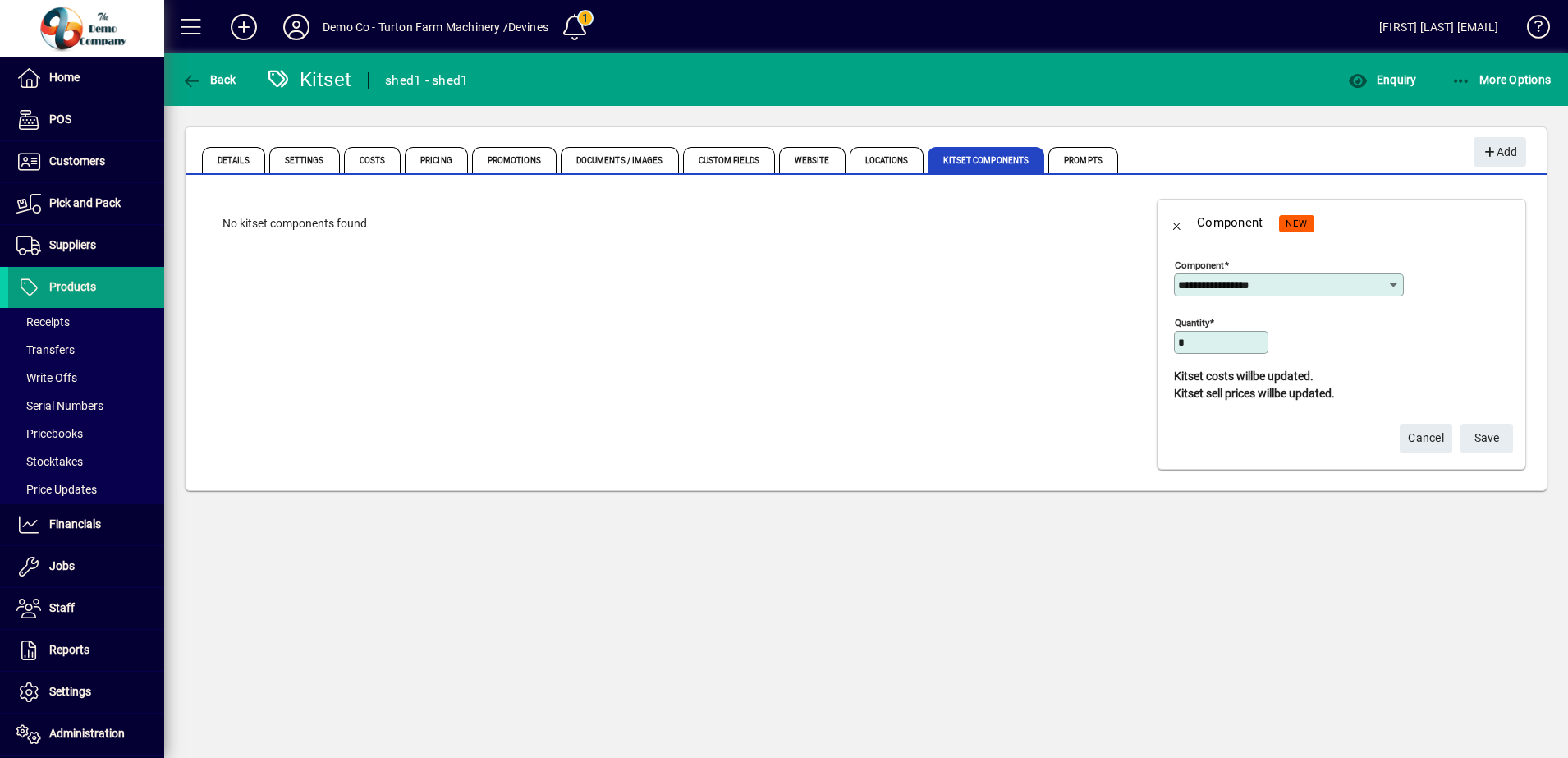 type on "*" 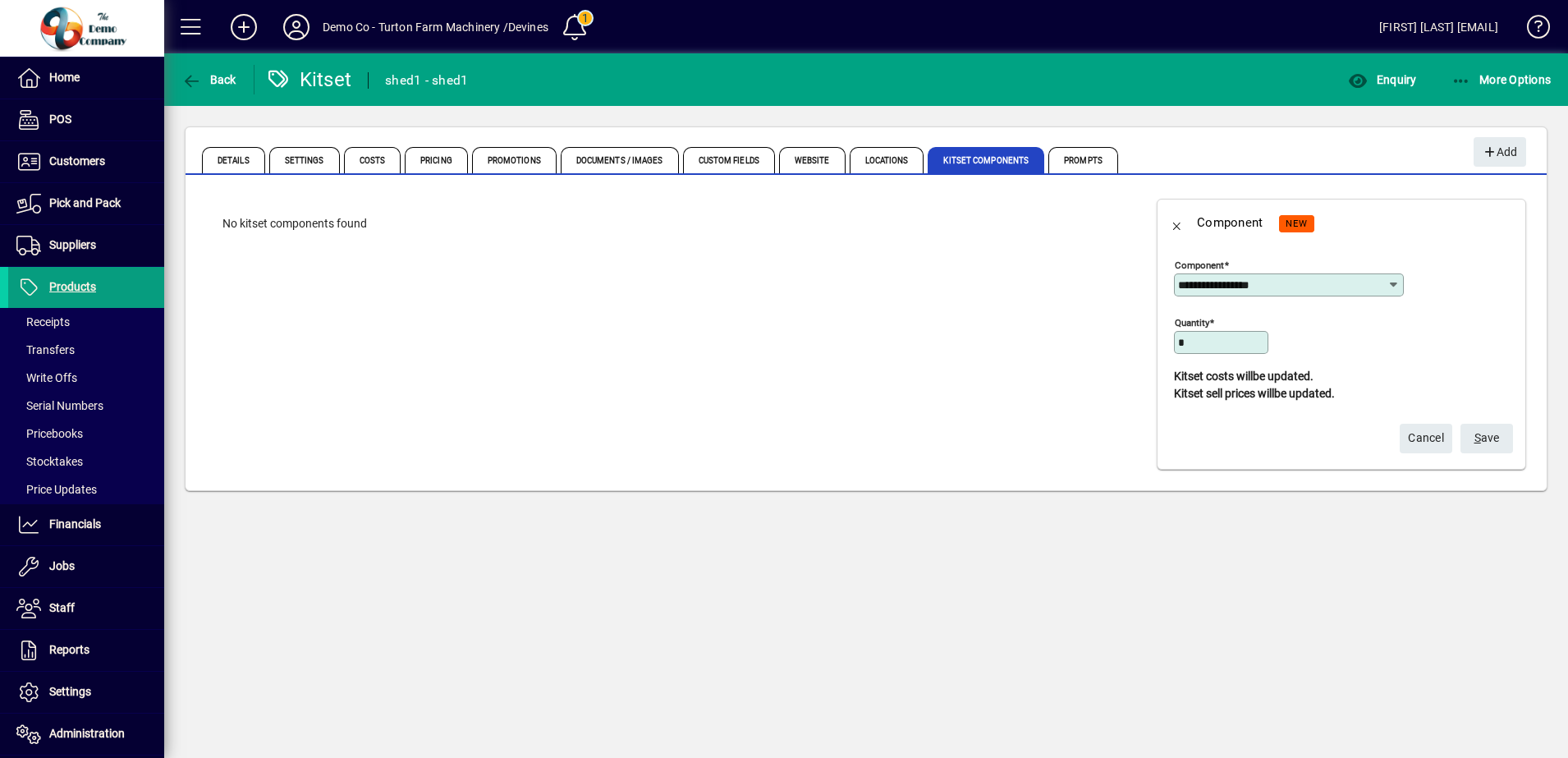 drag, startPoint x: 1492, startPoint y: 438, endPoint x: 1475, endPoint y: 382, distance: 58.5235 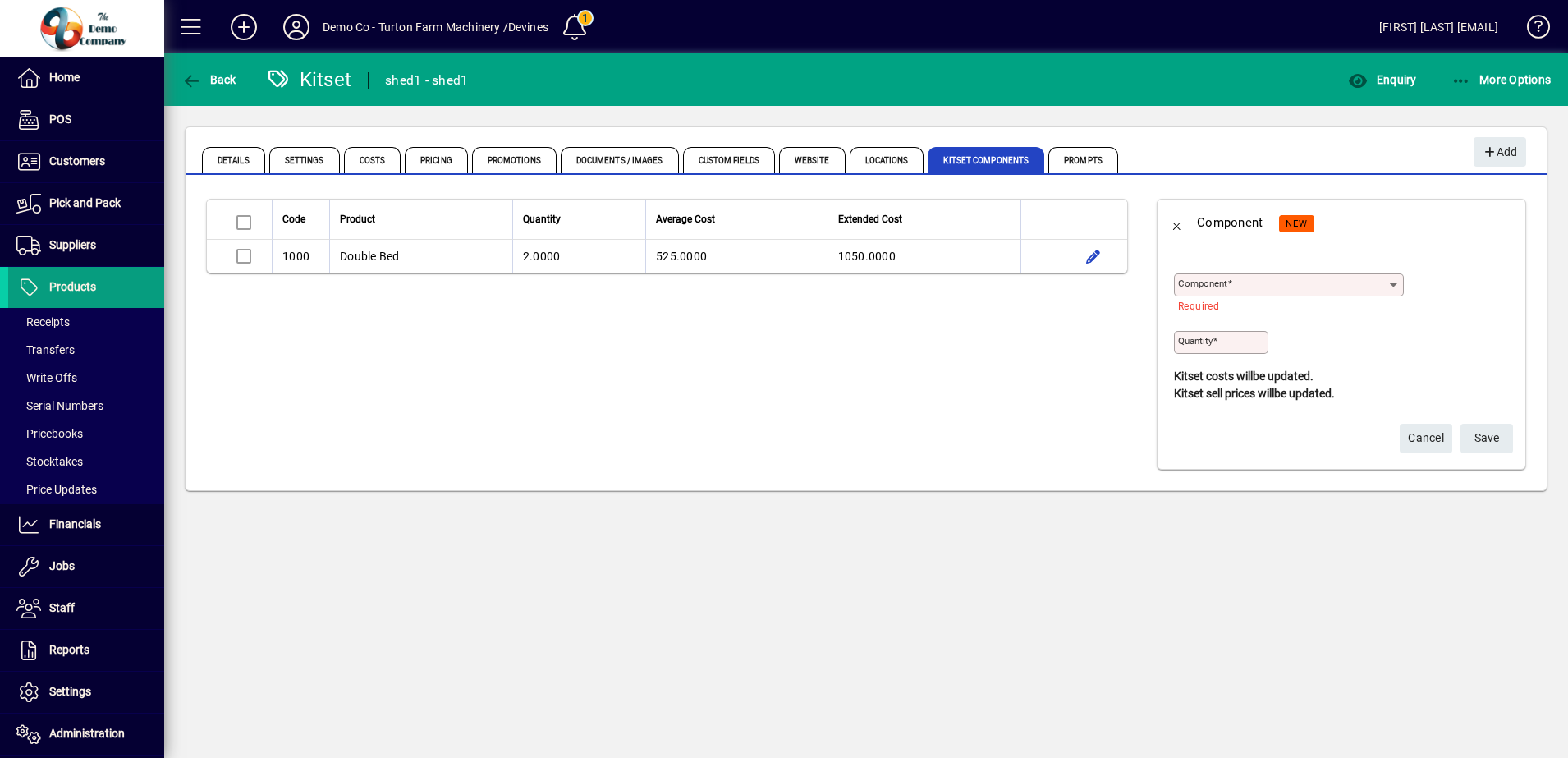 click 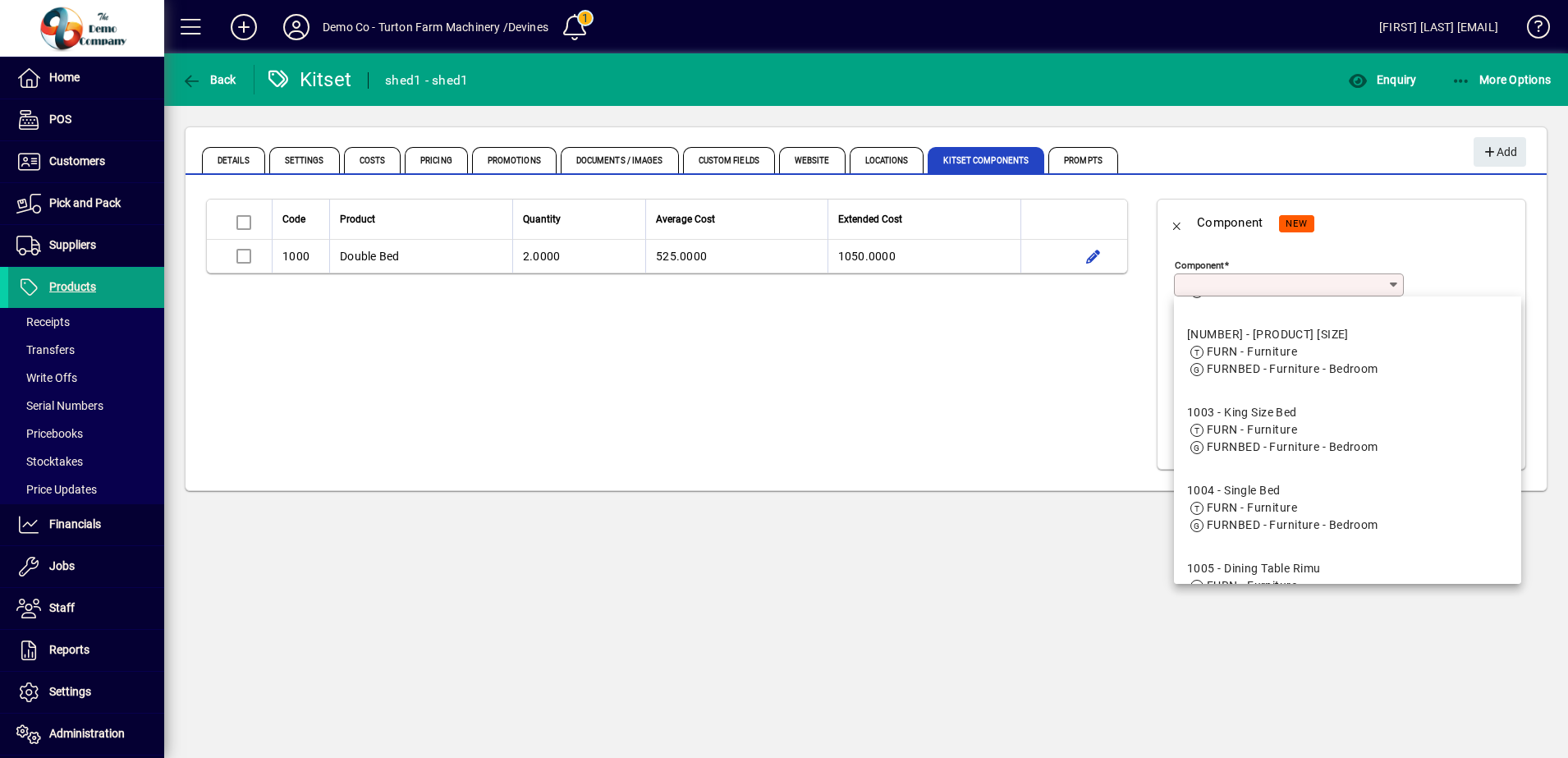 scroll, scrollTop: 205, scrollLeft: 0, axis: vertical 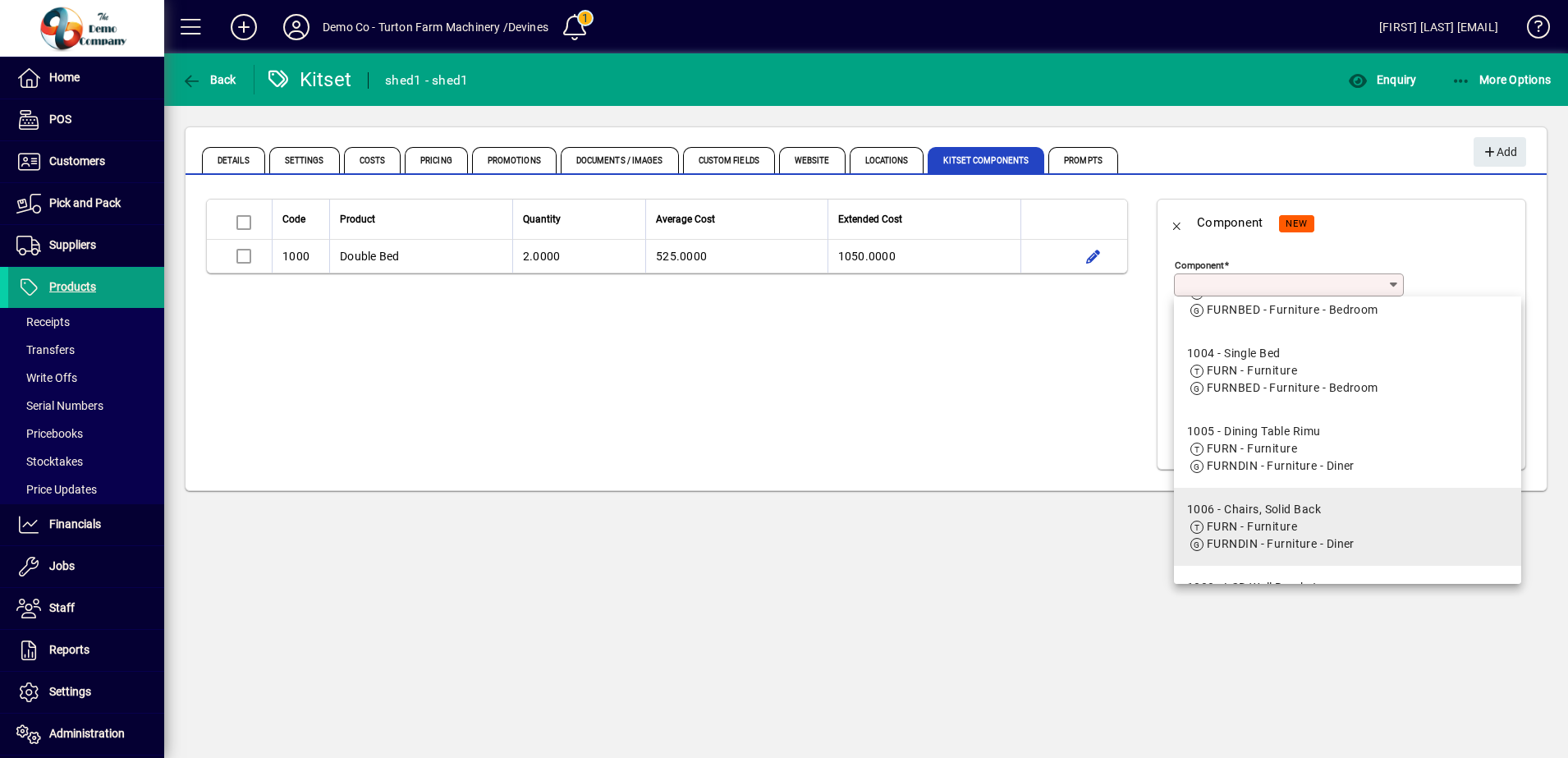 click on "FURN - Furniture" at bounding box center [1252, 526] 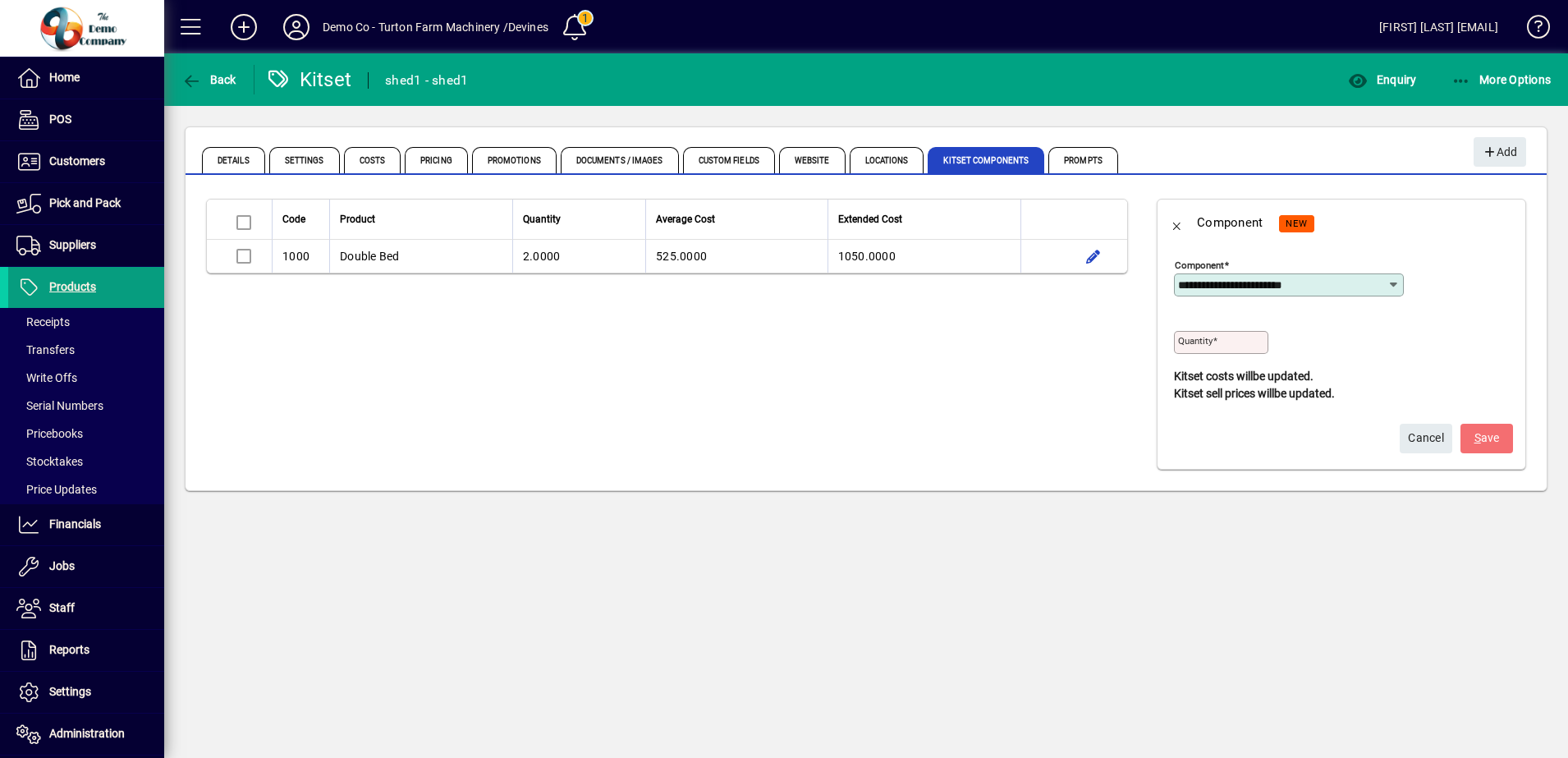 click on "Quantity" at bounding box center (1222, 342) 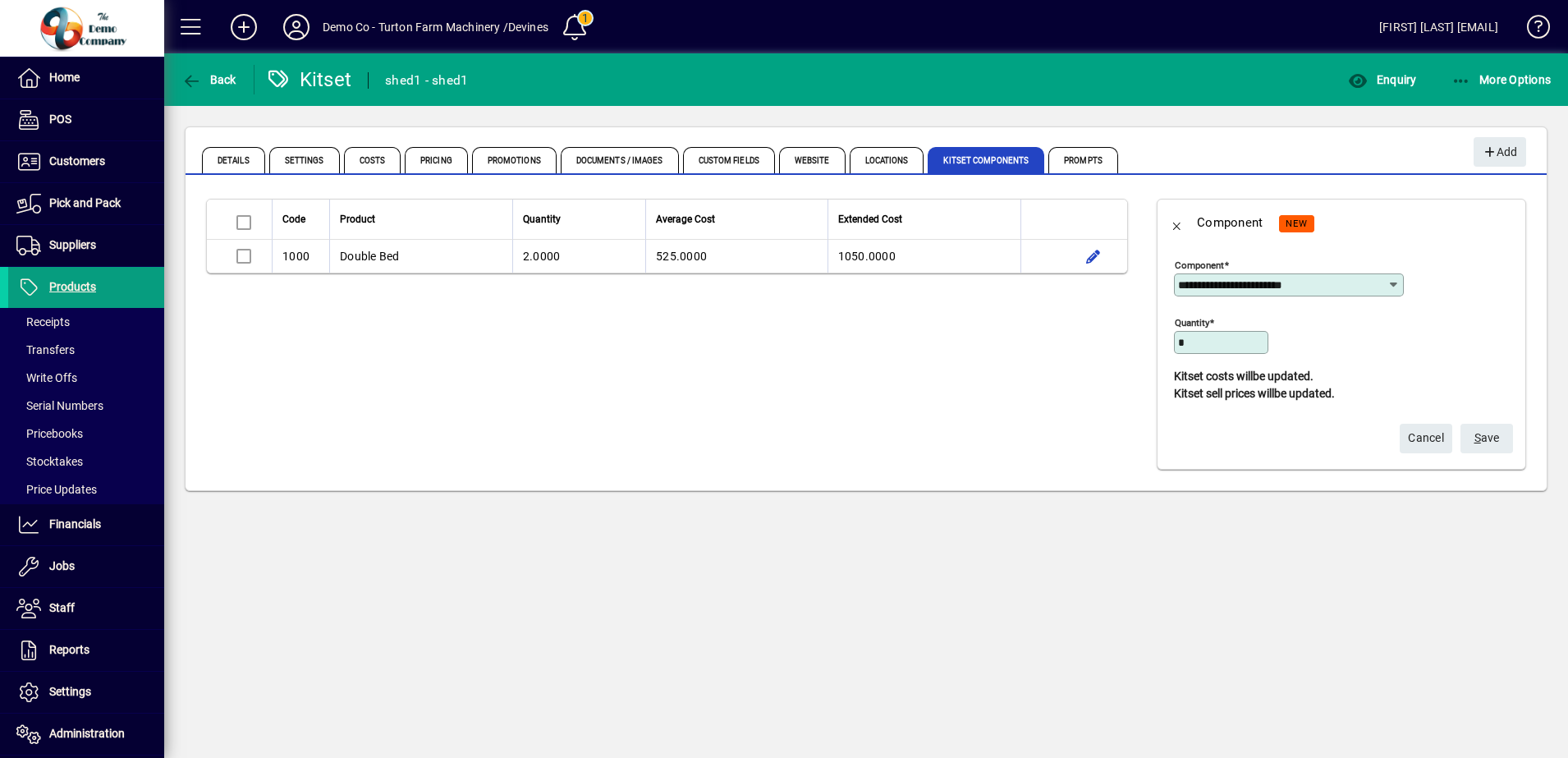 type on "*" 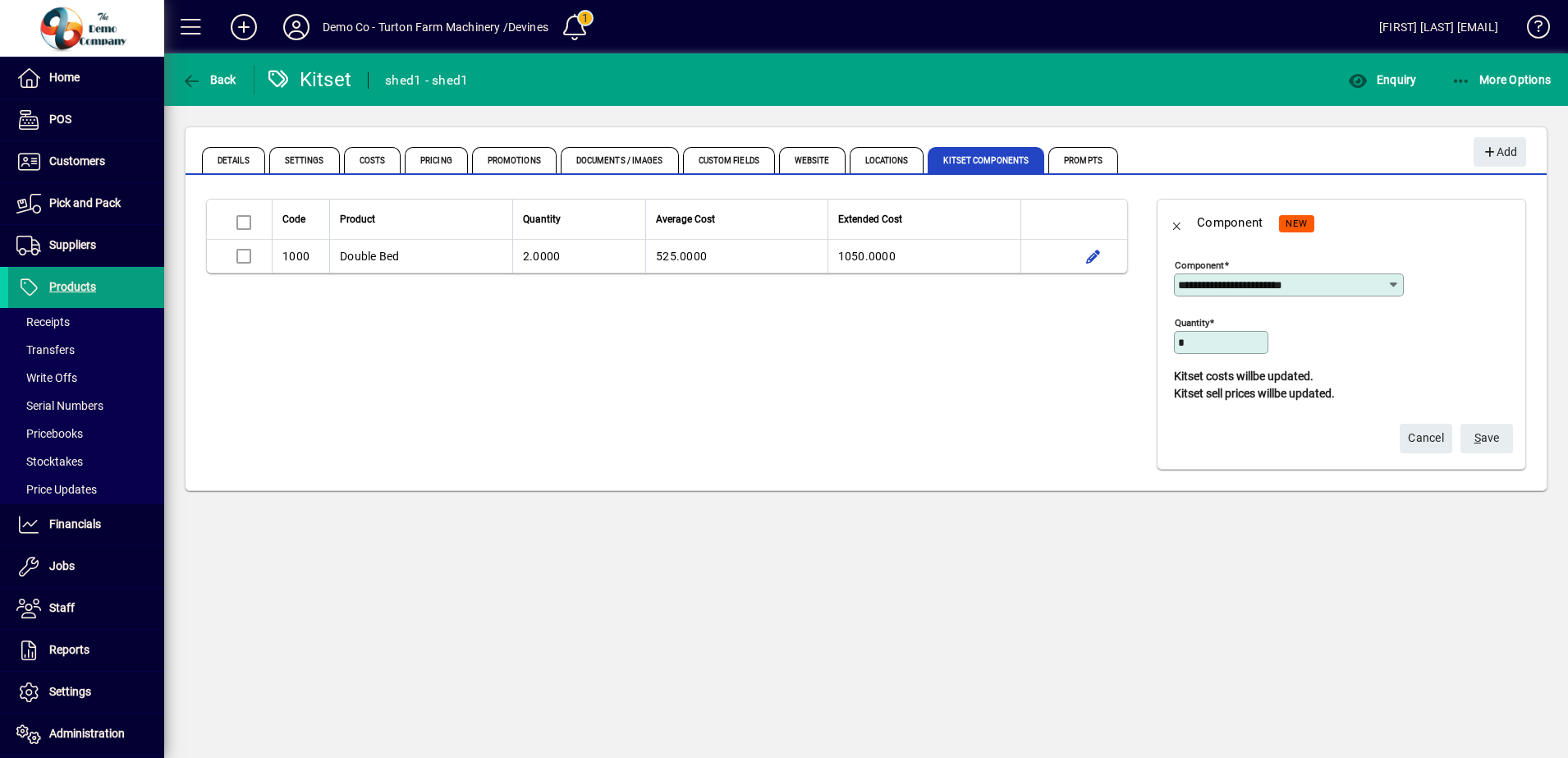 click on "S ave" 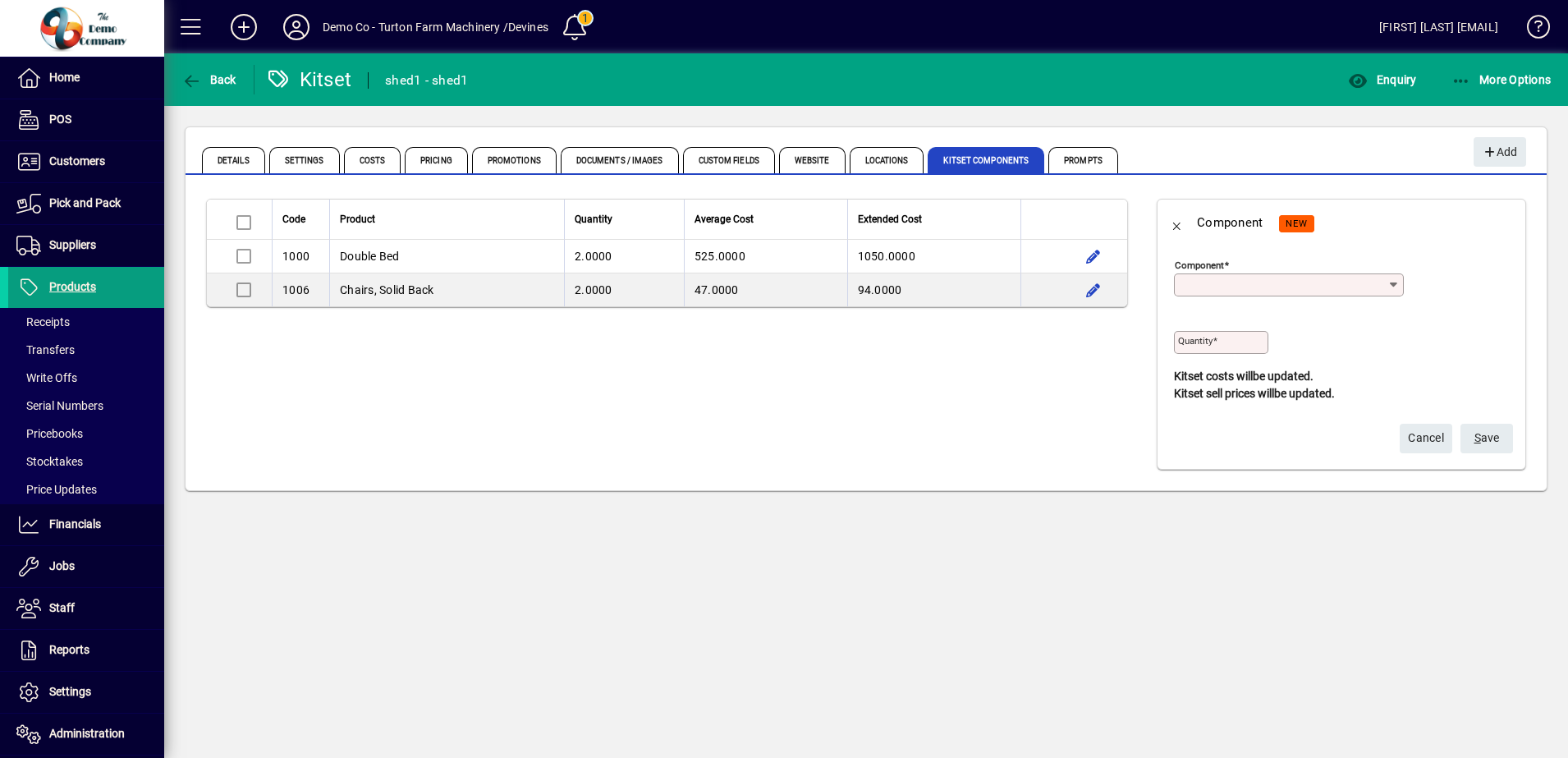 click on "Component" at bounding box center (1282, 285) 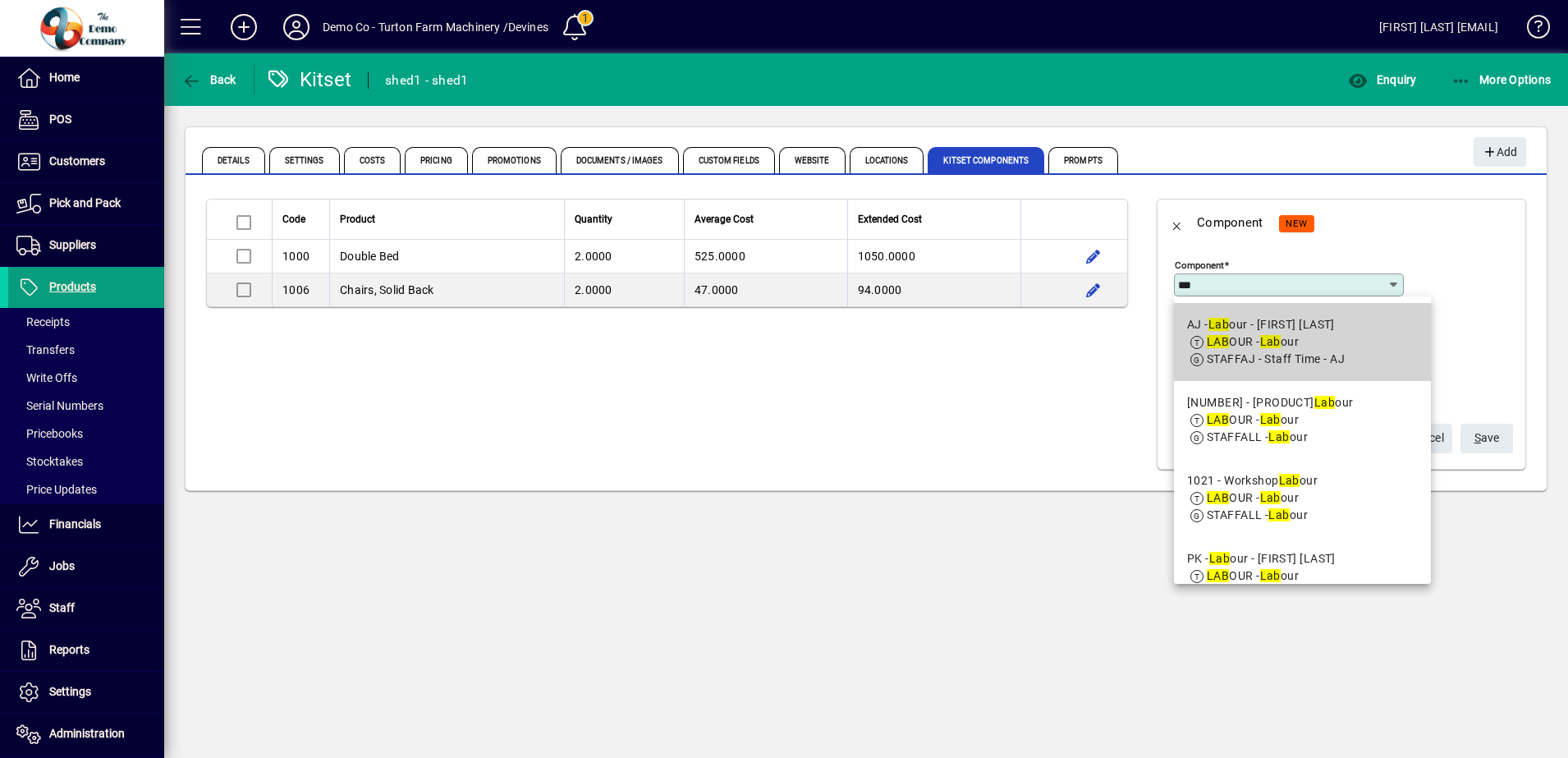 click on "AJ -  Lab our - Amanda Johns" at bounding box center [1266, 324] 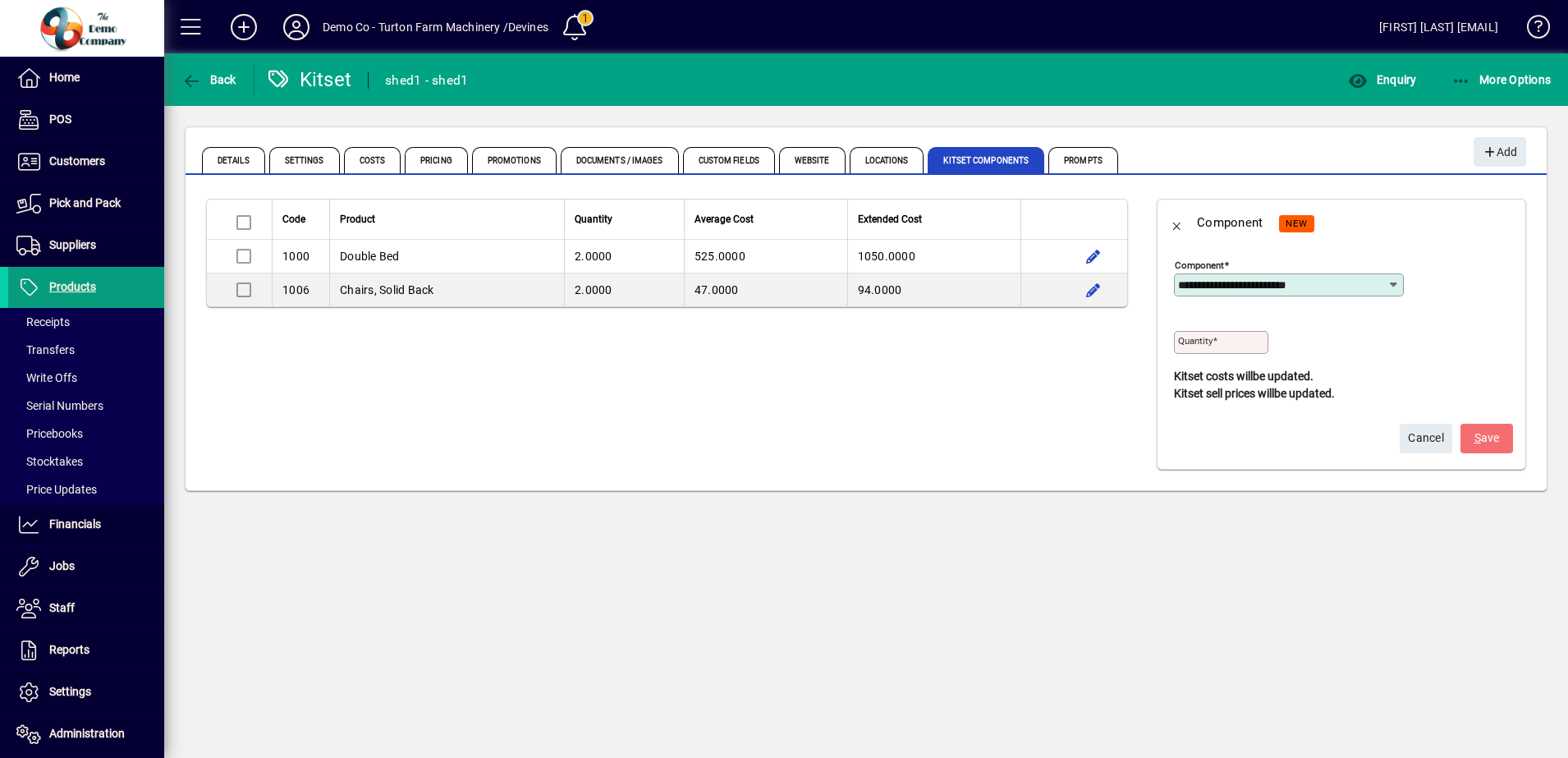 click at bounding box center [1215, 341] 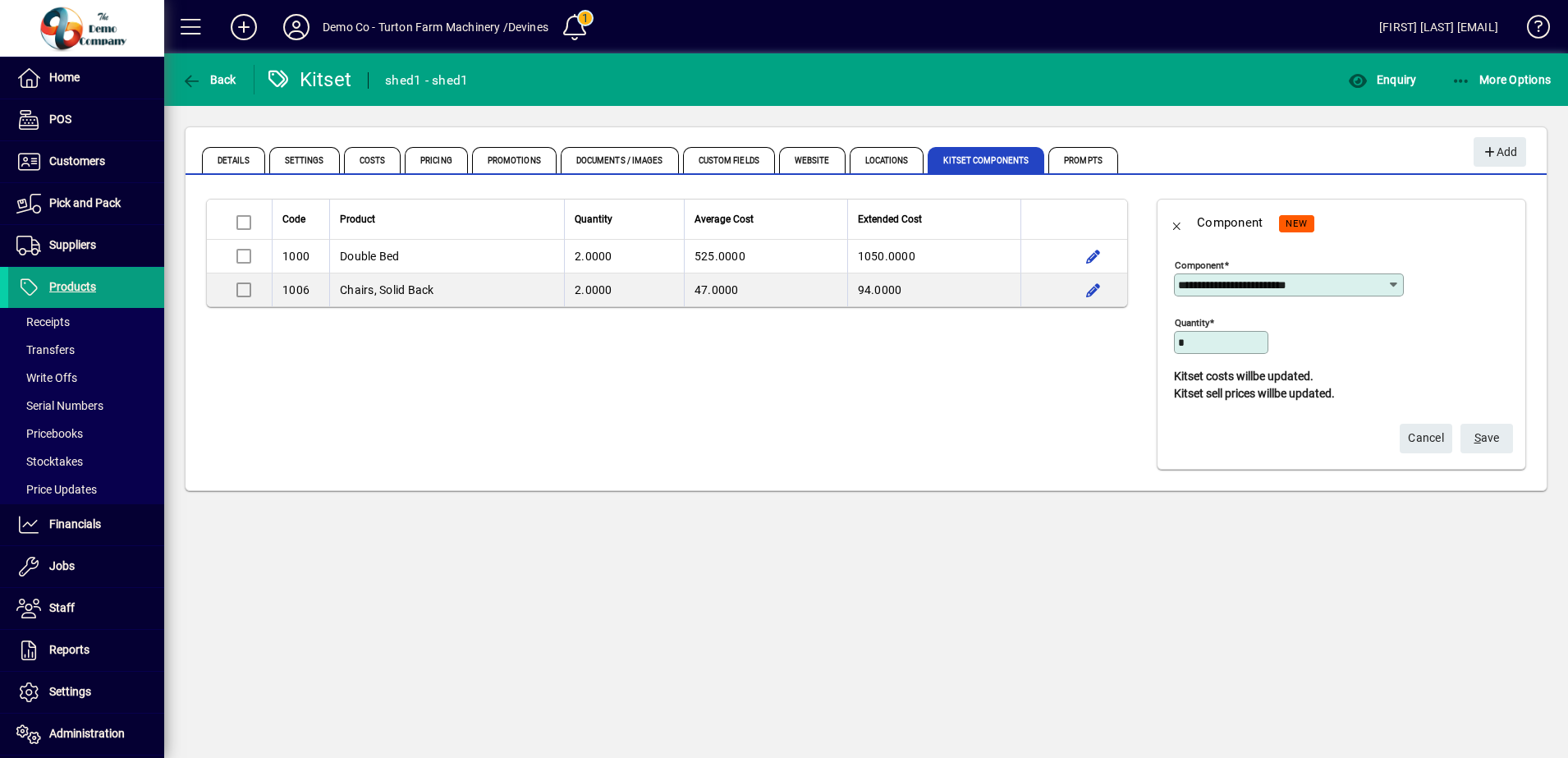 type on "*" 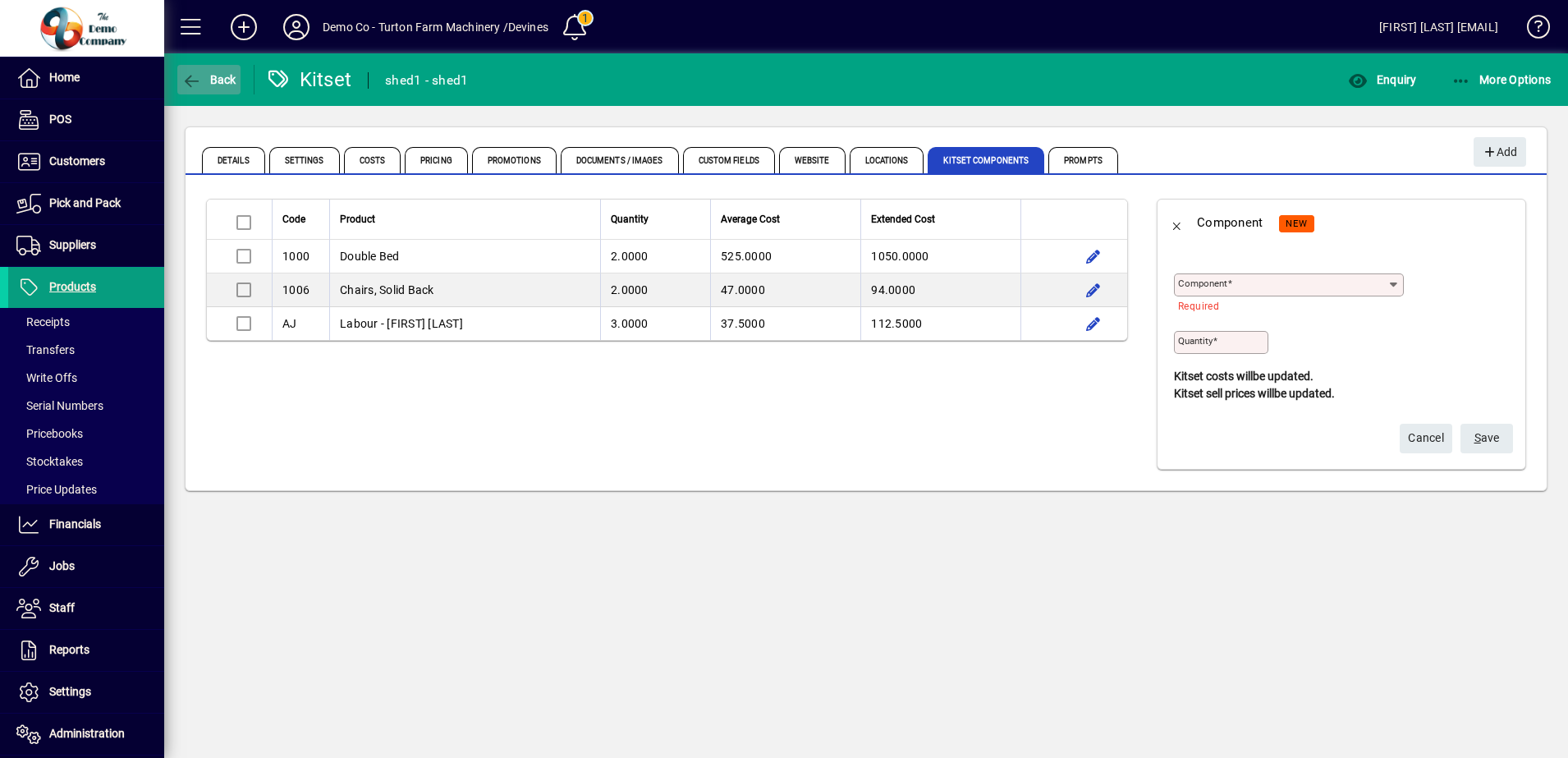 click 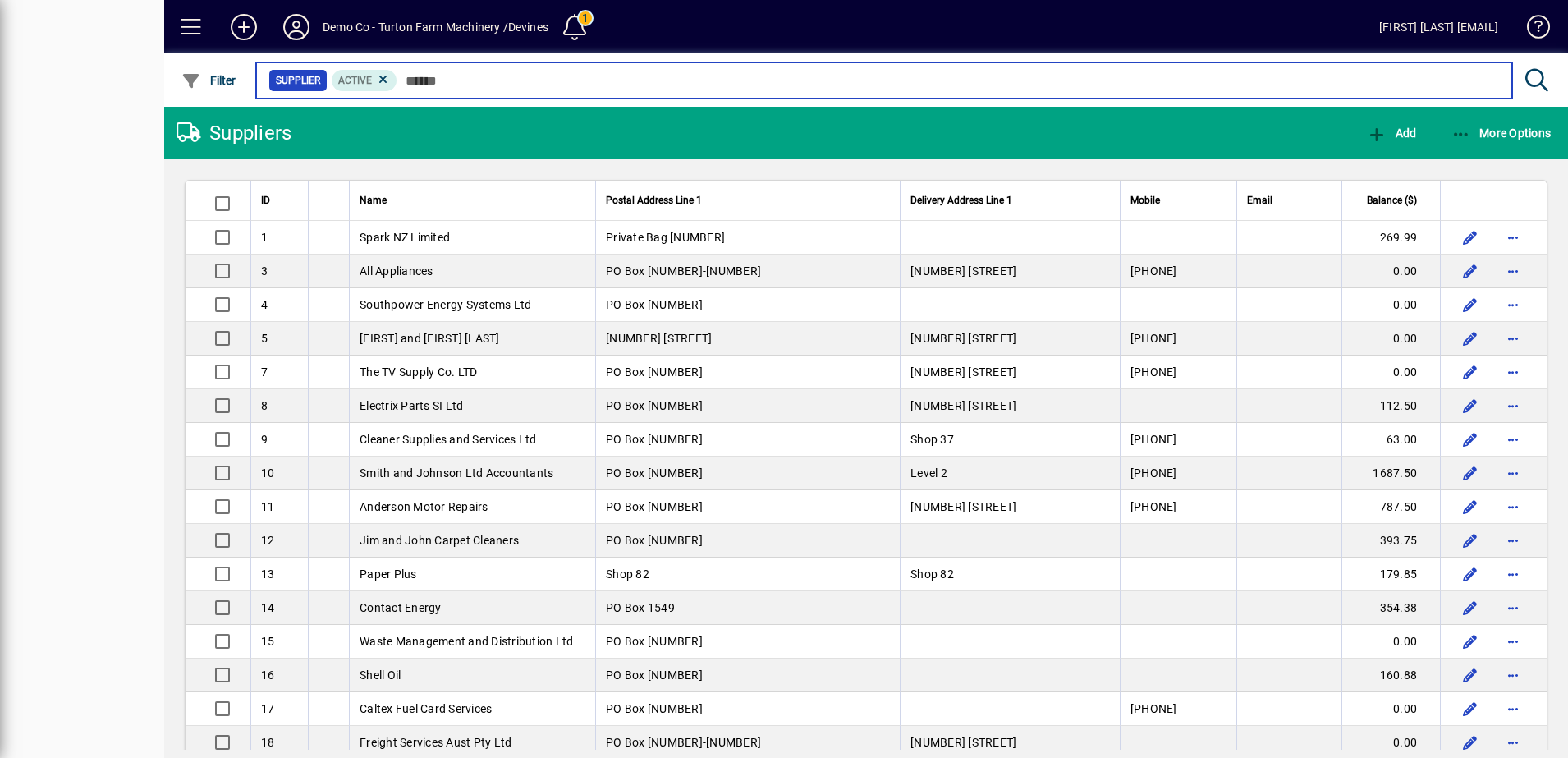scroll, scrollTop: 0, scrollLeft: 0, axis: both 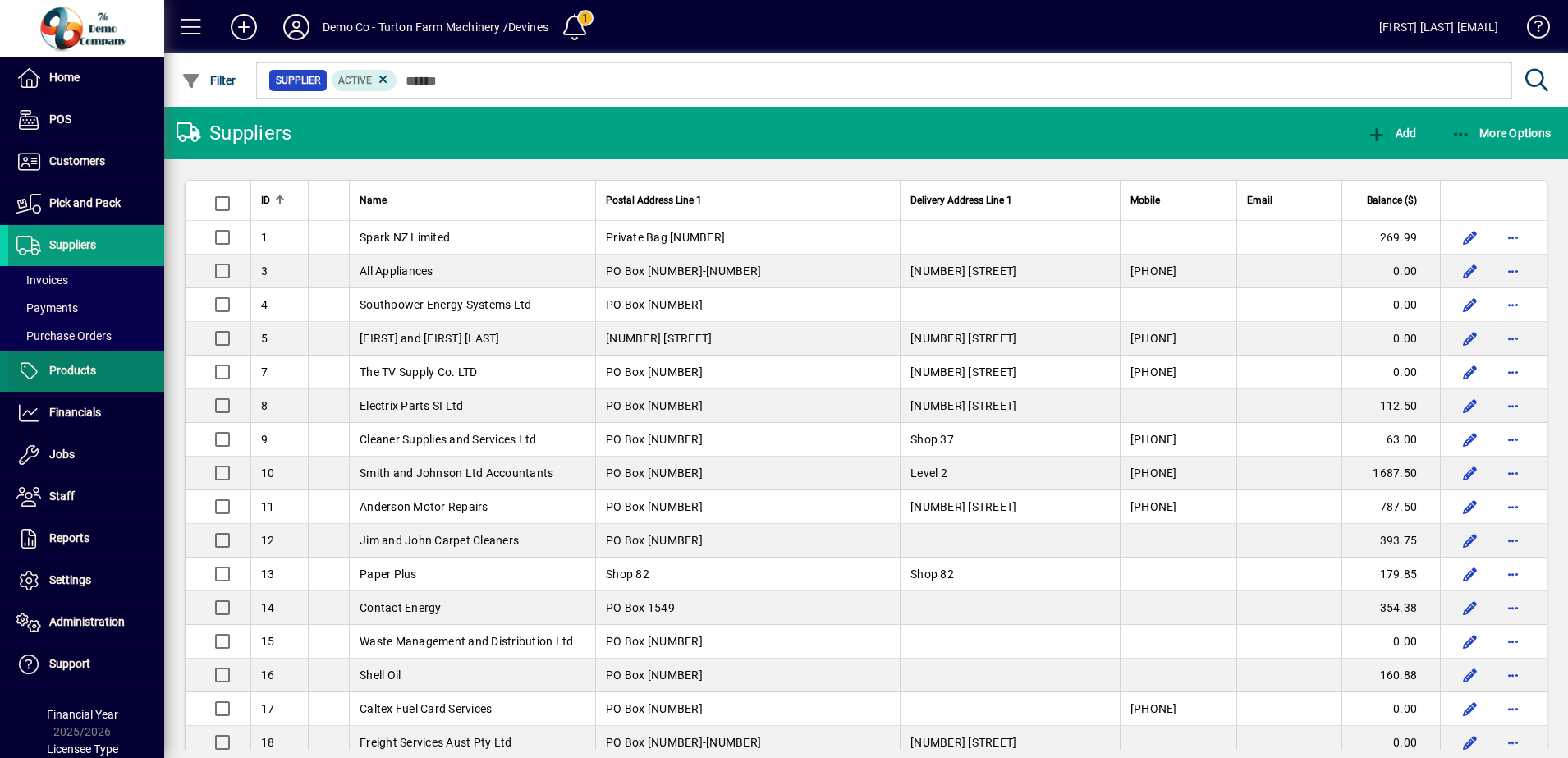 click on "Products" at bounding box center (72, 370) 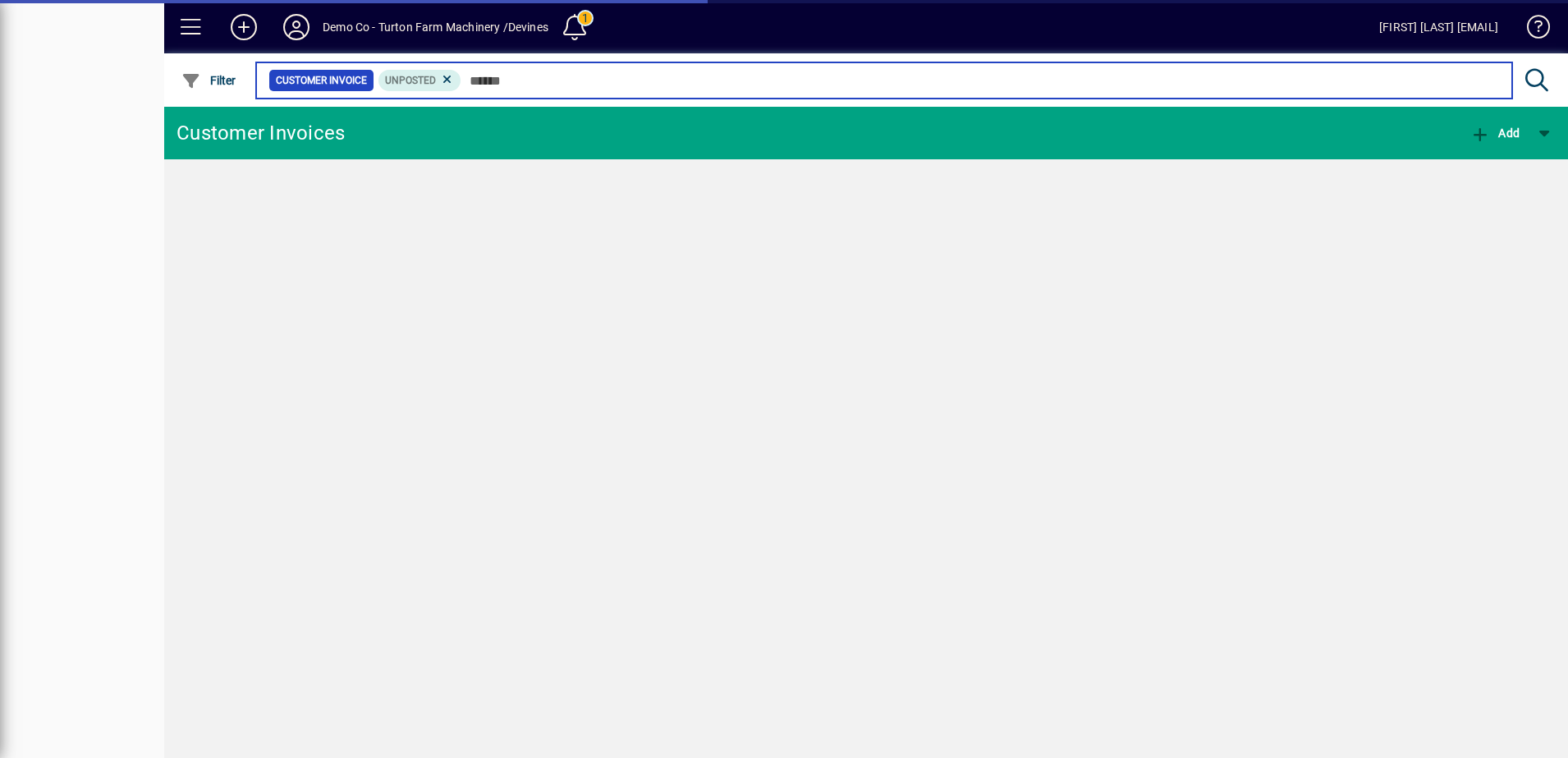 scroll, scrollTop: 0, scrollLeft: 0, axis: both 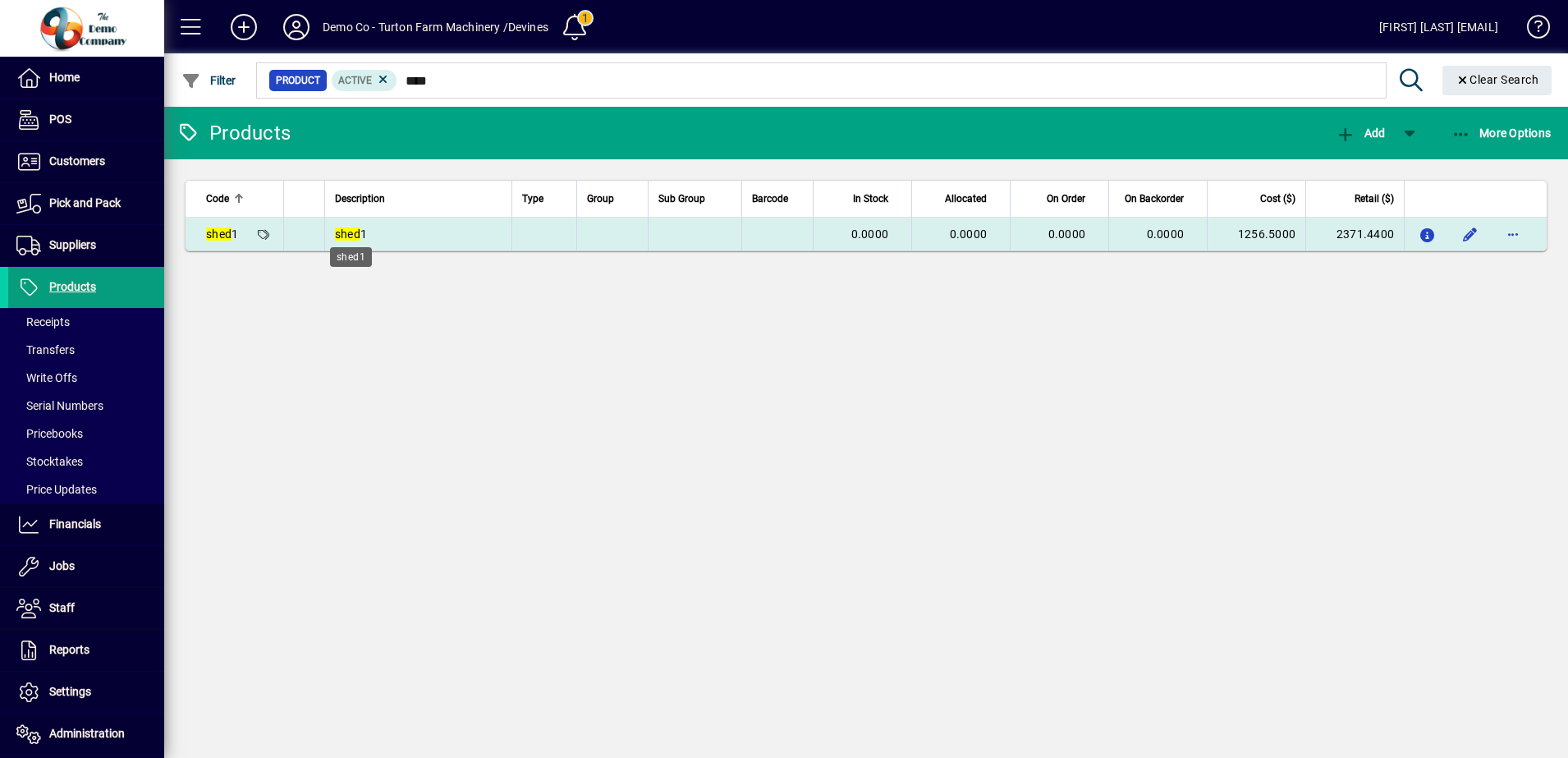 type on "****" 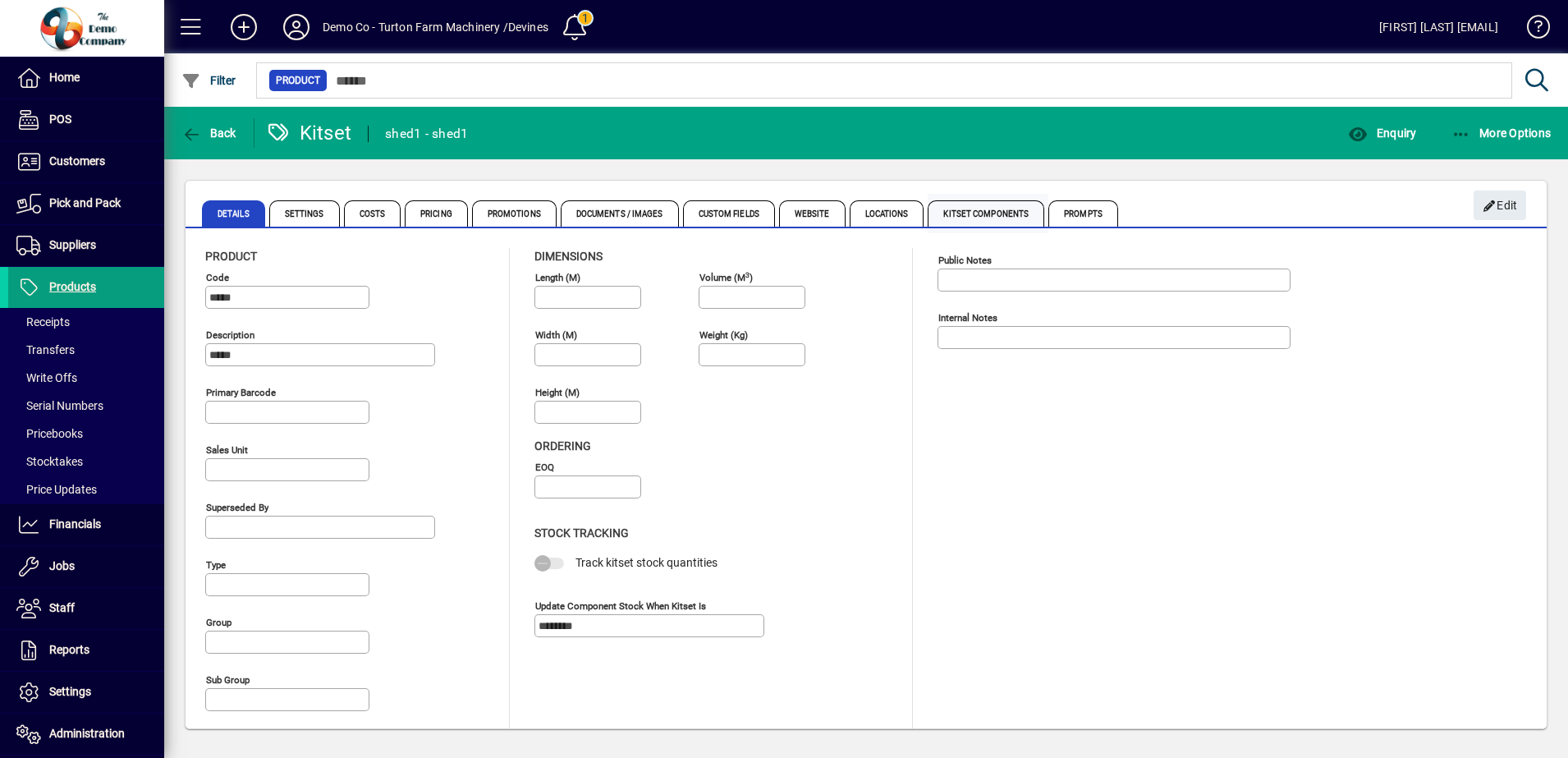 click on "Kitset Components" at bounding box center (986, 214) 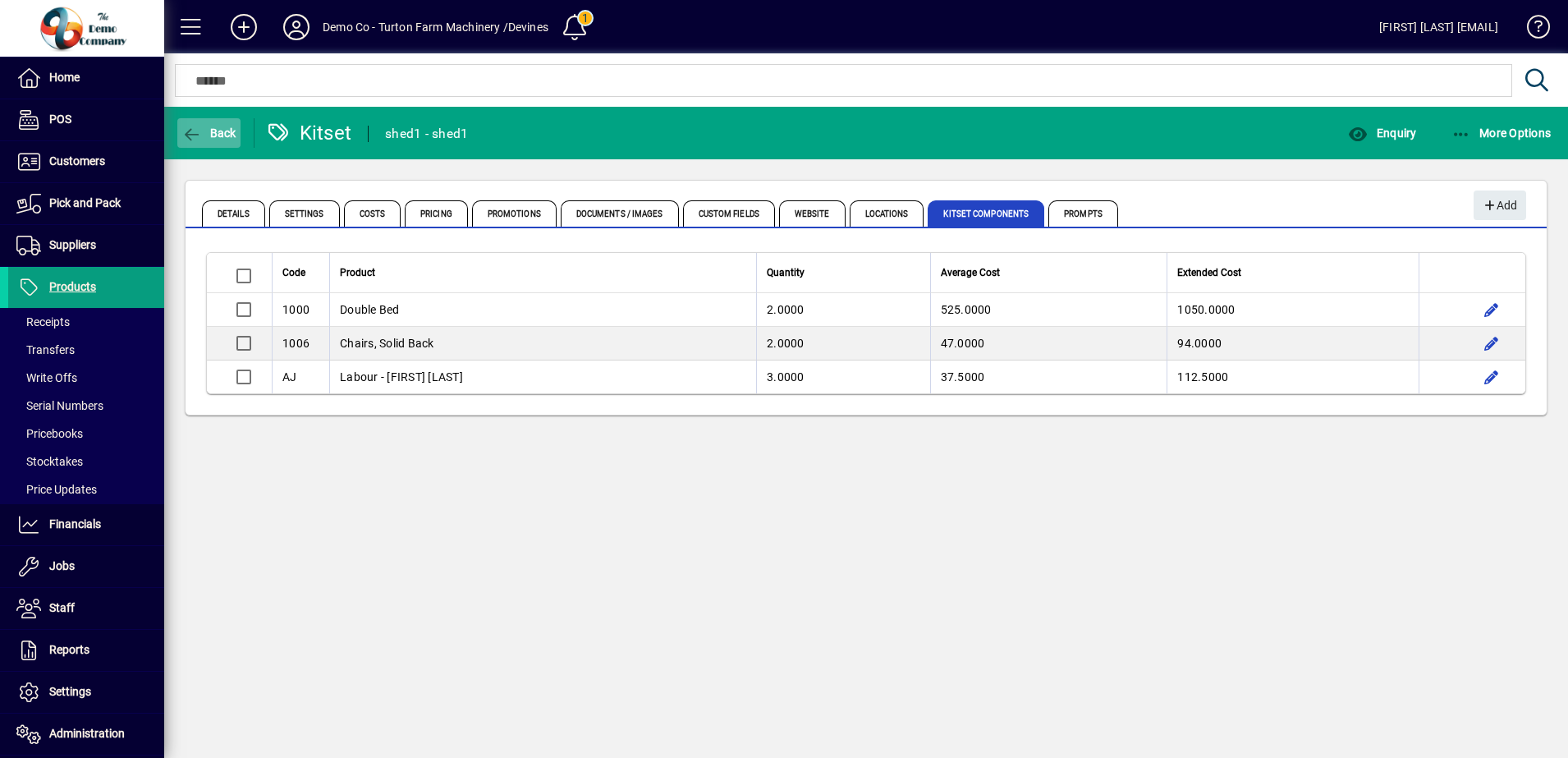 click on "Back" 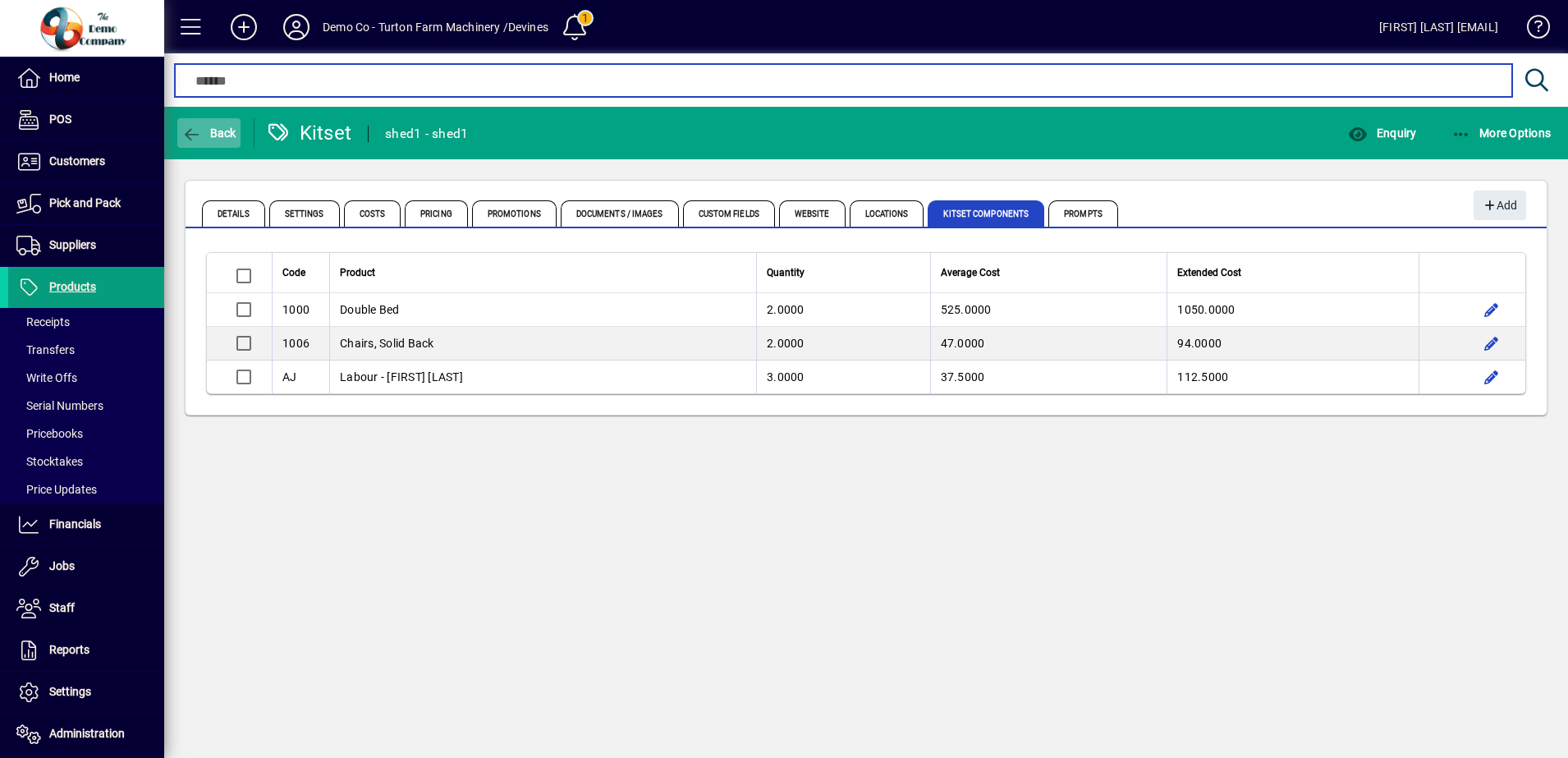 type on "****" 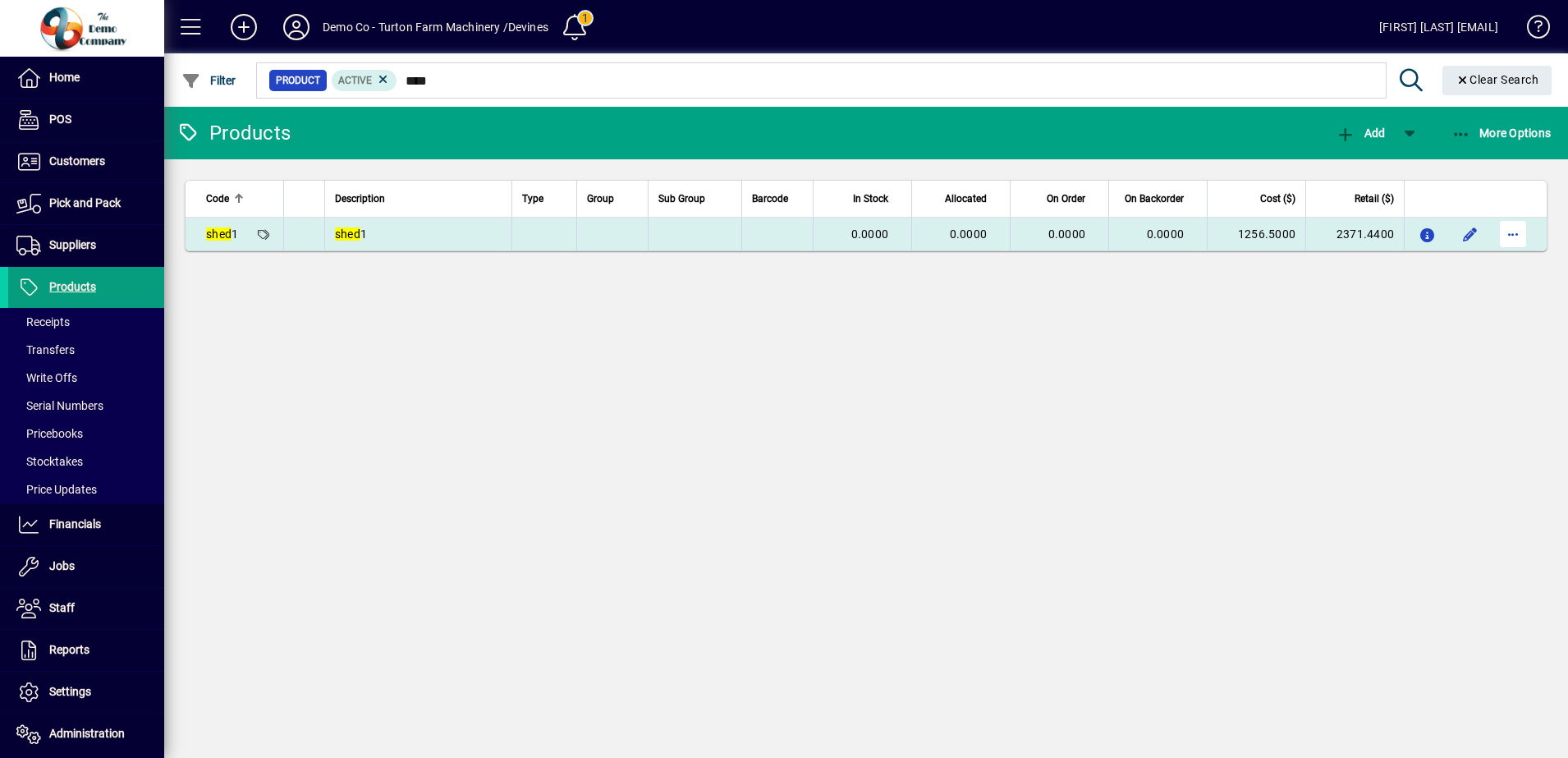 click at bounding box center (1513, 234) 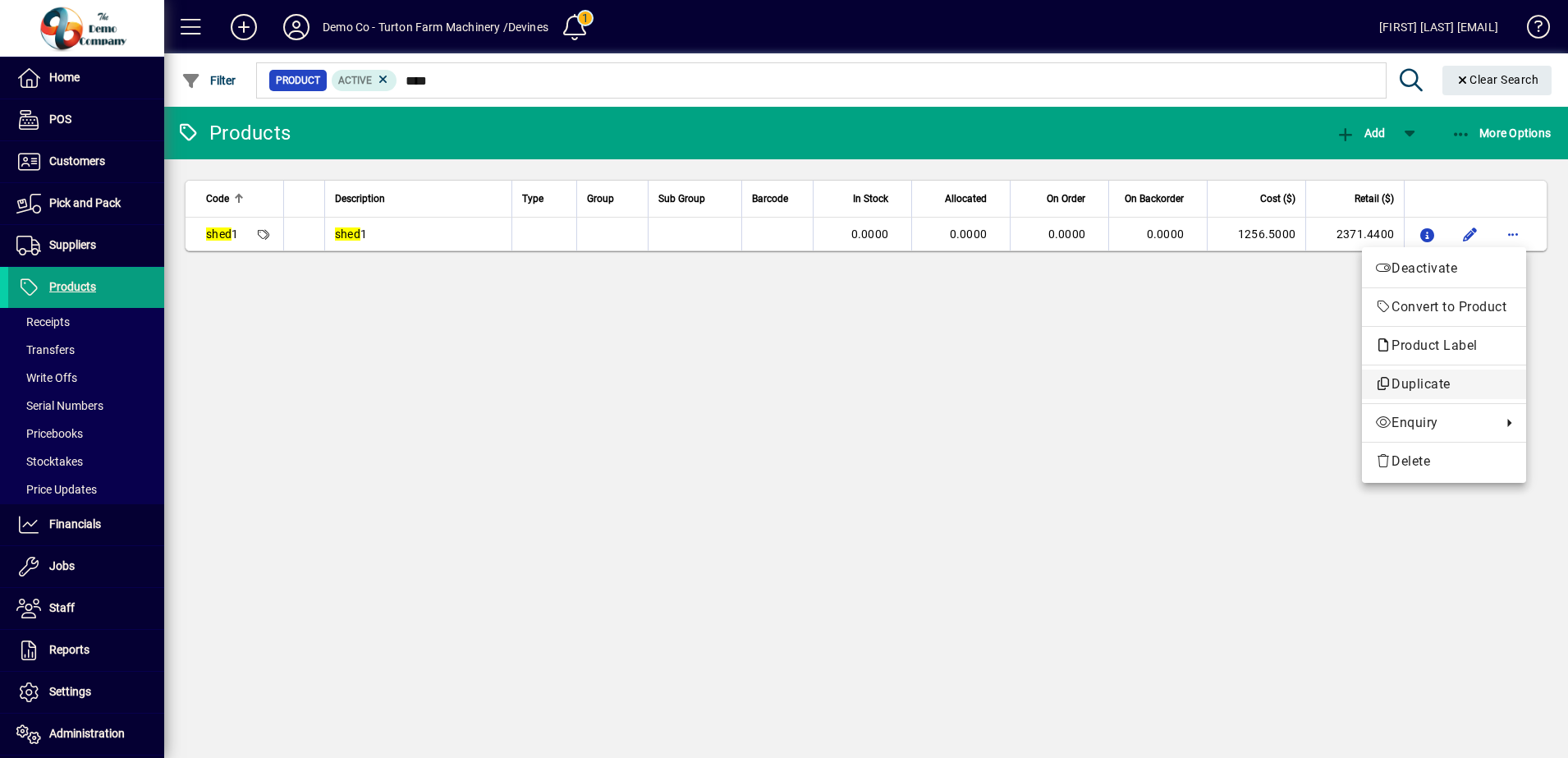 click on "Duplicate" at bounding box center [1444, 384] 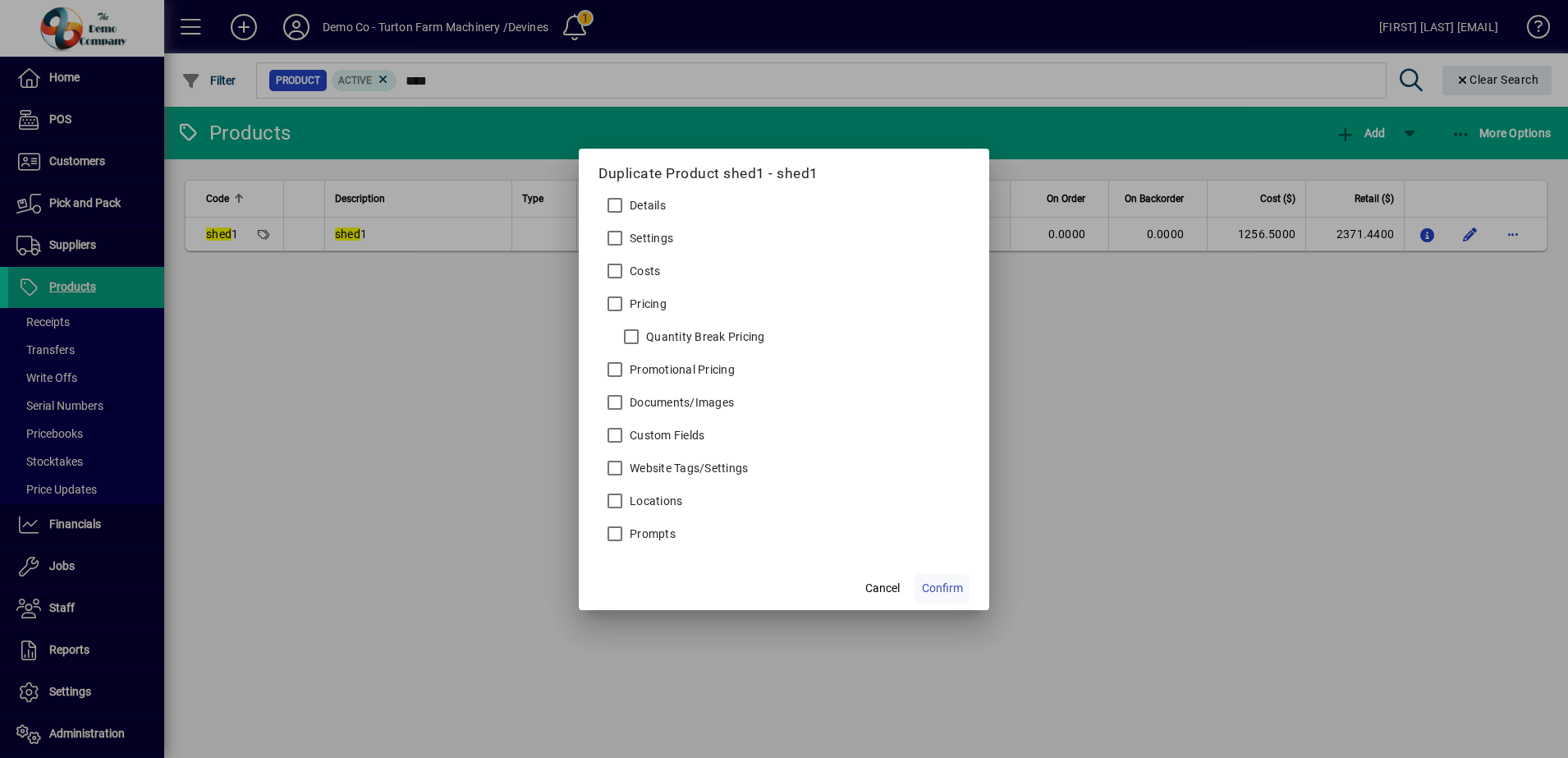 click on "Confirm" 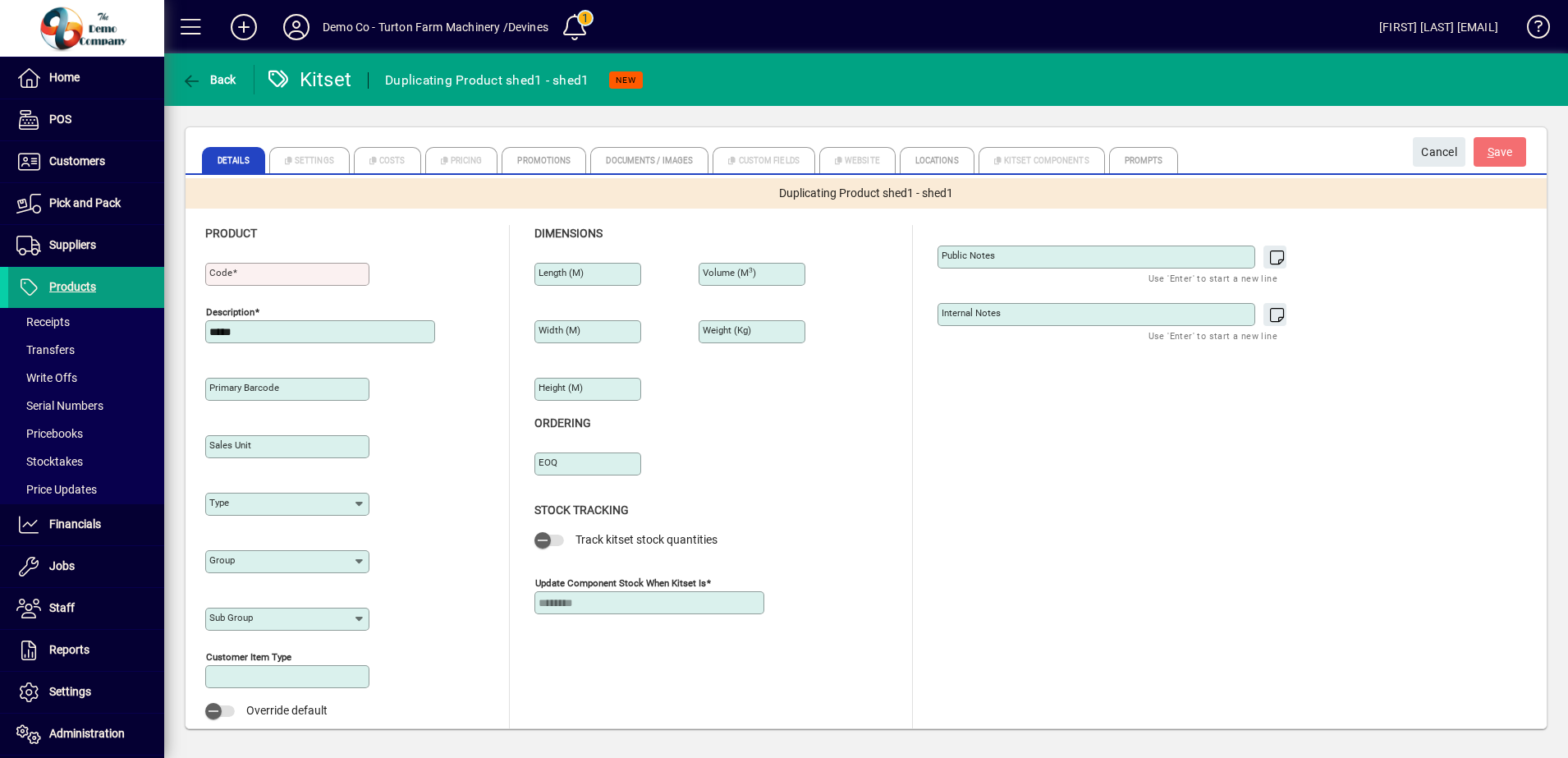 click on "Code" 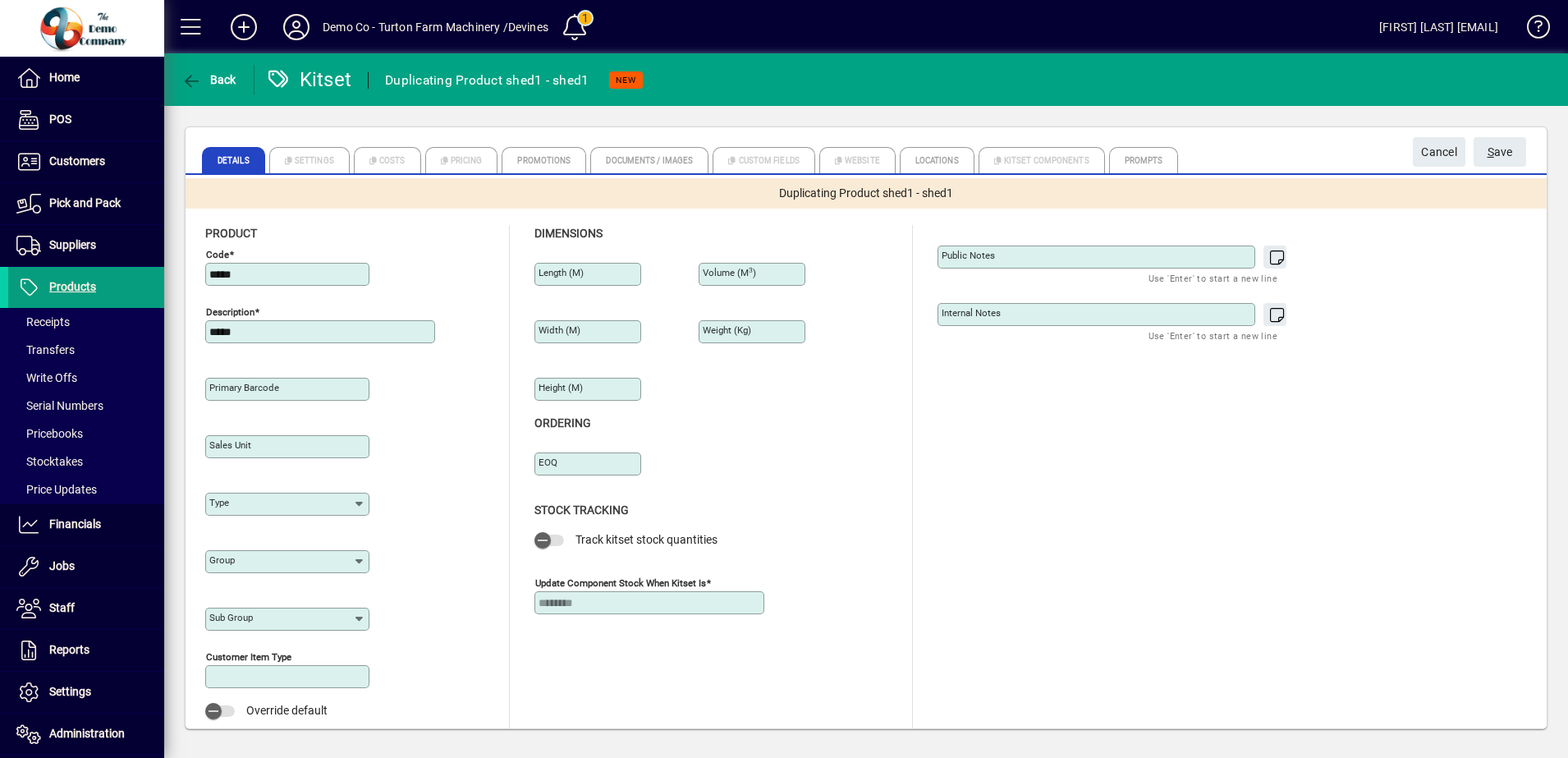 type on "*****" 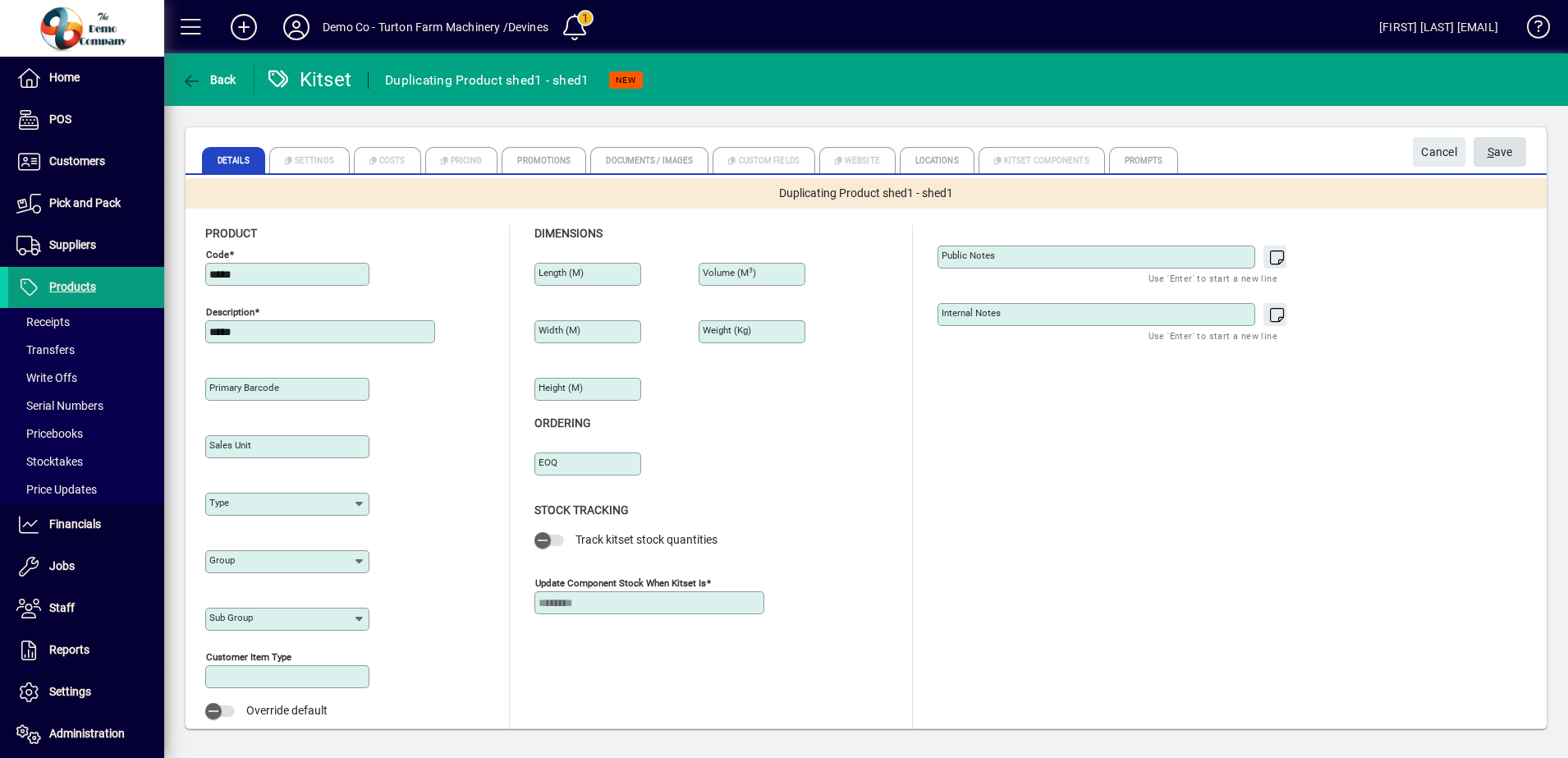 type on "*****" 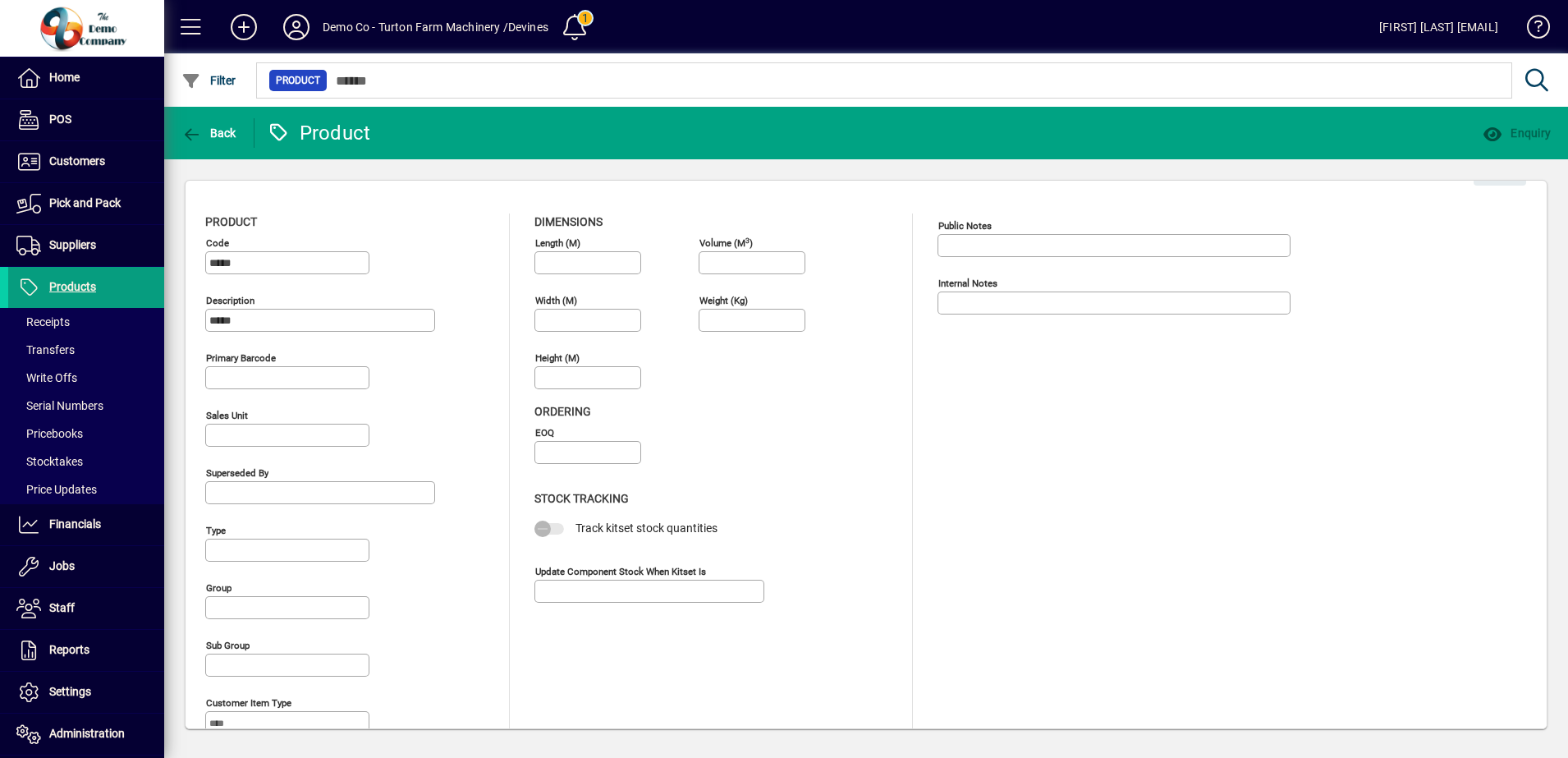 type on "********" 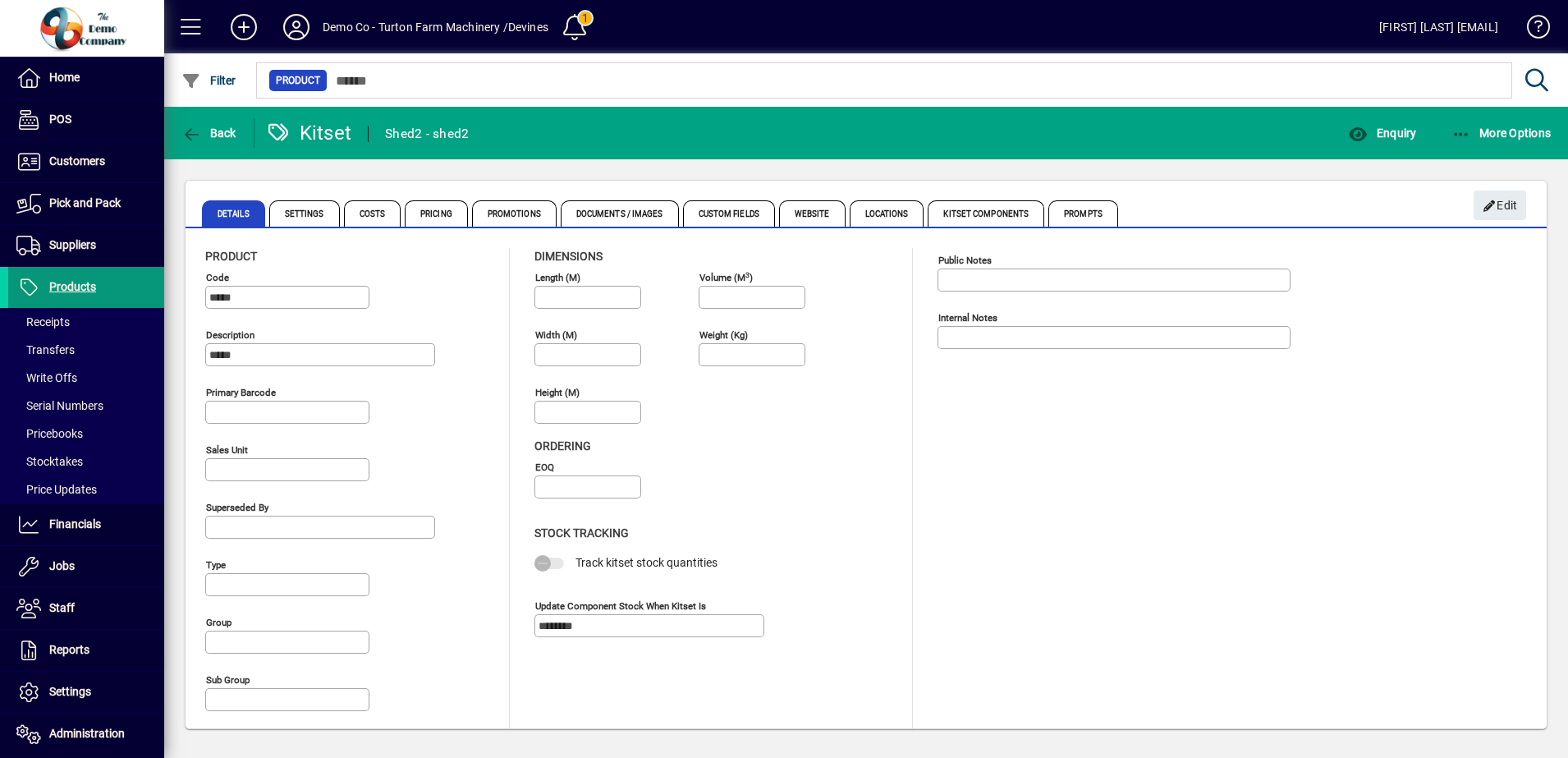 click on "Products" at bounding box center [72, 287] 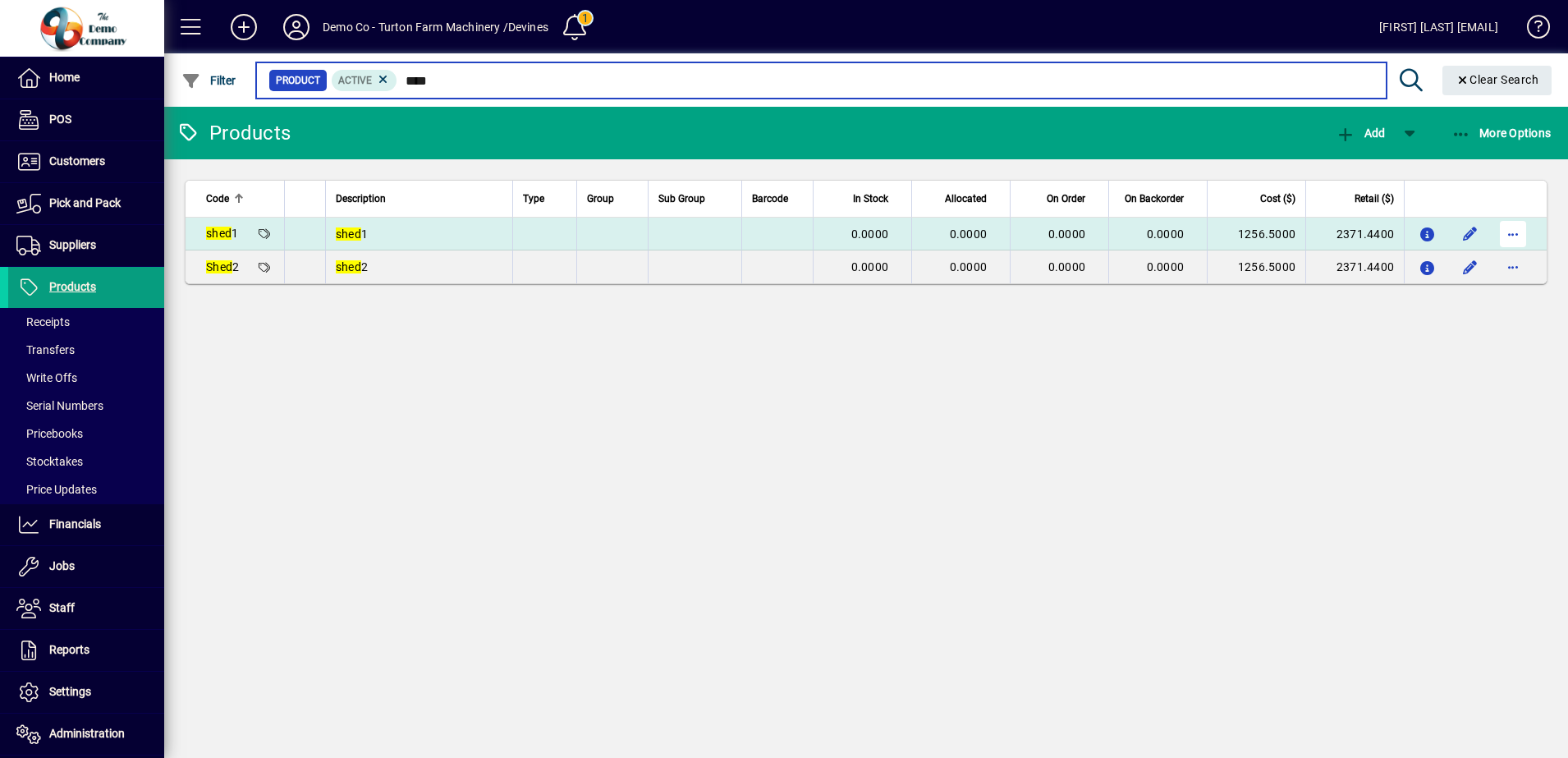 type on "****" 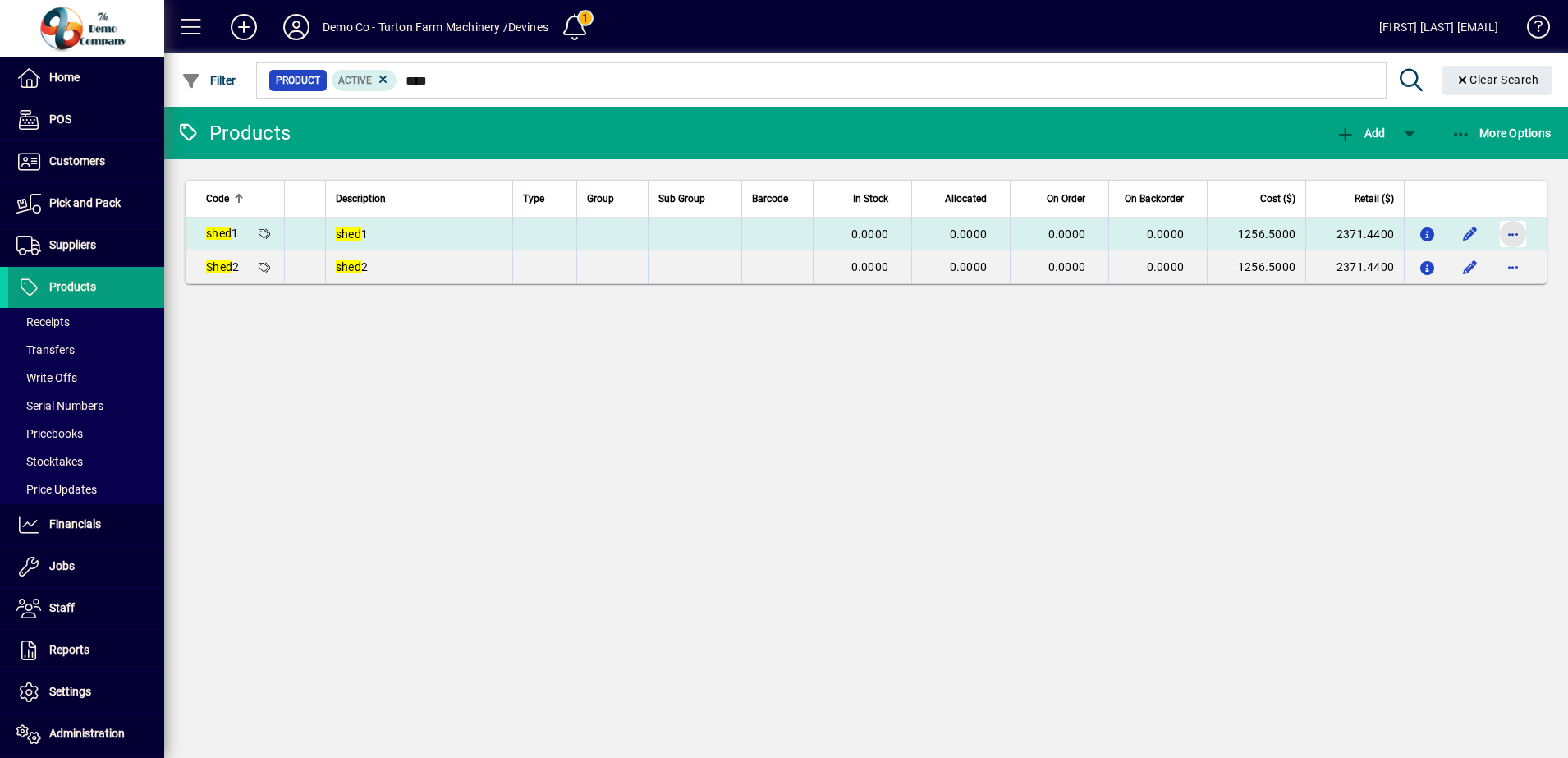 click at bounding box center (1513, 234) 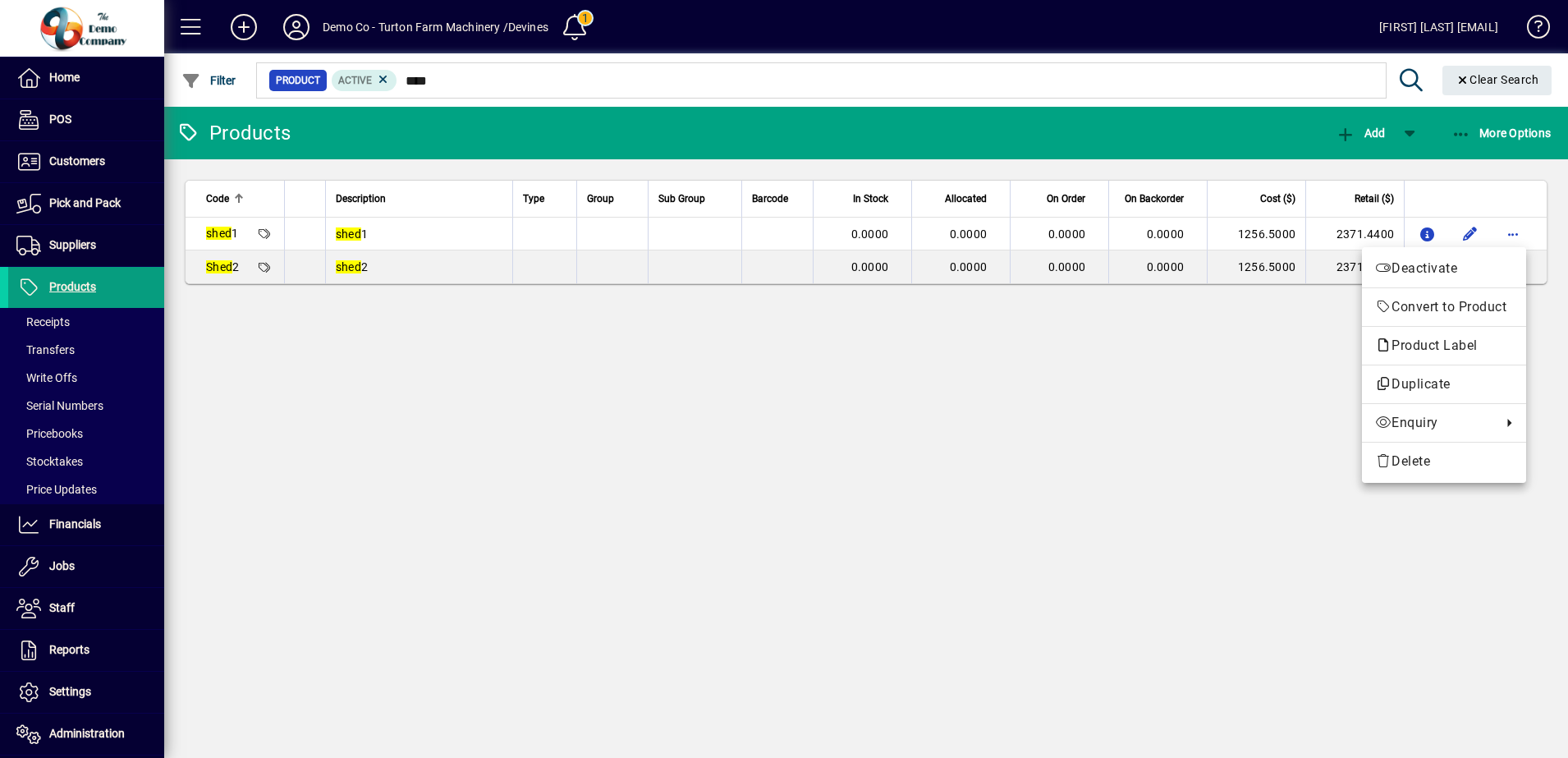 click at bounding box center [784, 379] 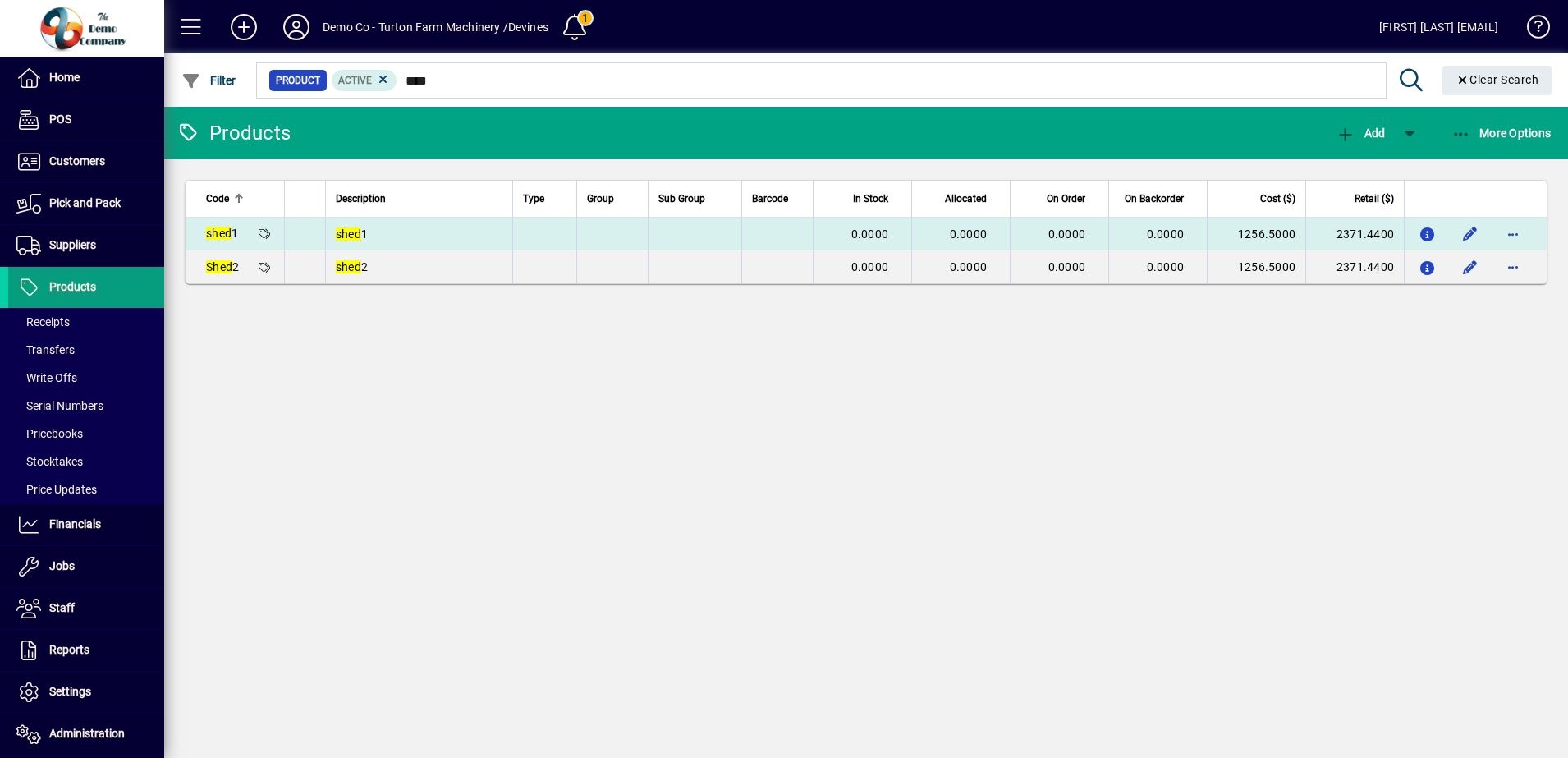 click on "2371.4400" at bounding box center [1355, 234] 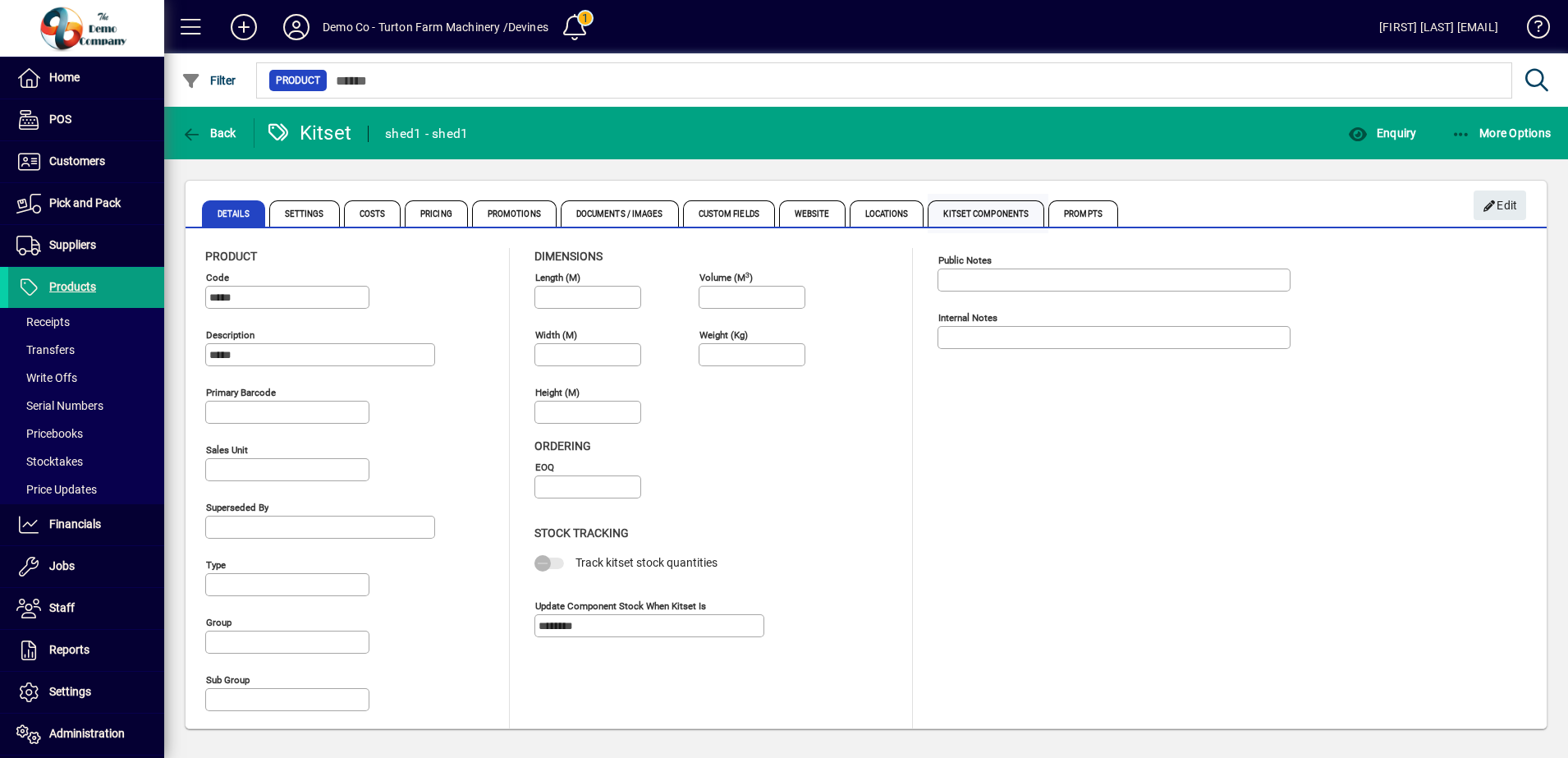 click on "Kitset Components" at bounding box center (986, 214) 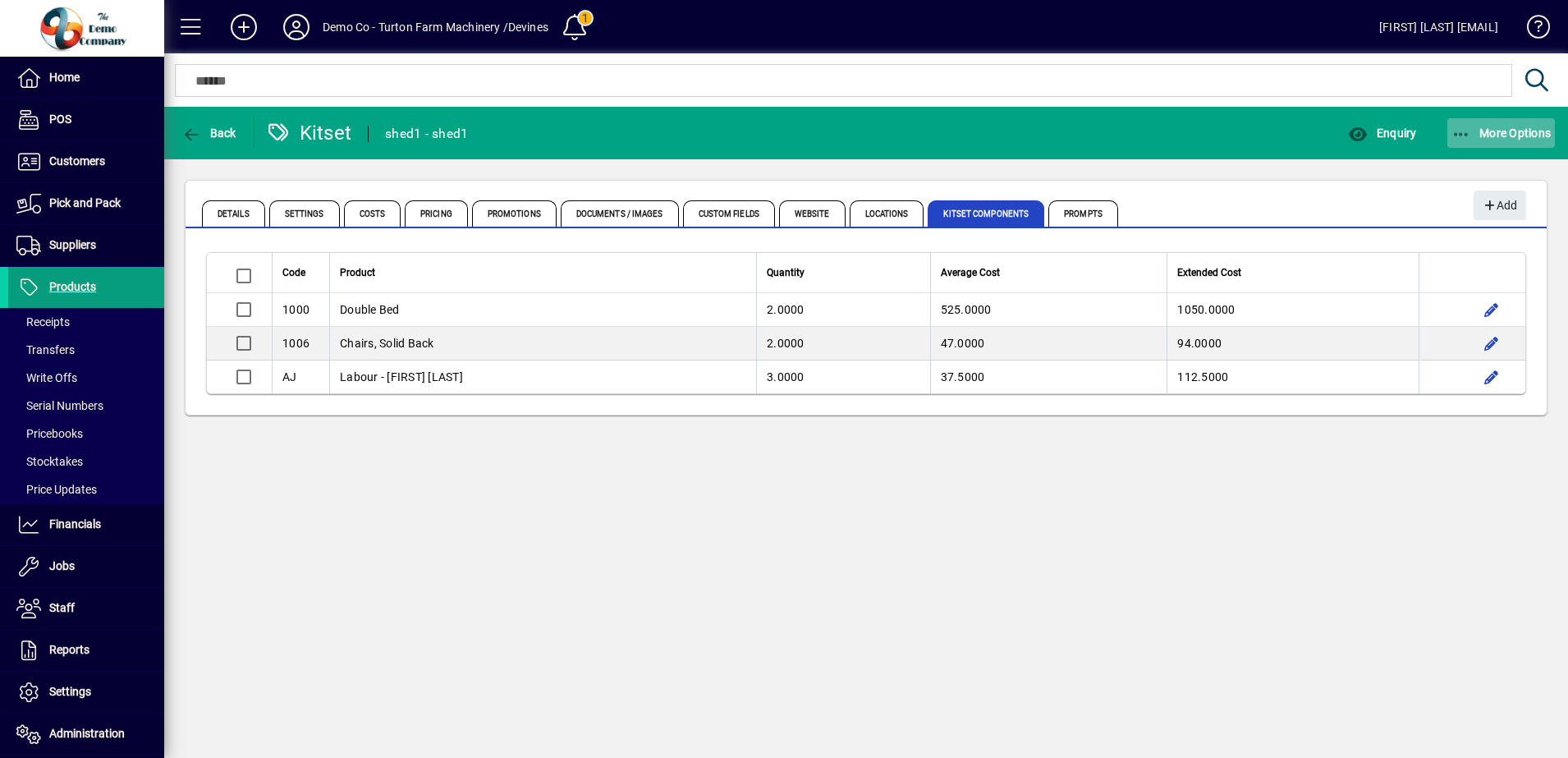 click 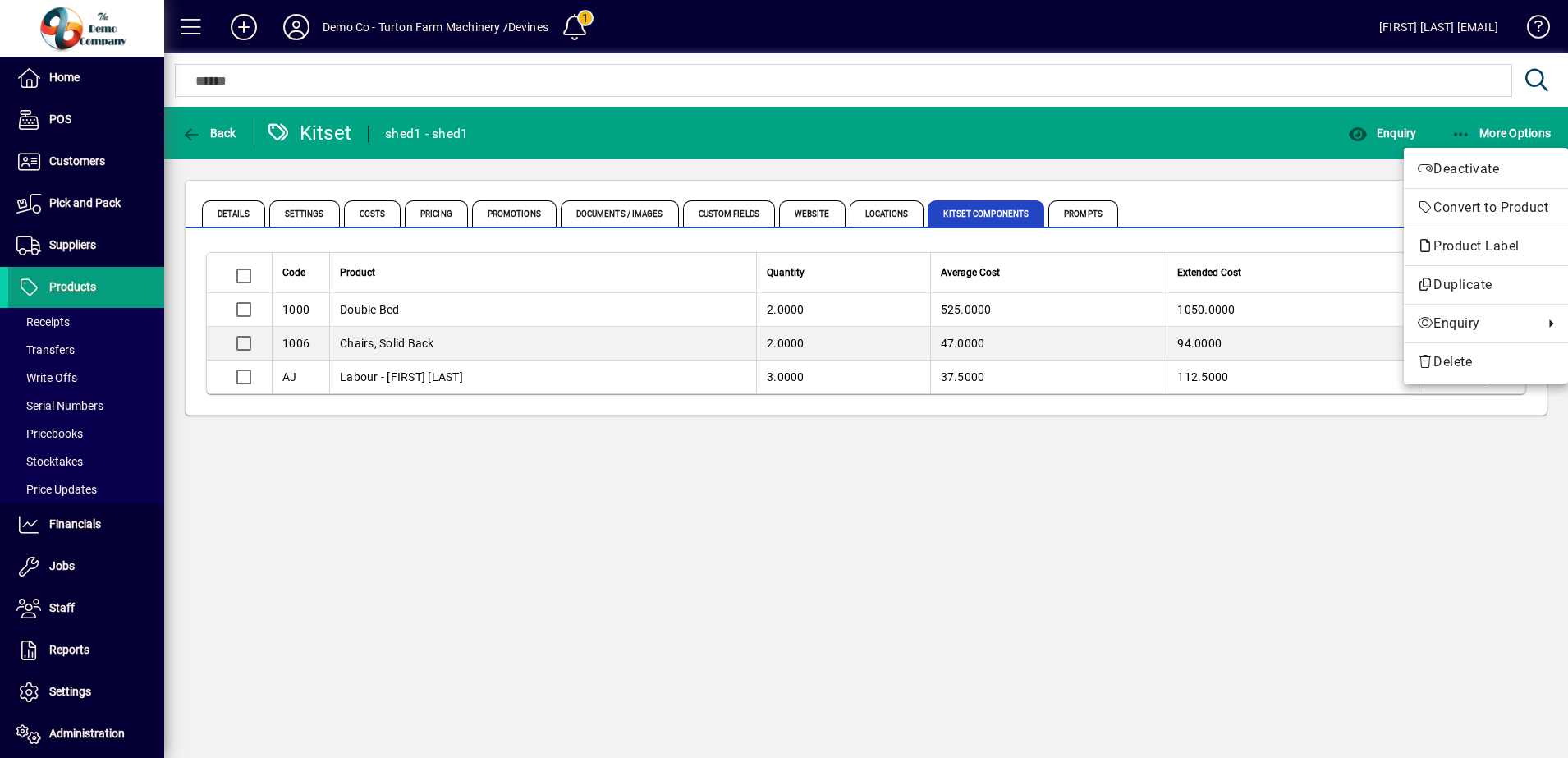 click at bounding box center [784, 379] 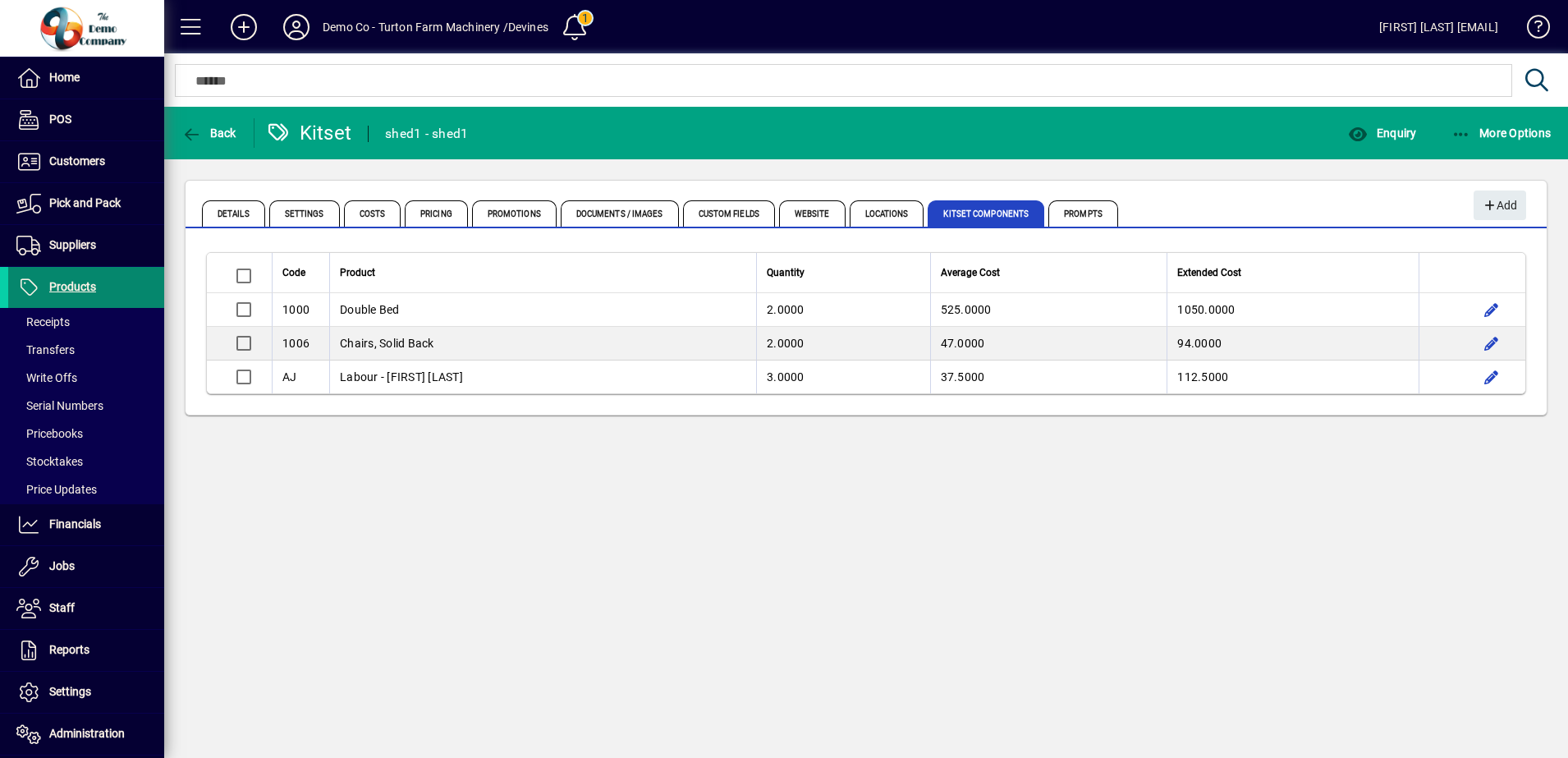 click on "Products" at bounding box center [72, 287] 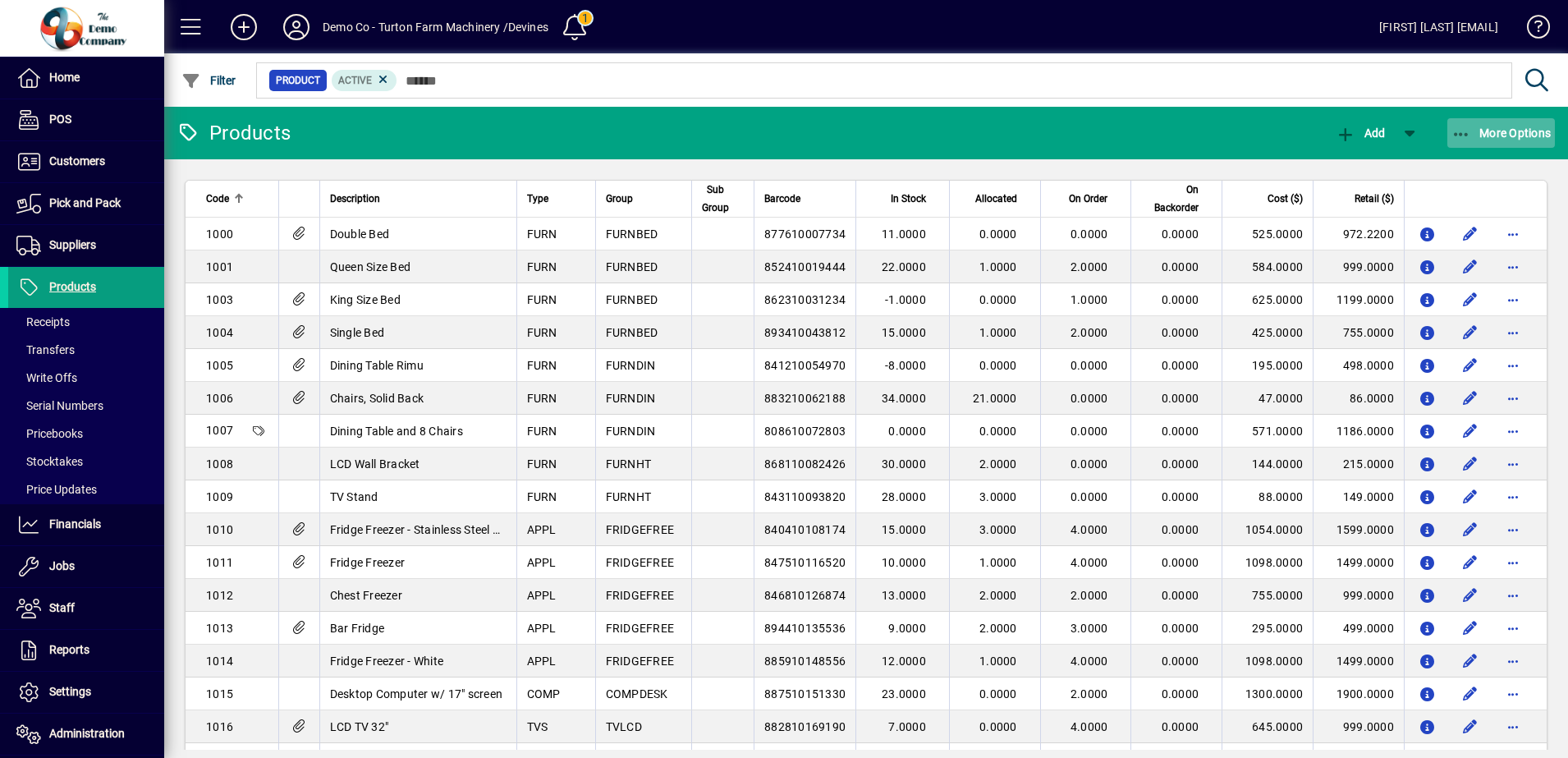 click 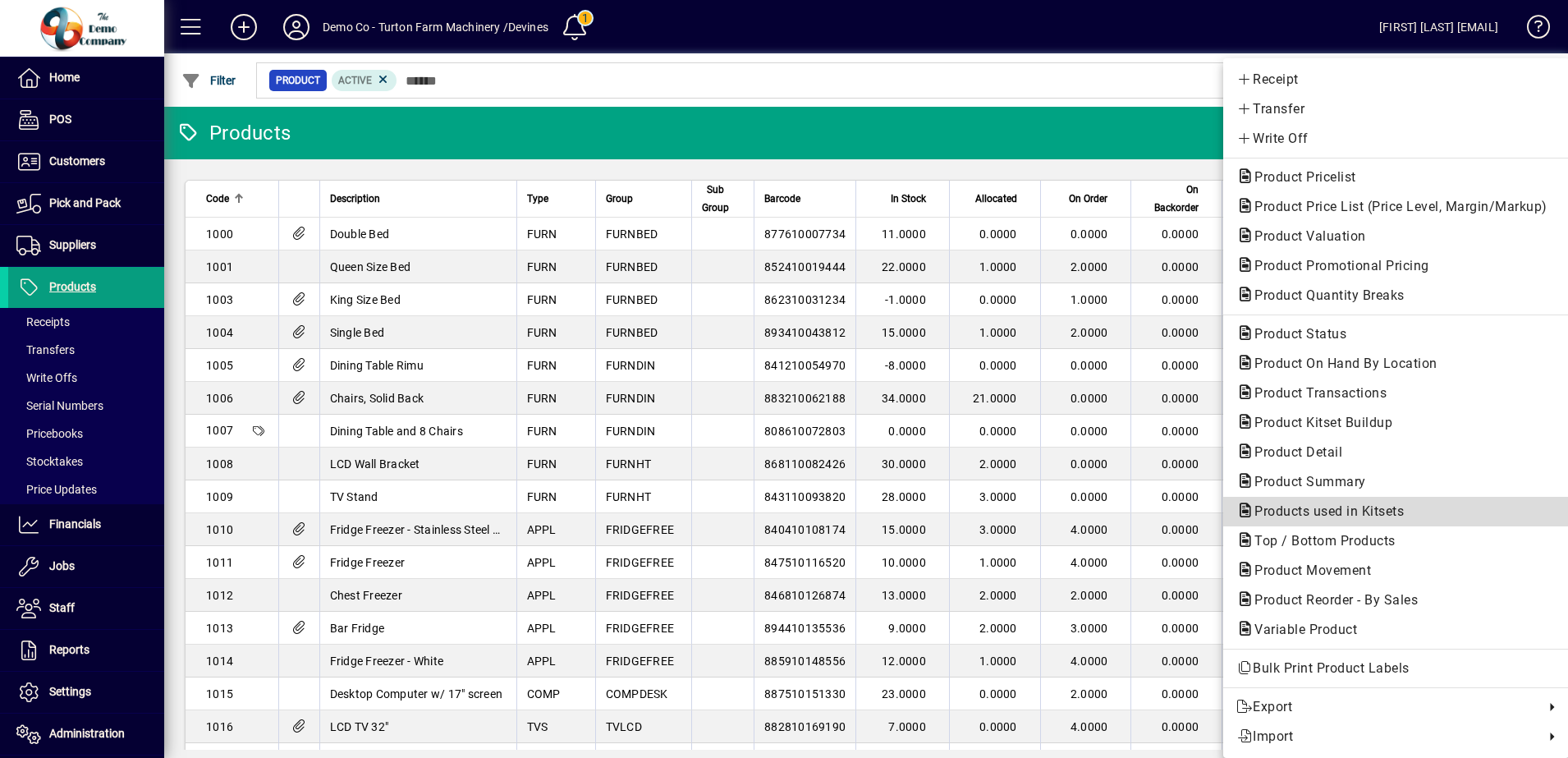 click on "Products used in Kitsets" 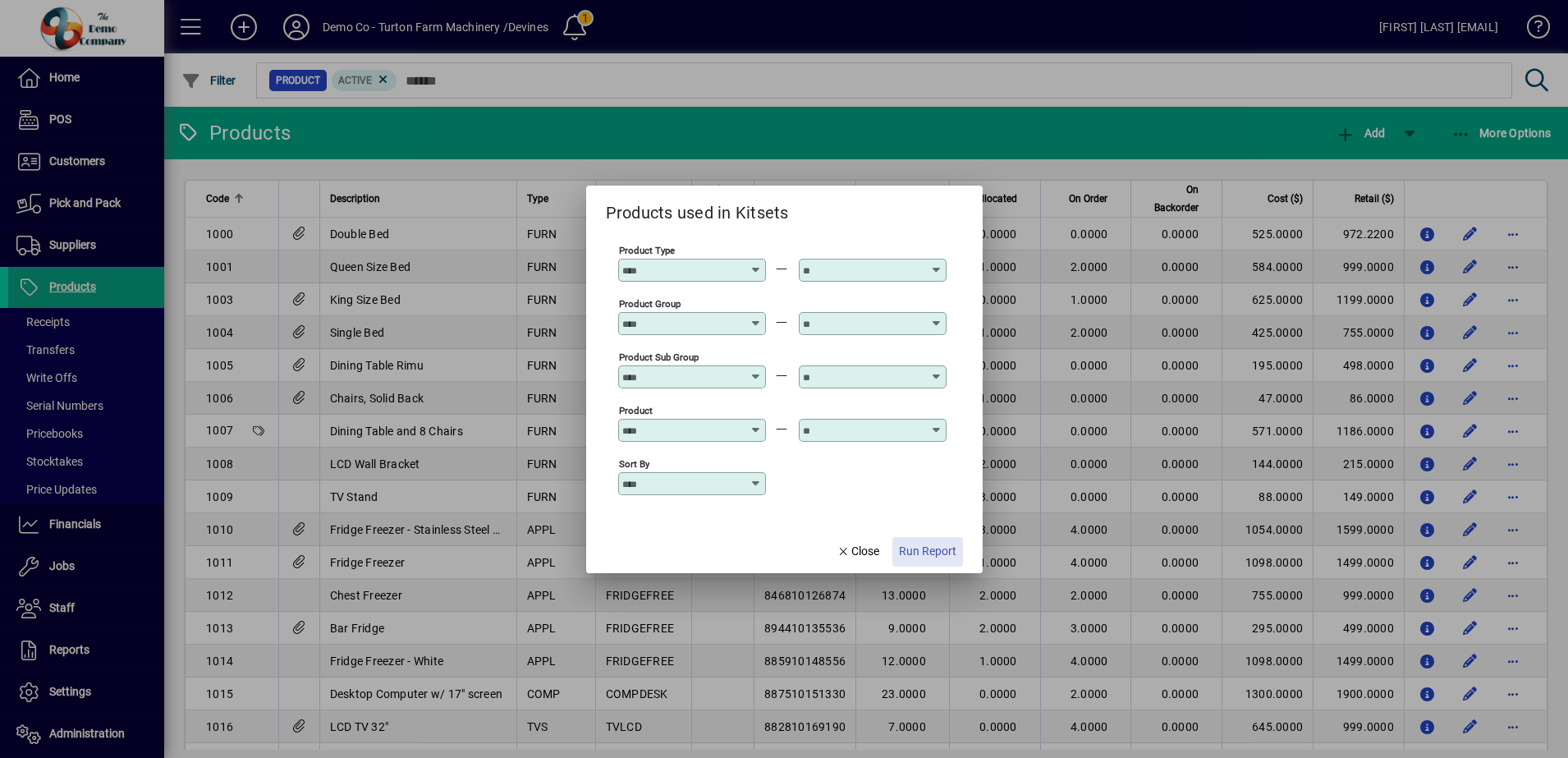 click on "Run Report" 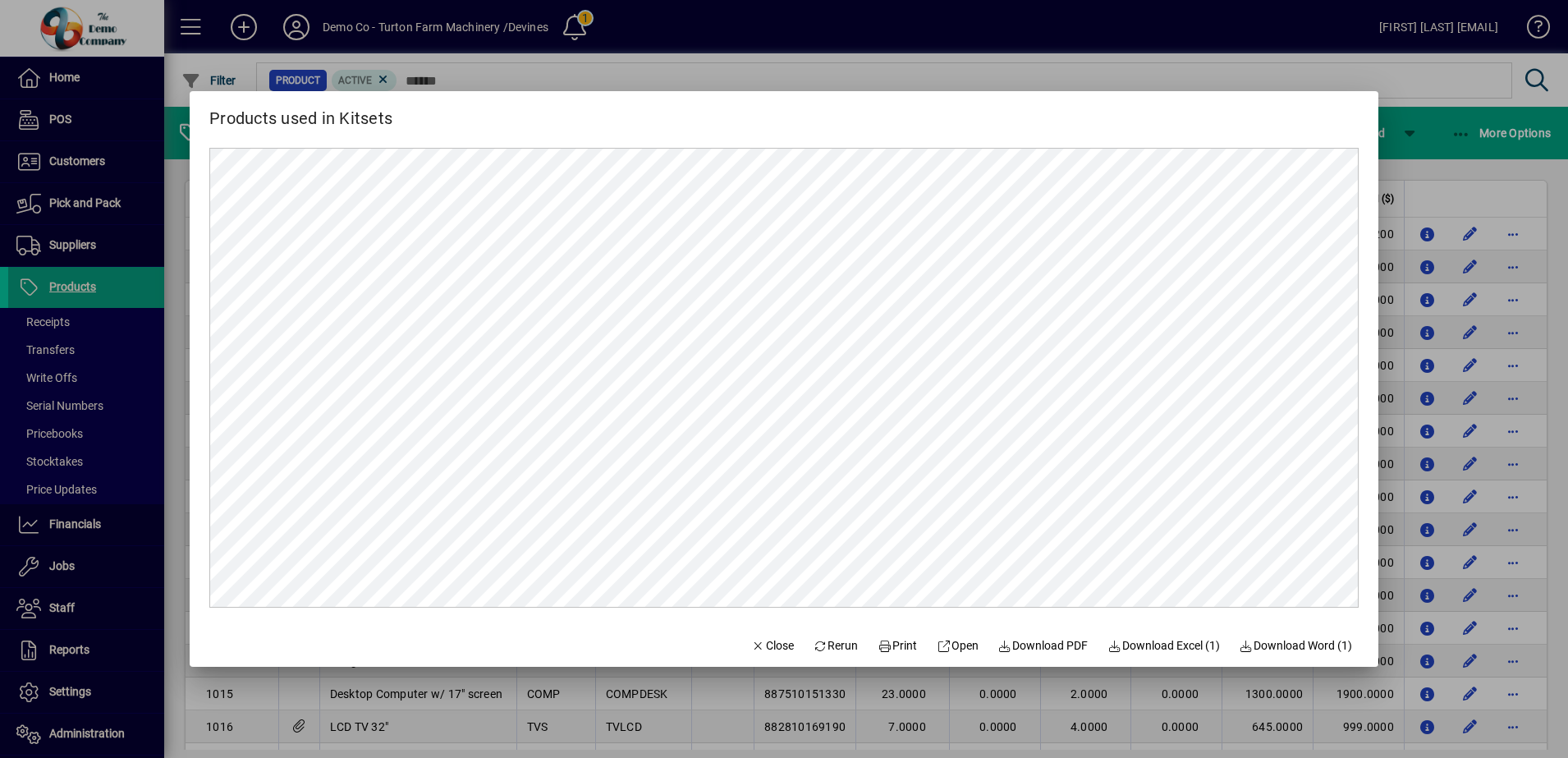 scroll, scrollTop: 0, scrollLeft: 0, axis: both 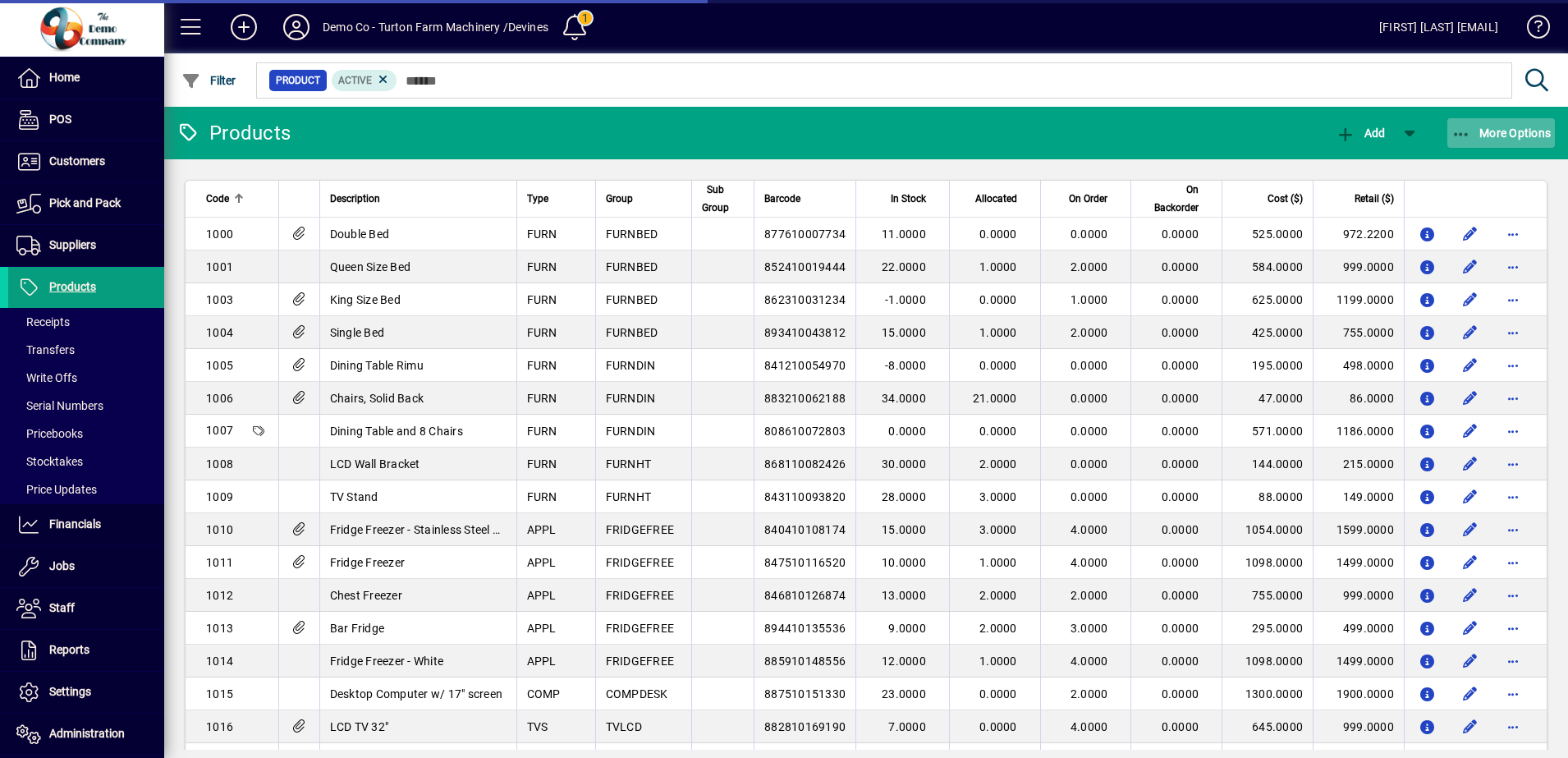 click 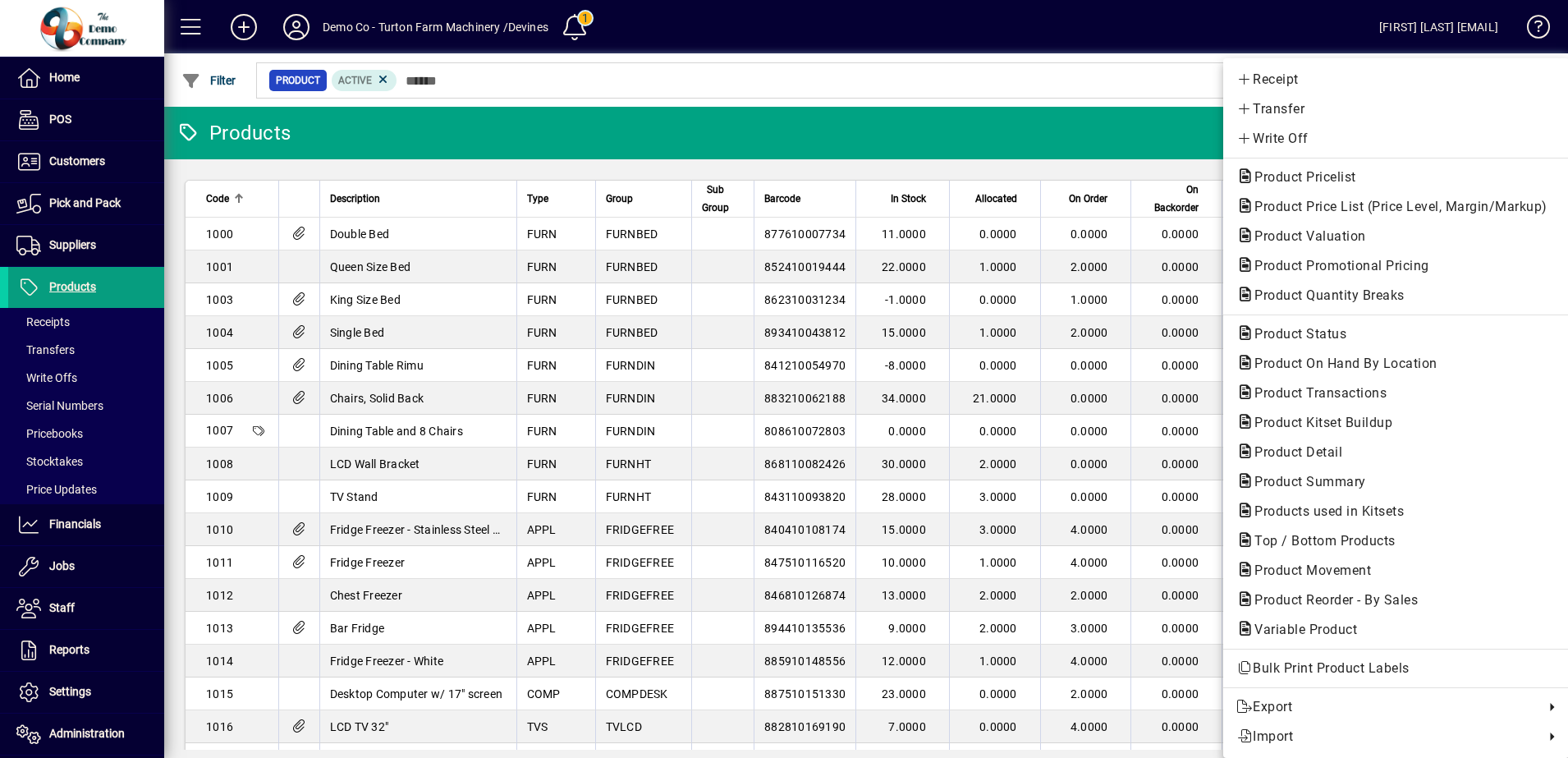 click at bounding box center [784, 379] 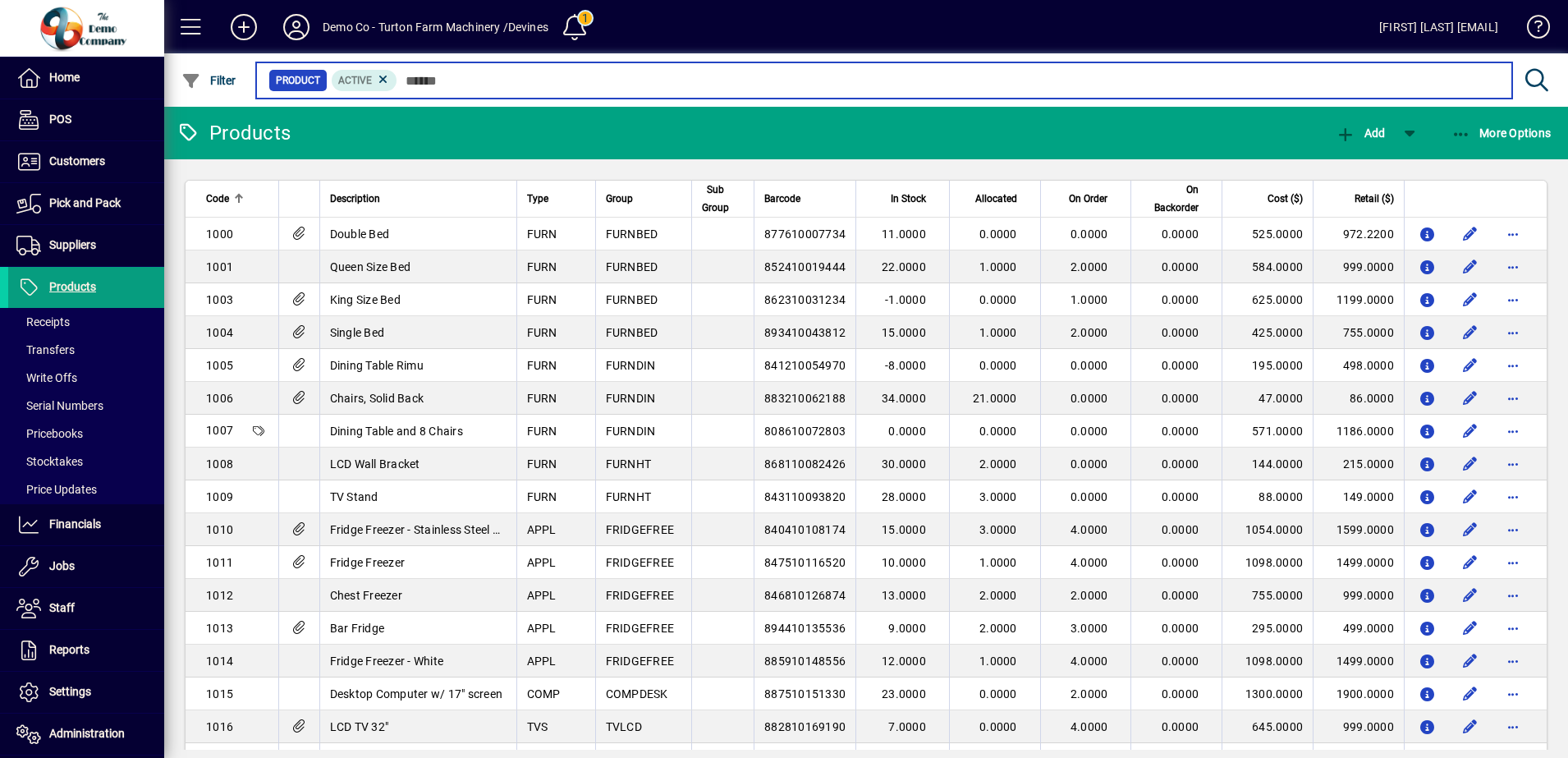click at bounding box center (948, 80) 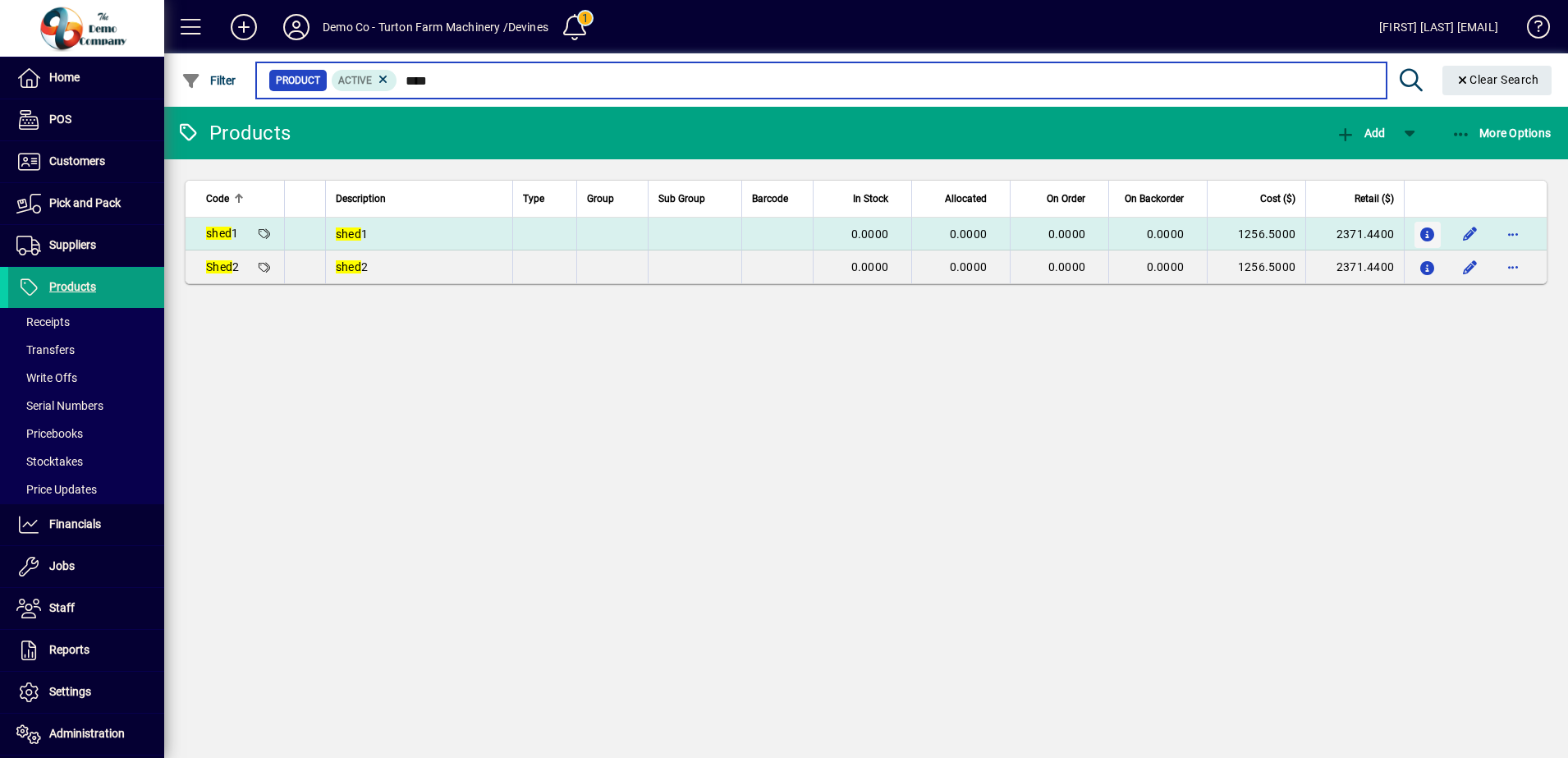 type on "****" 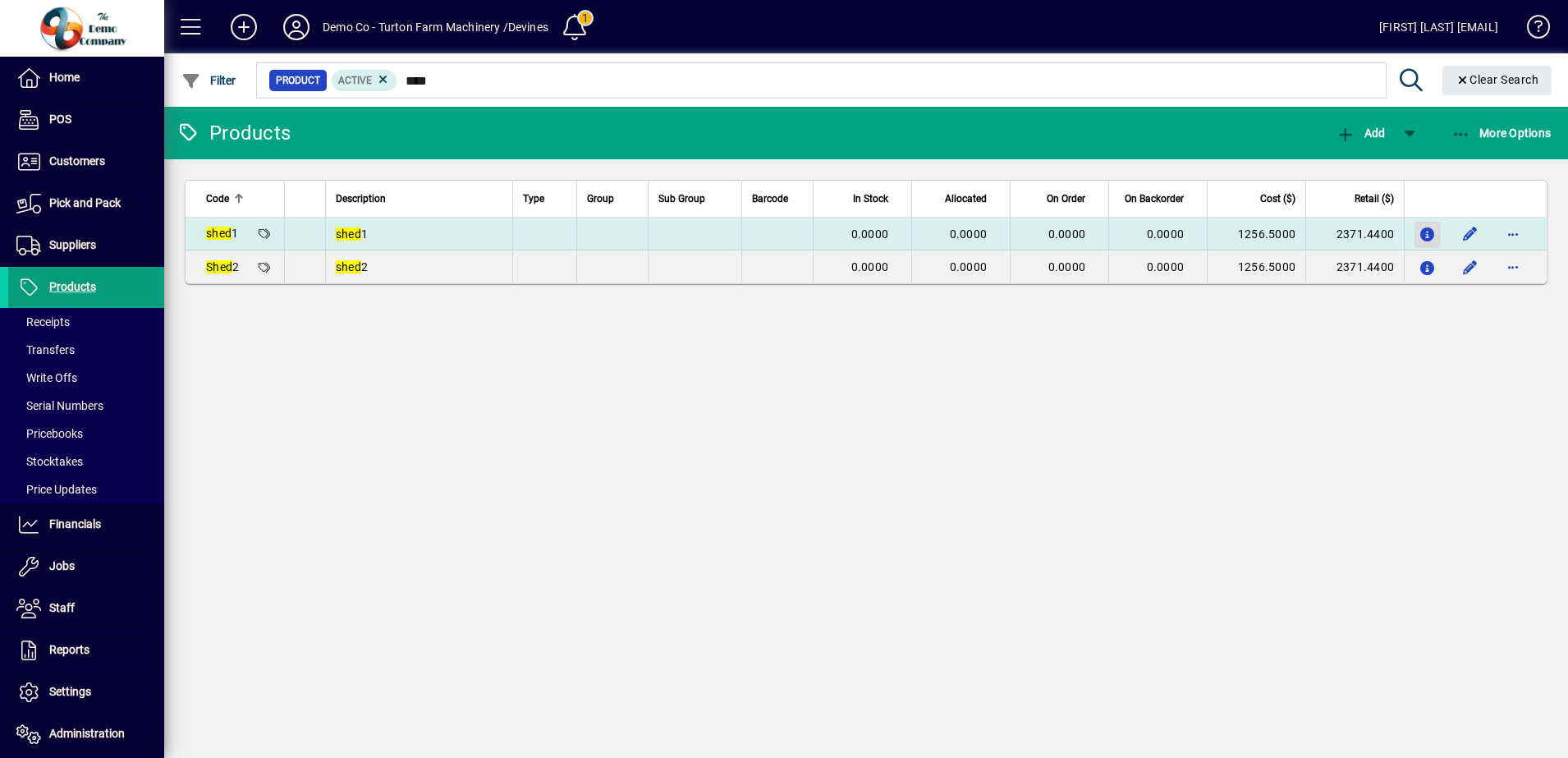 click at bounding box center (1428, 235) 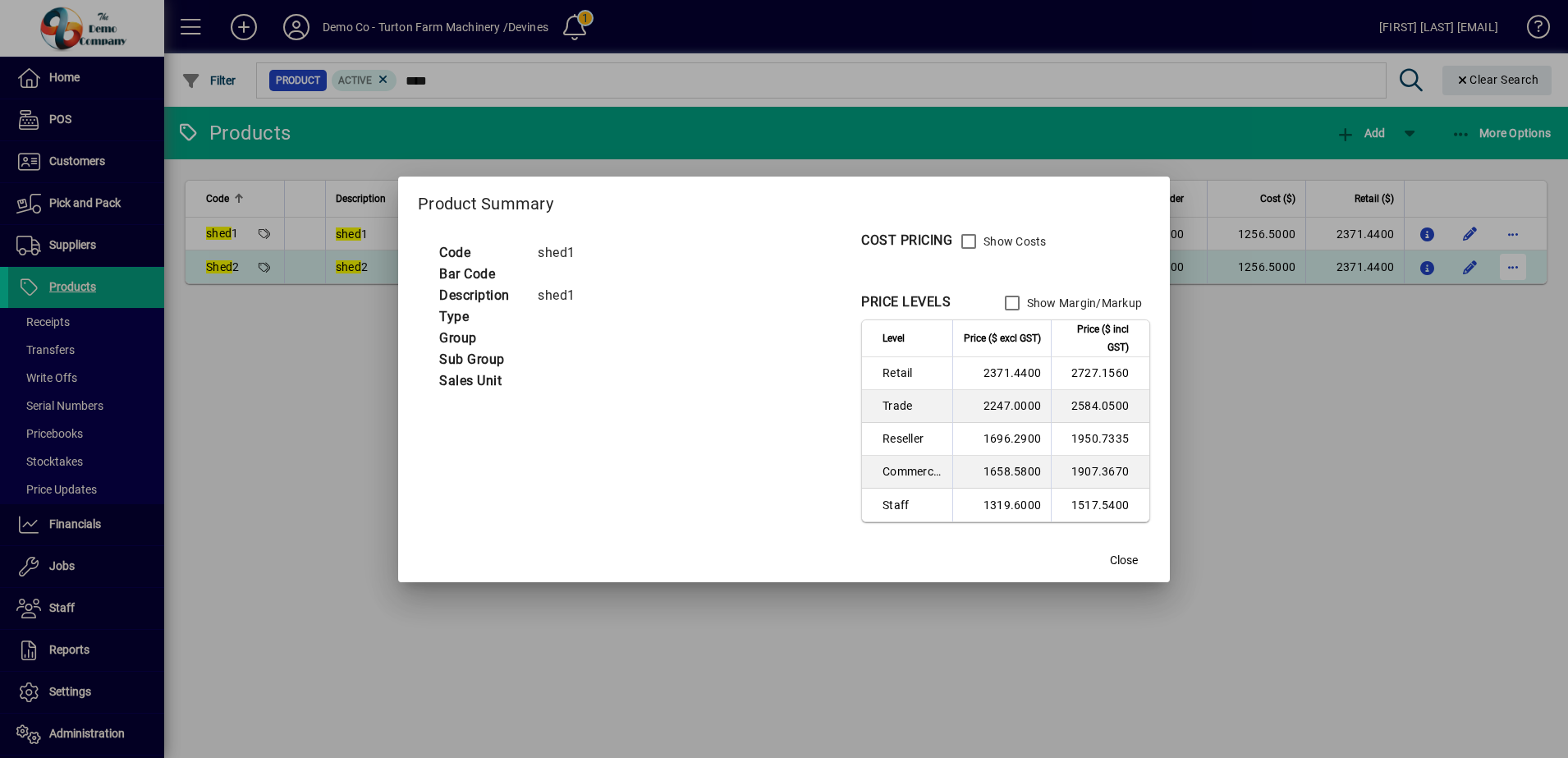 type 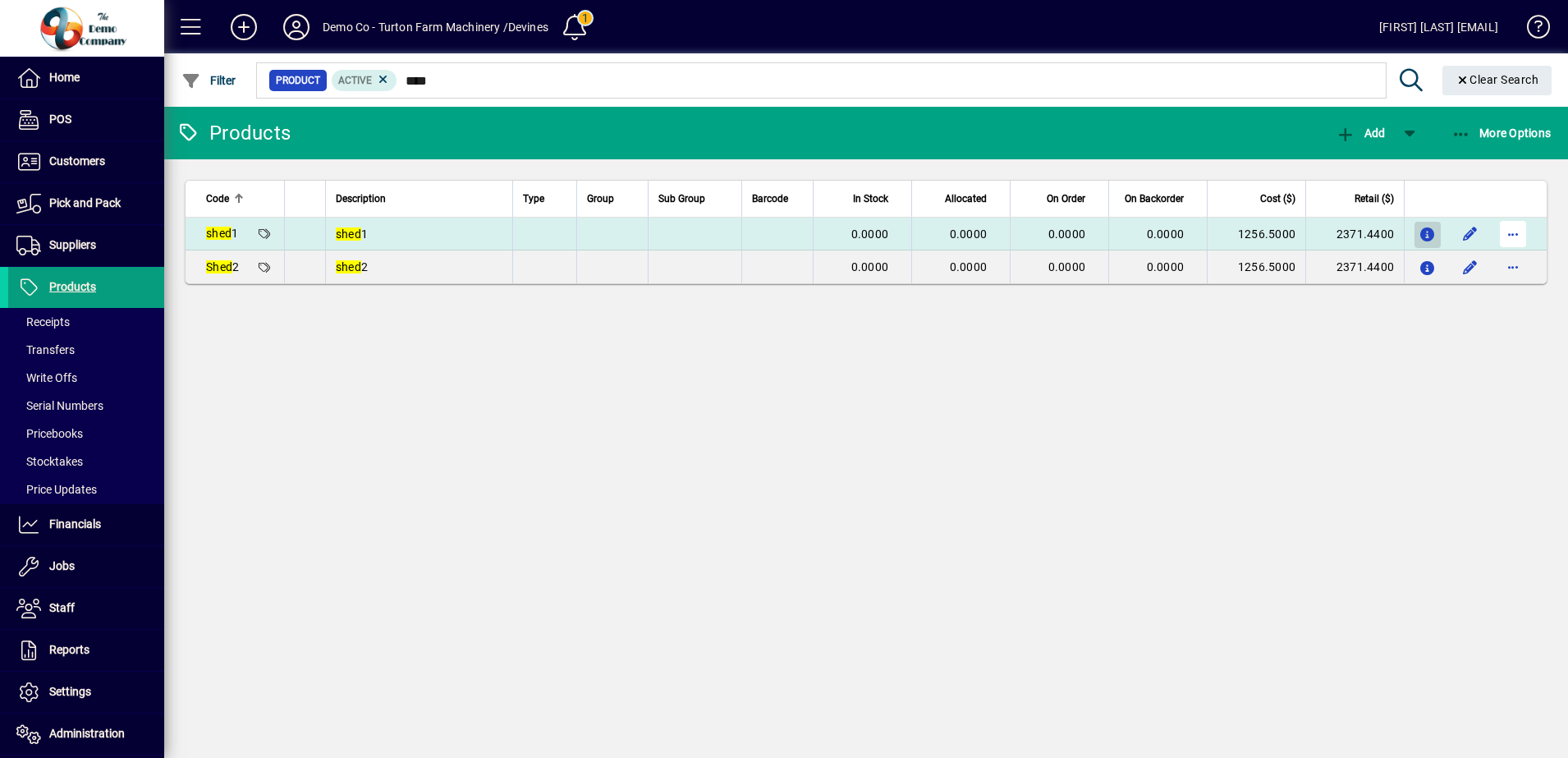 click at bounding box center [1513, 234] 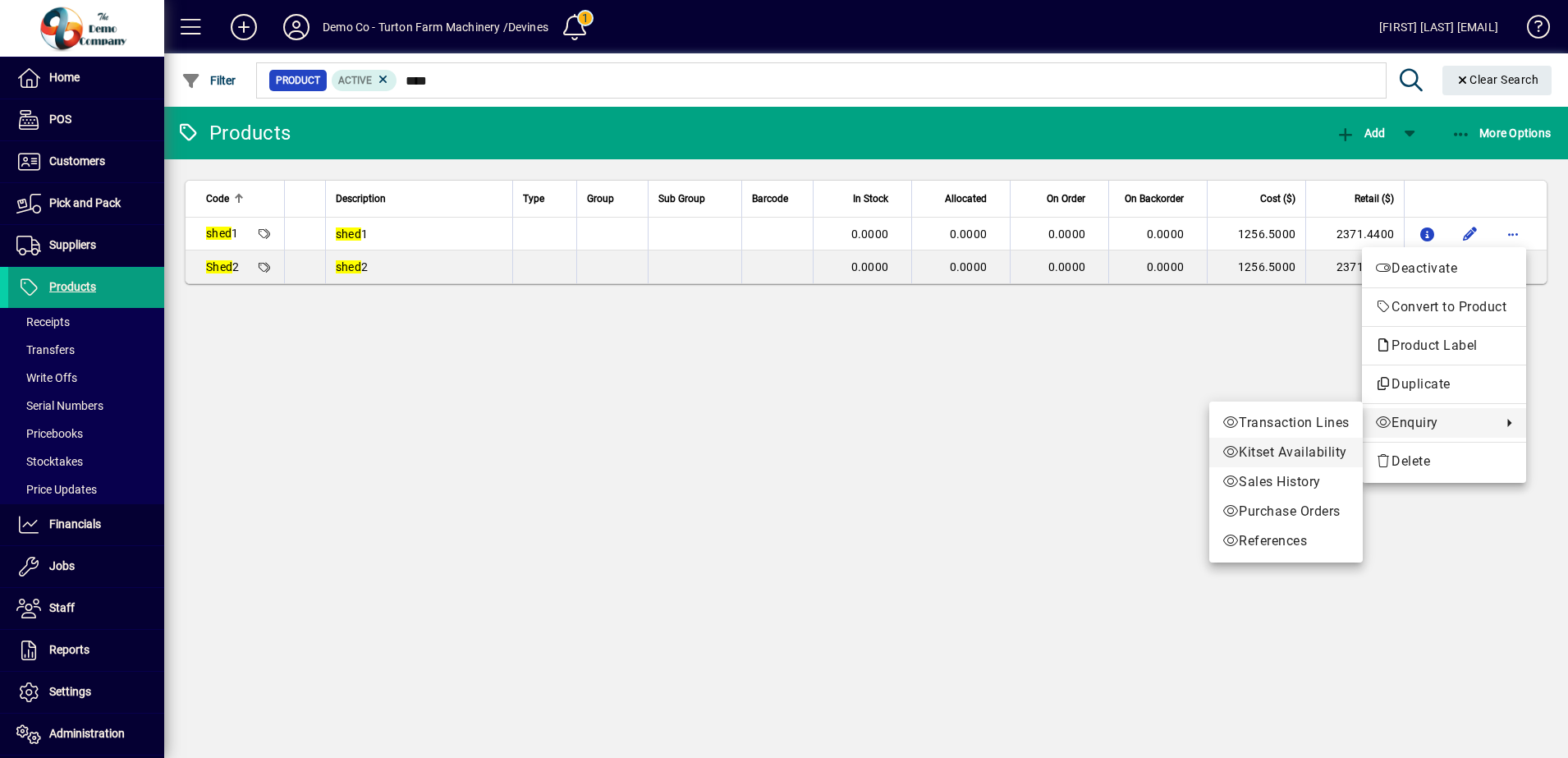 click on "Kitset Availability" at bounding box center [1286, 453] 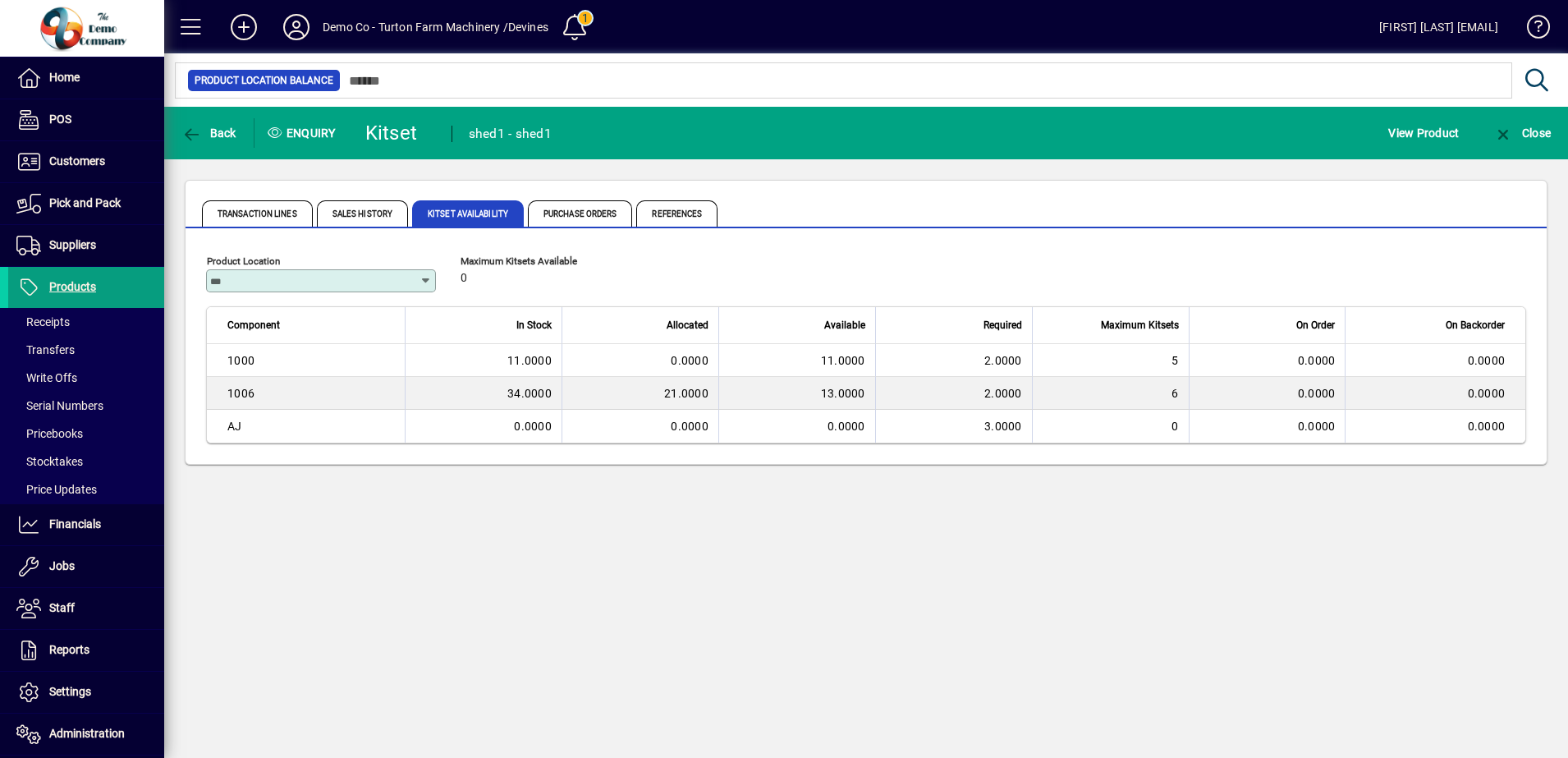 drag, startPoint x: 348, startPoint y: 564, endPoint x: 314, endPoint y: 549, distance: 37.161808 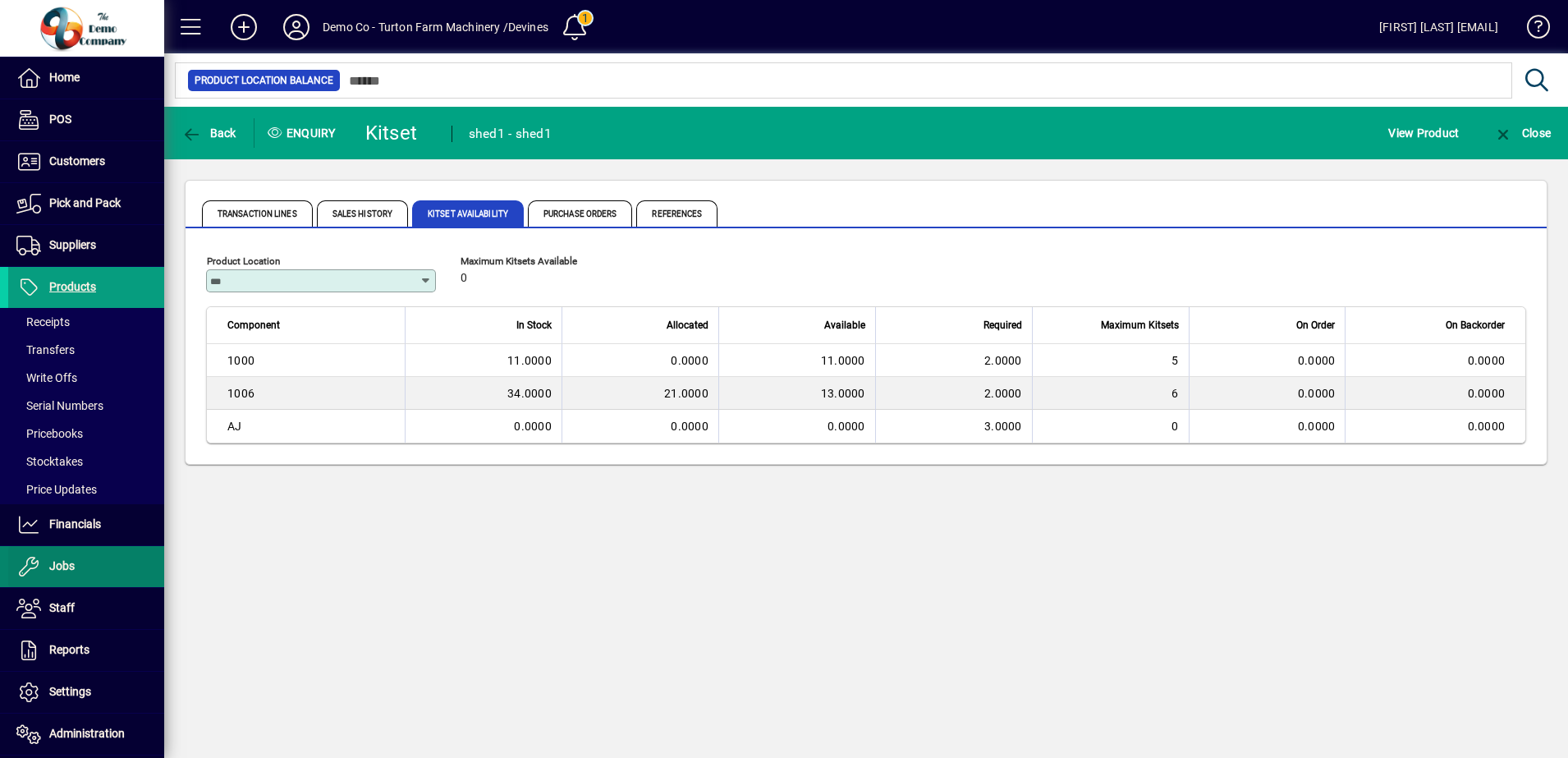 click at bounding box center [86, 567] 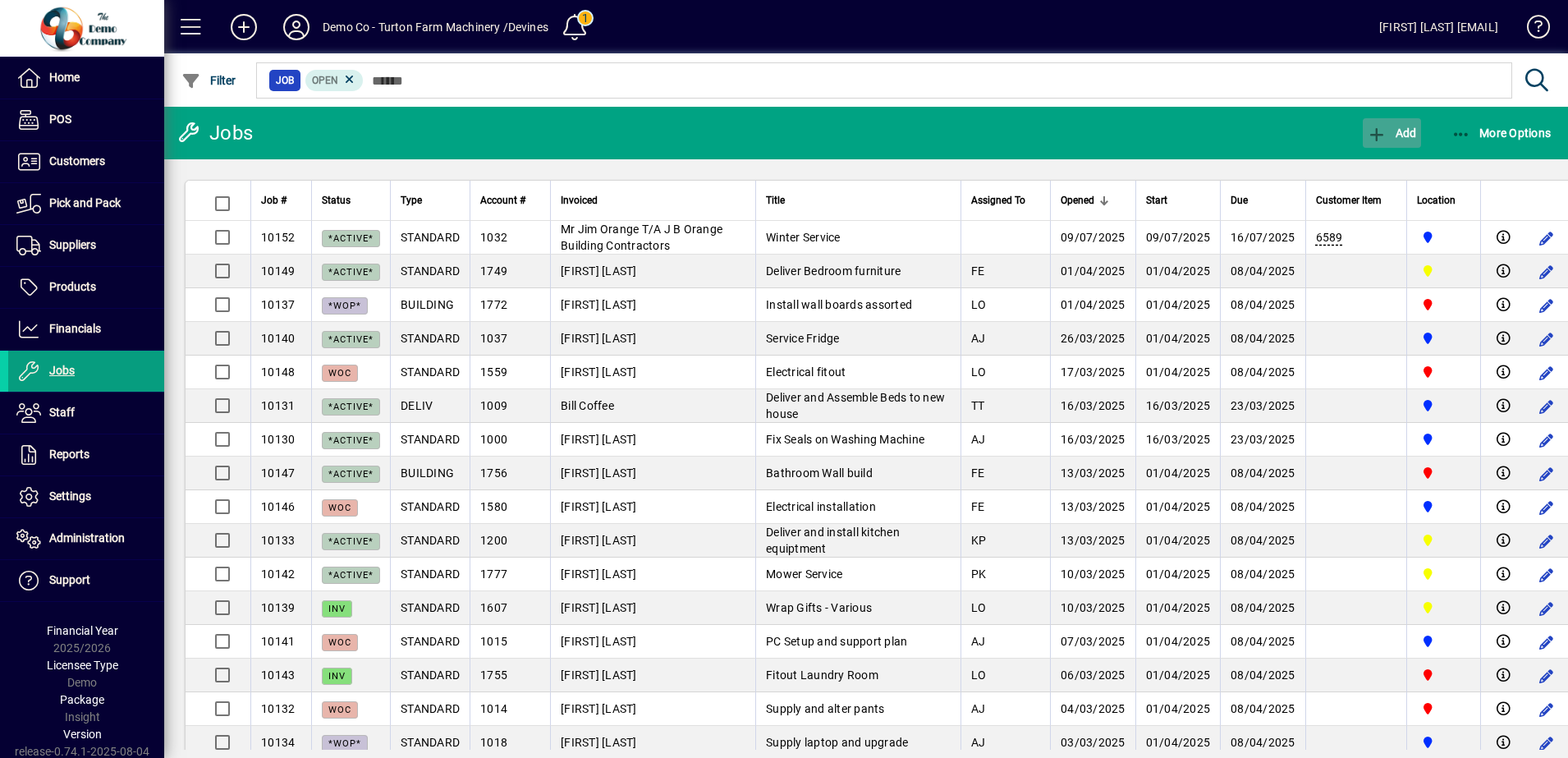 click on "Add" 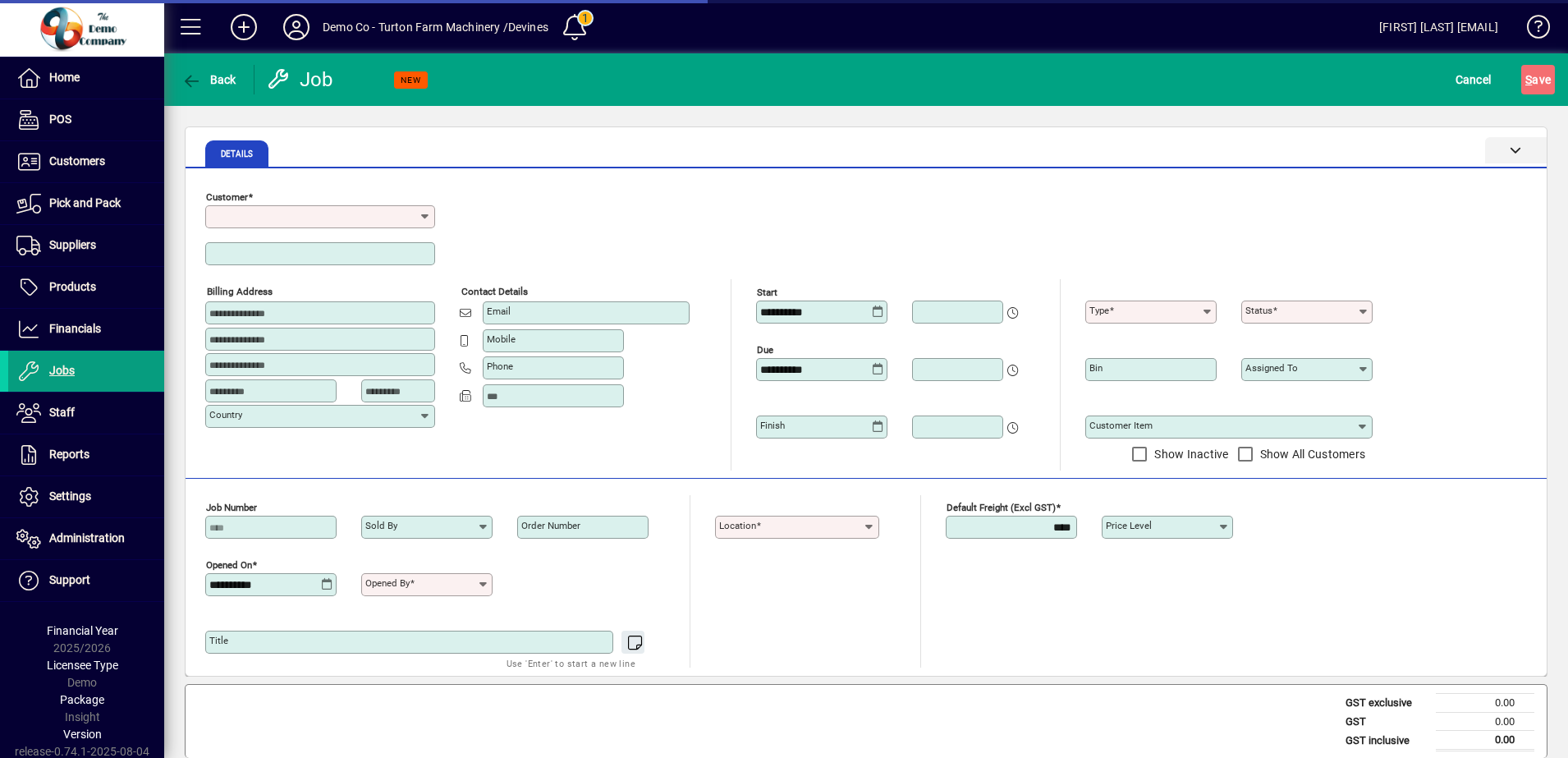 type on "******" 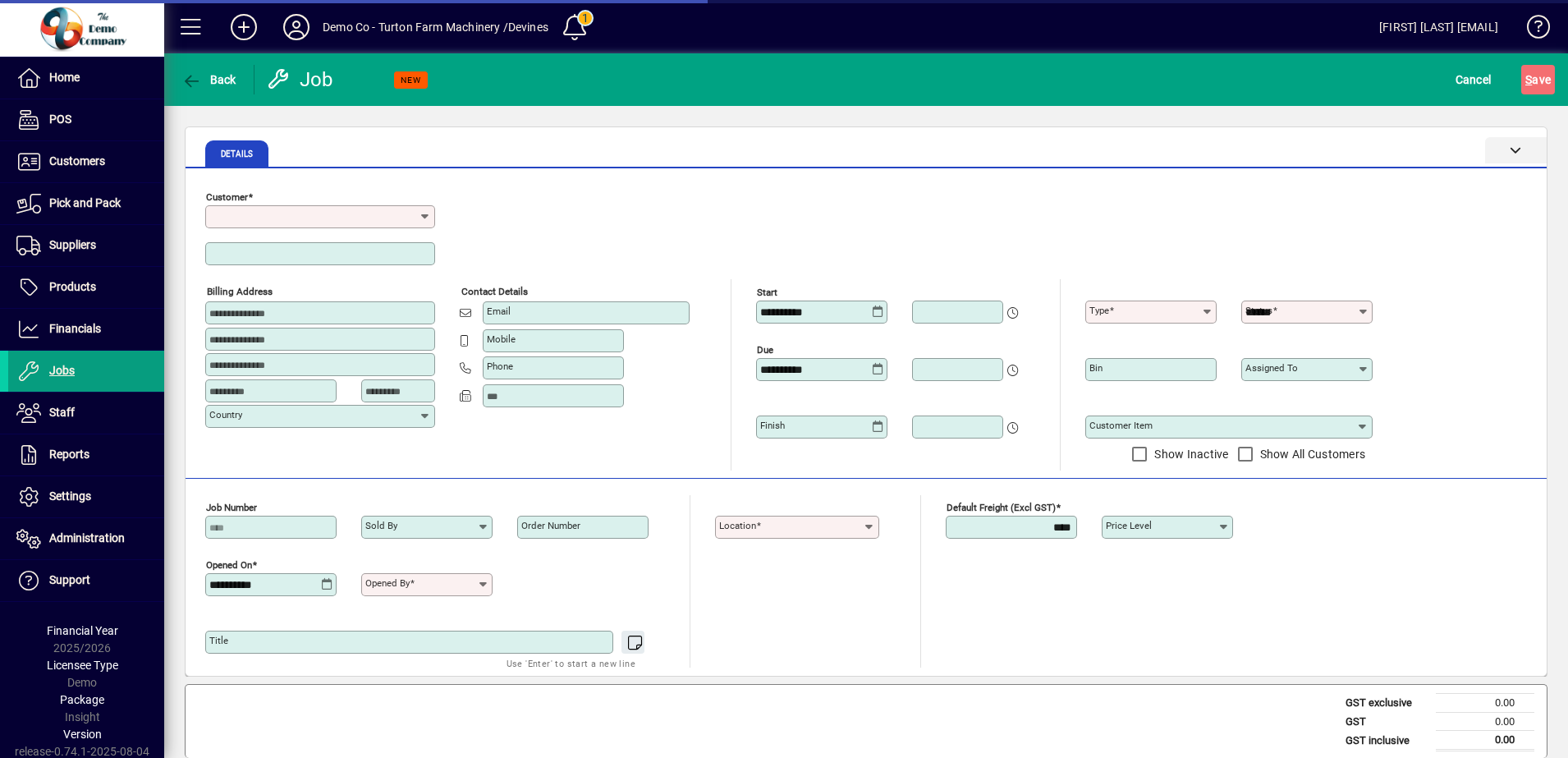 type on "**********" 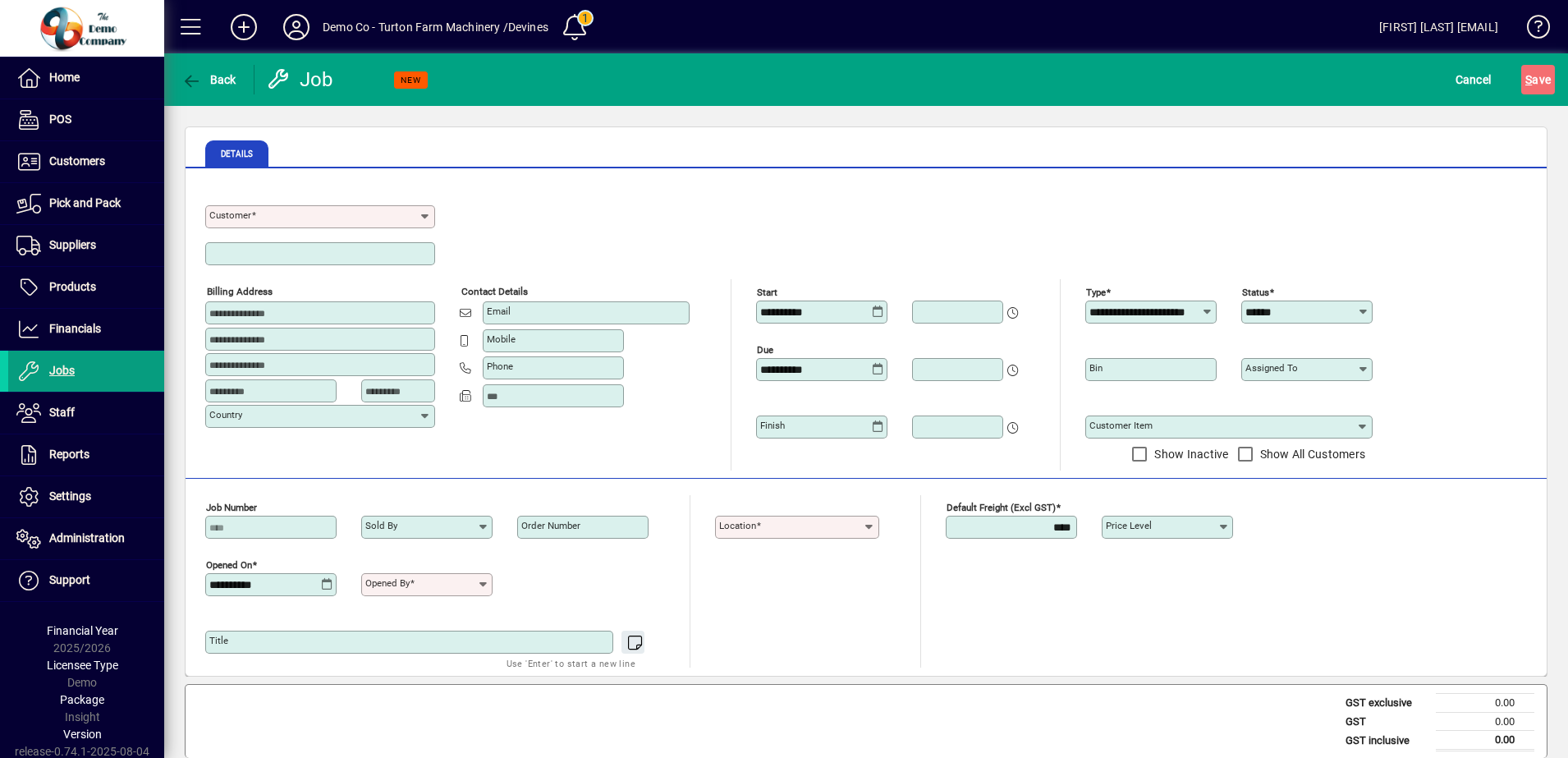 click on "Customer Required" 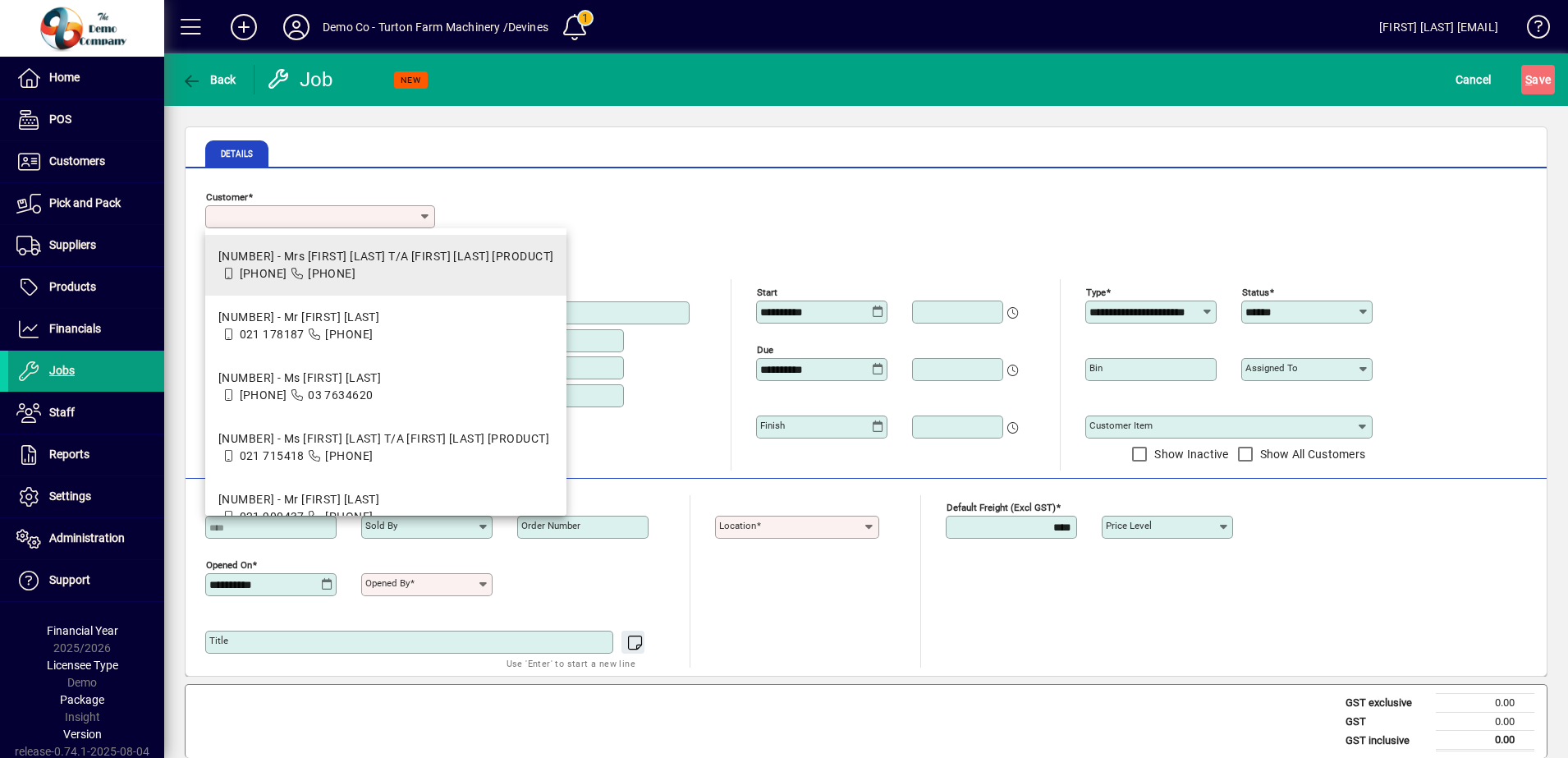 click on "1000 - Mrs Alice Smith T/A Beauty and Giftware of Remuera" at bounding box center [386, 256] 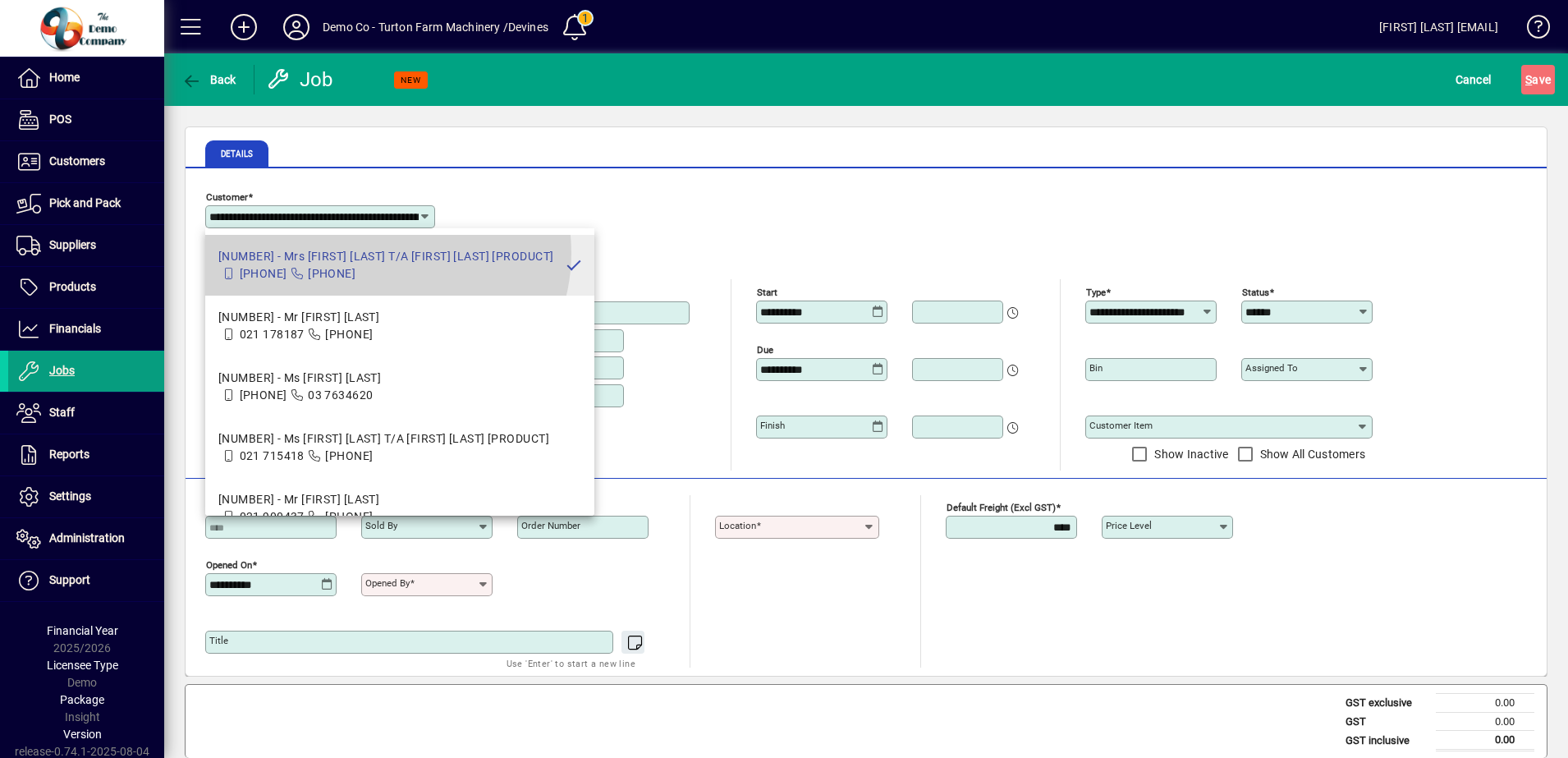 scroll, scrollTop: 0, scrollLeft: 110, axis: horizontal 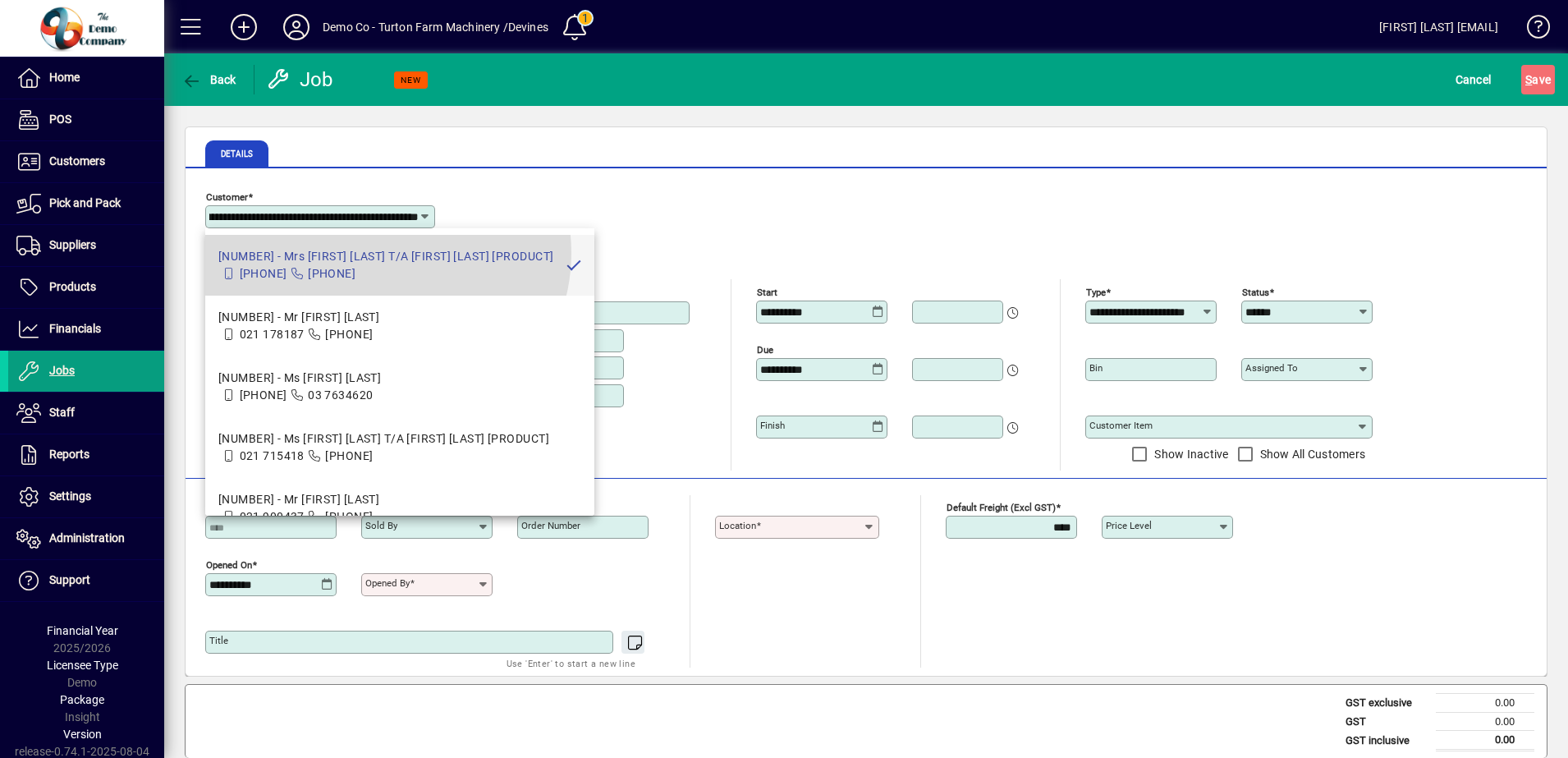 type on "**********" 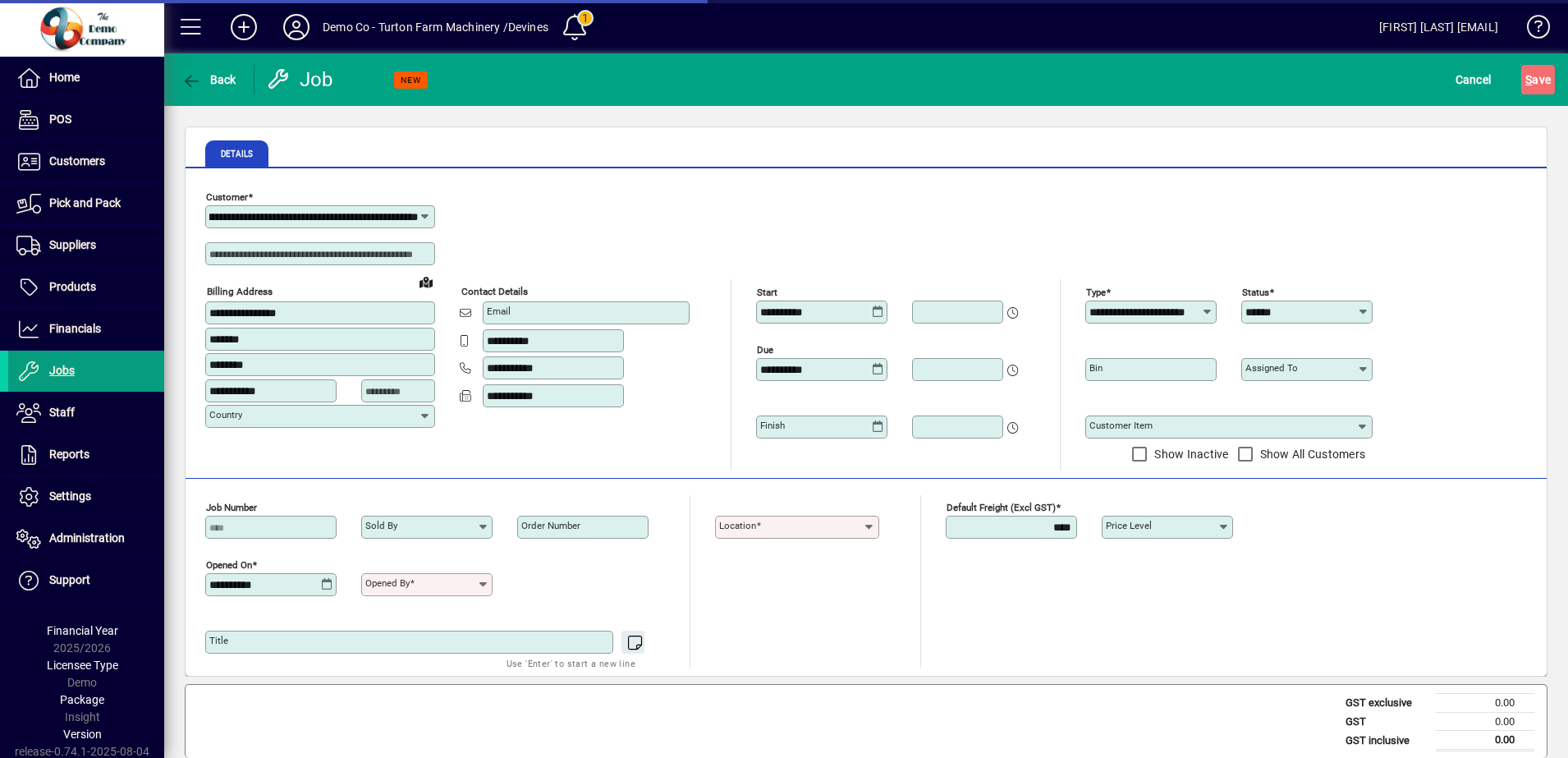 type on "**********" 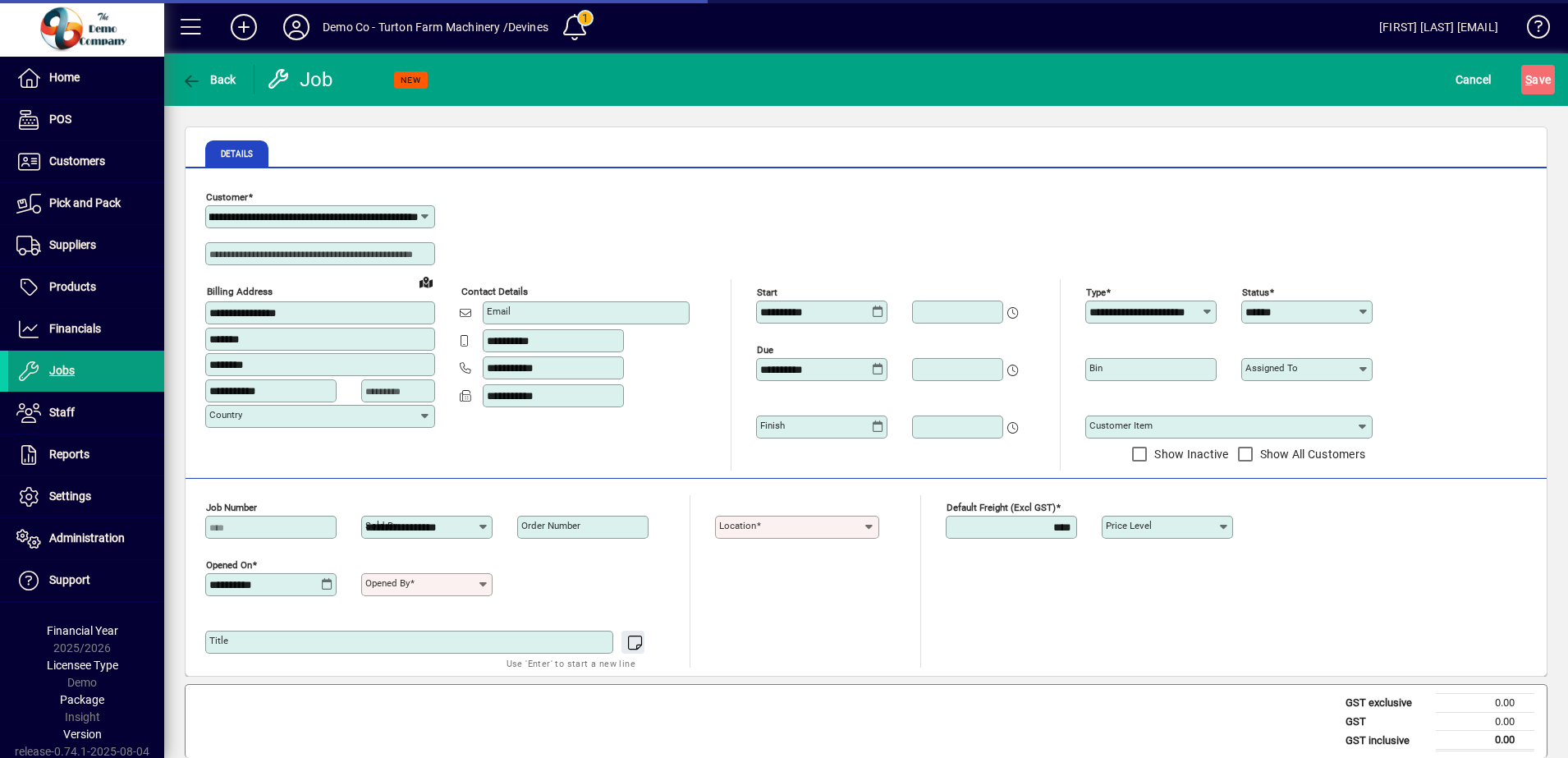 type on "********" 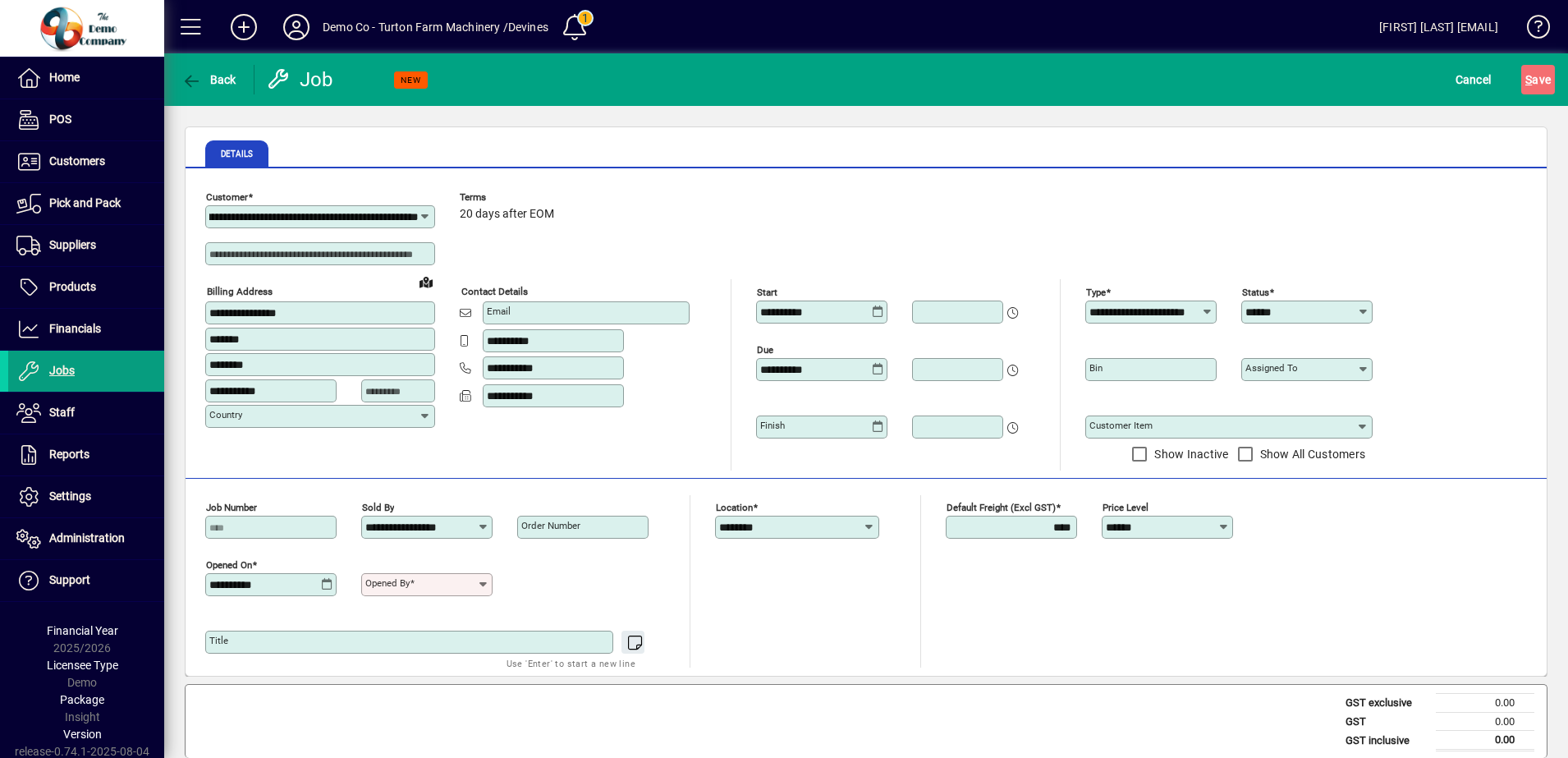 scroll, scrollTop: 0, scrollLeft: 0, axis: both 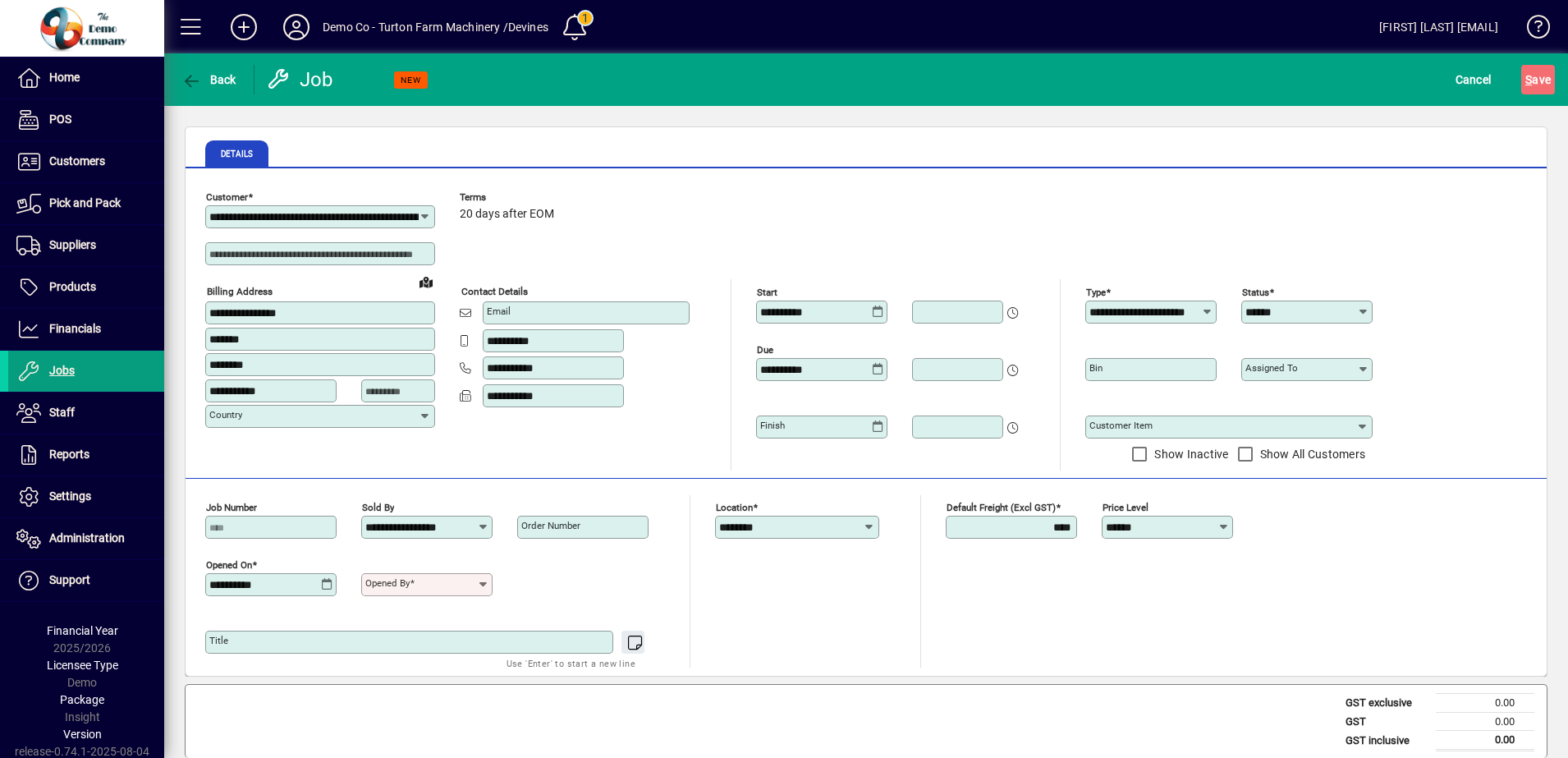 click at bounding box center (412, 583) 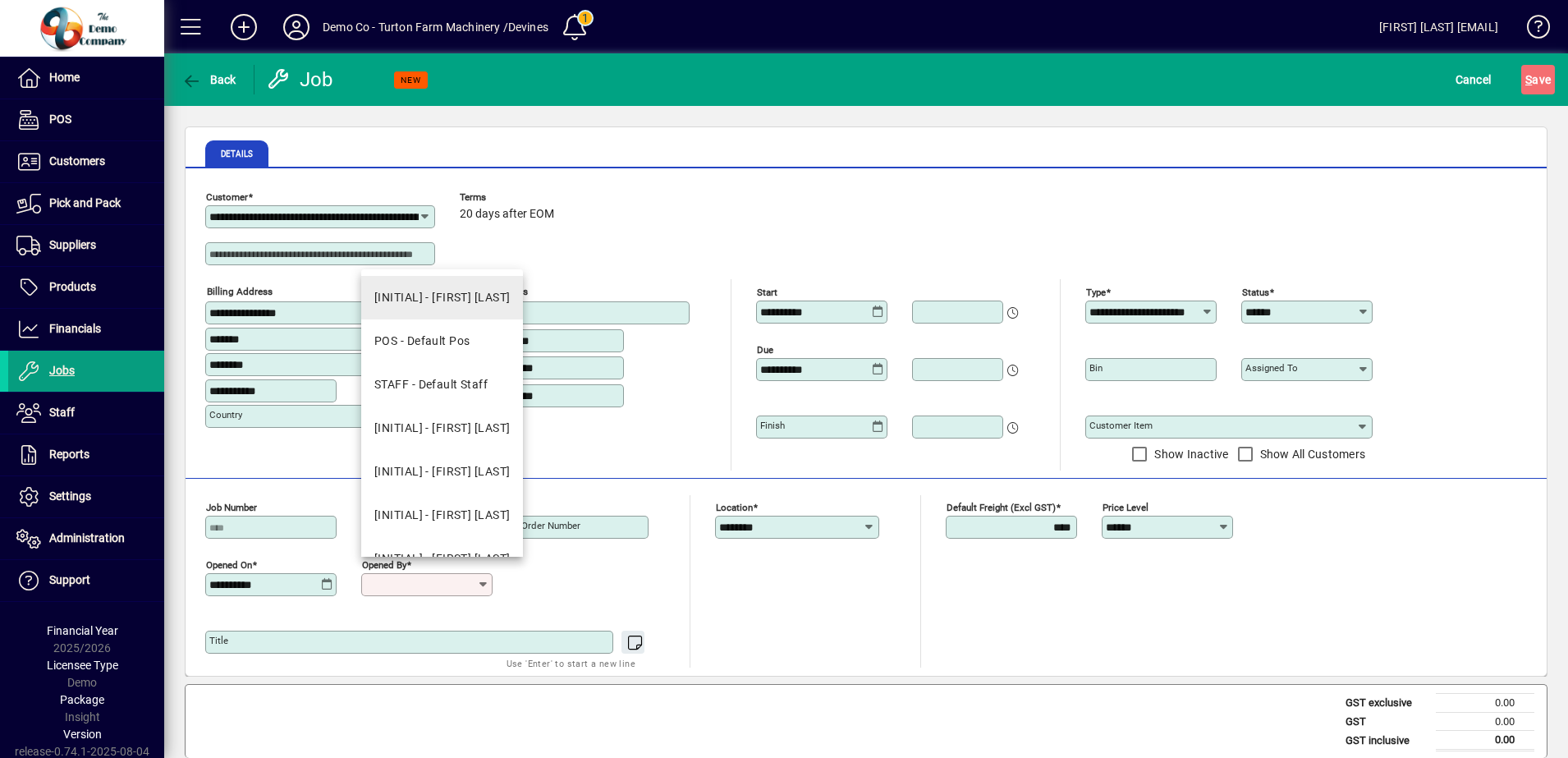 click on "AJ - Amanda Johns" at bounding box center [442, 297] 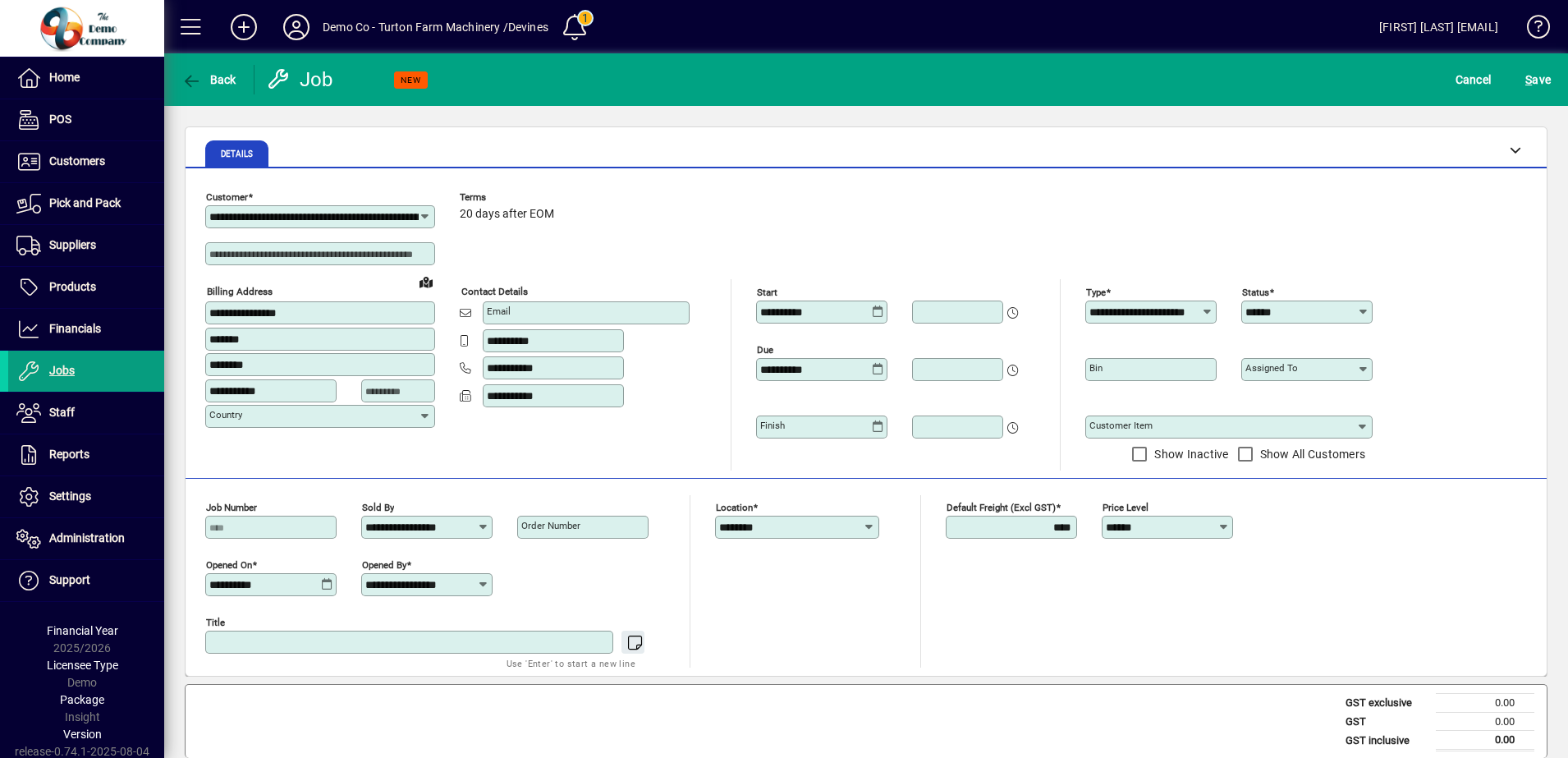 click on "Title" at bounding box center [410, 642] 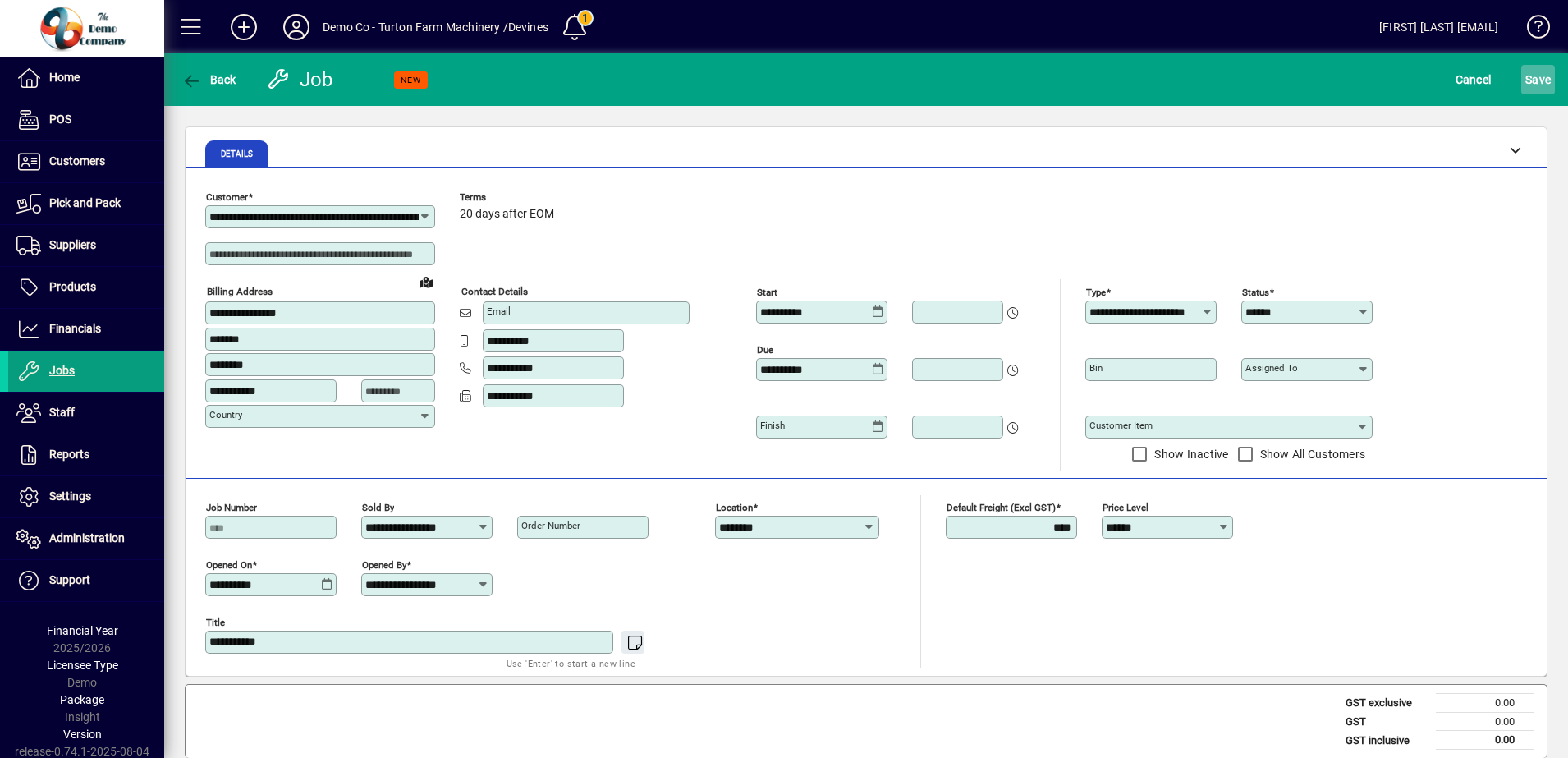 type on "**********" 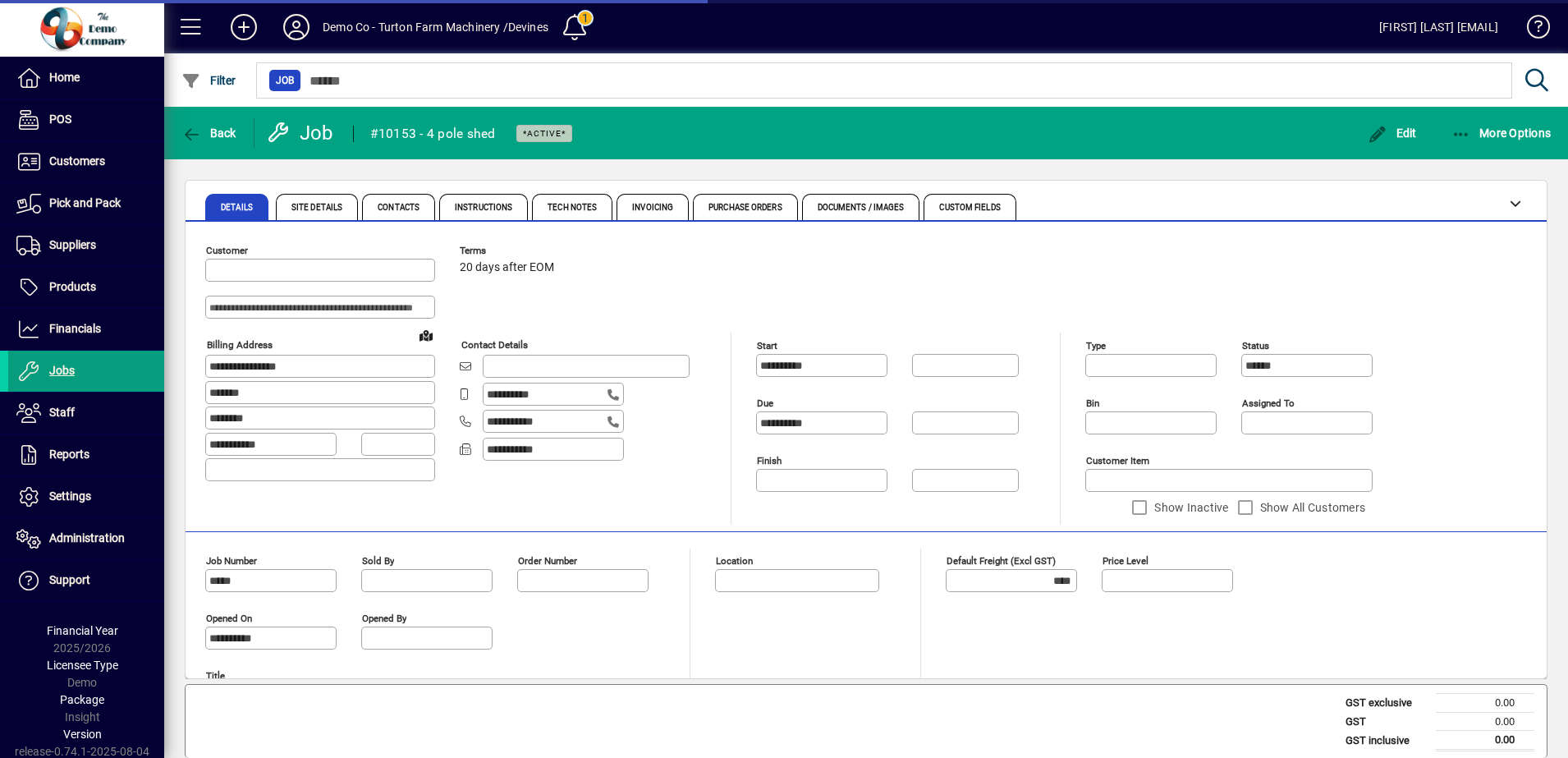 type on "**********" 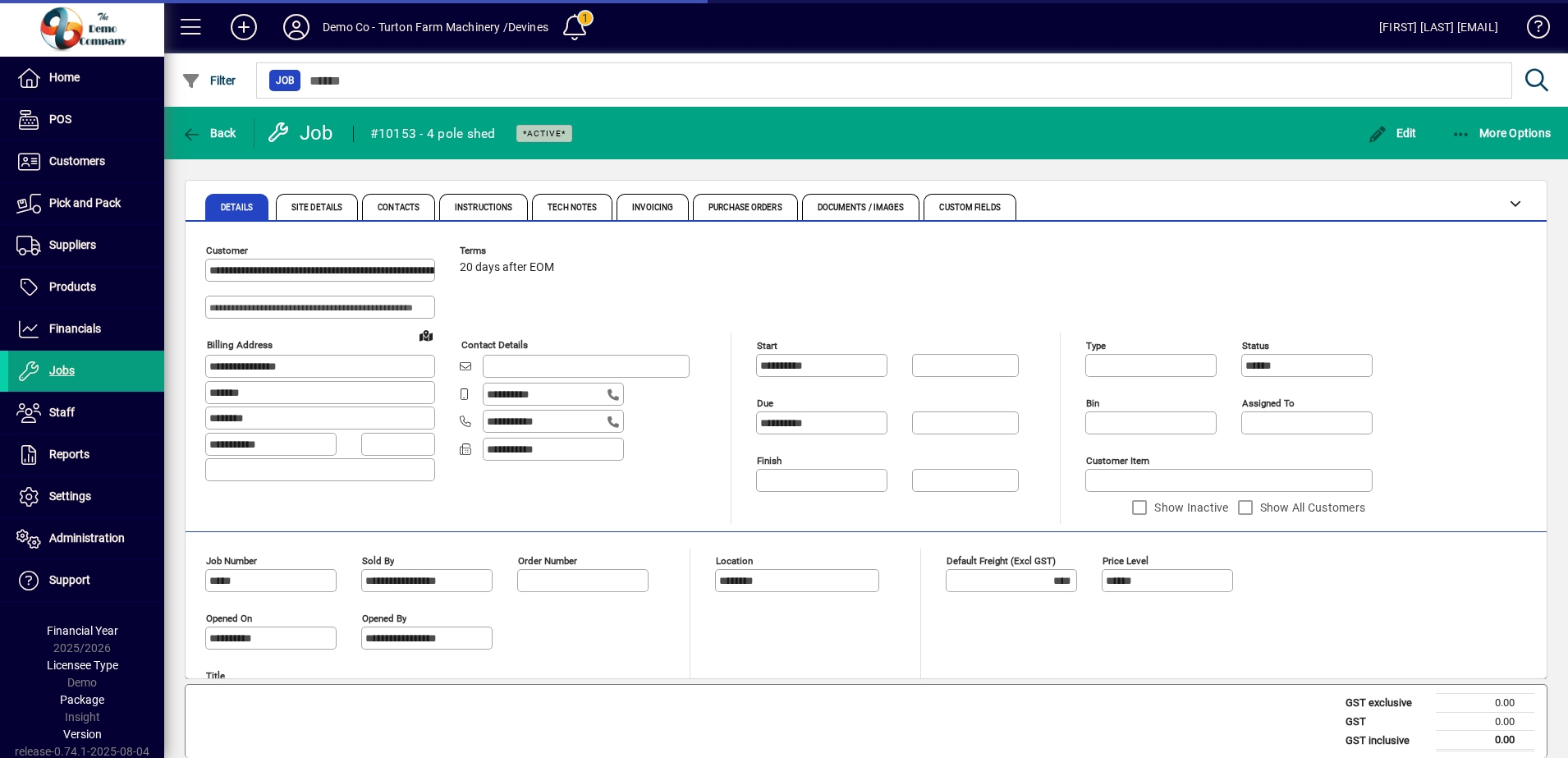 type on "**********" 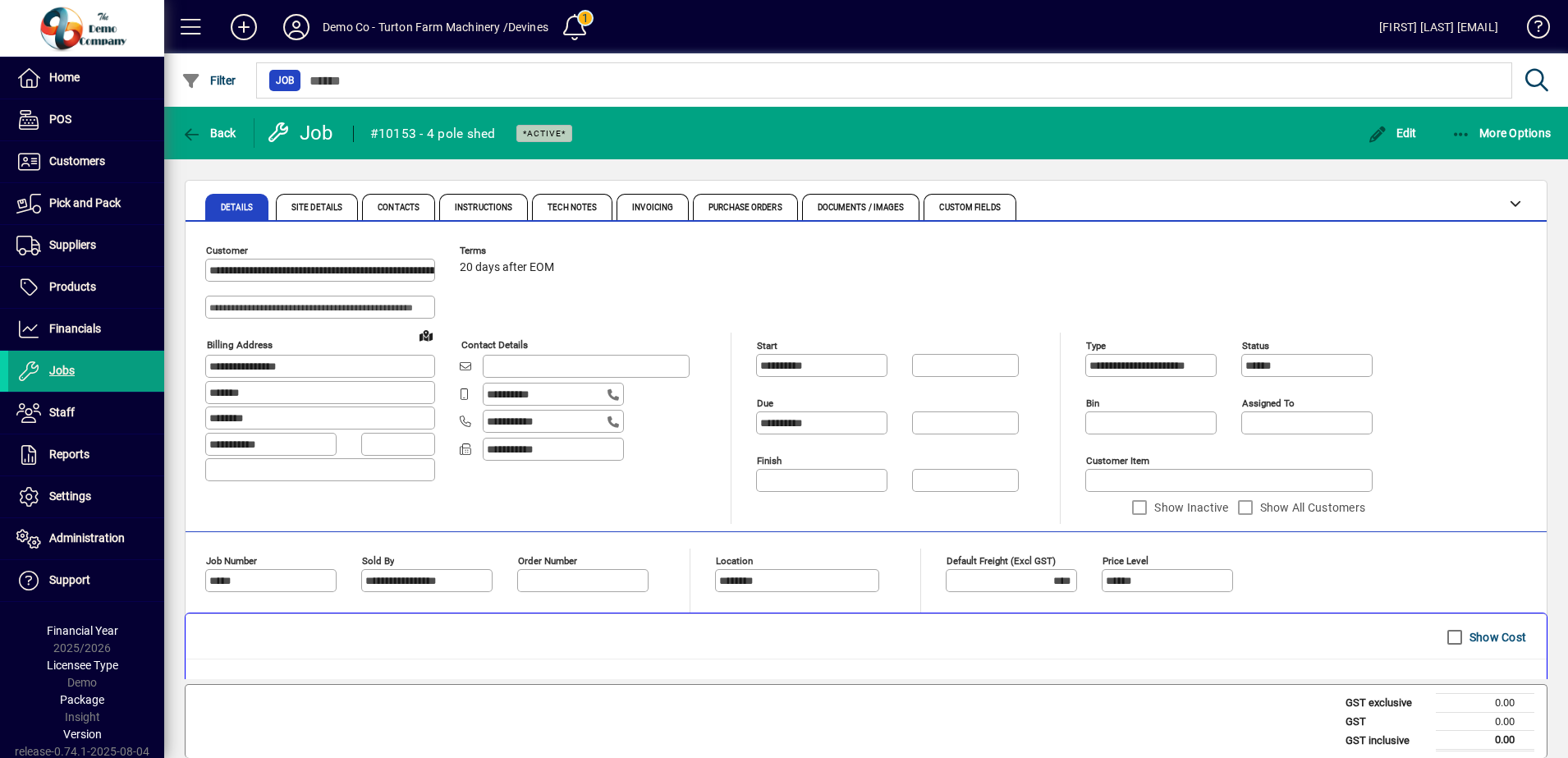 scroll, scrollTop: 0, scrollLeft: 0, axis: both 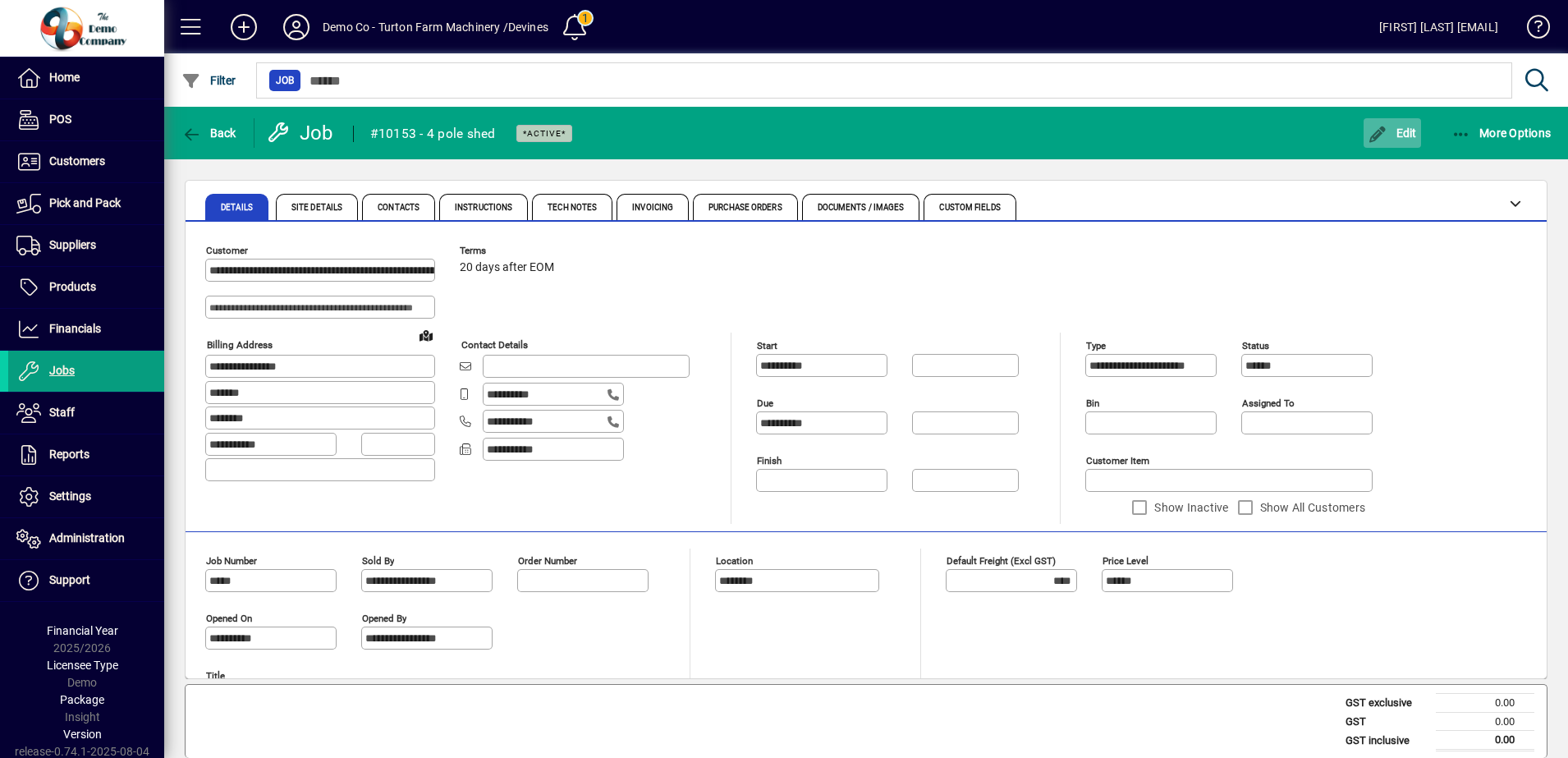 click 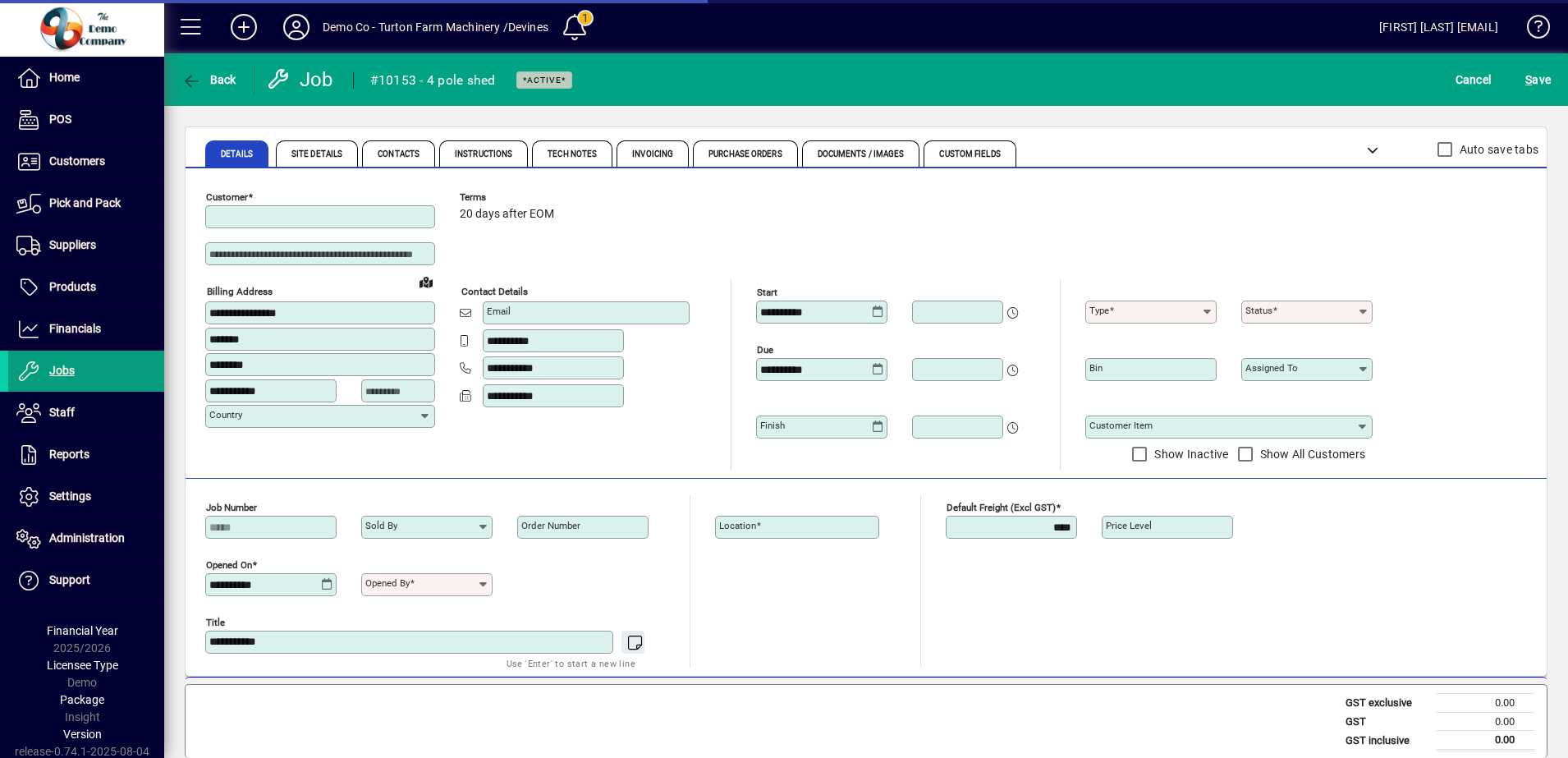 type on "******" 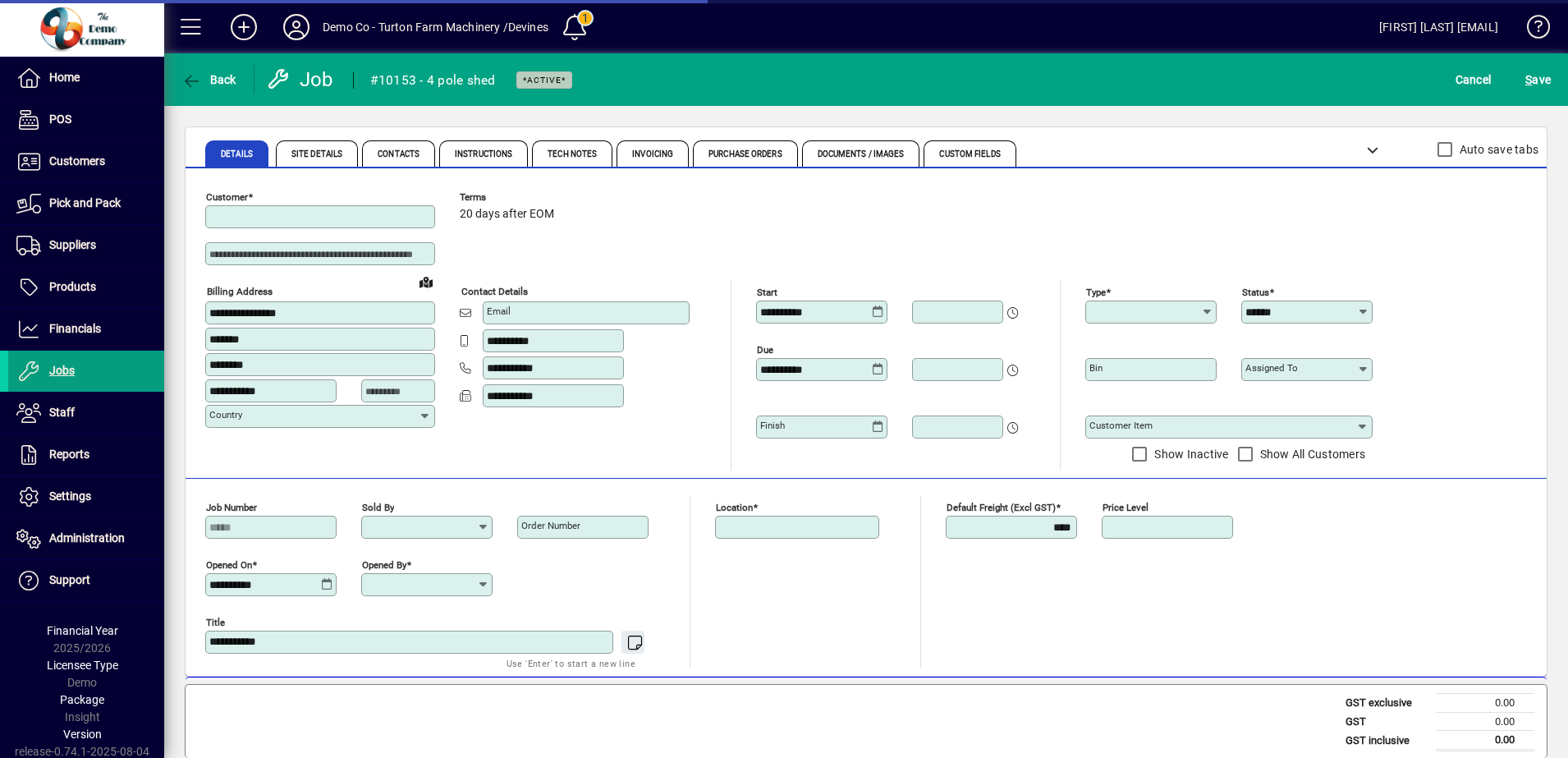 type on "**********" 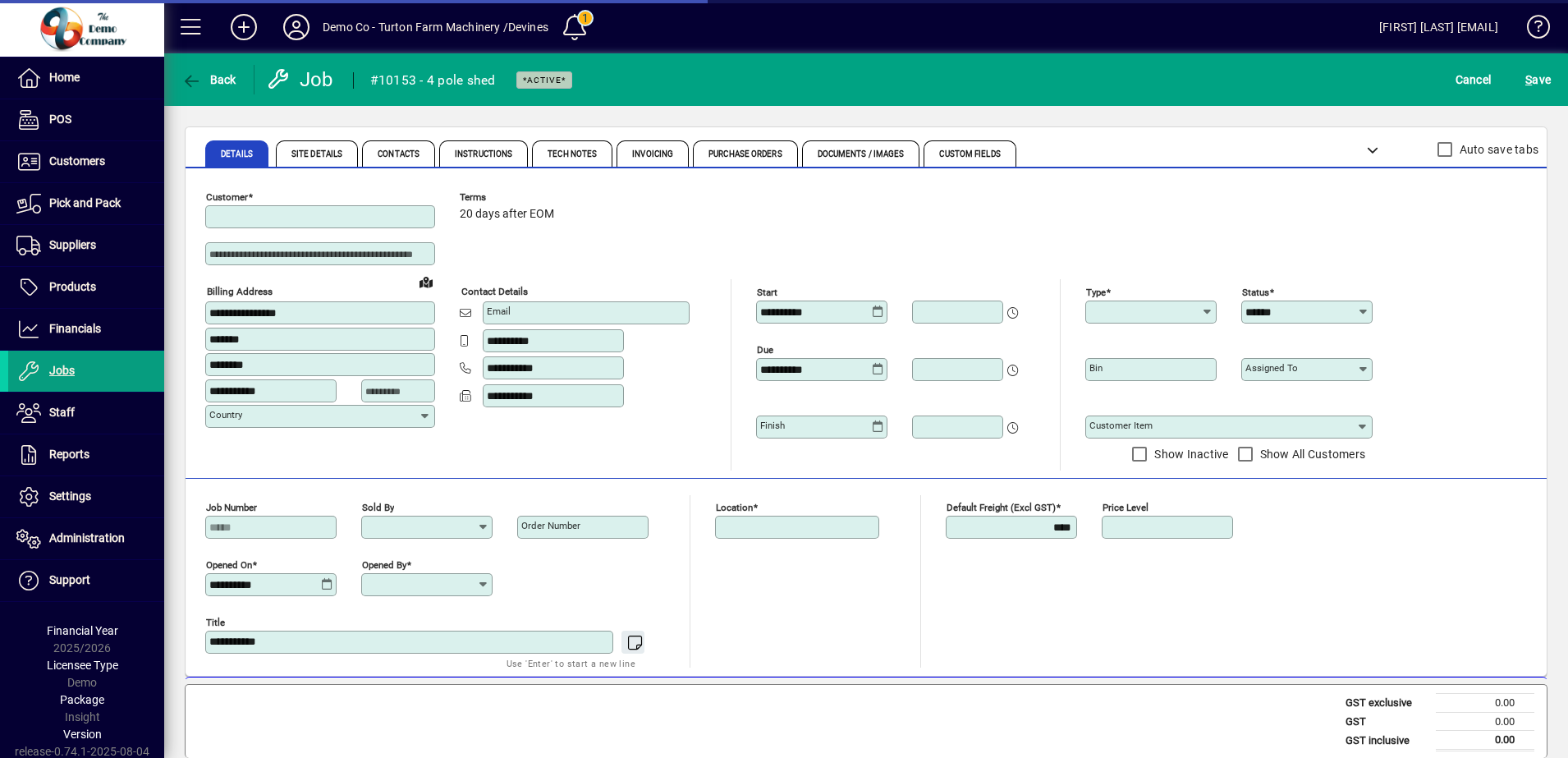 type on "**********" 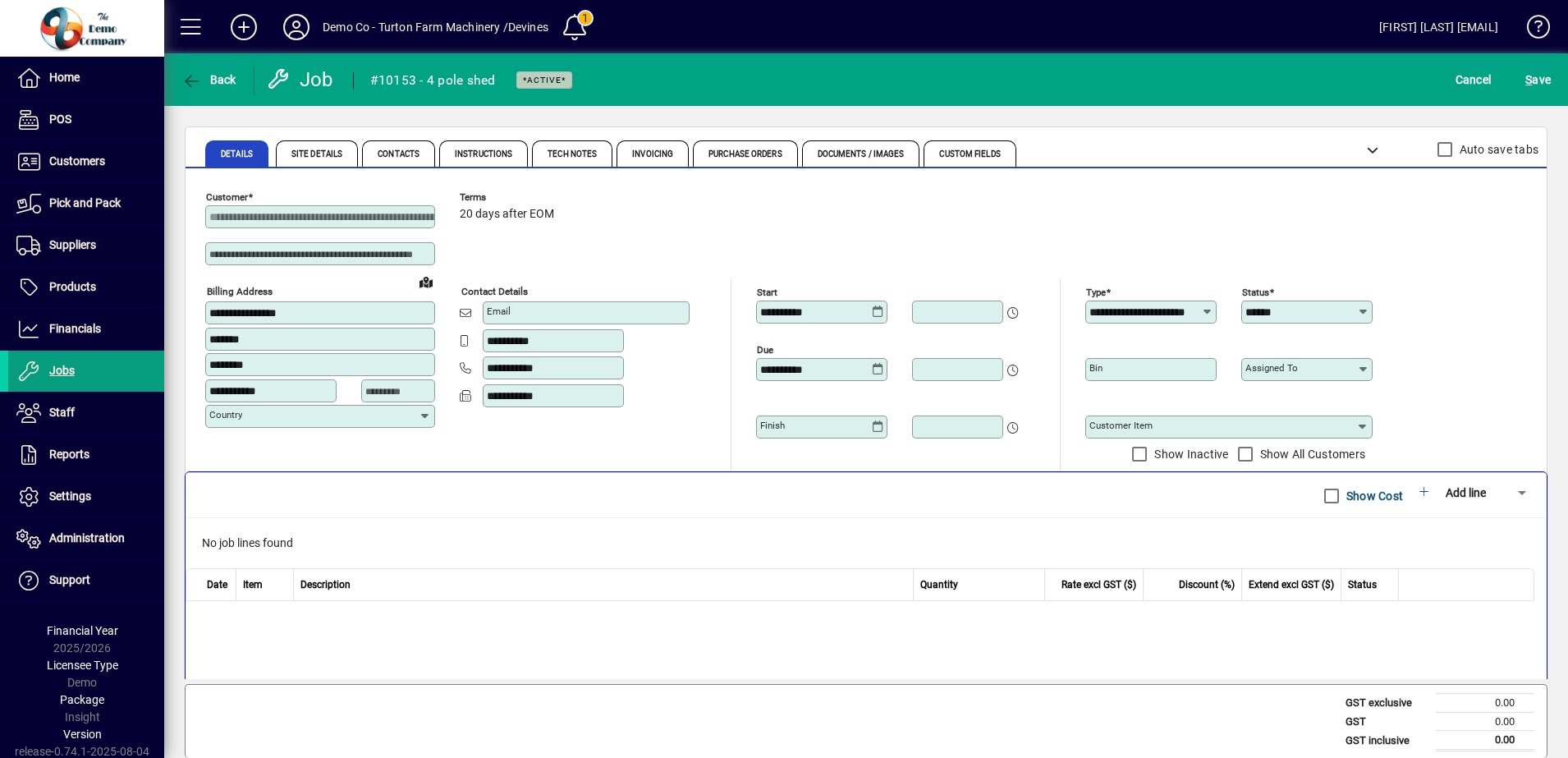scroll, scrollTop: 308, scrollLeft: 0, axis: vertical 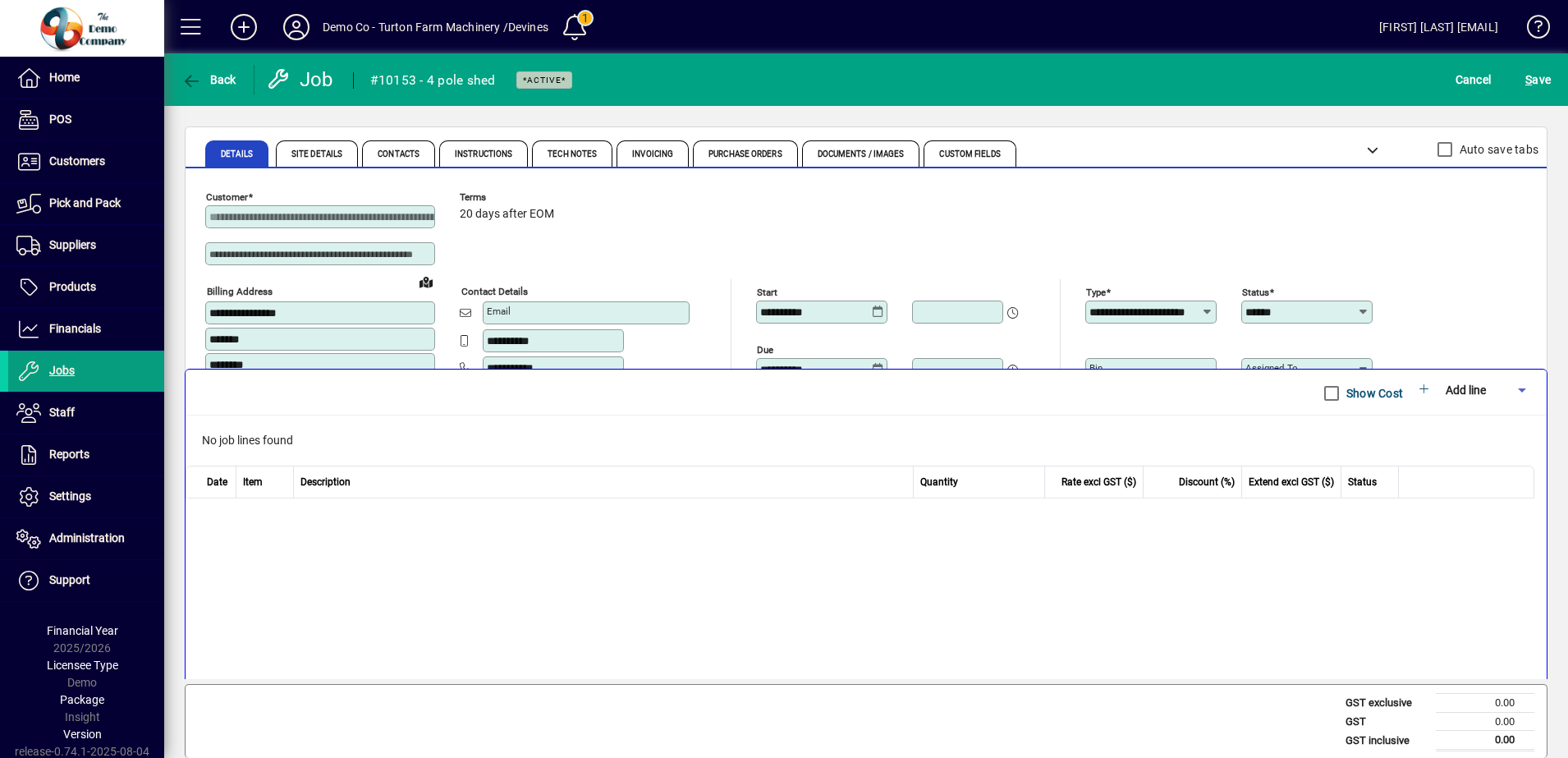 click on "Add line" at bounding box center [1465, 390] 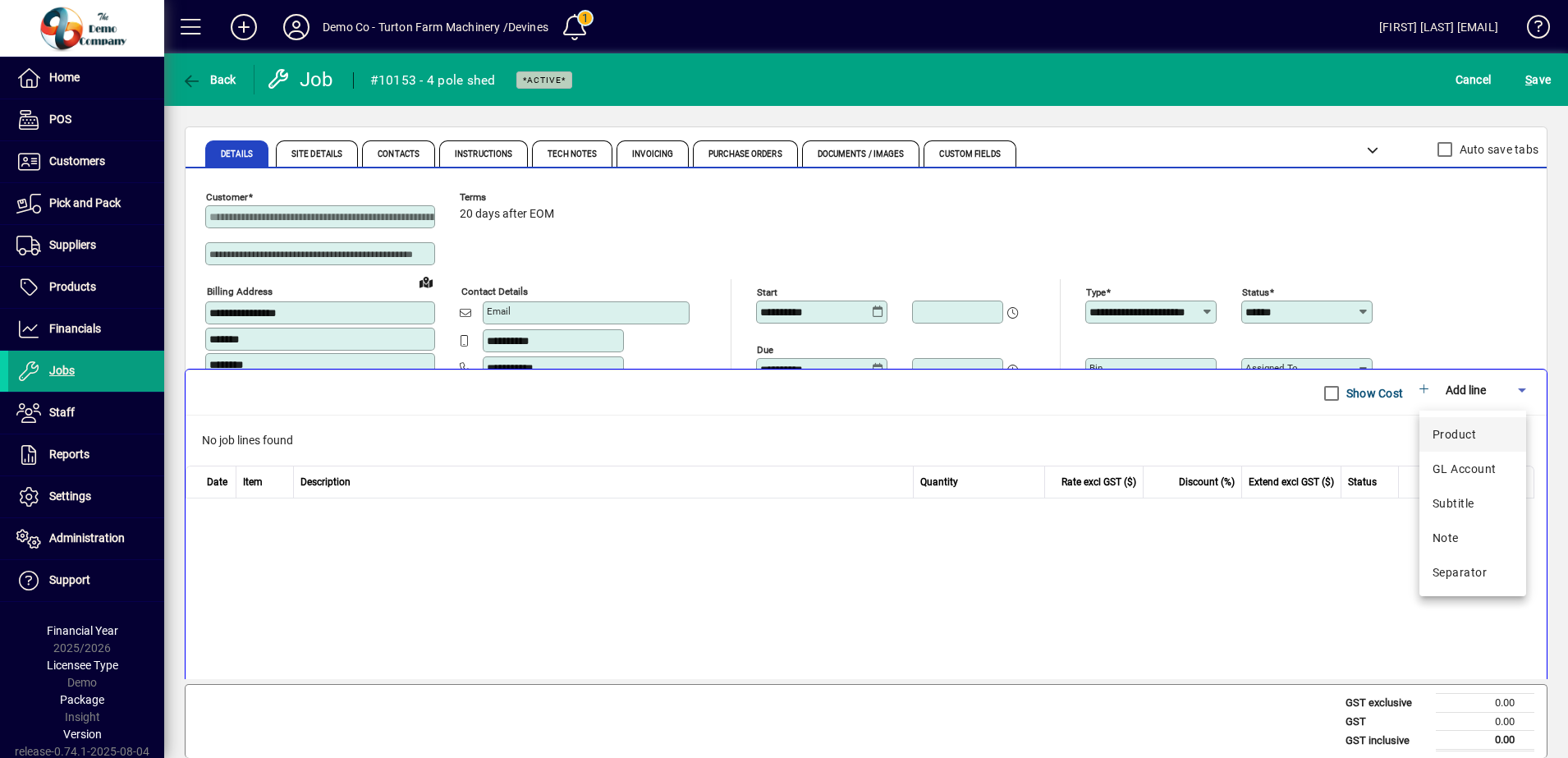 click on "Product" at bounding box center [1454, 434] 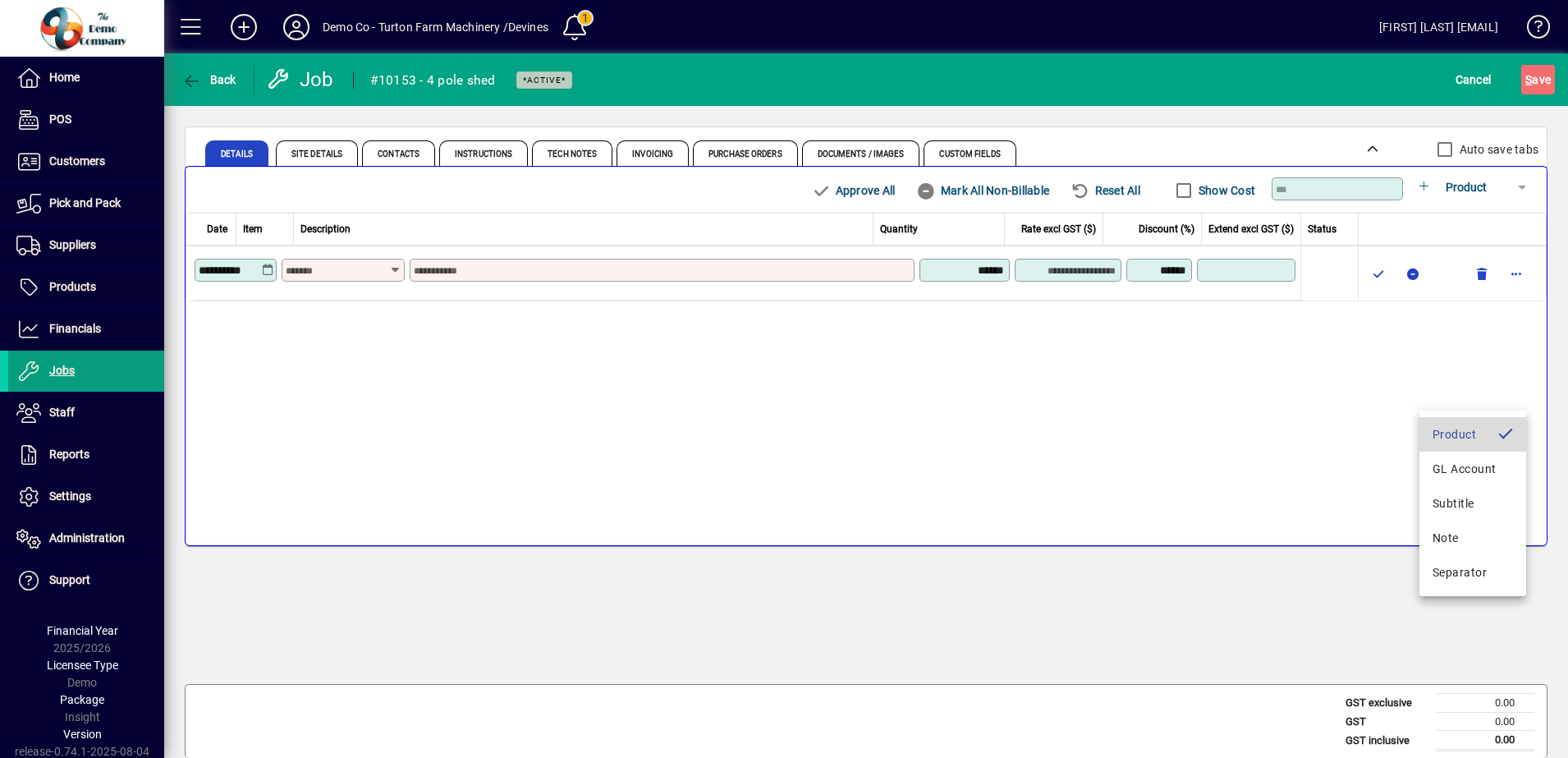 scroll, scrollTop: 3, scrollLeft: 0, axis: vertical 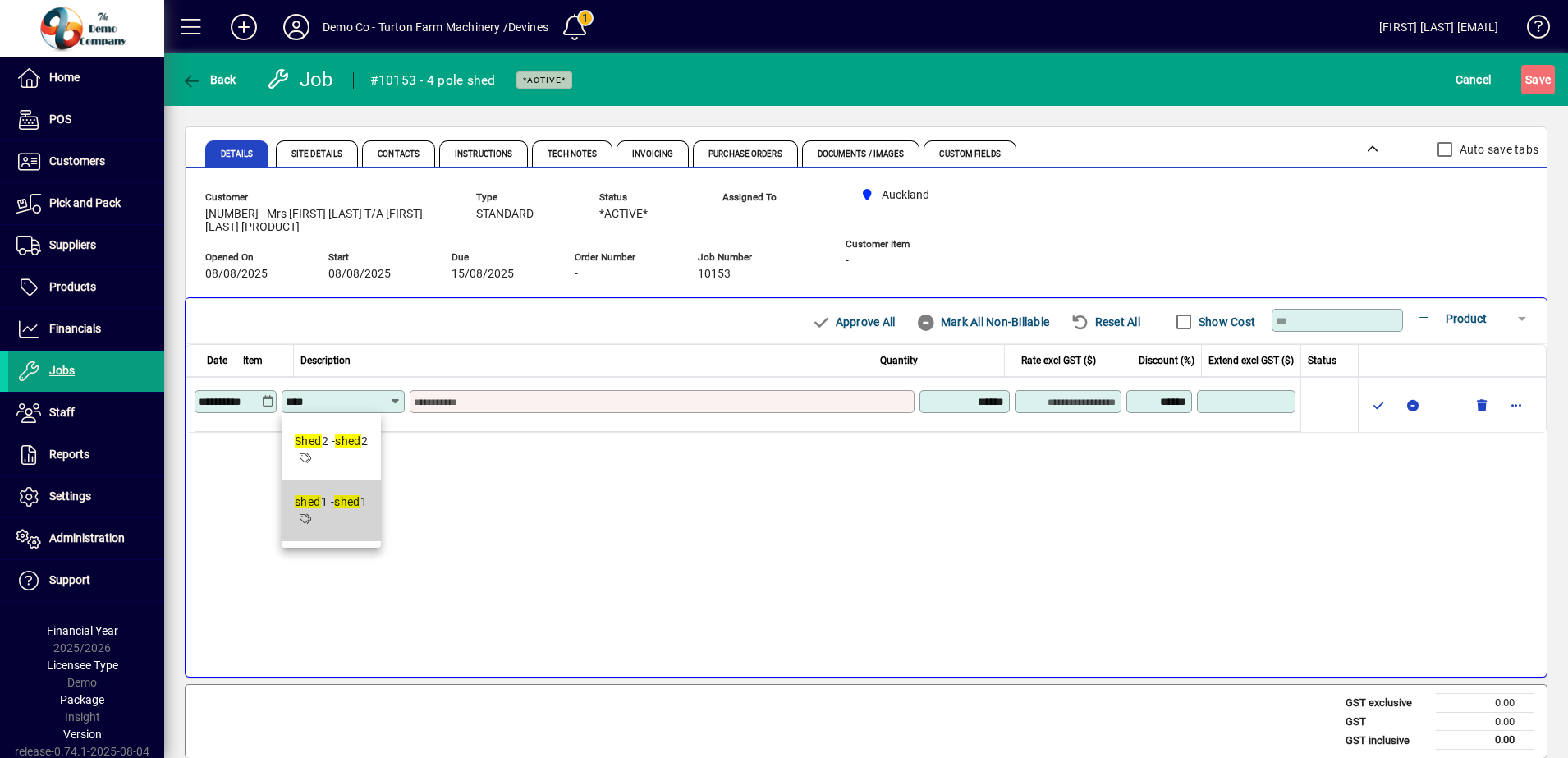 click on "shed" at bounding box center (308, 502) 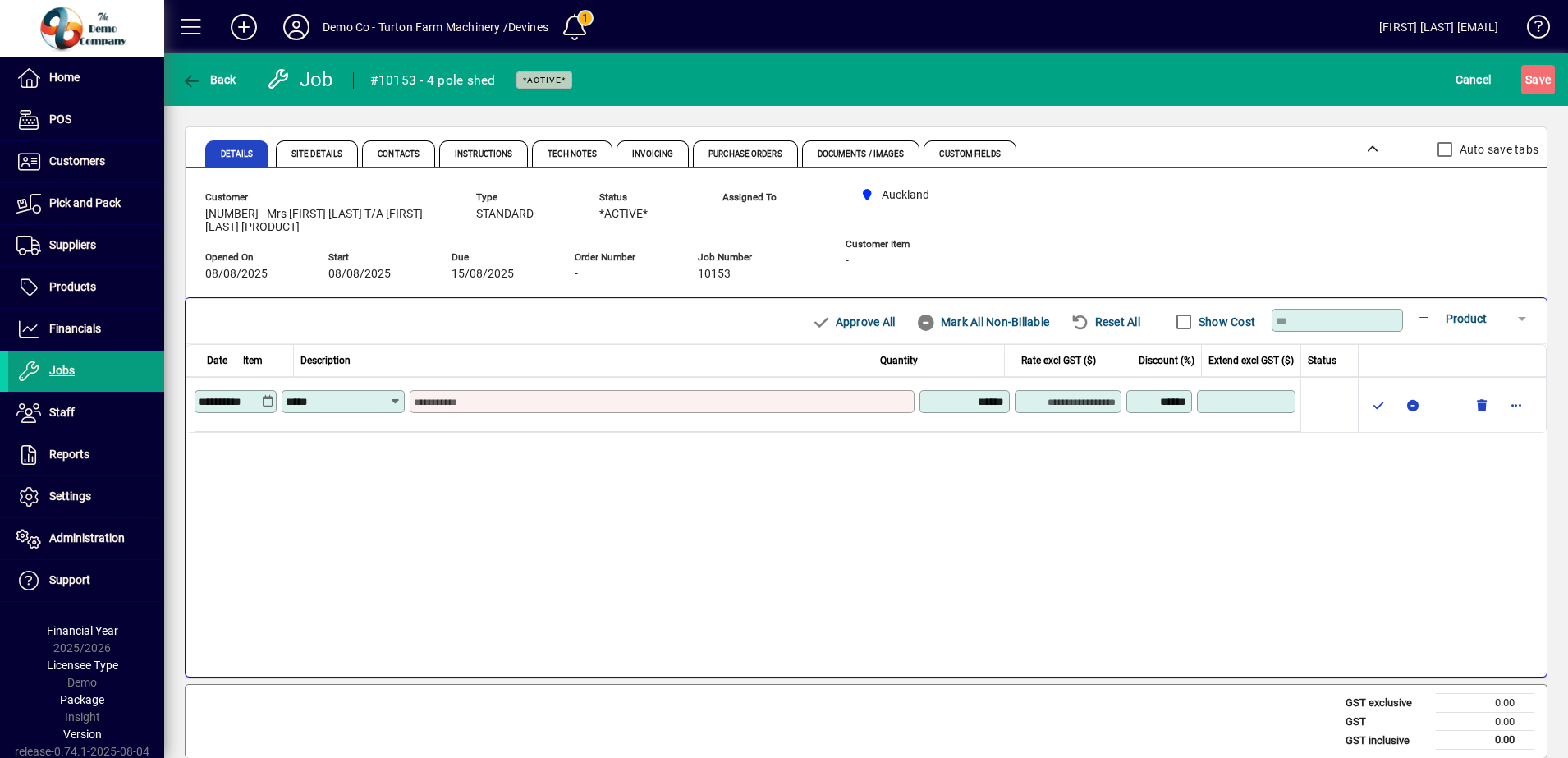 type on "*****" 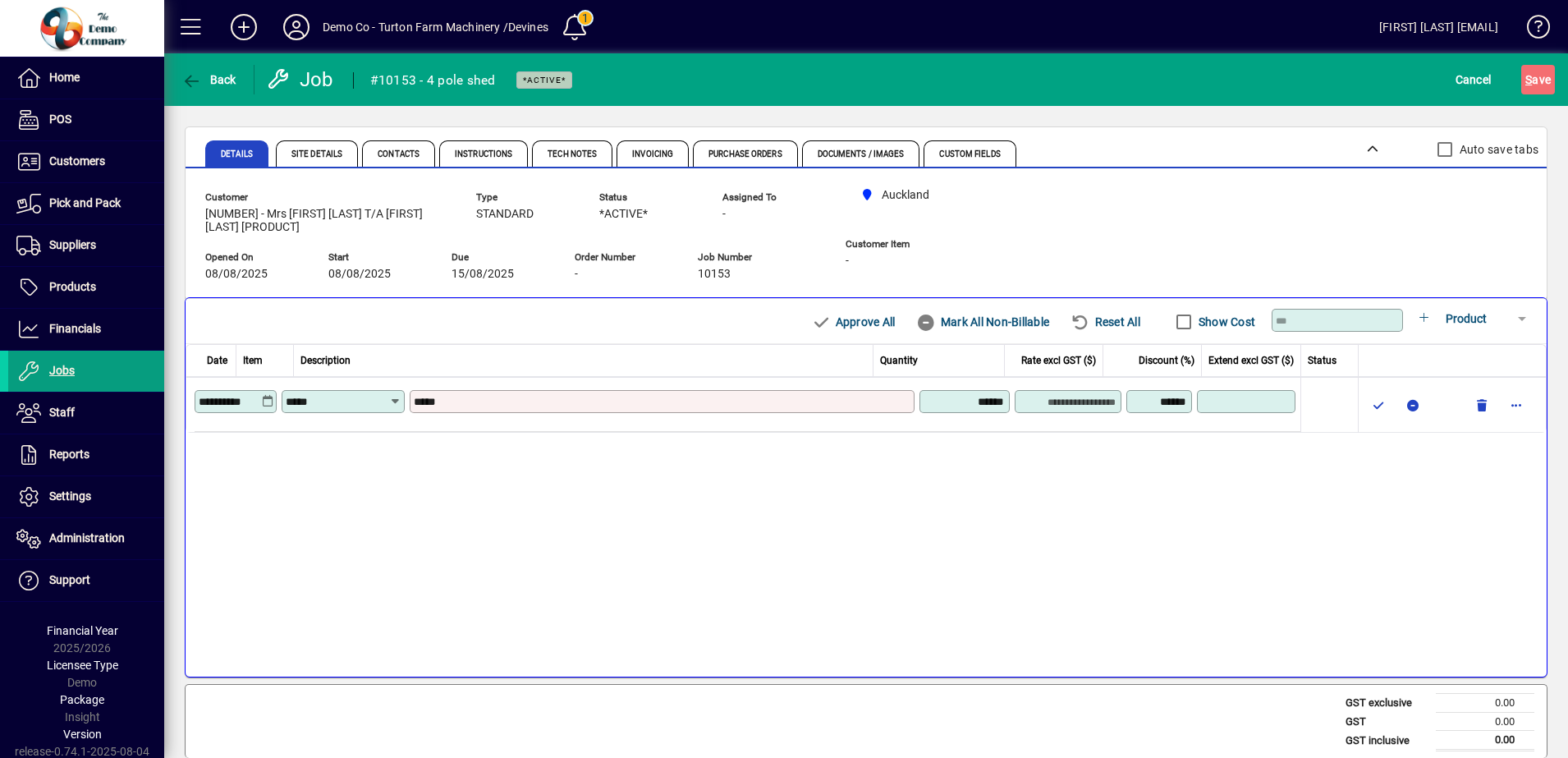 type on "*********" 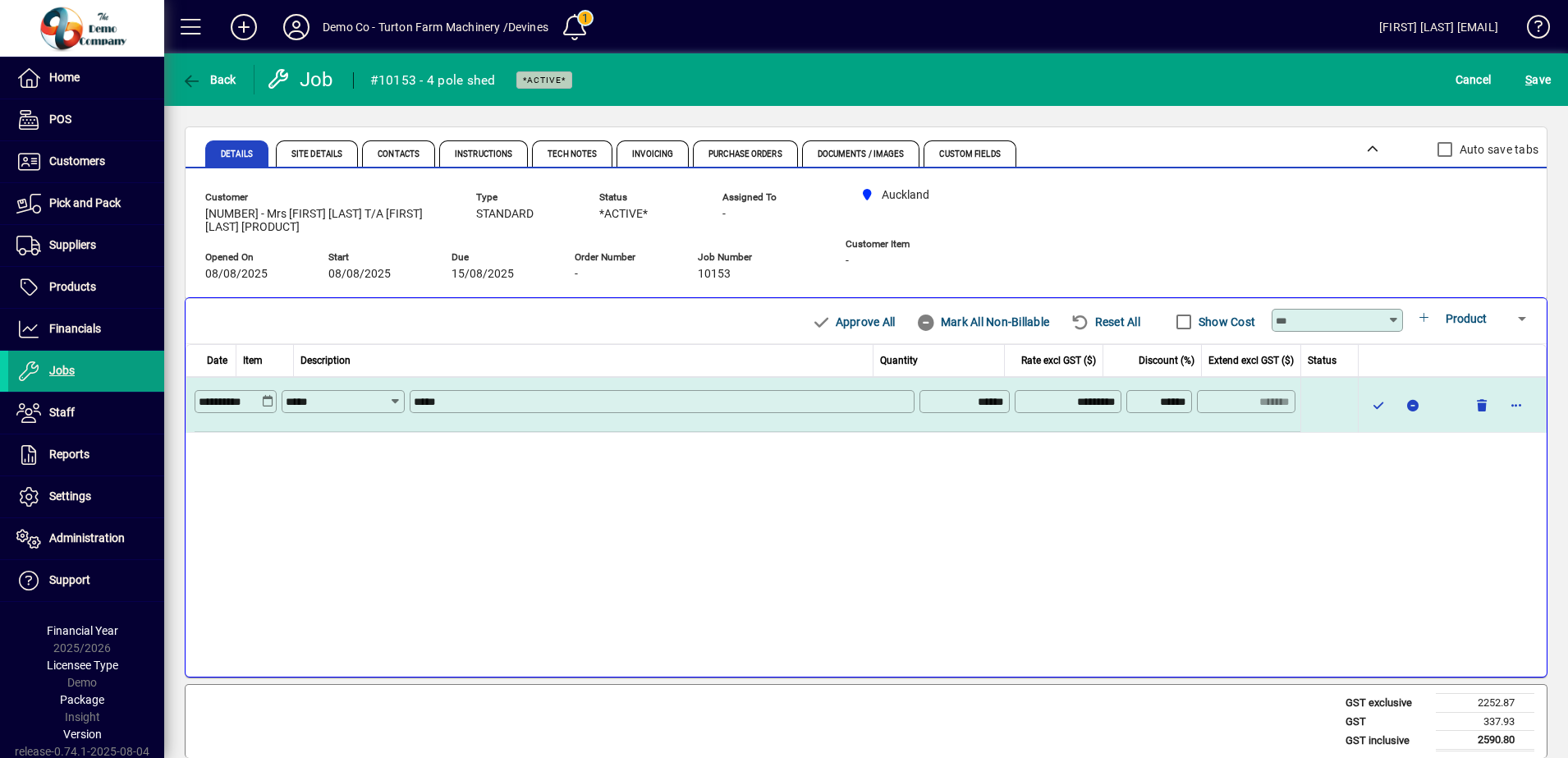 drag, startPoint x: 953, startPoint y: 402, endPoint x: 996, endPoint y: 402, distance: 43 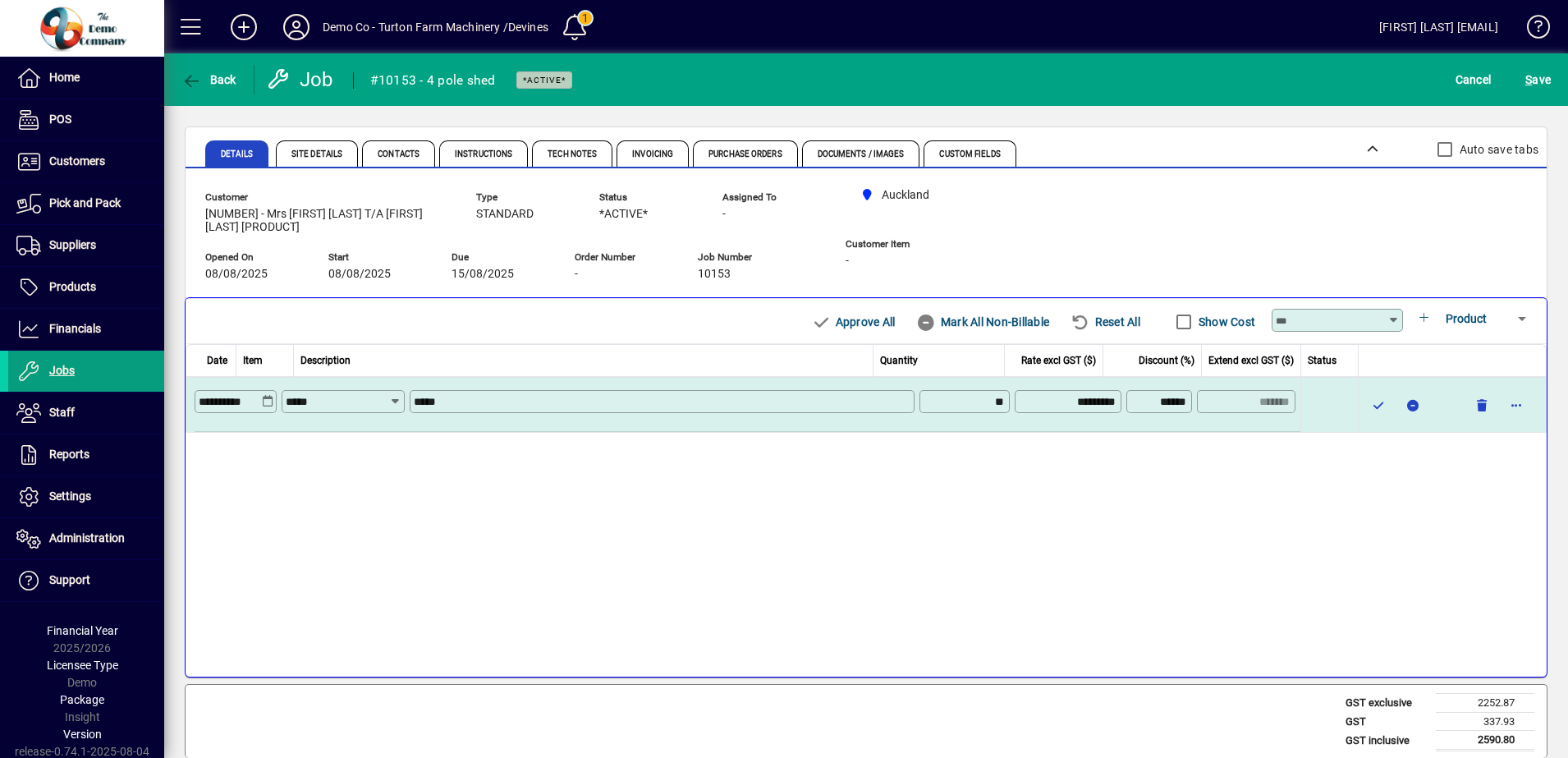 type on "*******" 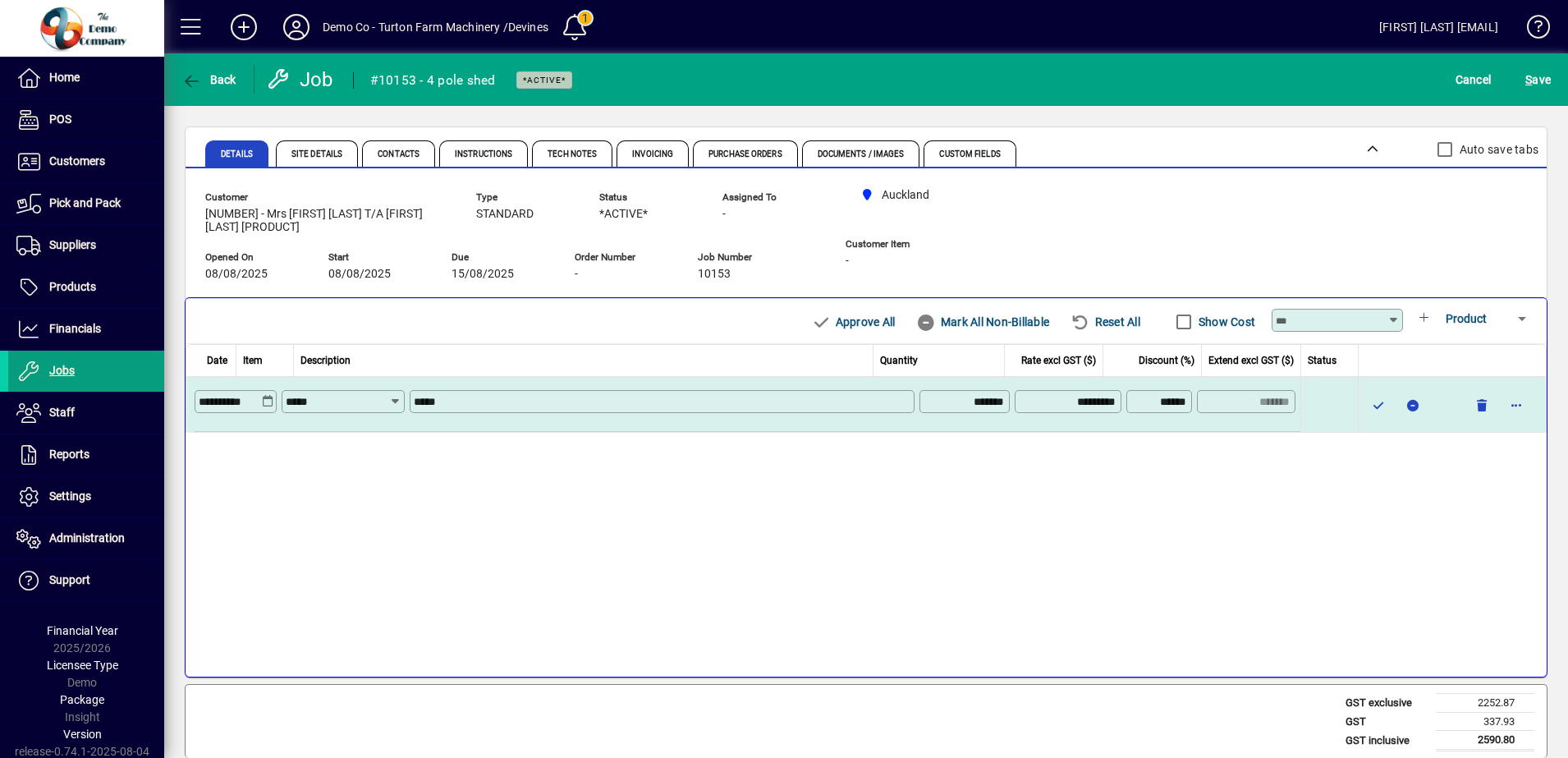 type on "********" 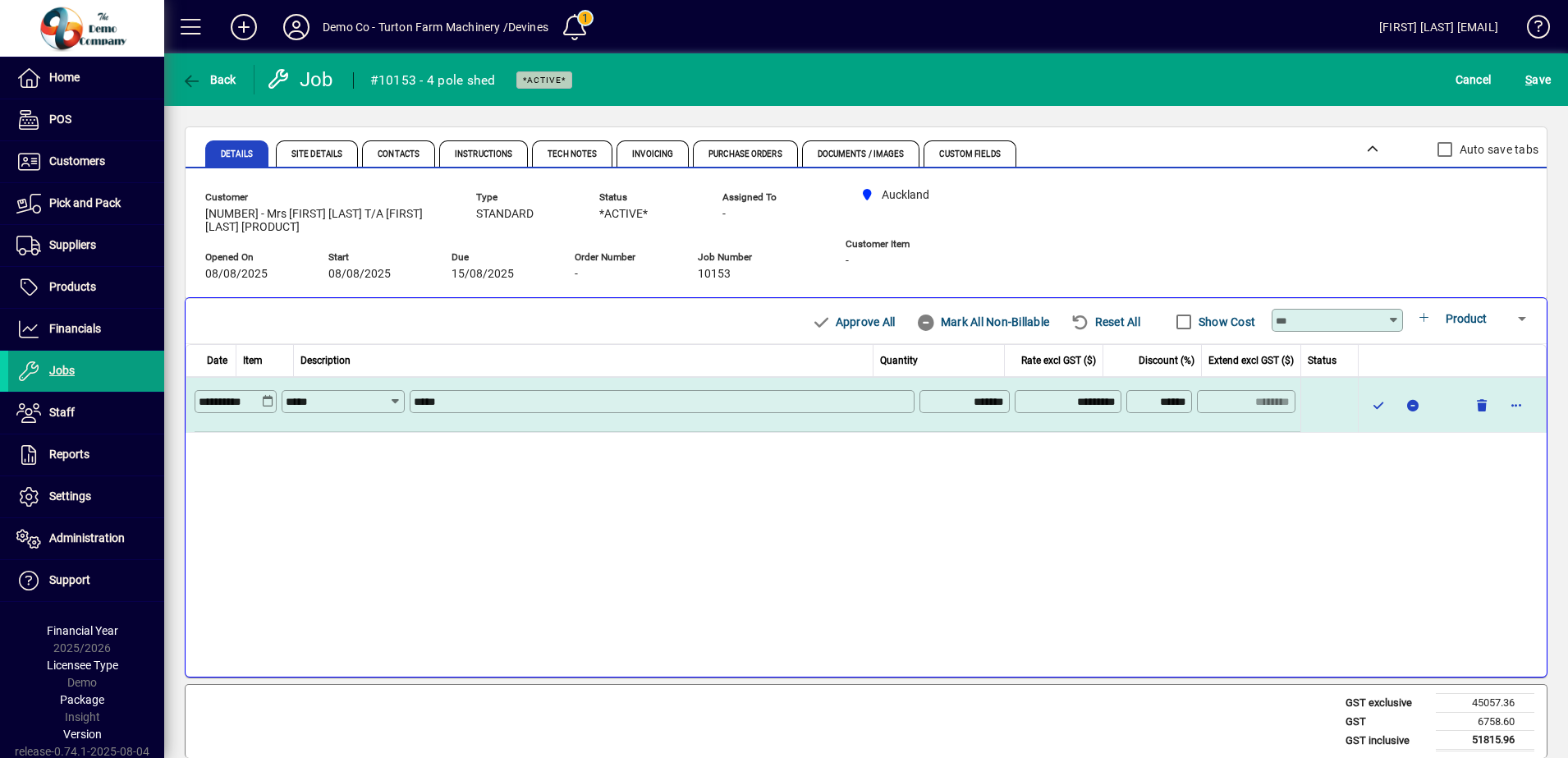 drag, startPoint x: 955, startPoint y: 408, endPoint x: 1019, endPoint y: 411, distance: 64.07027 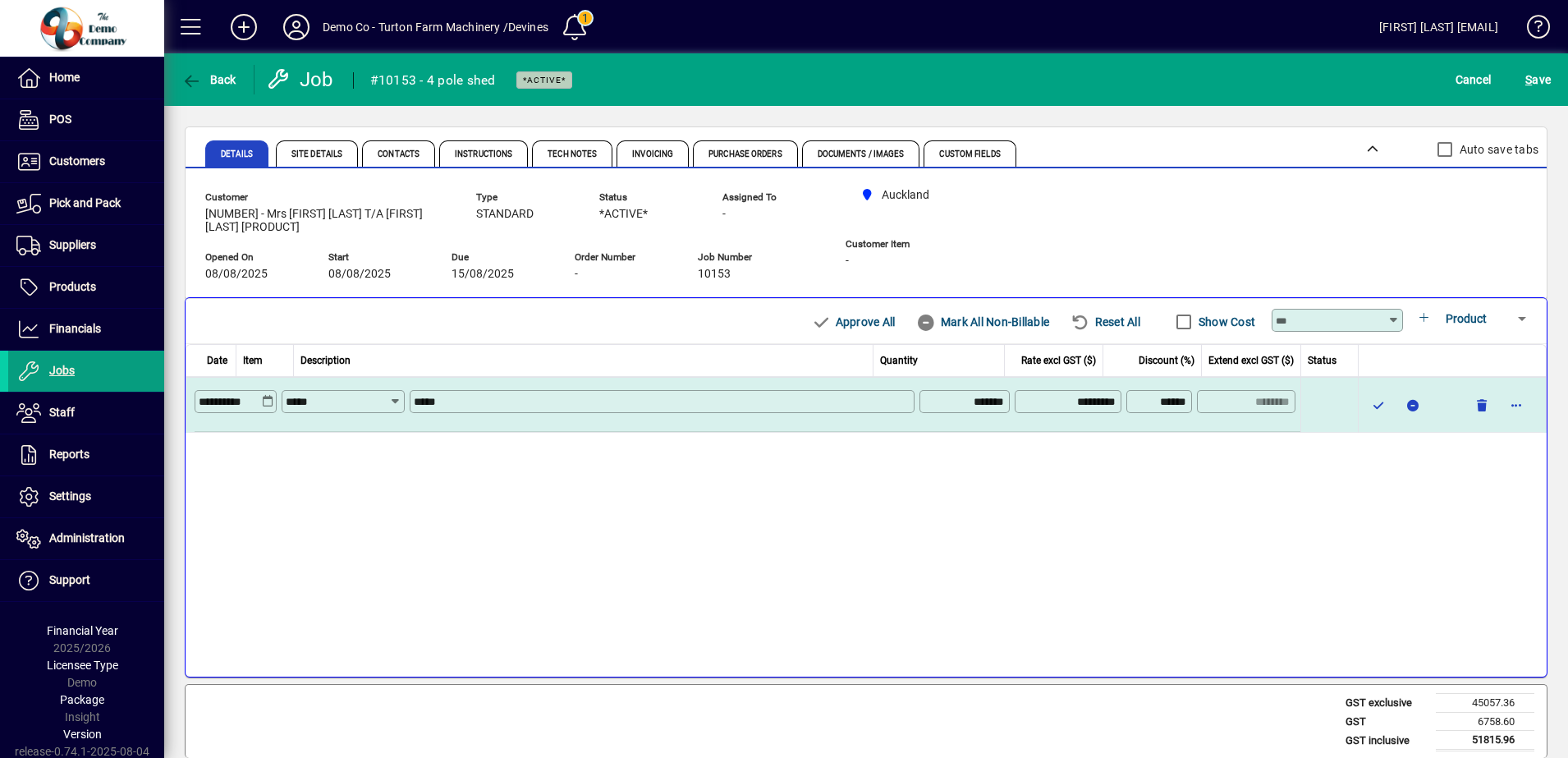 click on "**********" at bounding box center [747, 404] 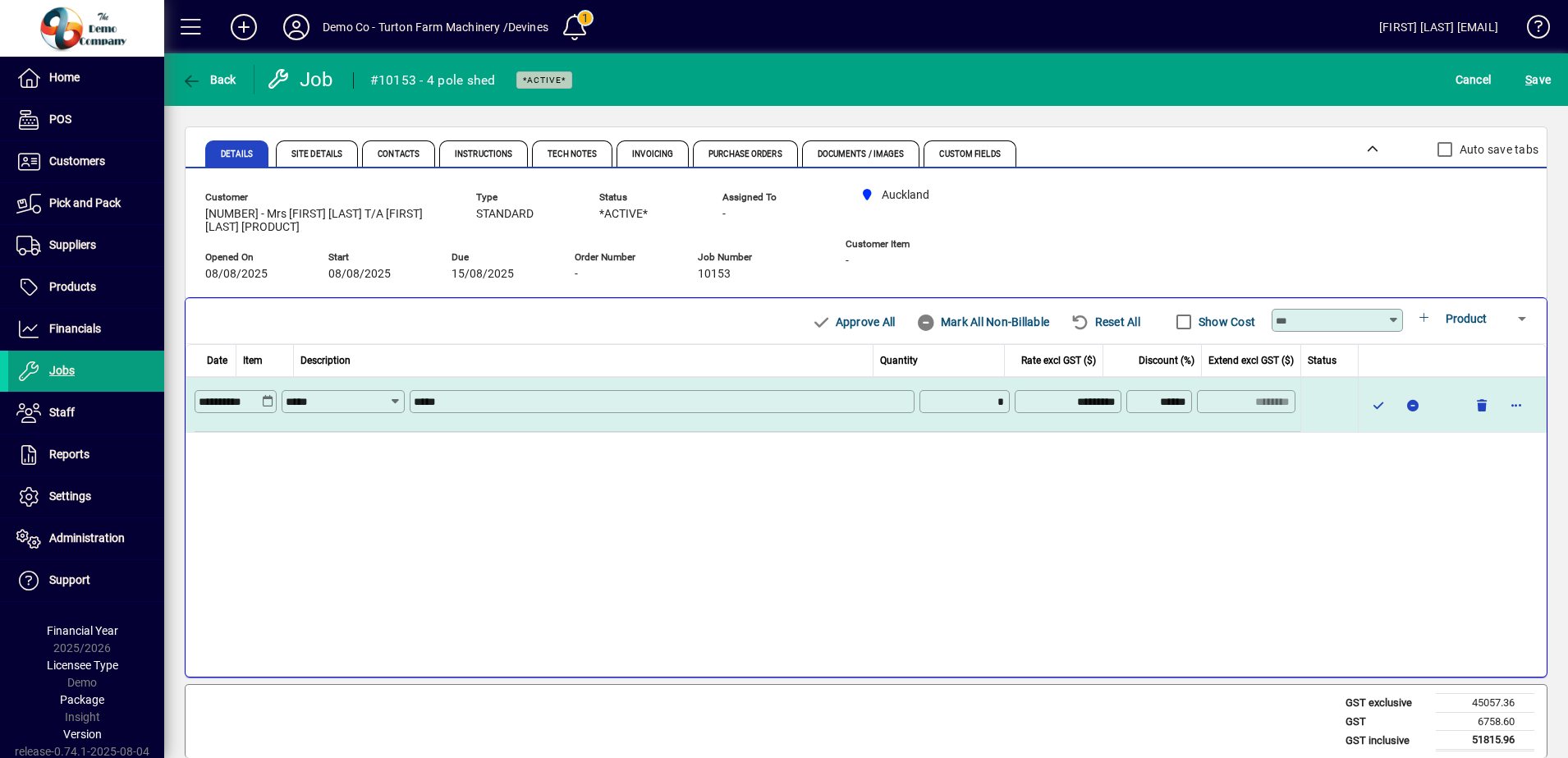type on "******" 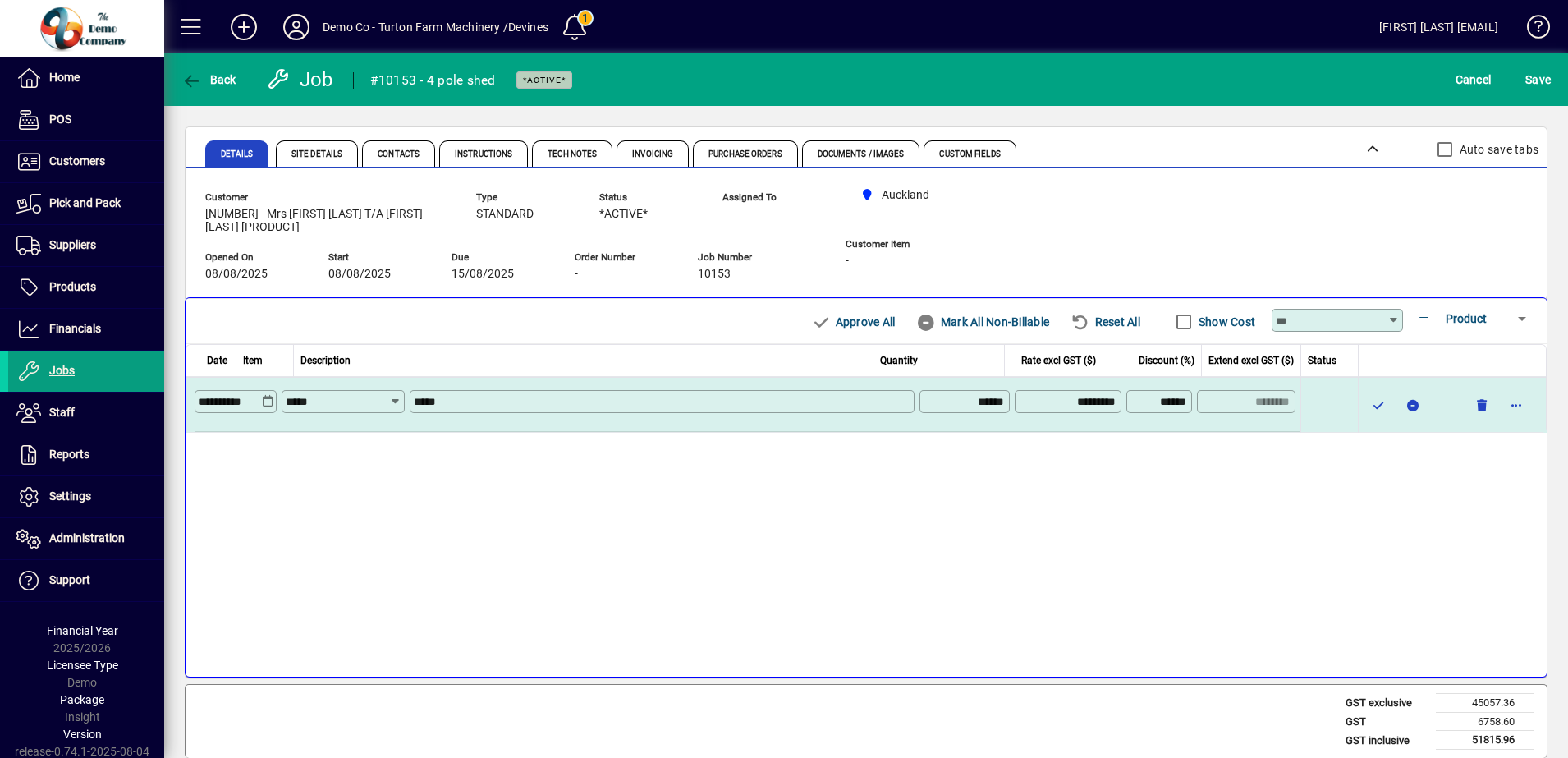 type on "*******" 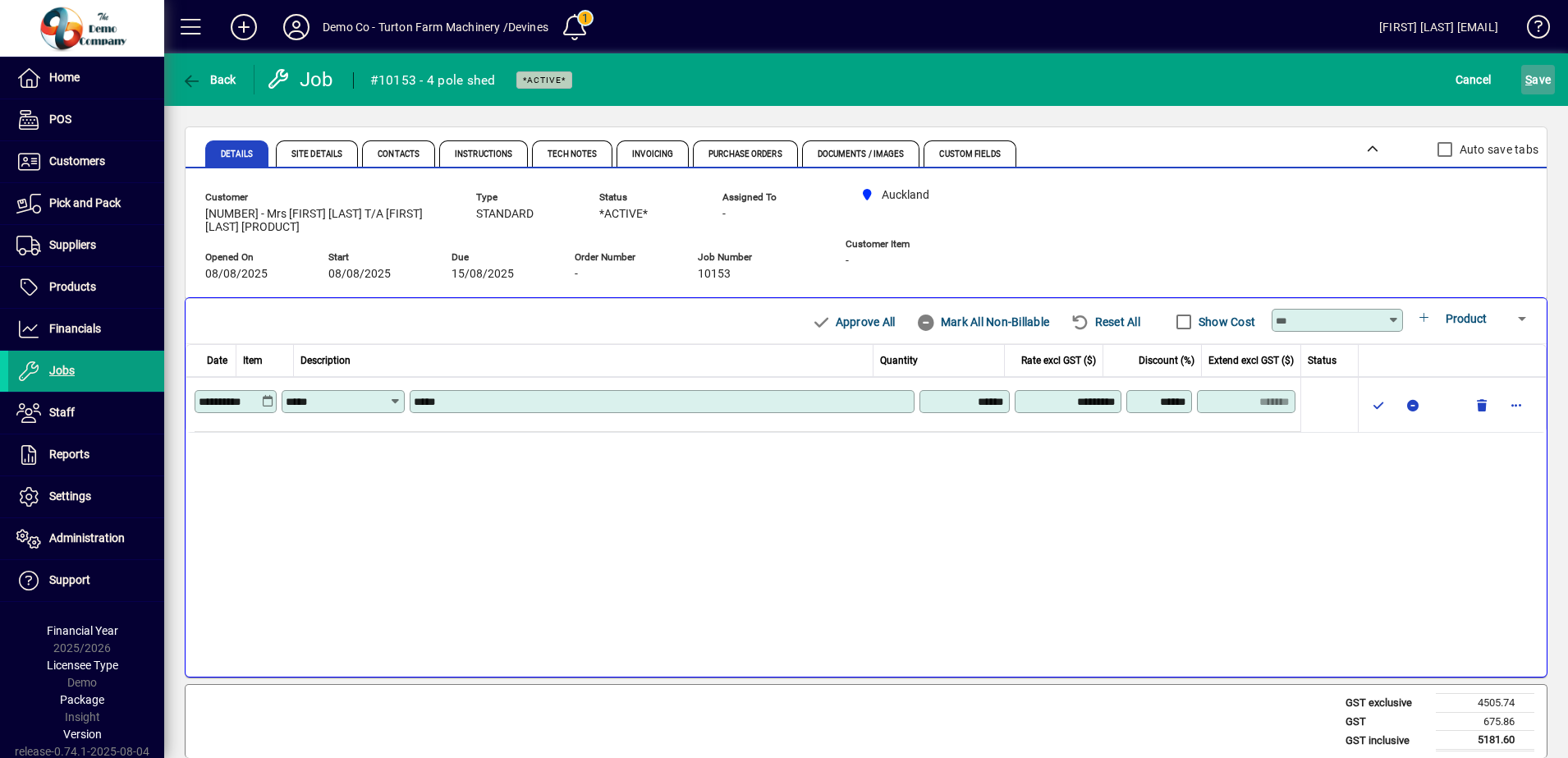 click on "S ave" 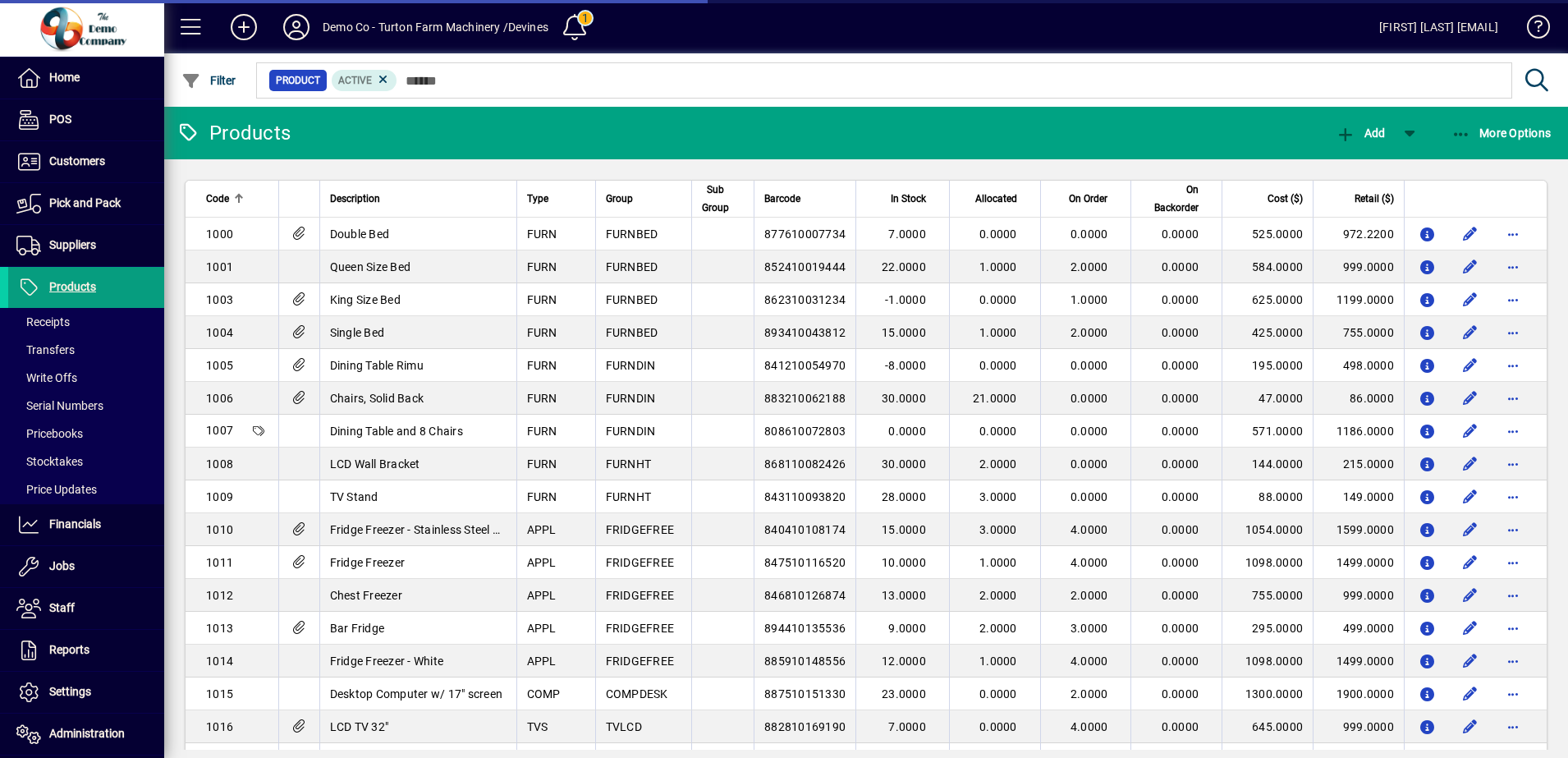 scroll, scrollTop: 0, scrollLeft: 0, axis: both 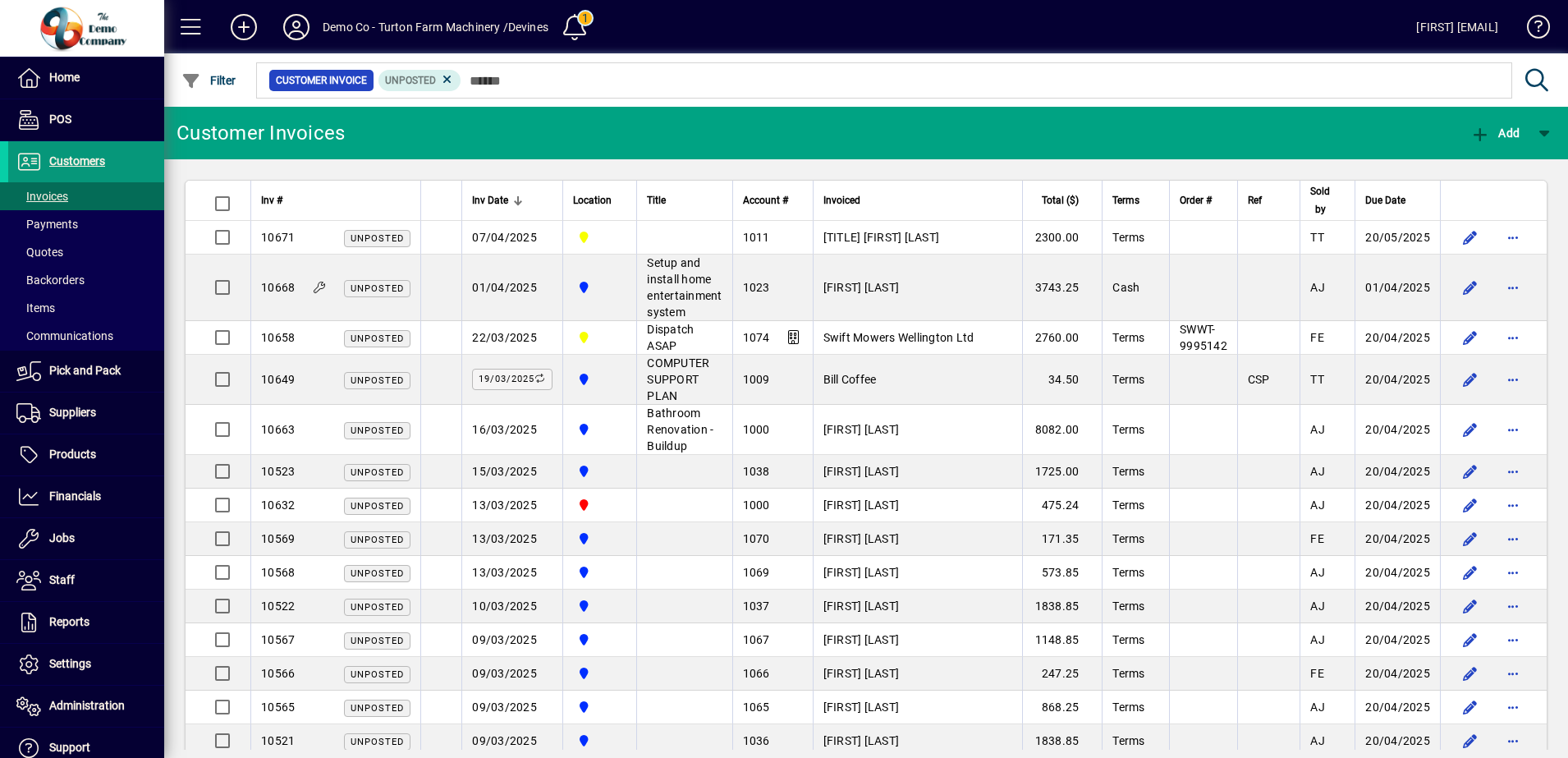 click on "Customers" at bounding box center [77, 161] 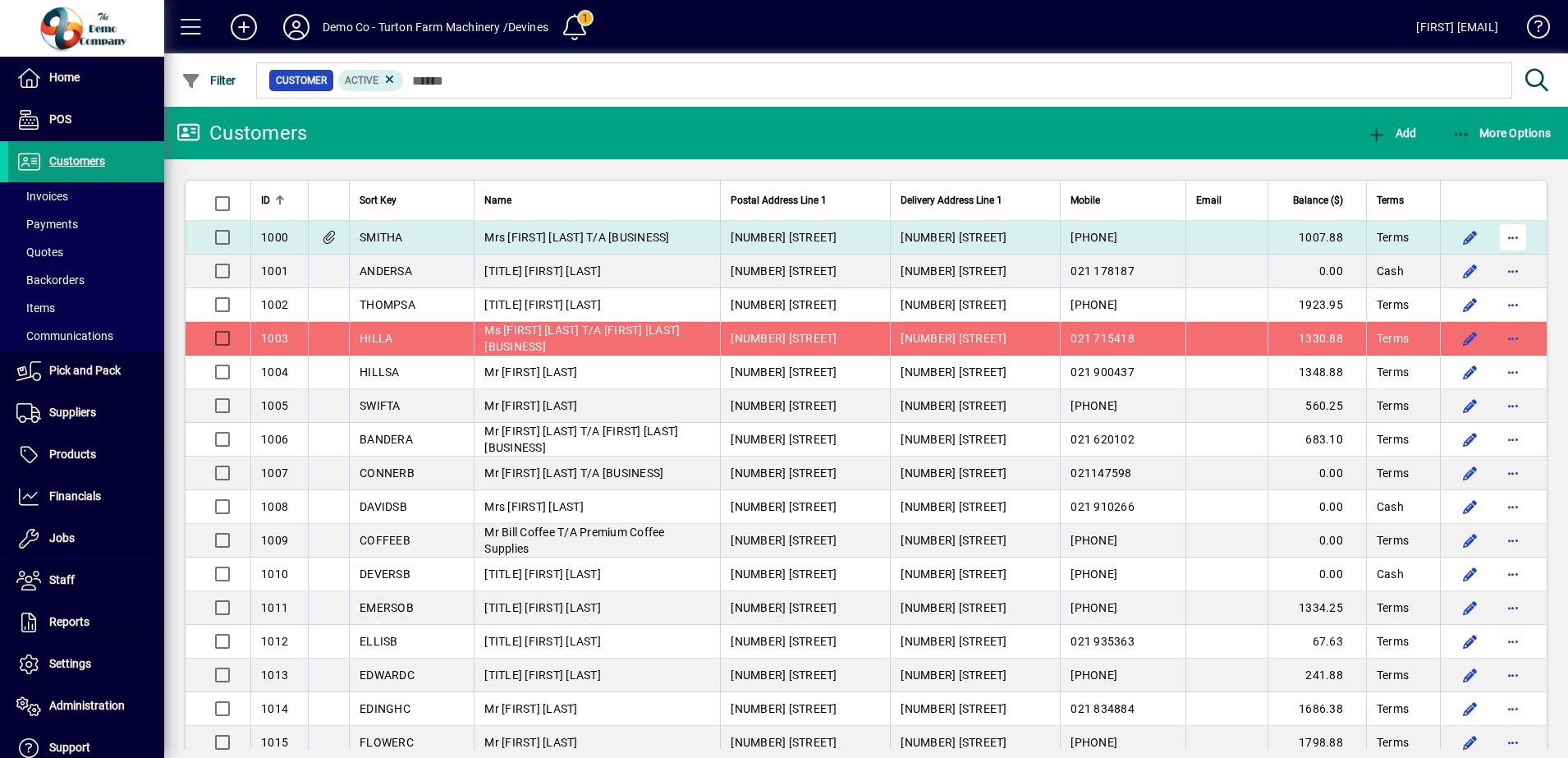 click at bounding box center [1513, 237] 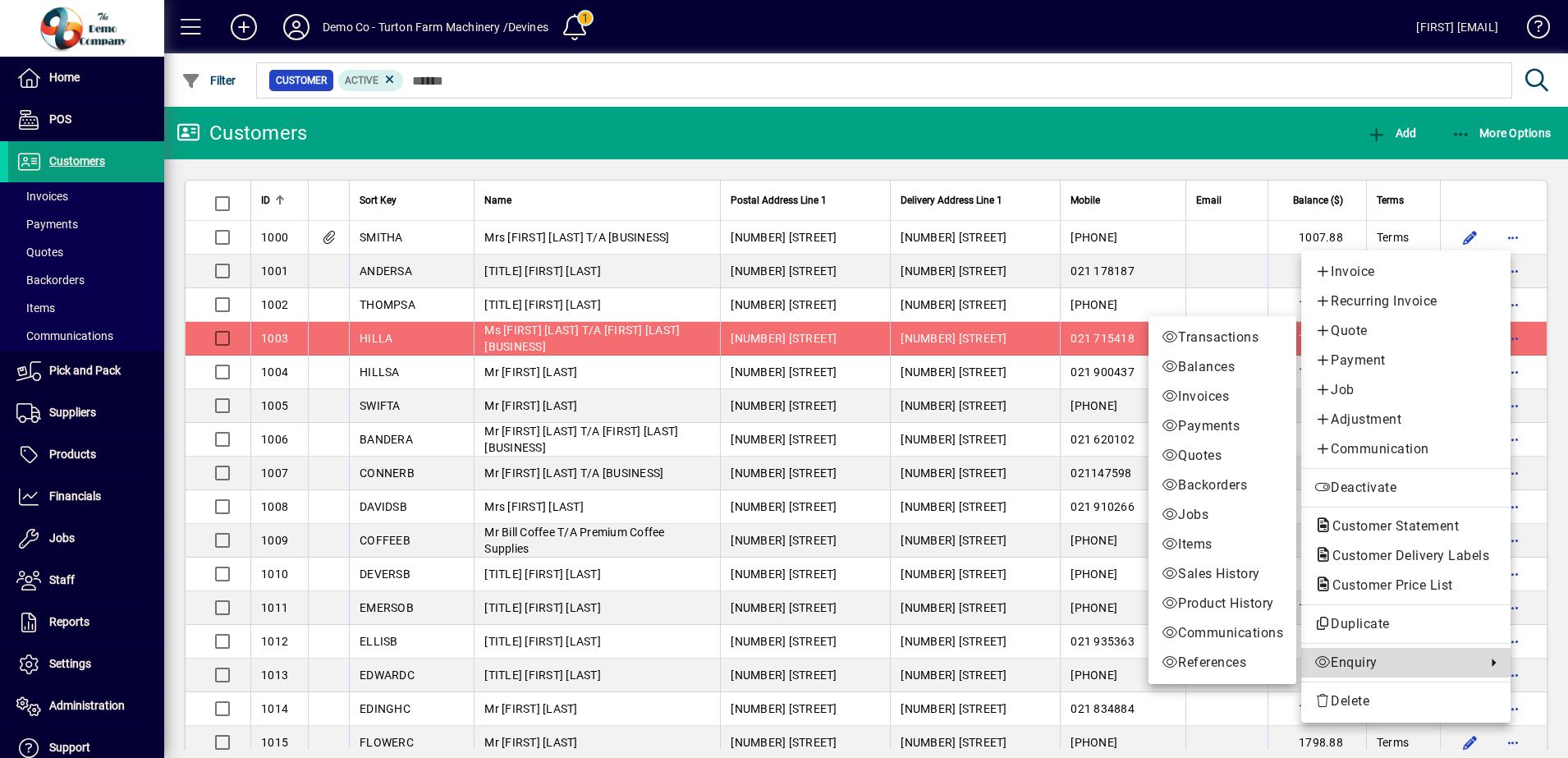 click on "Enquiry" at bounding box center (1396, 663) 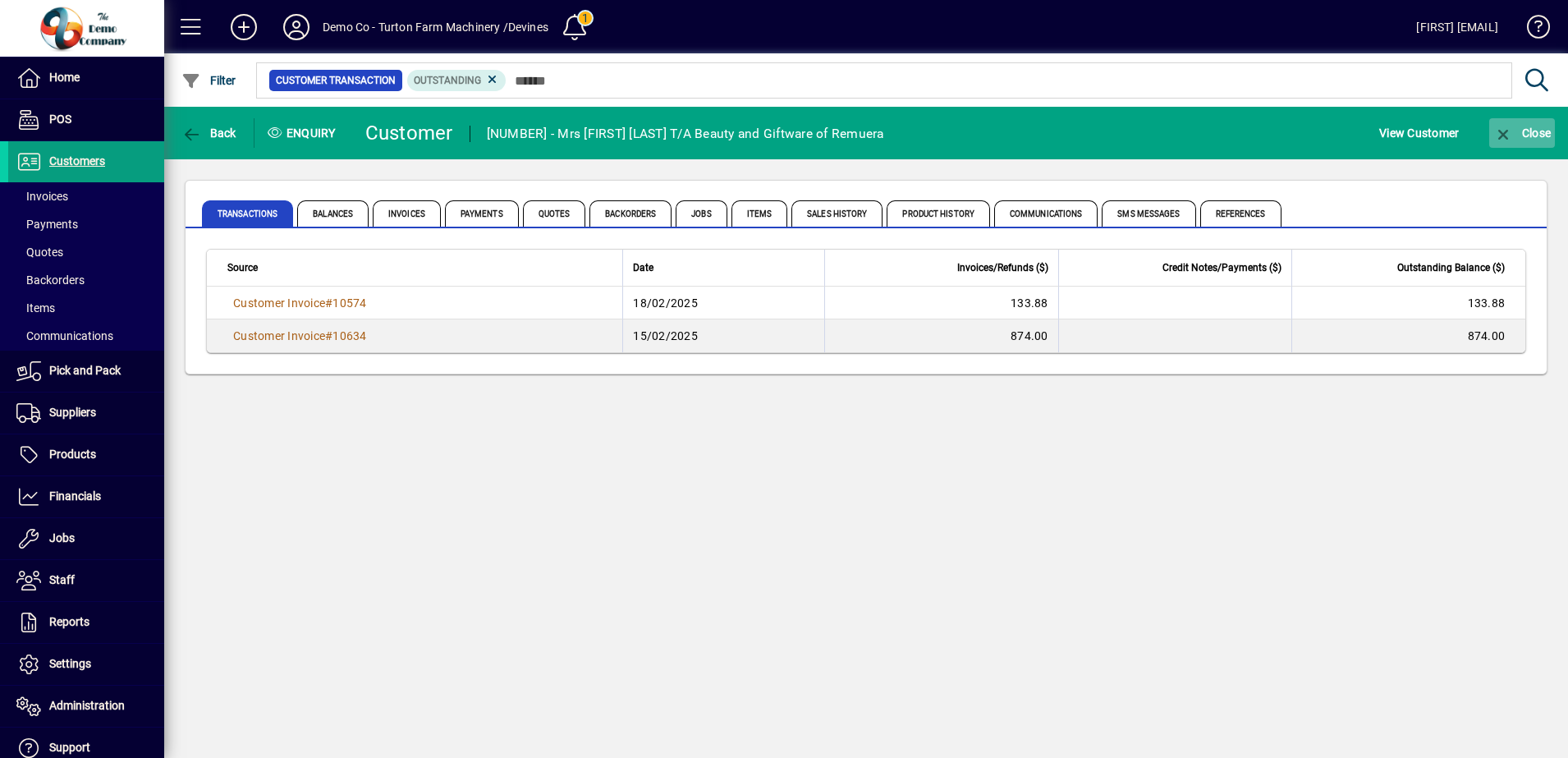 click 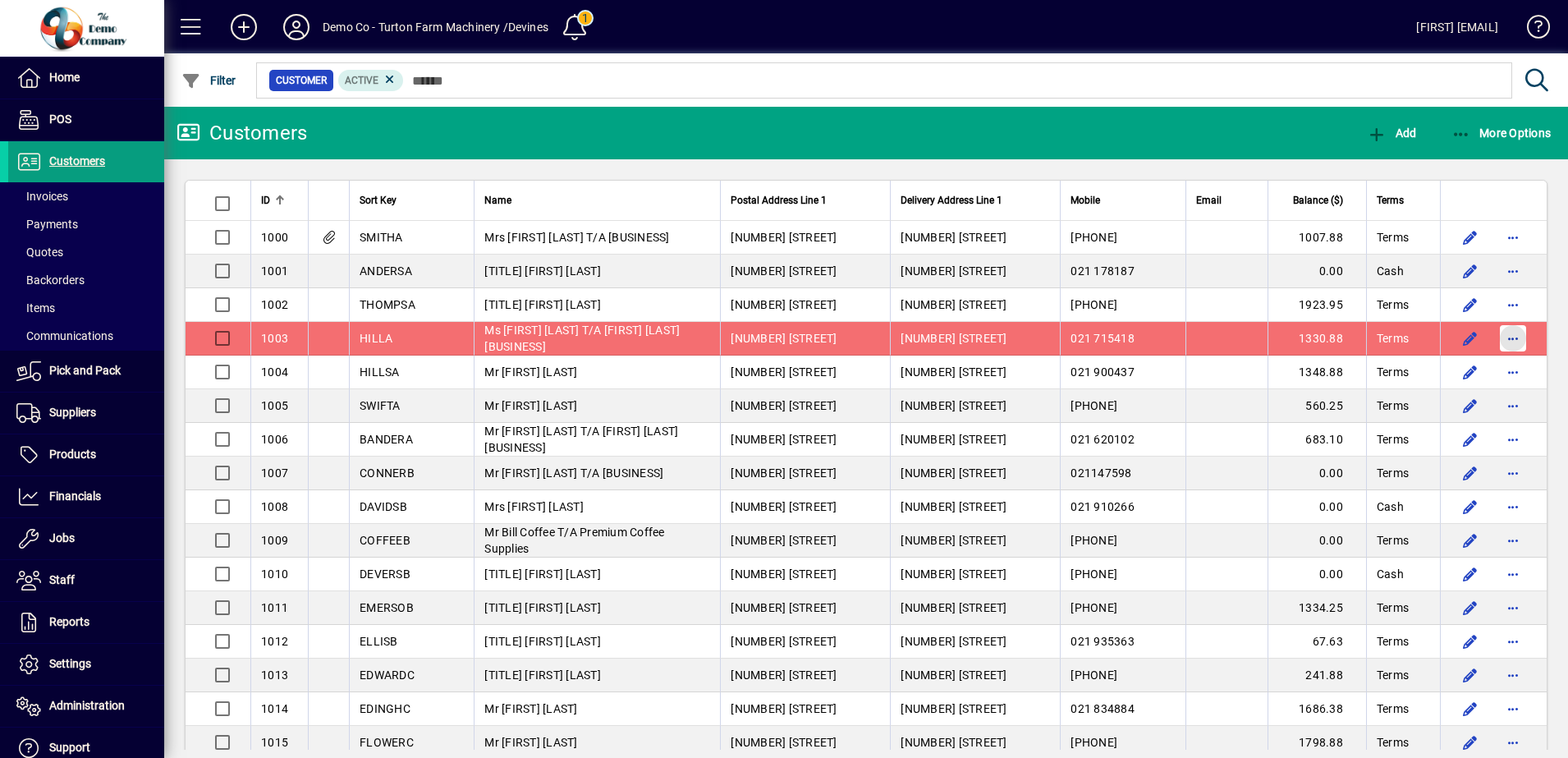 click at bounding box center (1513, 338) 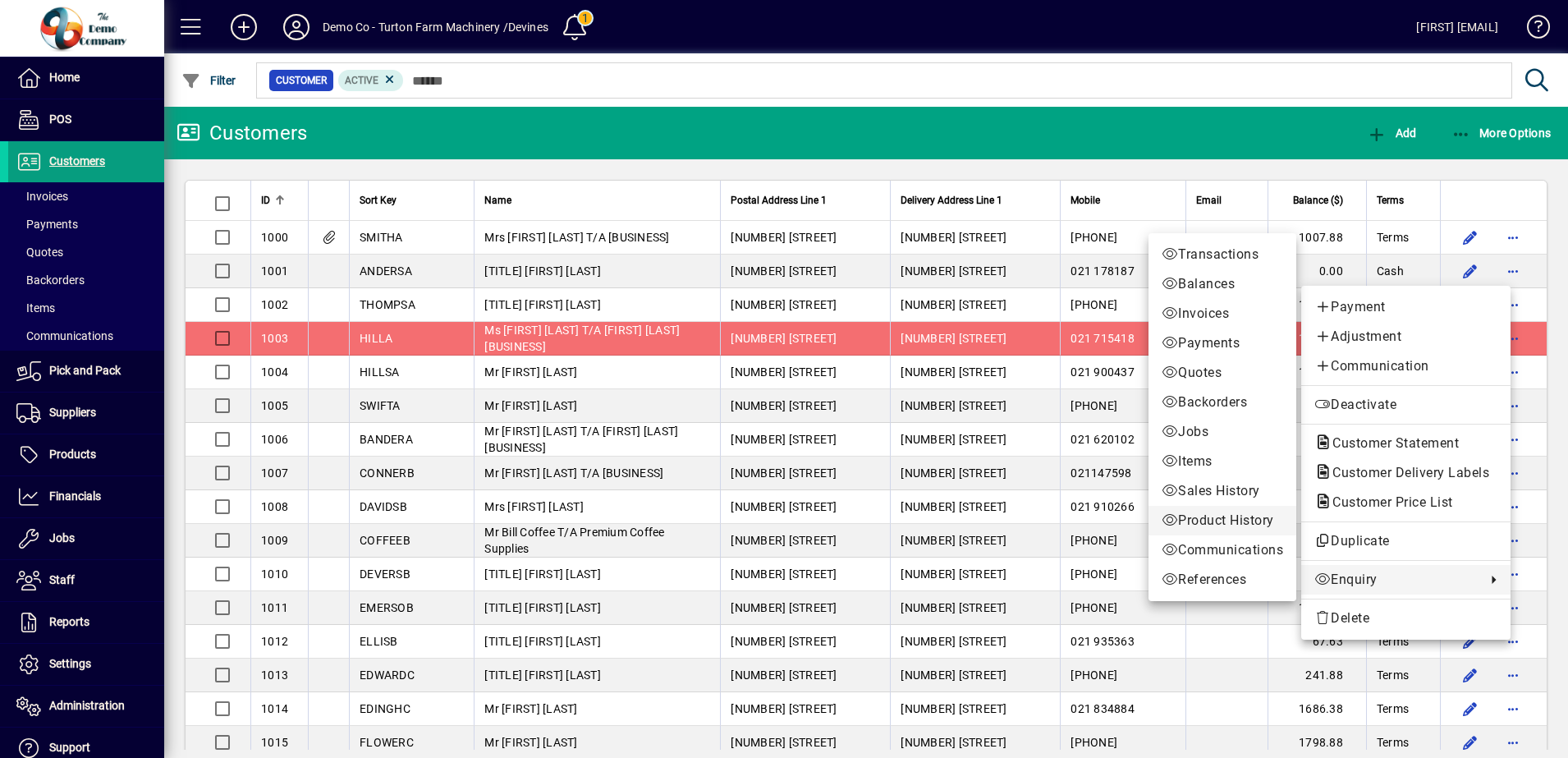 click on "Product History" at bounding box center (1222, 521) 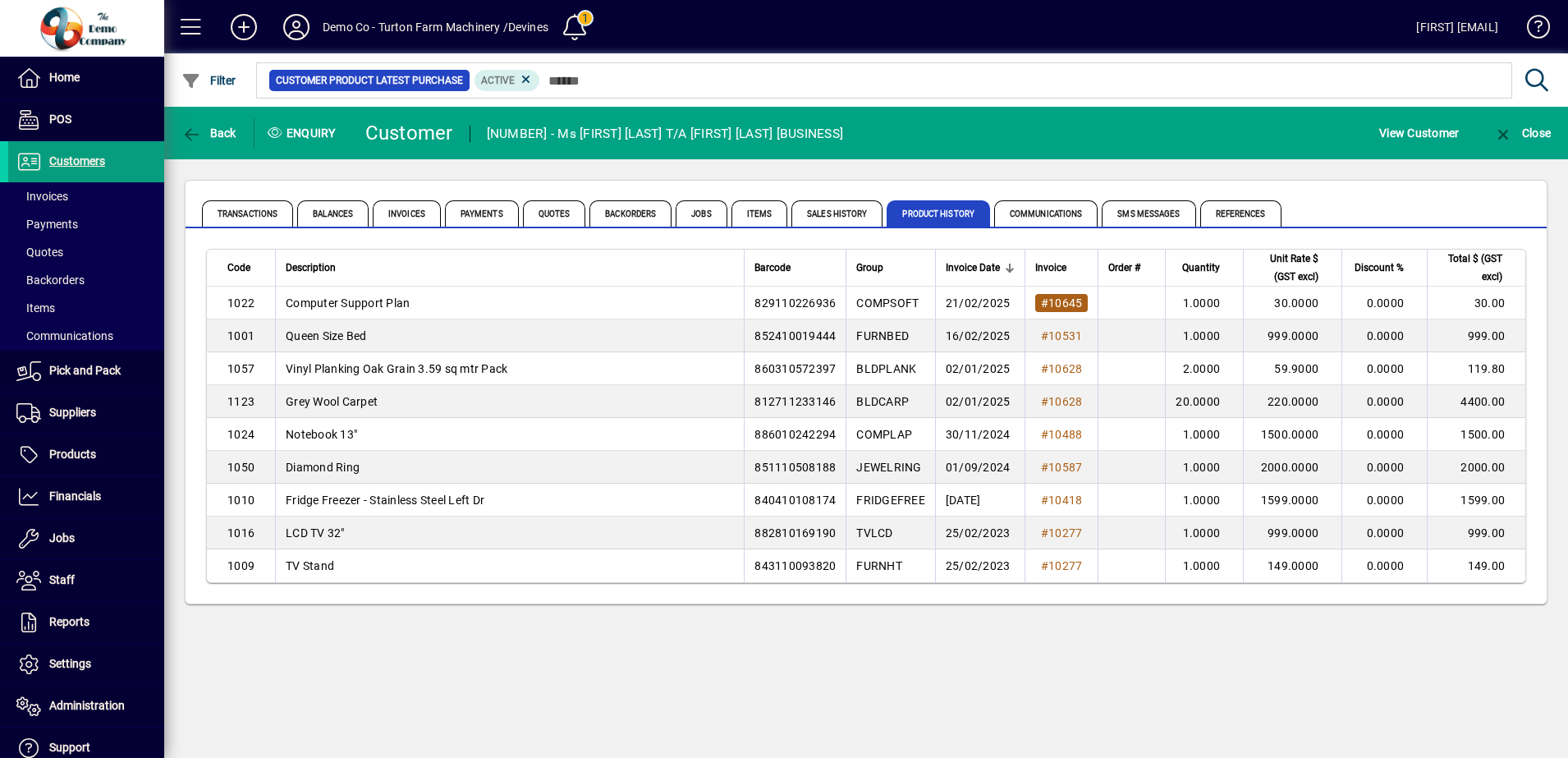 click on "10645" at bounding box center [1065, 303] 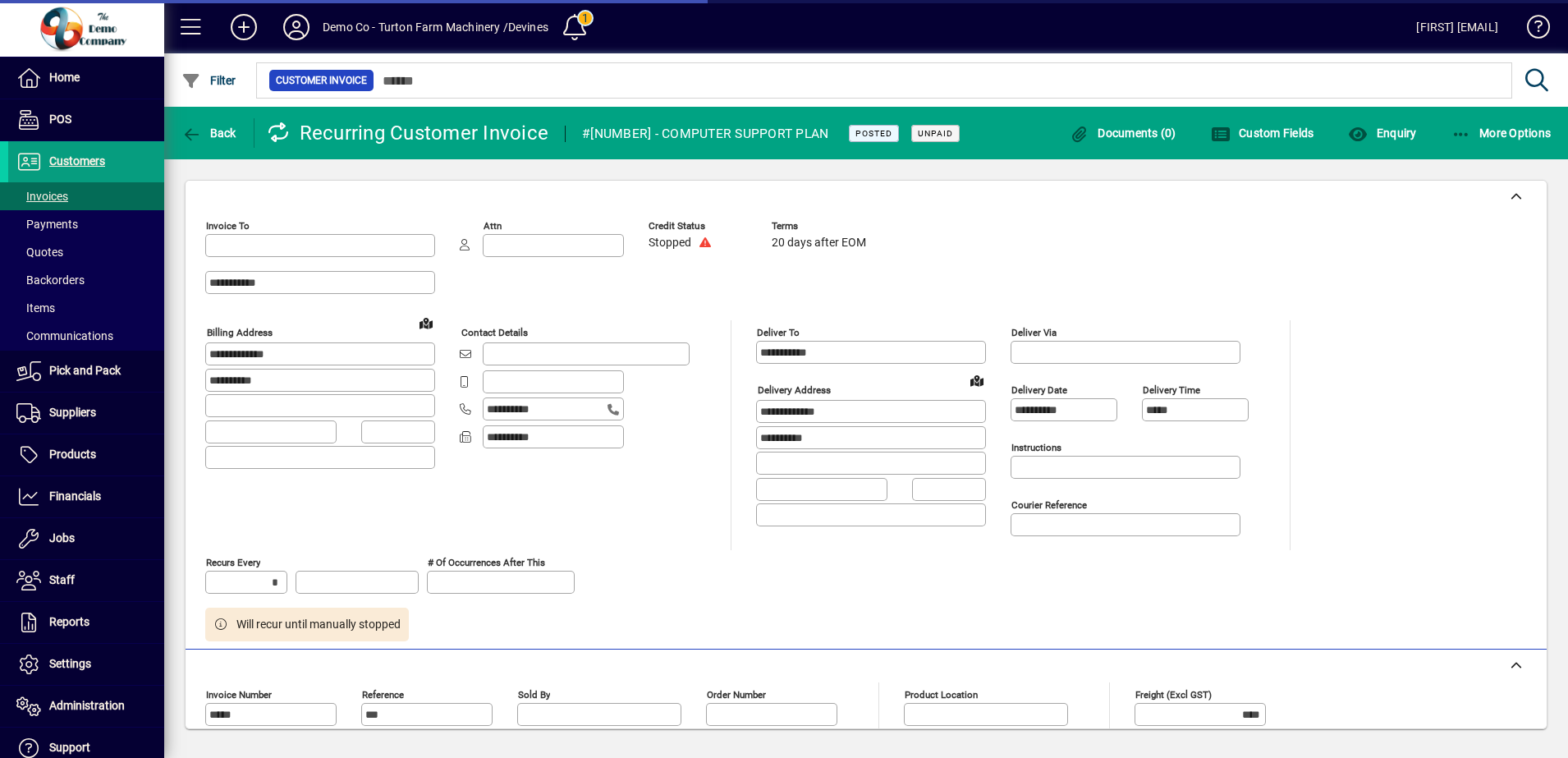 type on "**********" 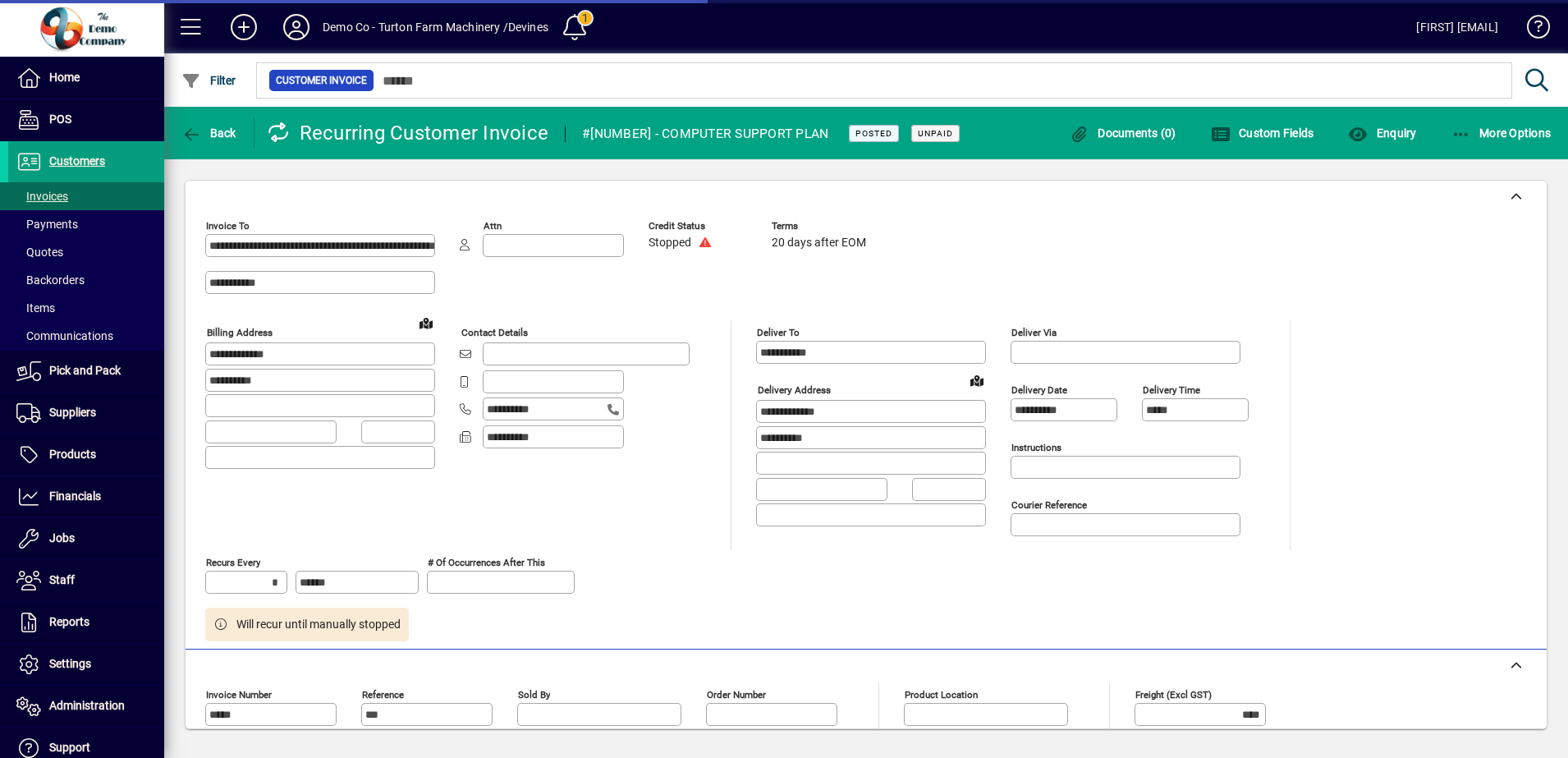 type on "**********" 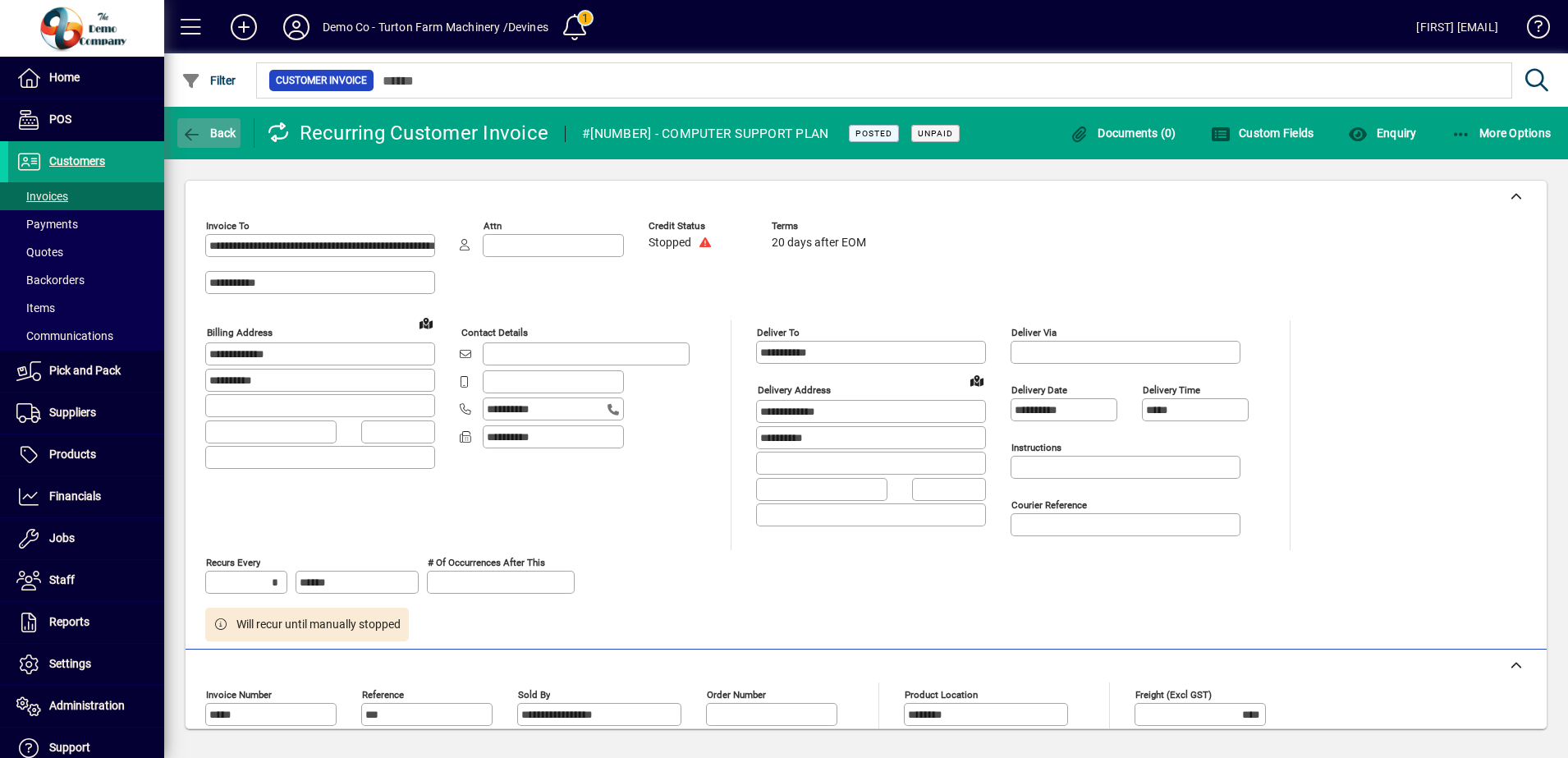 click on "Back" 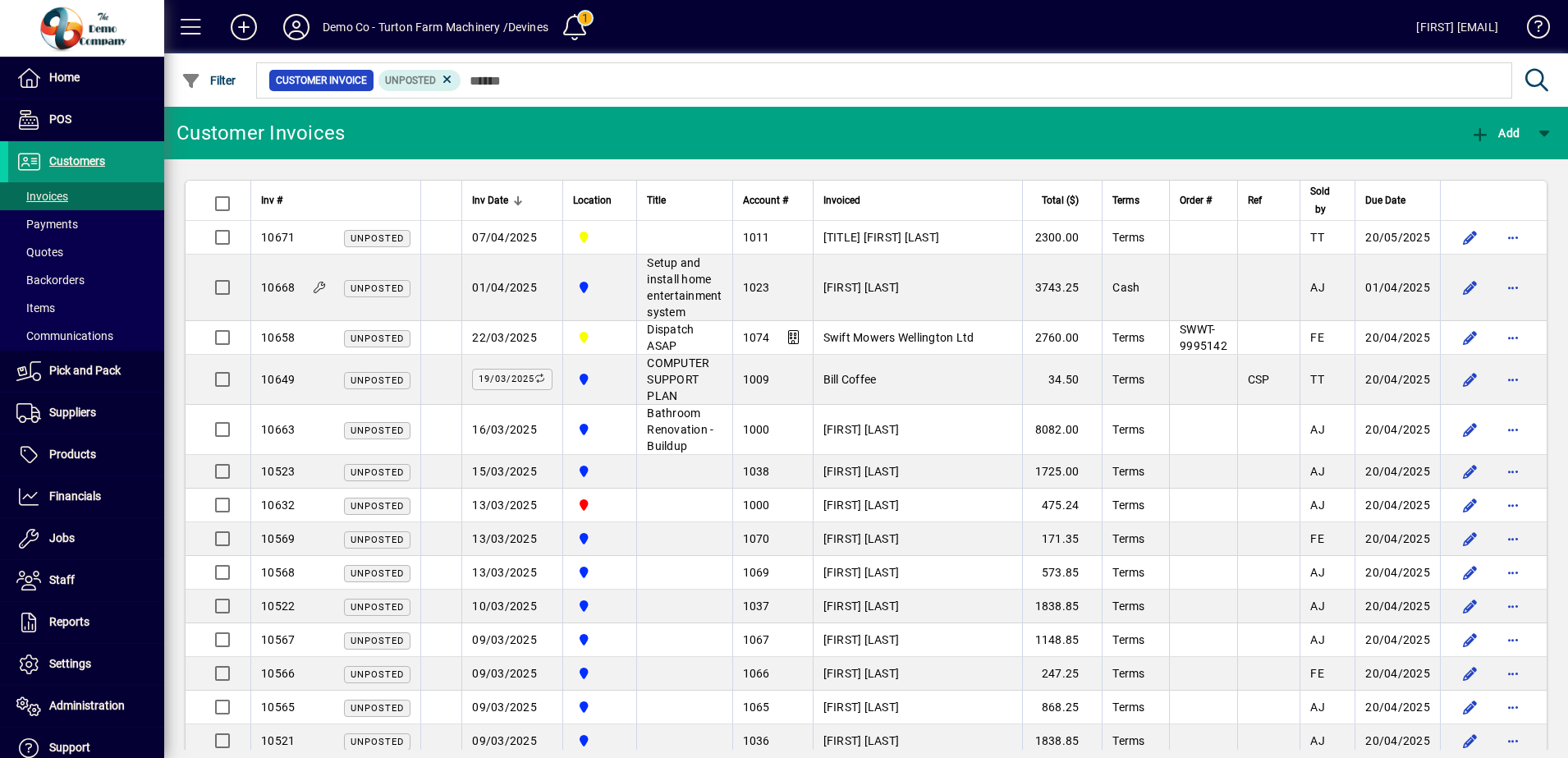 click on "Customers" at bounding box center (77, 161) 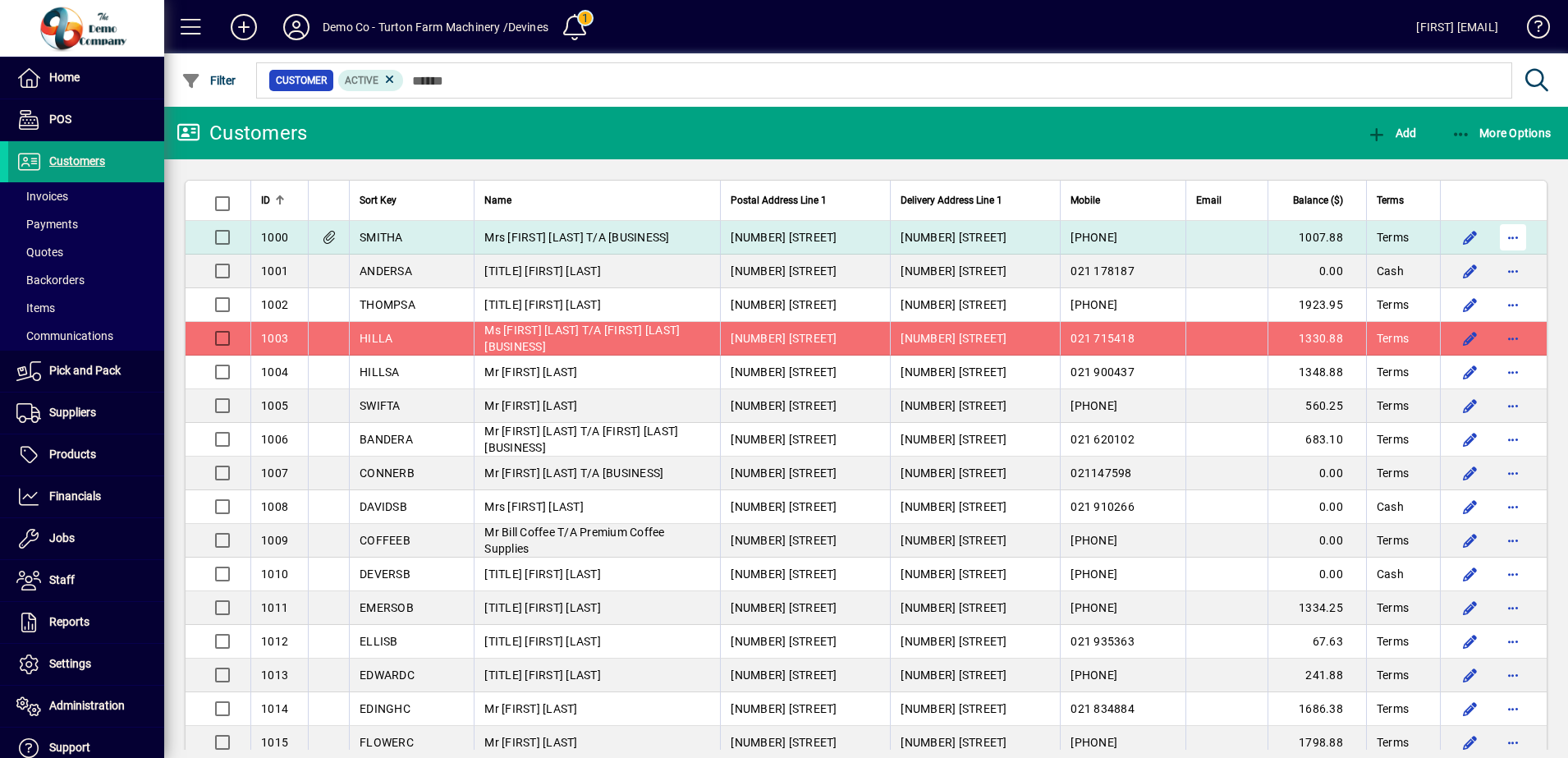 click at bounding box center [1513, 237] 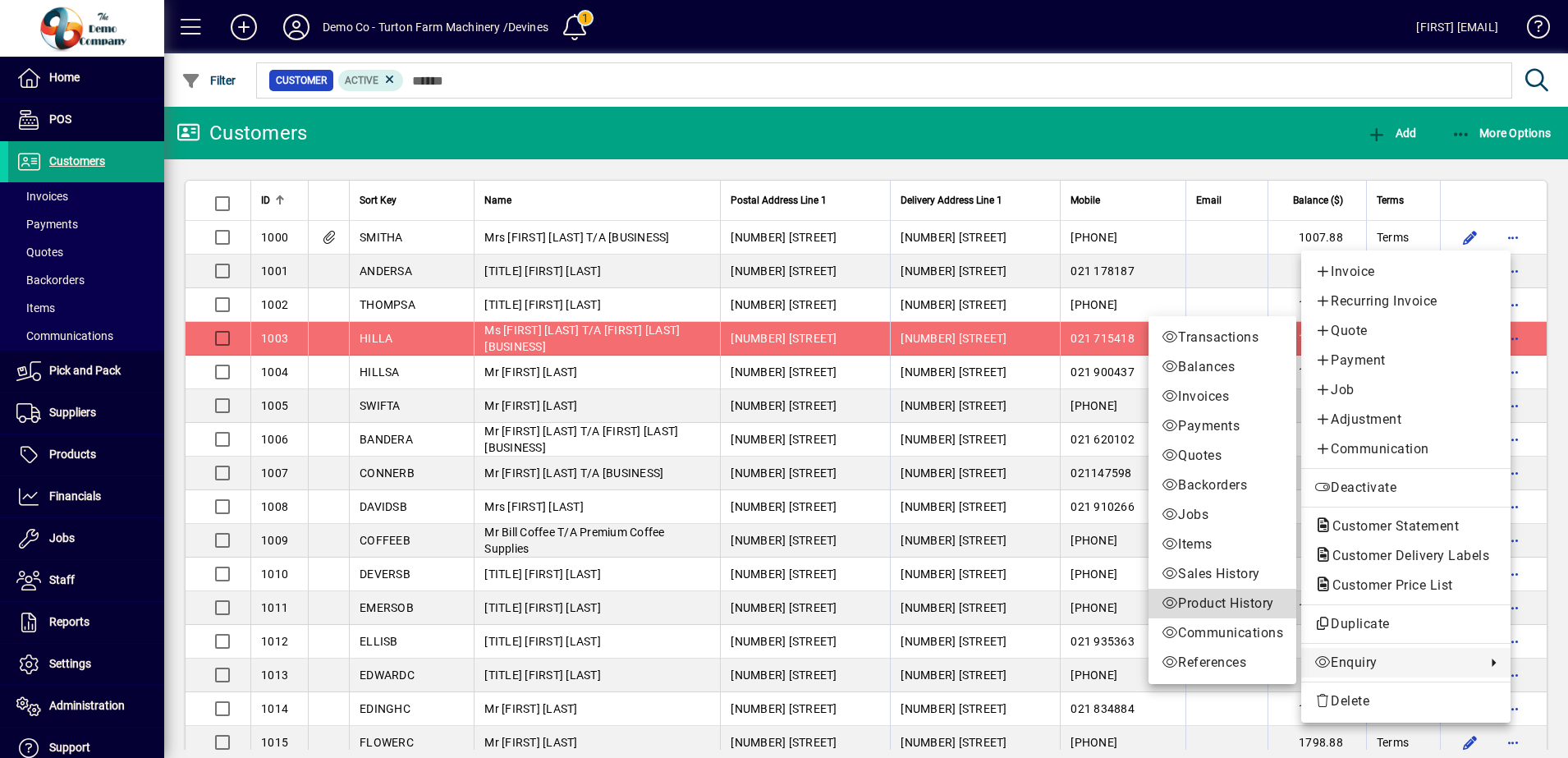 click on "Product History" at bounding box center [1222, 604] 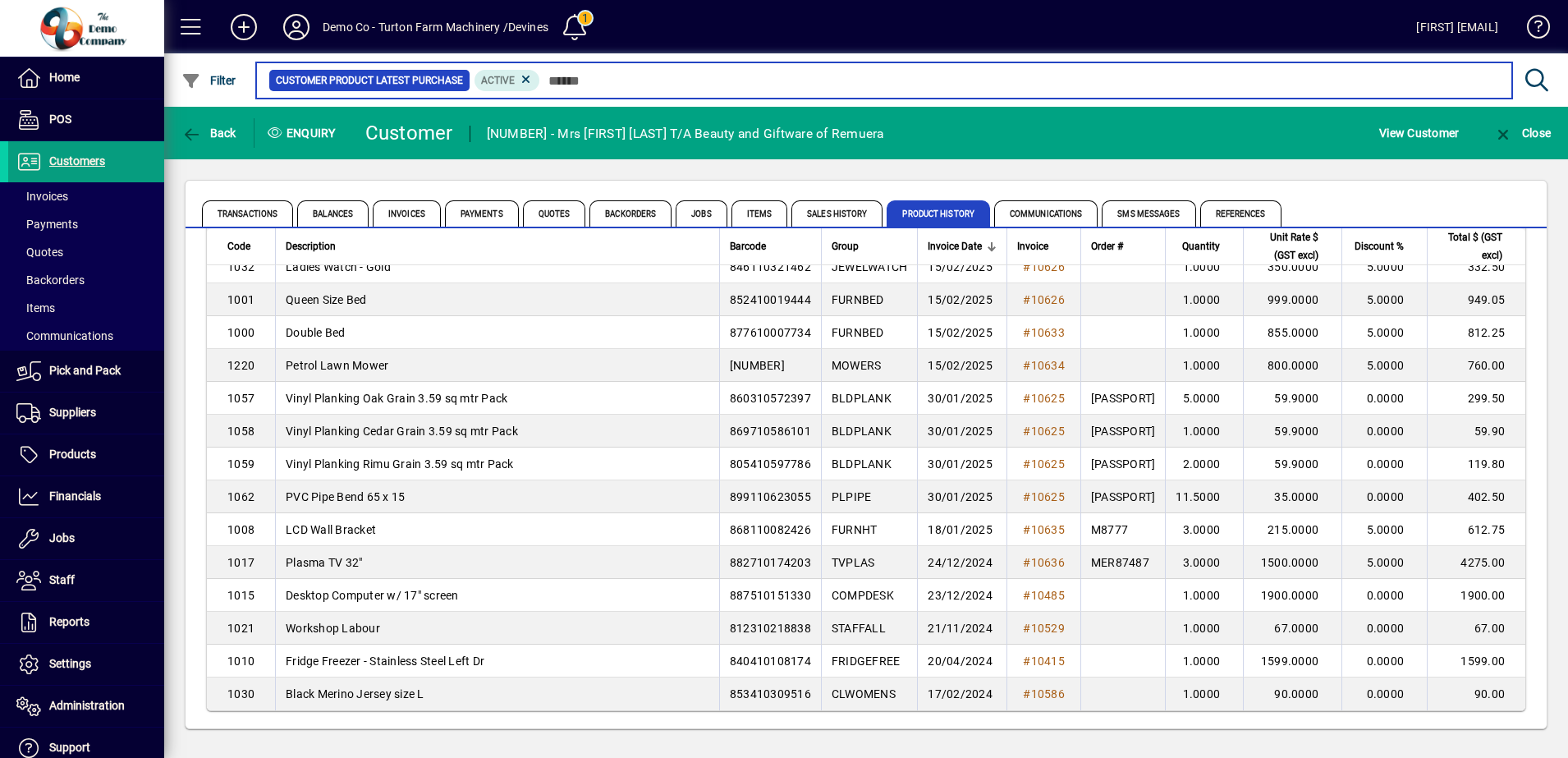 scroll, scrollTop: 105, scrollLeft: 0, axis: vertical 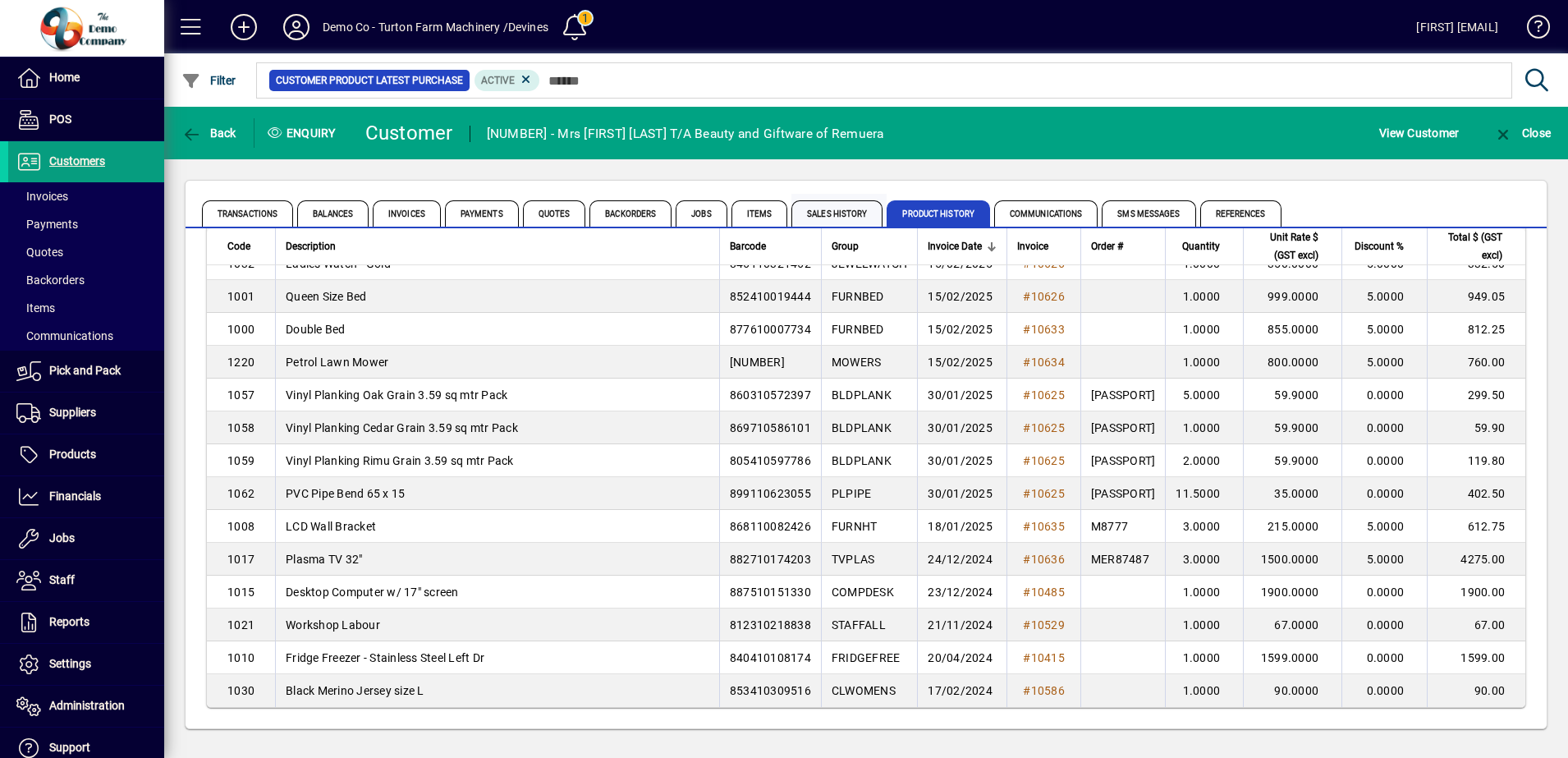 click on "Sales History" at bounding box center [837, 214] 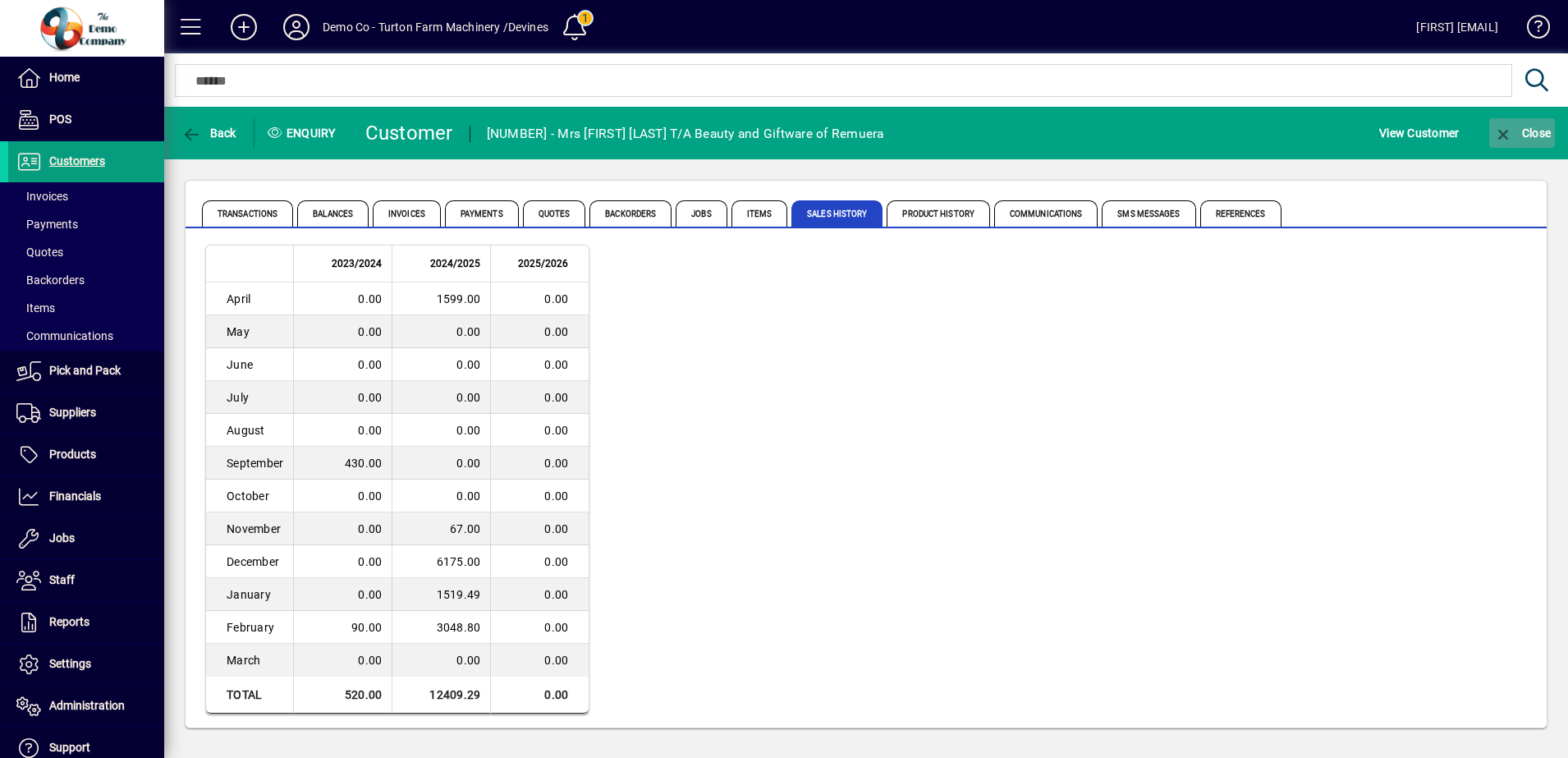 click 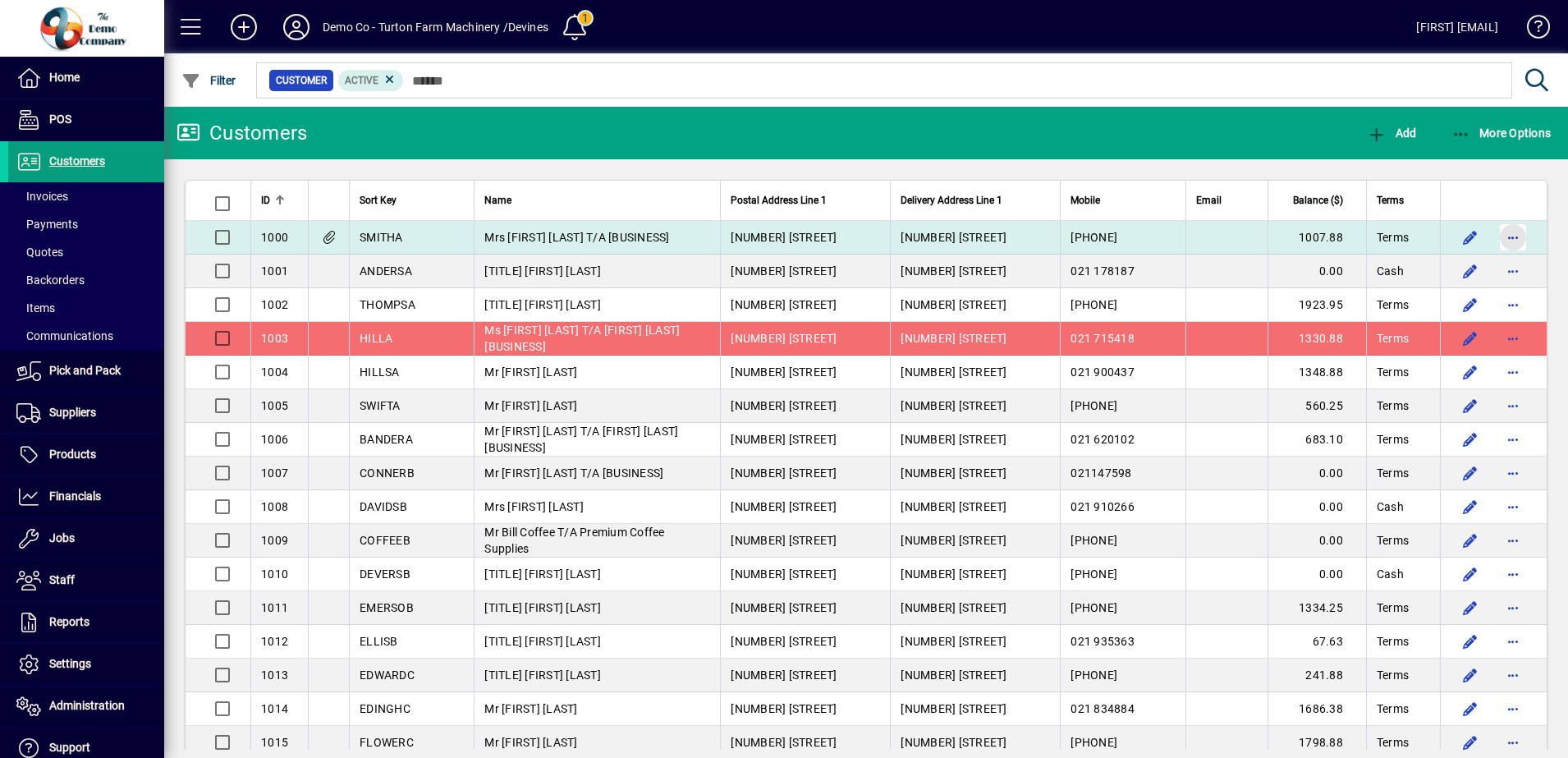 click at bounding box center (1513, 237) 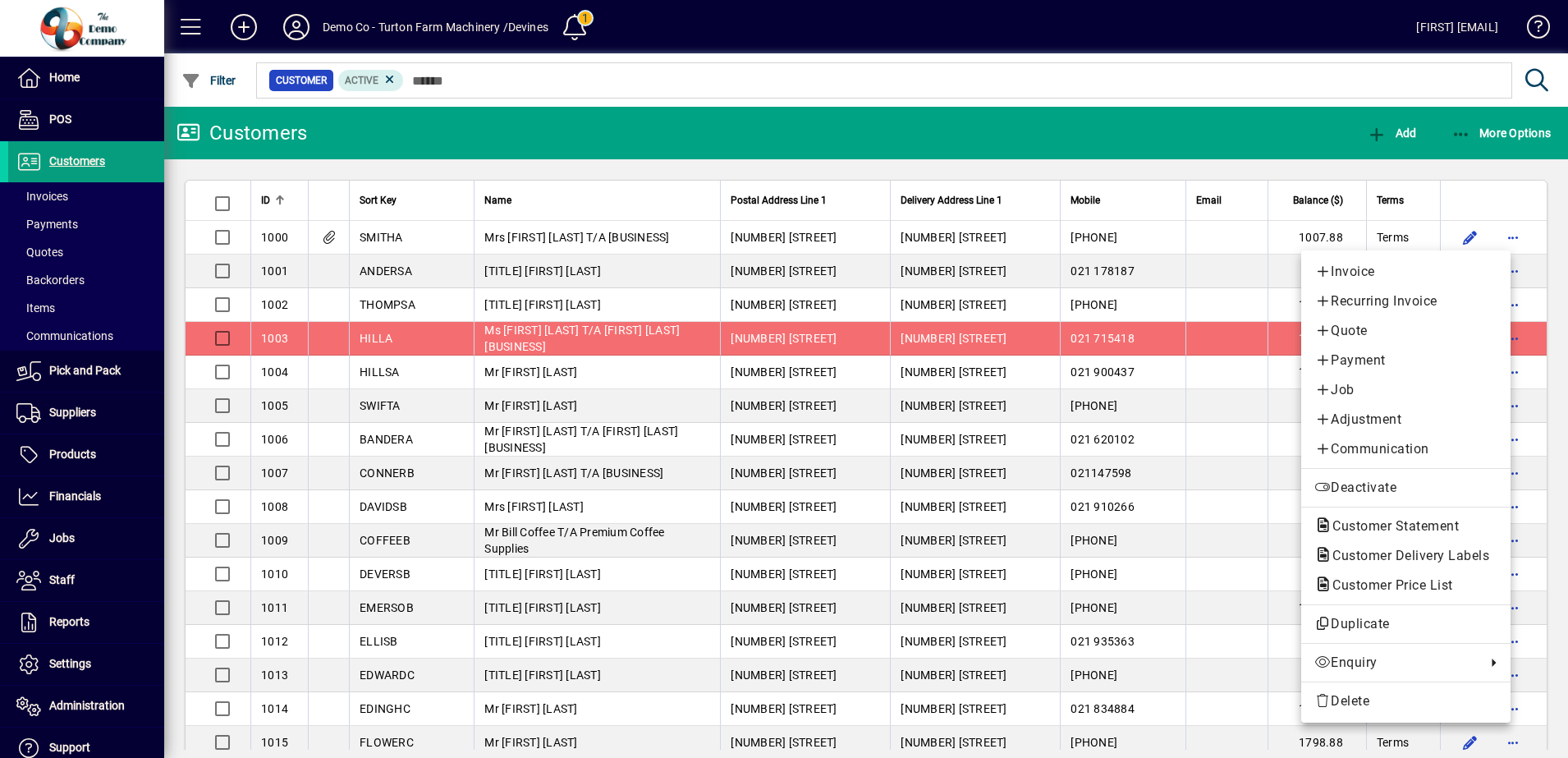 click at bounding box center (784, 379) 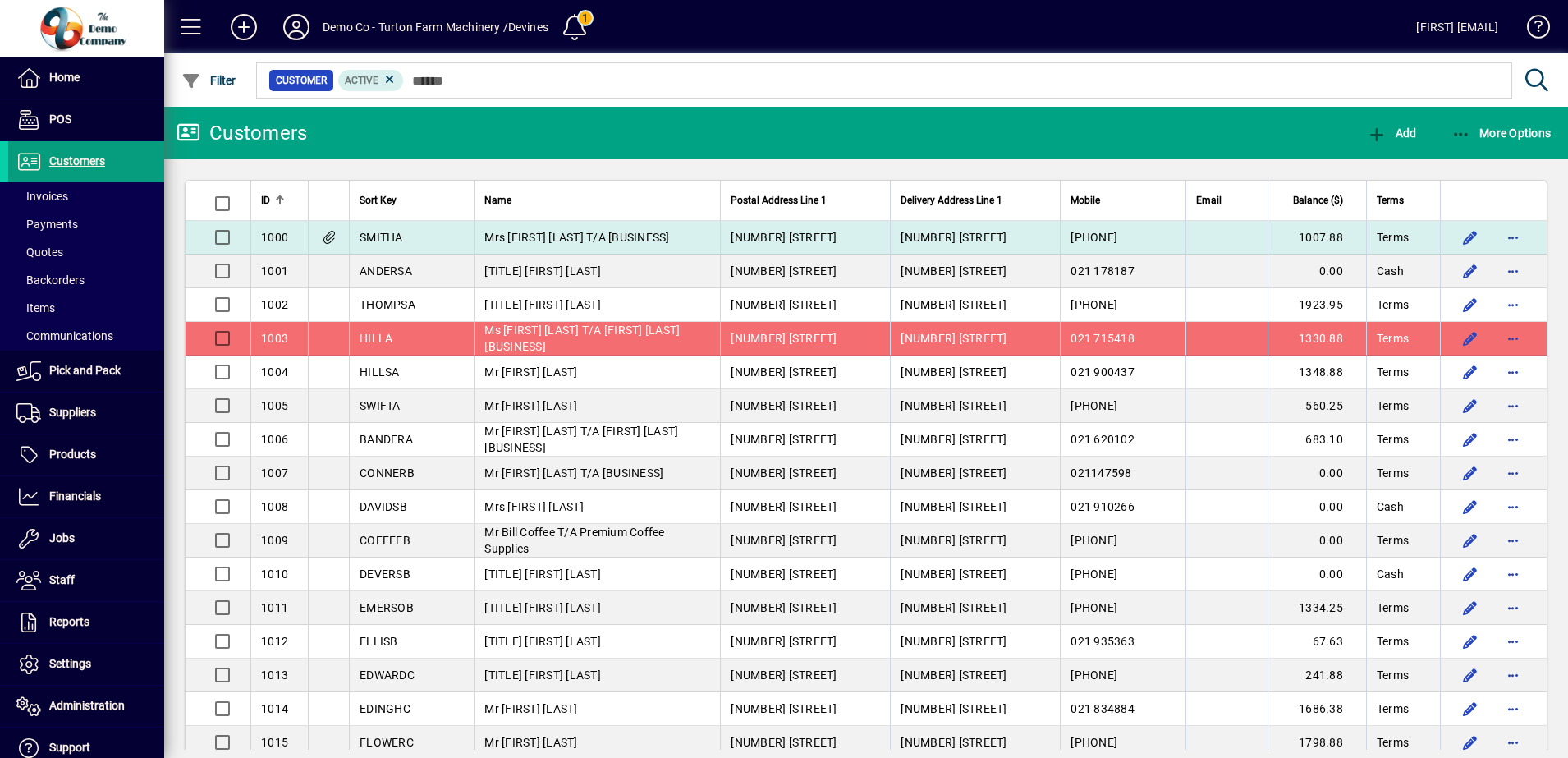 click on "SMITHA" at bounding box center [381, 237] 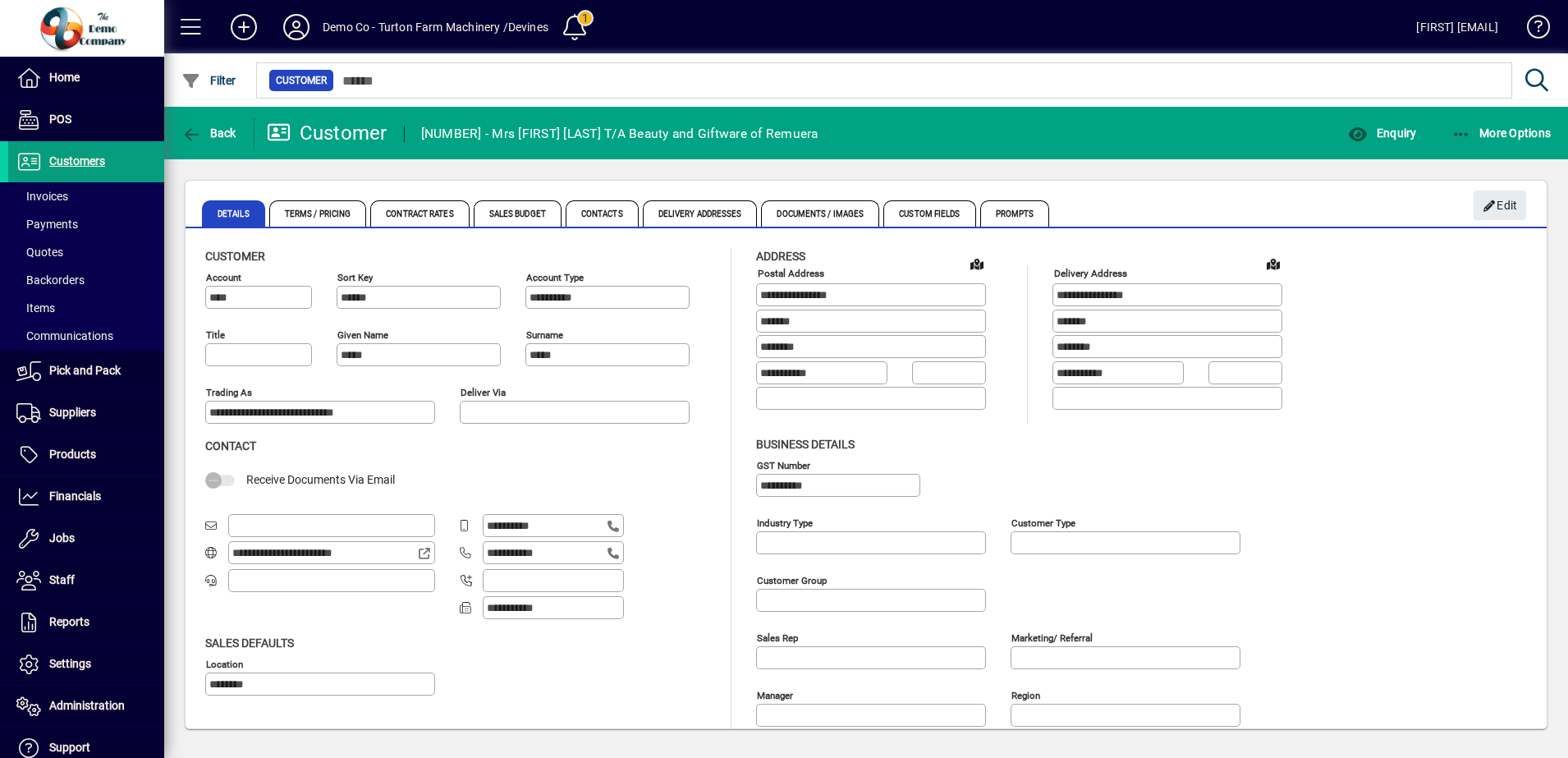 type on "**********" 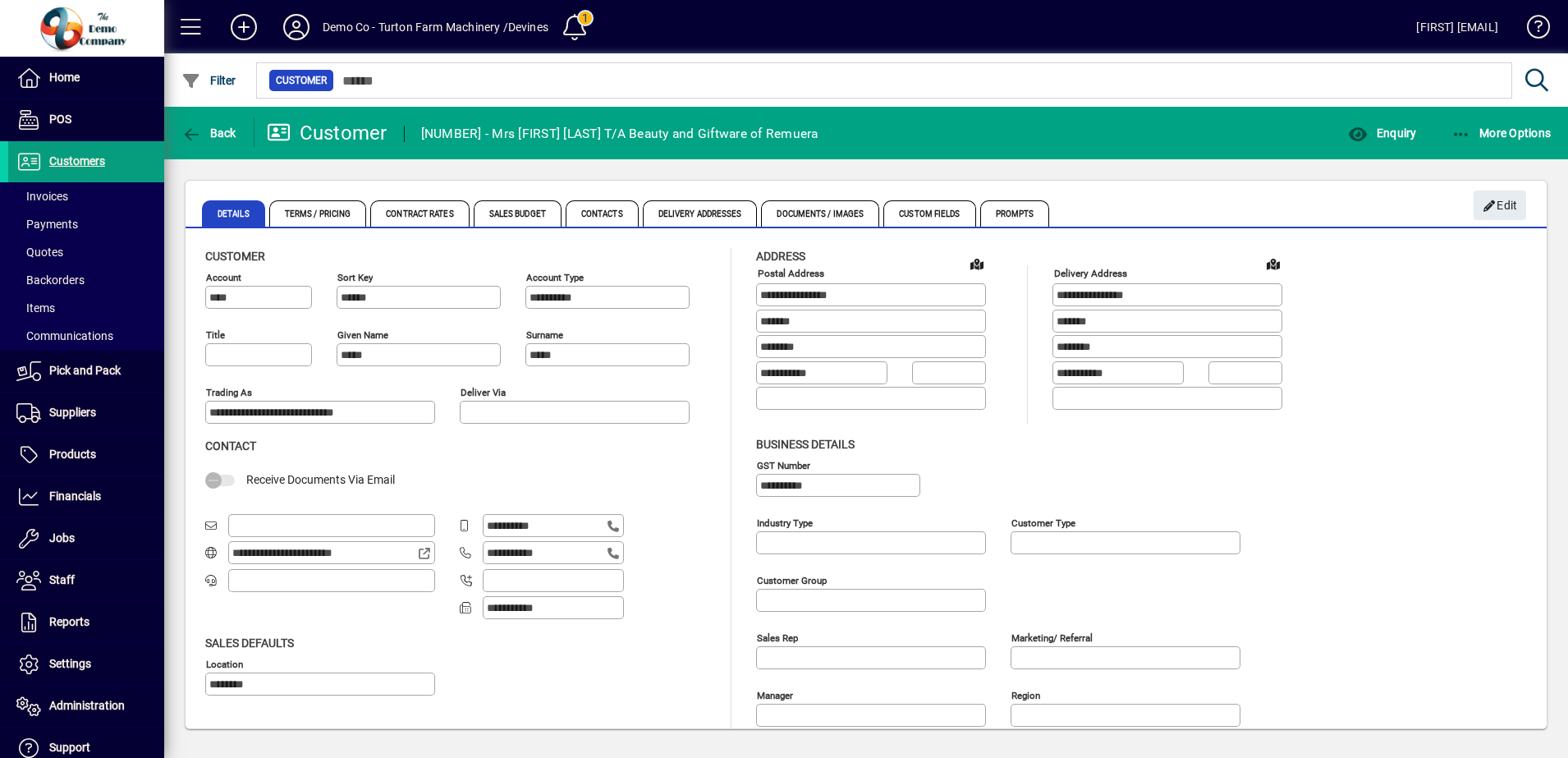 type on "**********" 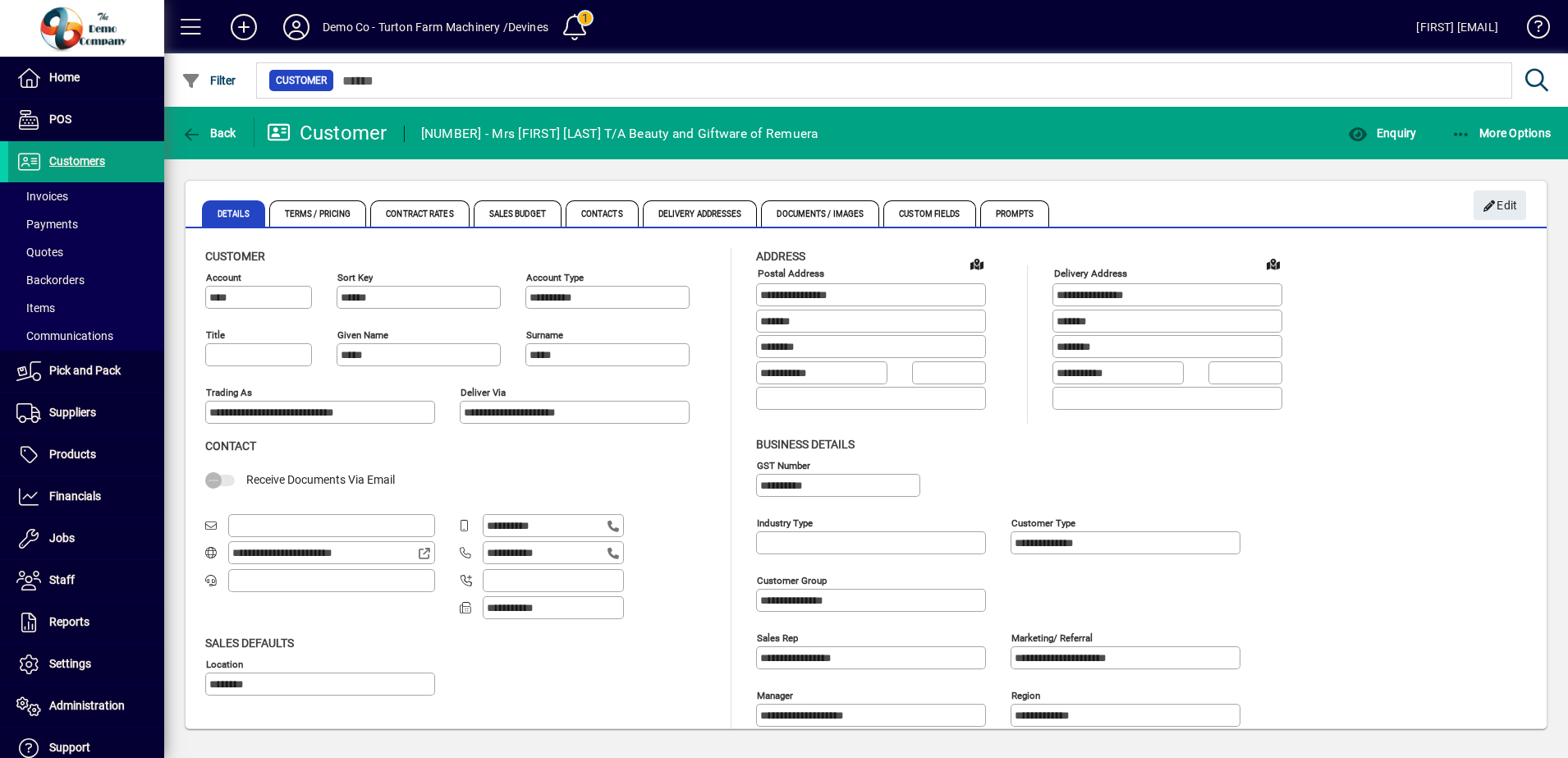 type on "***" 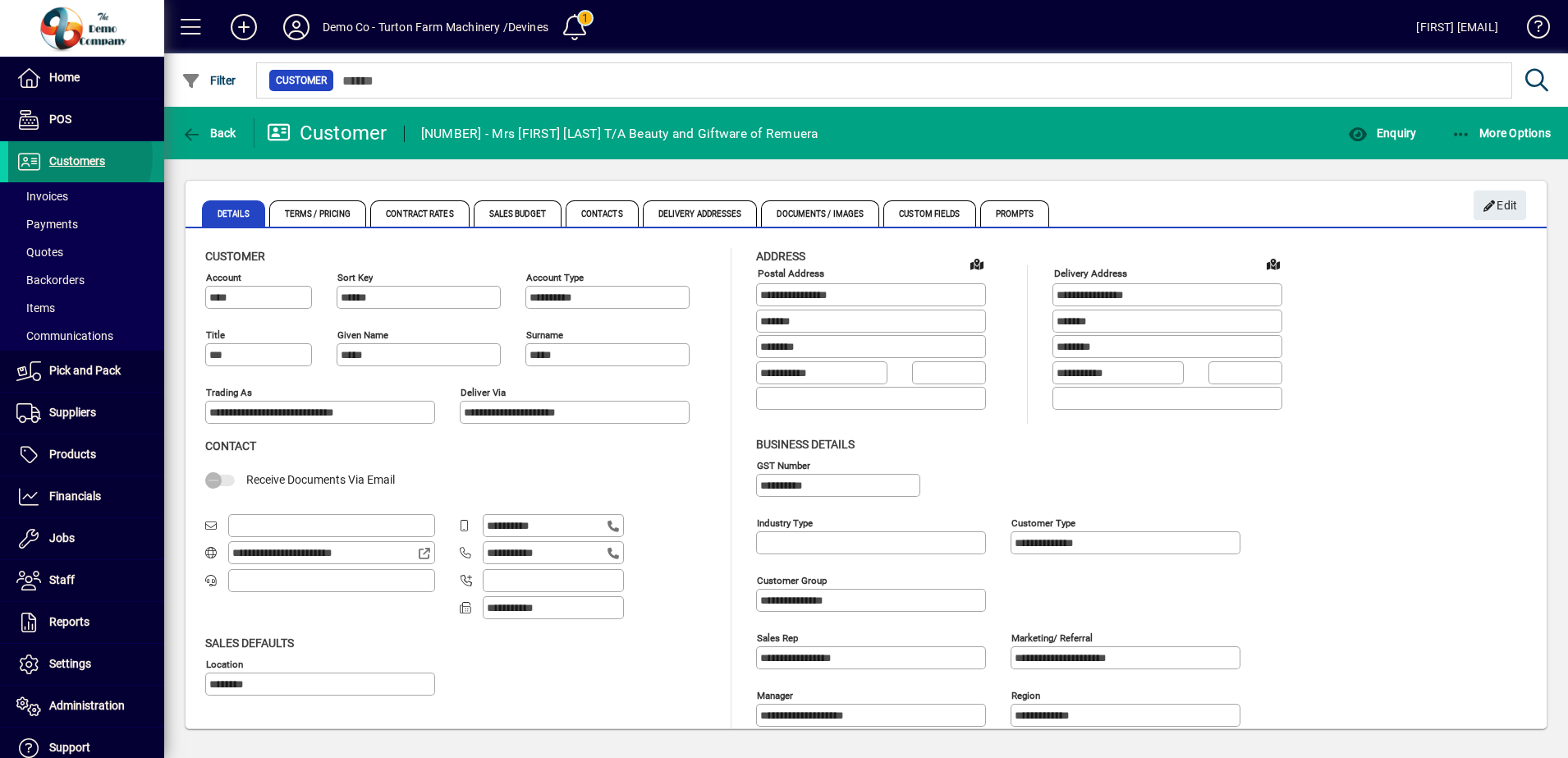 click on "Customers" at bounding box center [77, 161] 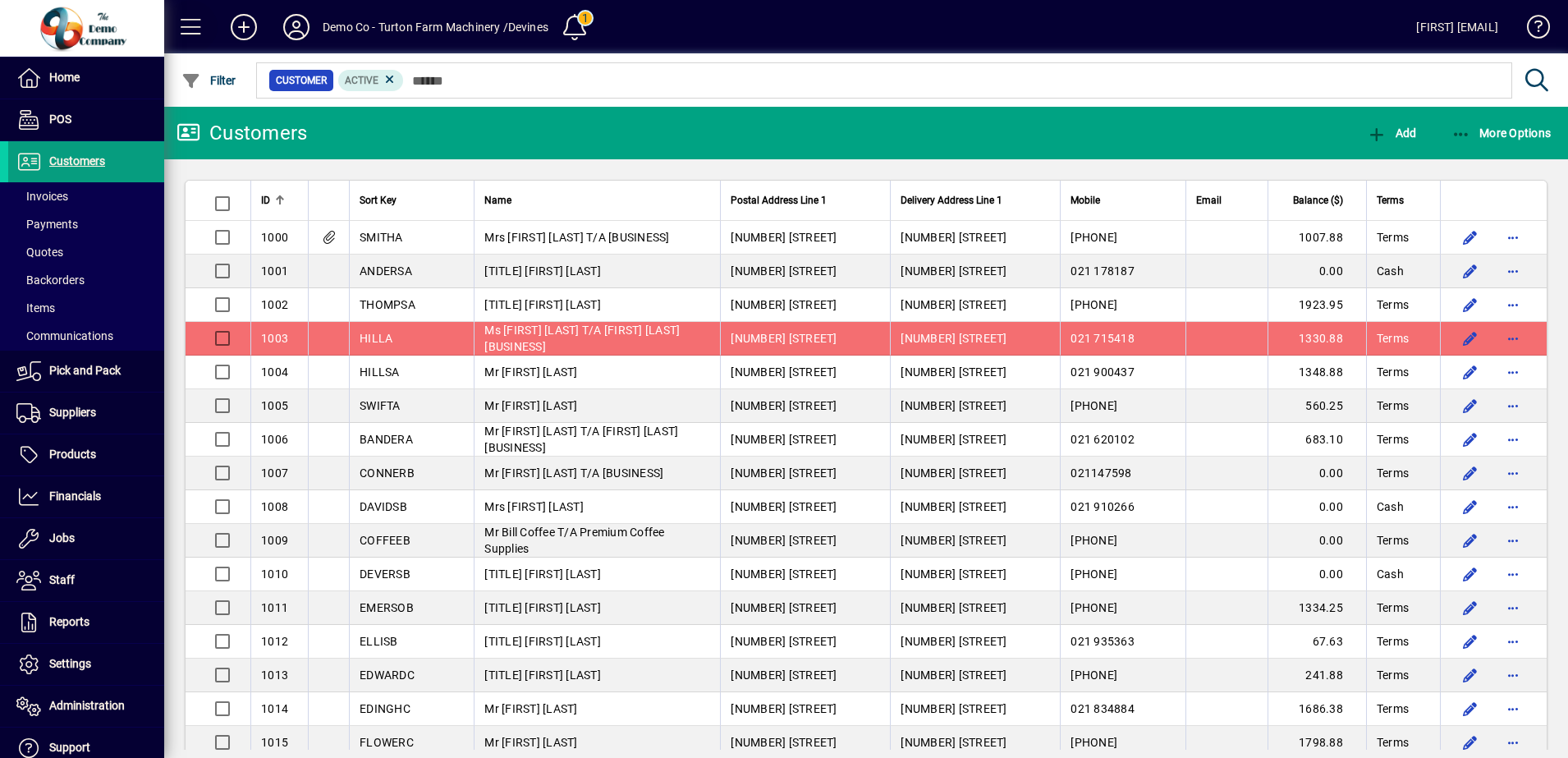 click at bounding box center [191, 27] 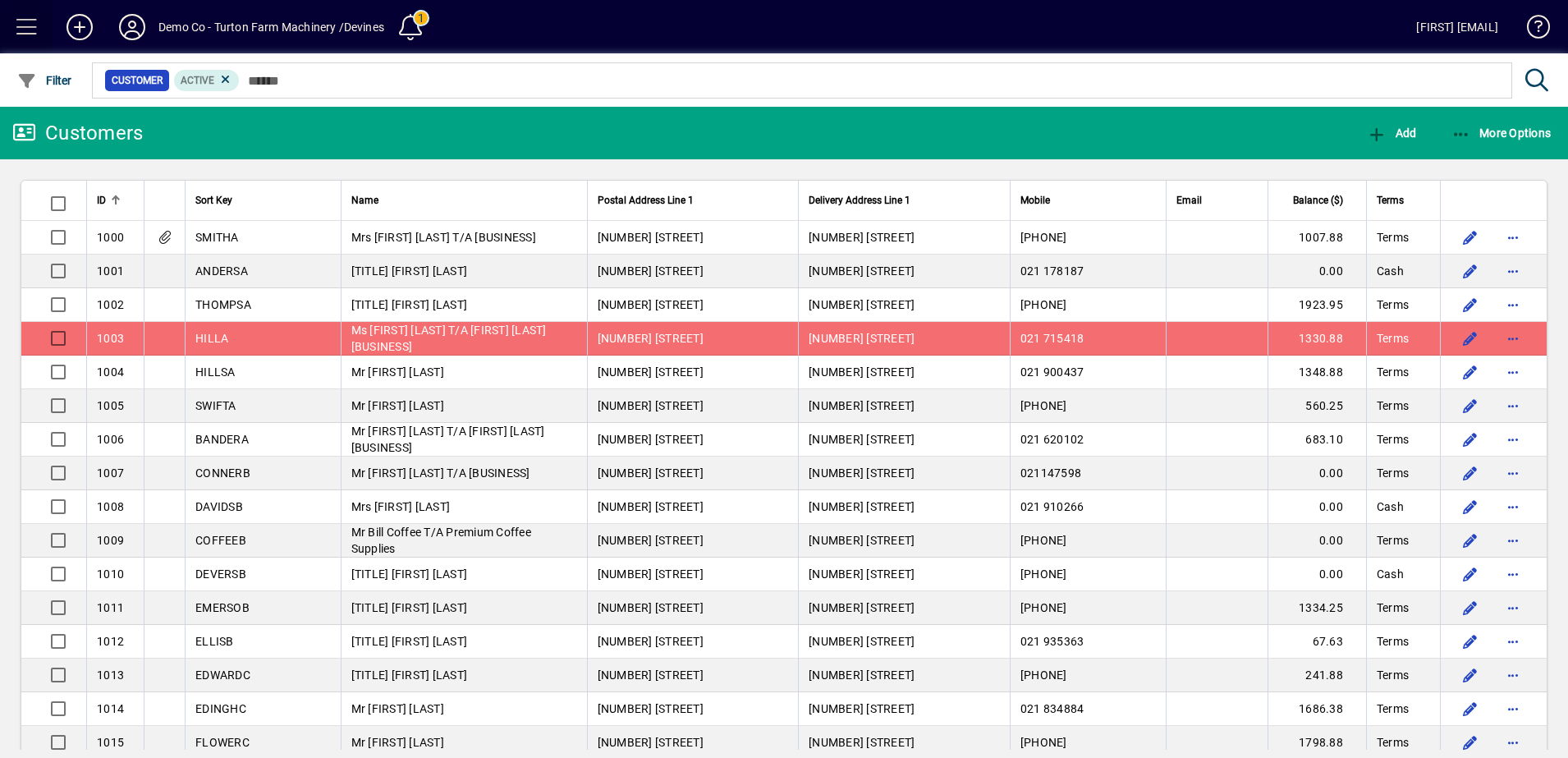 click at bounding box center (27, 27) 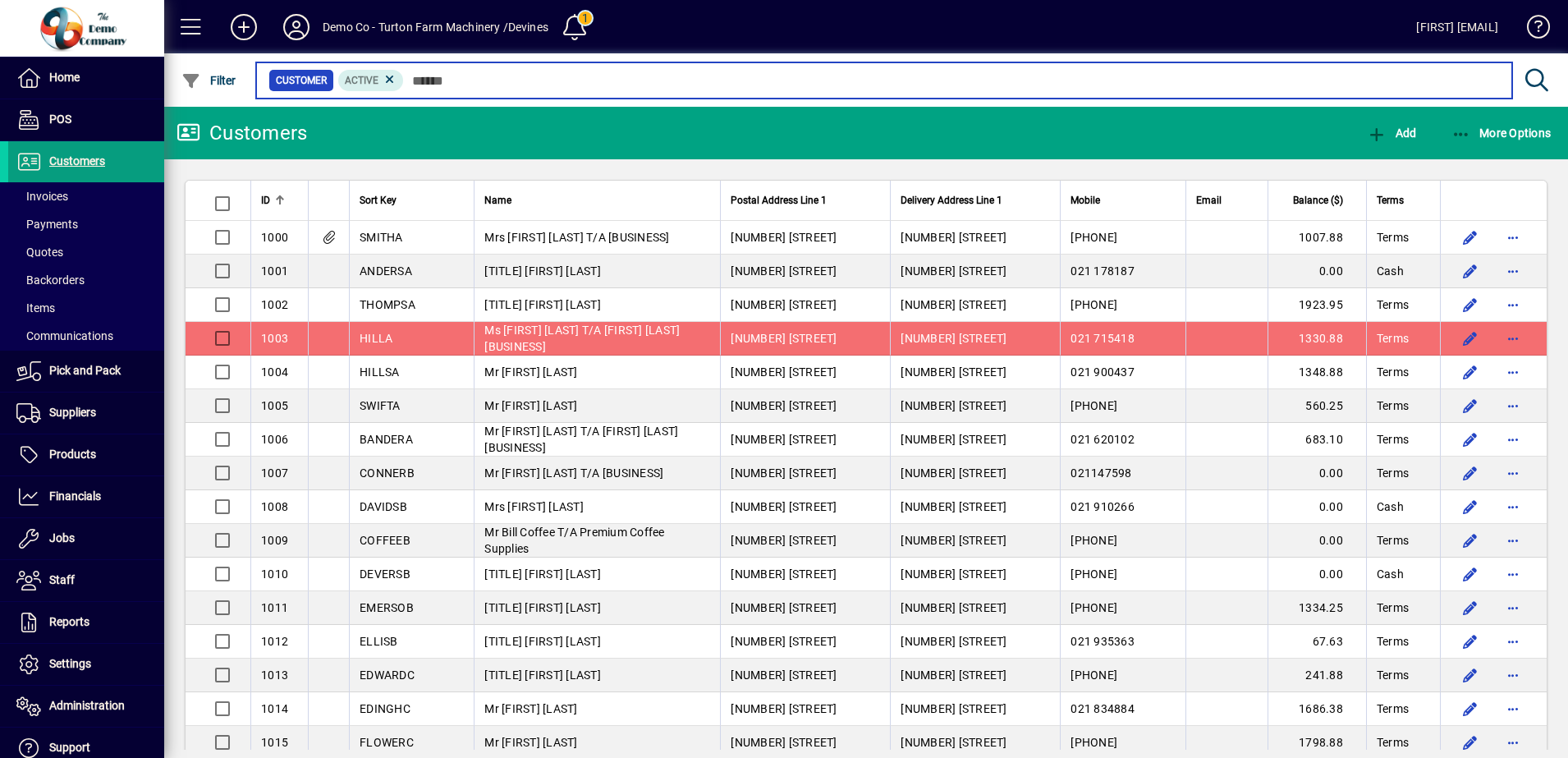 click at bounding box center [951, 80] 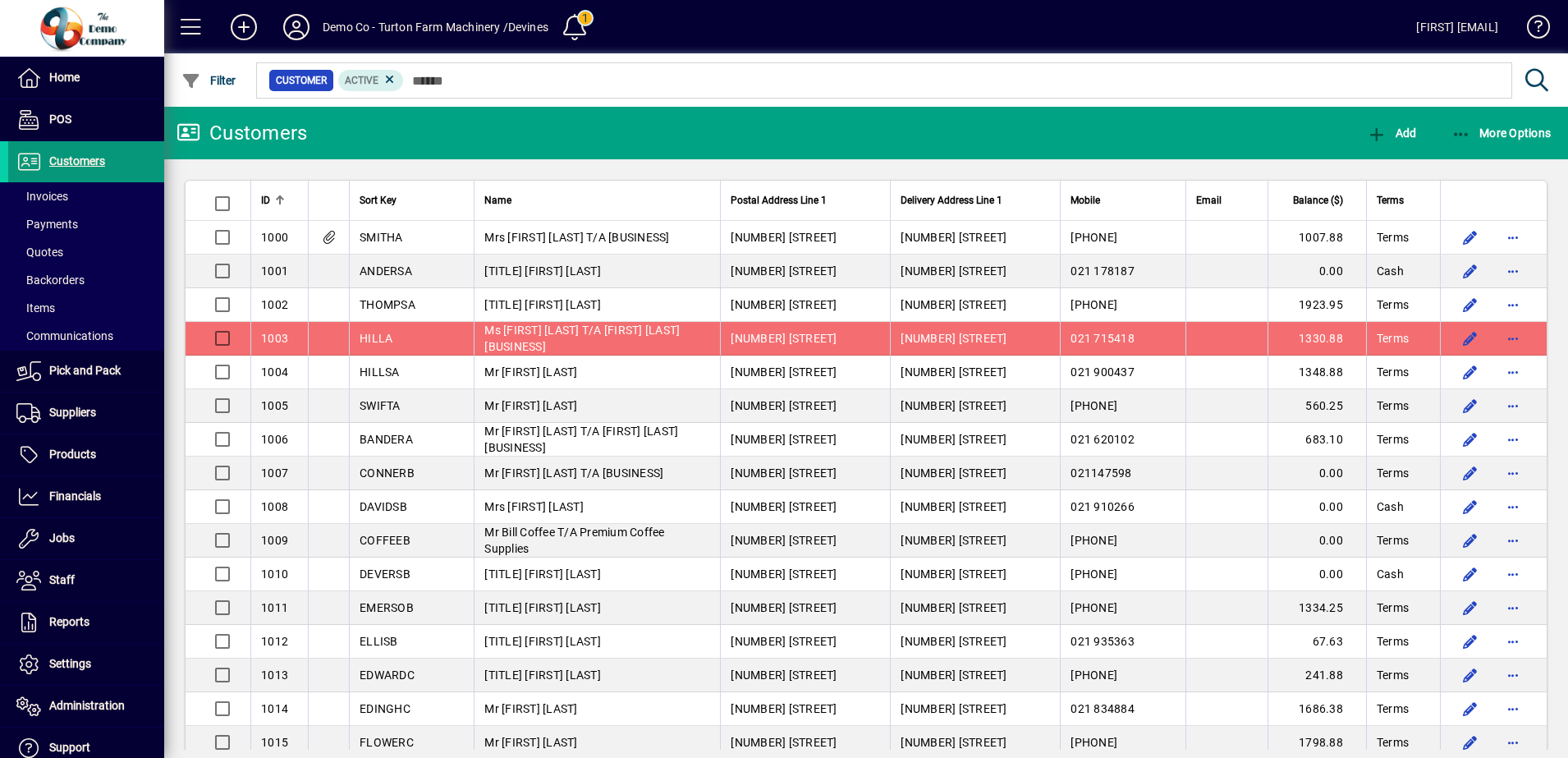 click on "Customers" at bounding box center [77, 161] 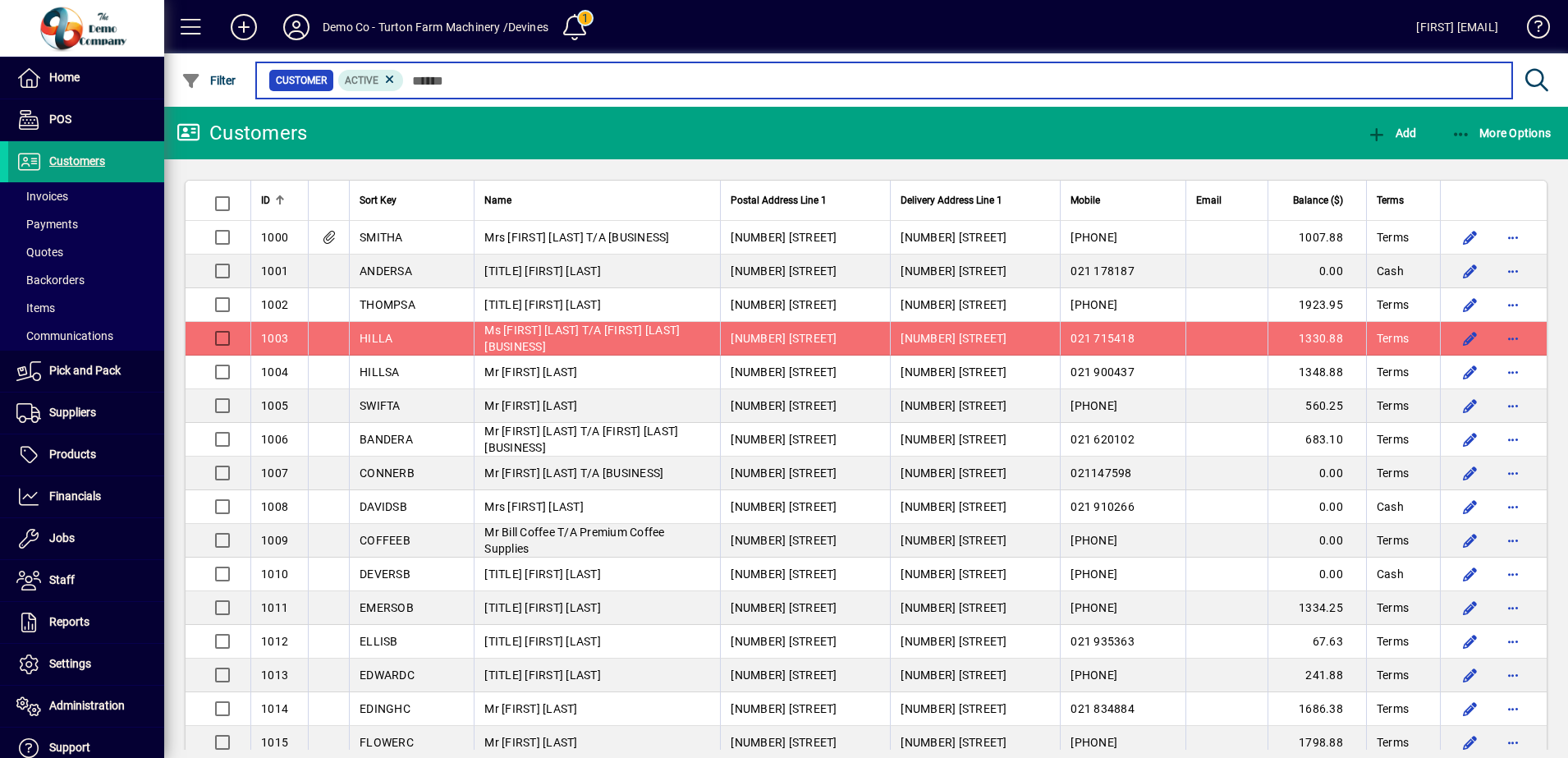 click at bounding box center (951, 80) 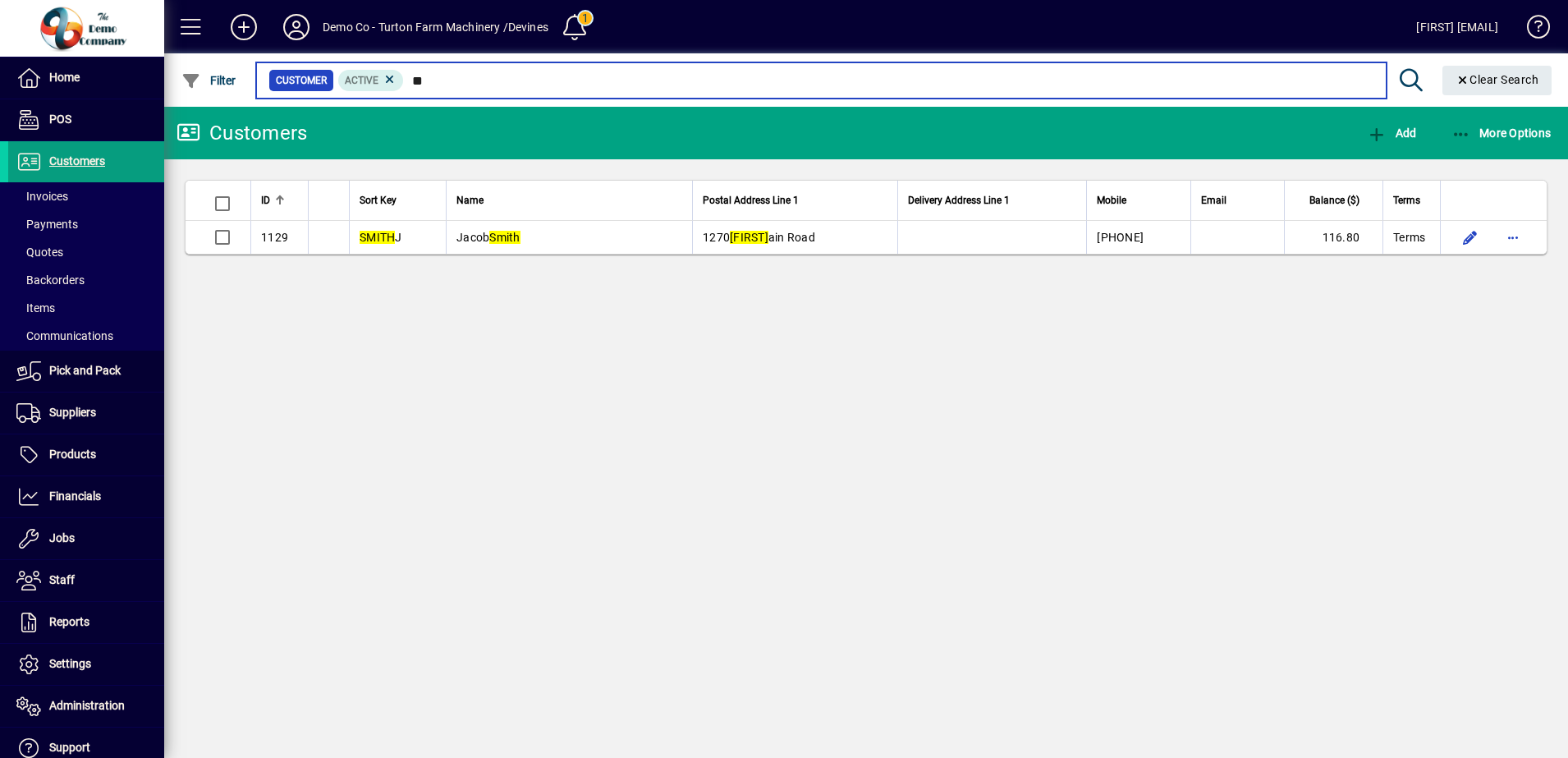 type on "*" 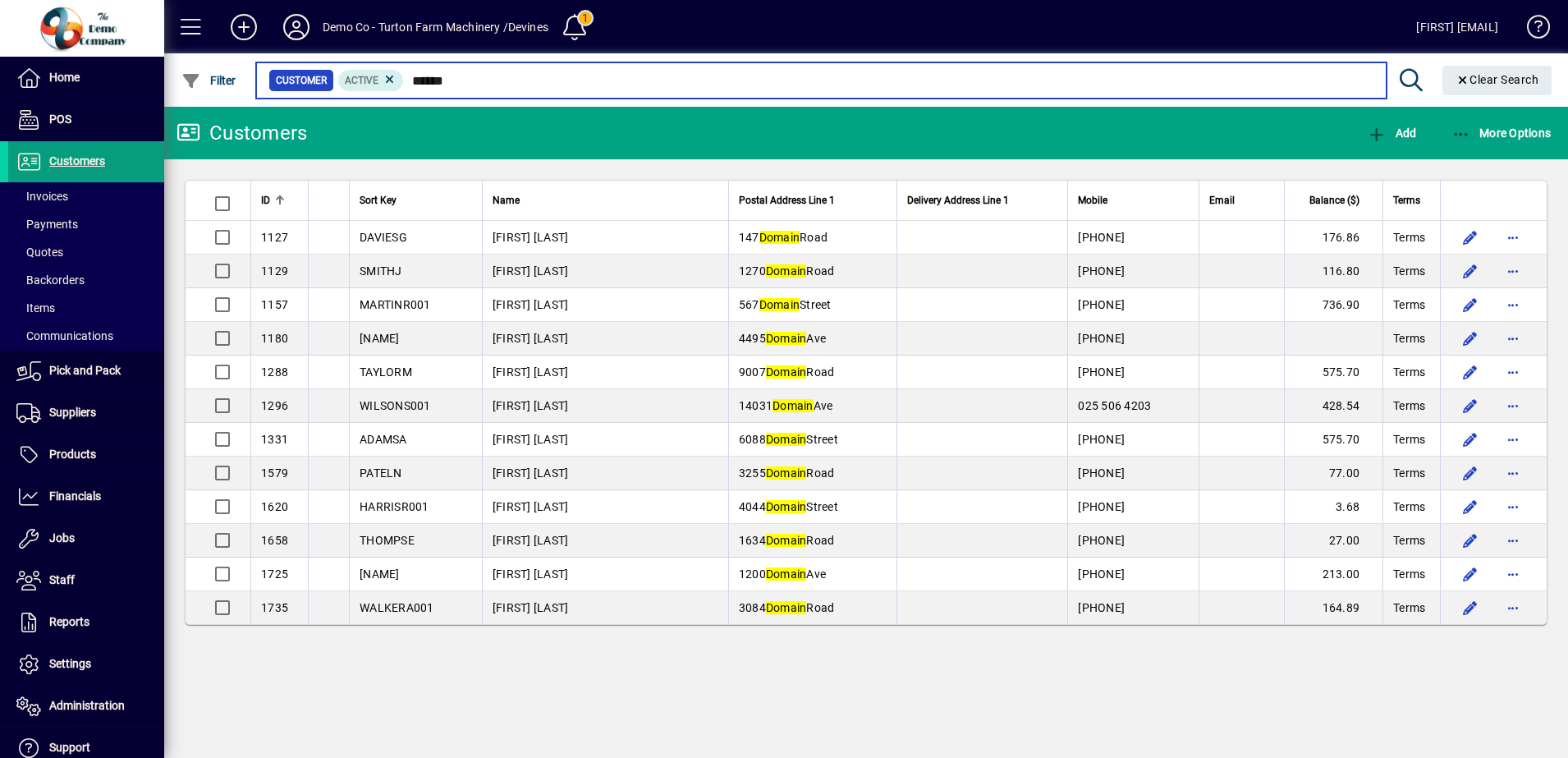 drag, startPoint x: 461, startPoint y: 77, endPoint x: 377, endPoint y: 94, distance: 85.70298 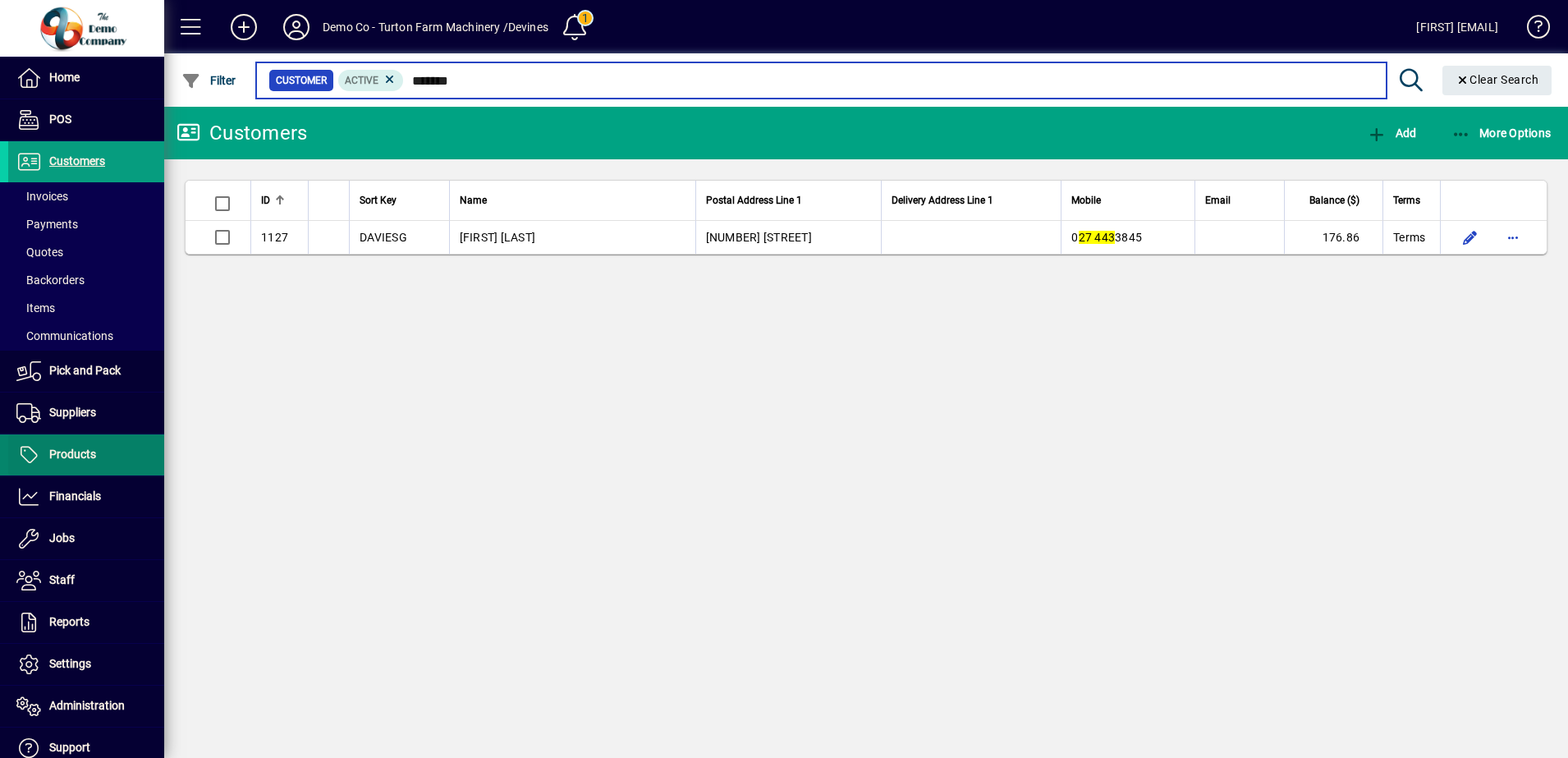type on "*******" 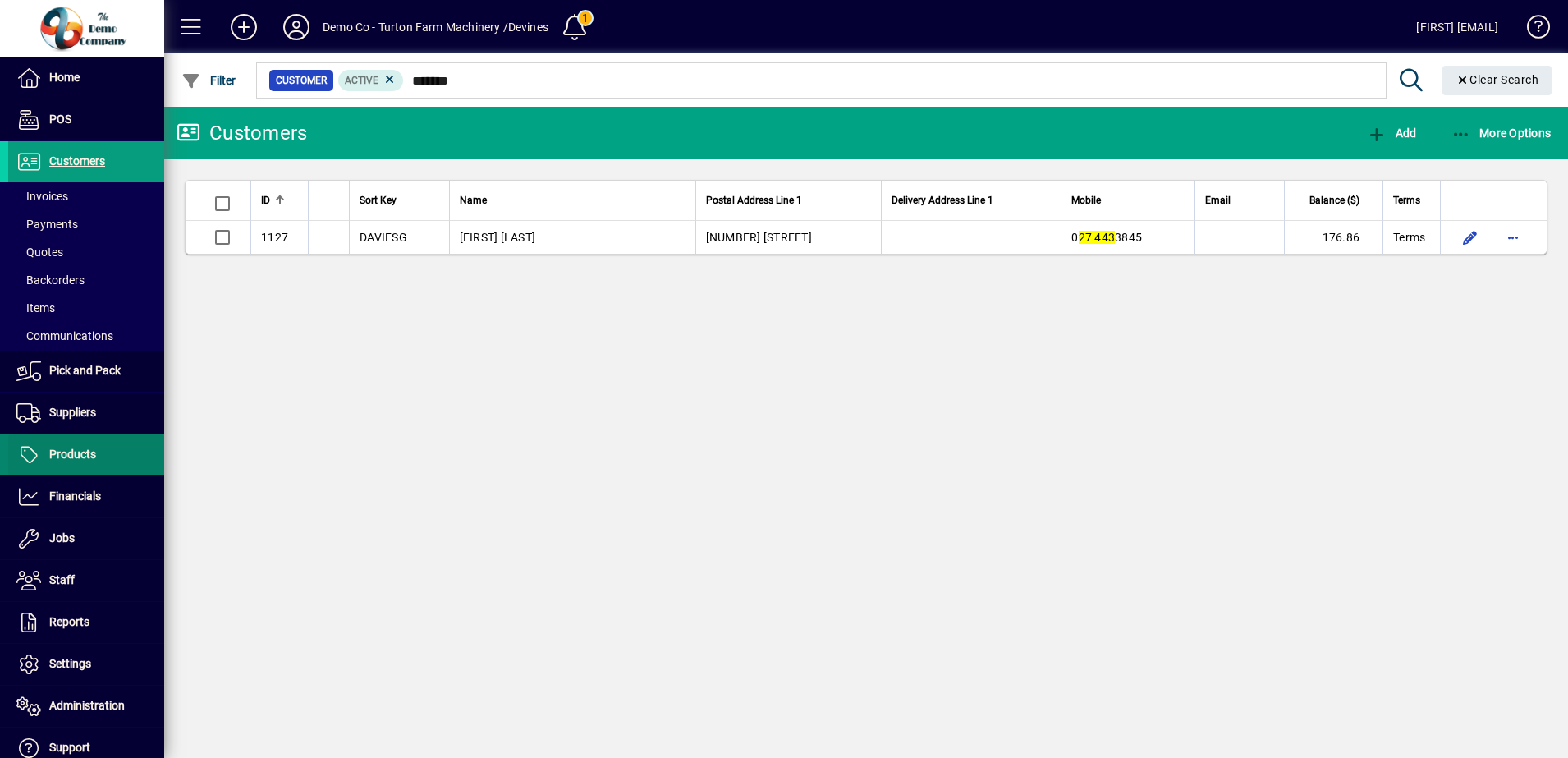 click on "Products" at bounding box center [72, 454] 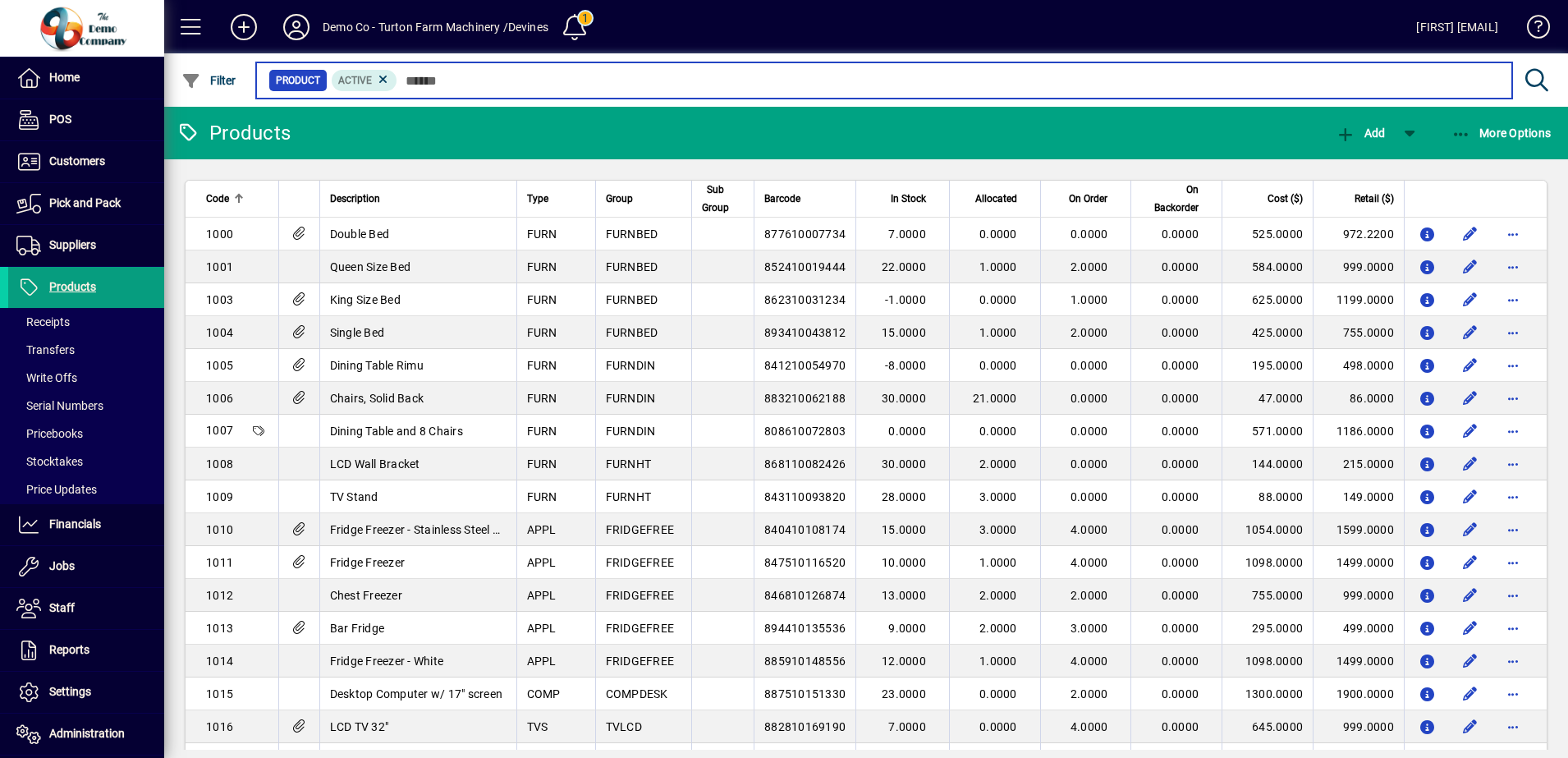 click at bounding box center [948, 80] 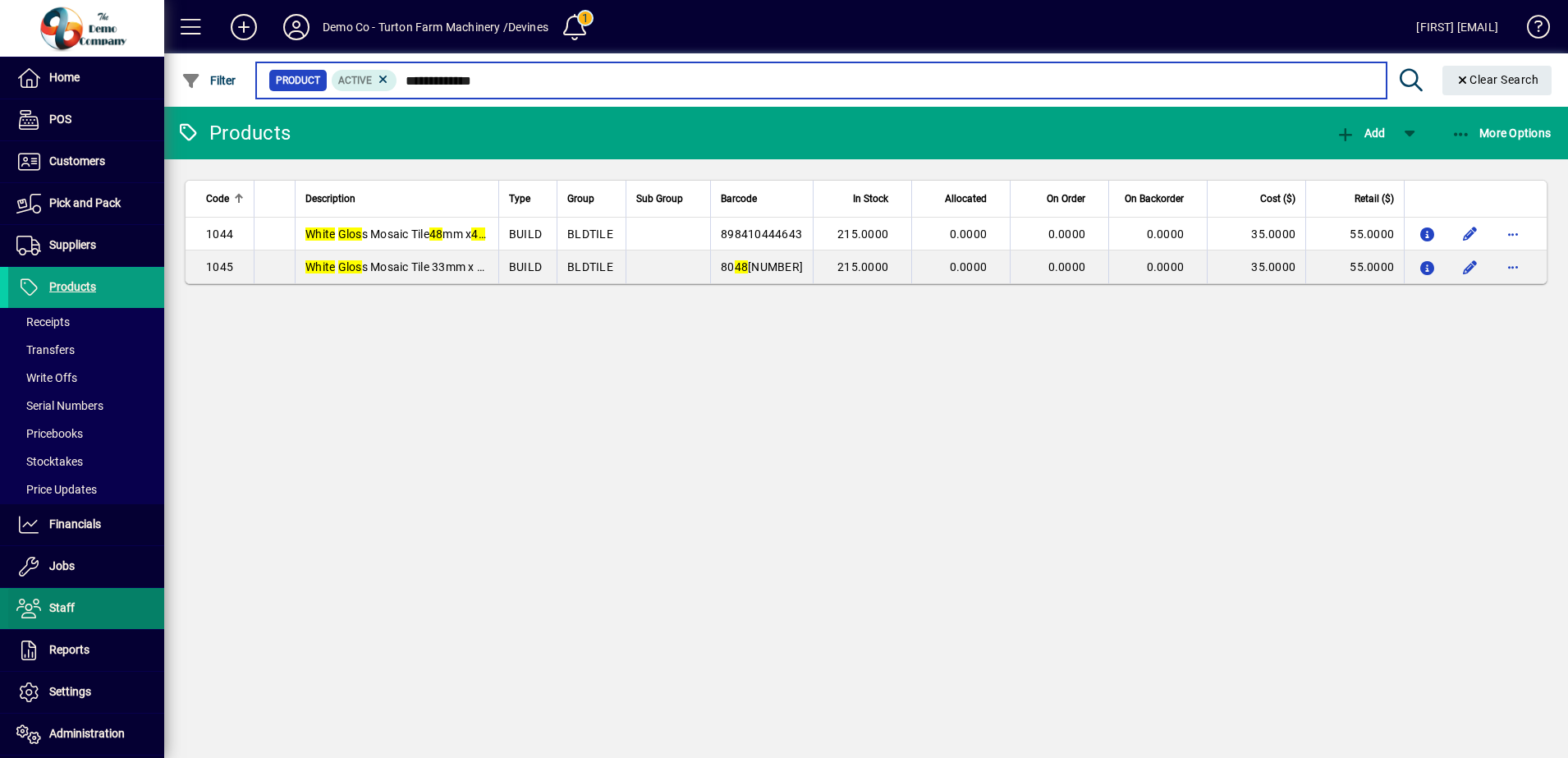 type on "**********" 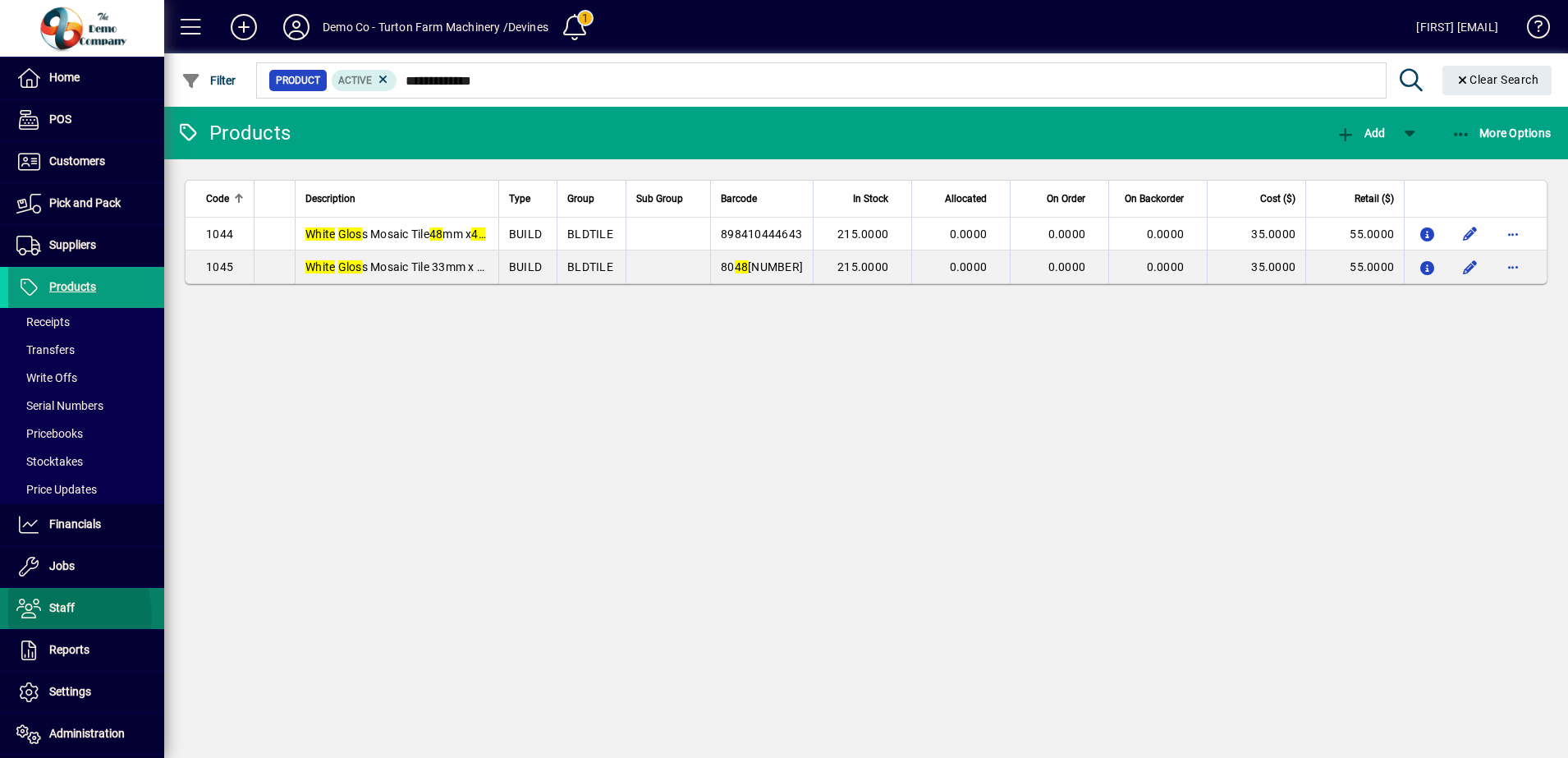 click at bounding box center [29, 609] 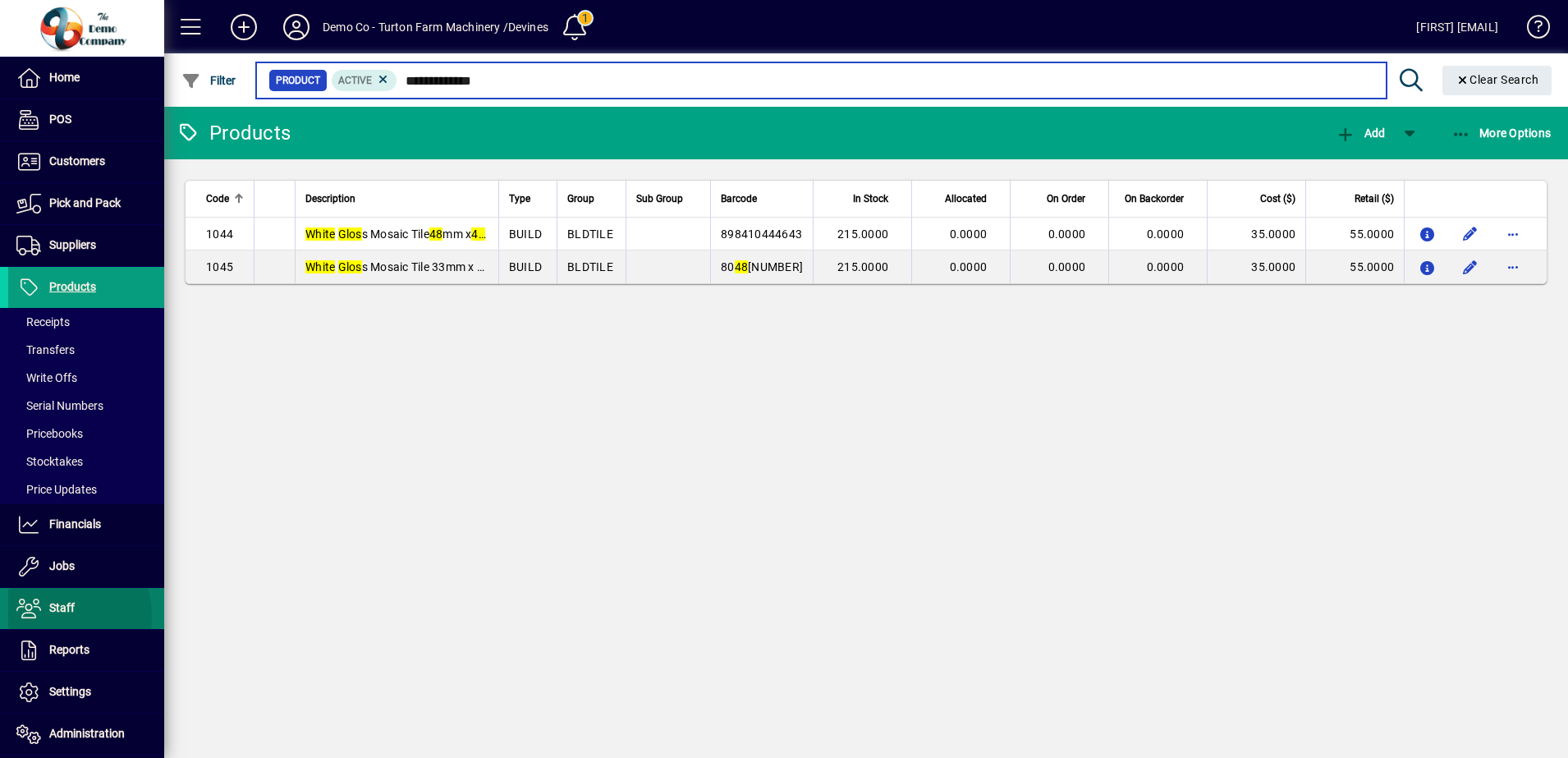 type 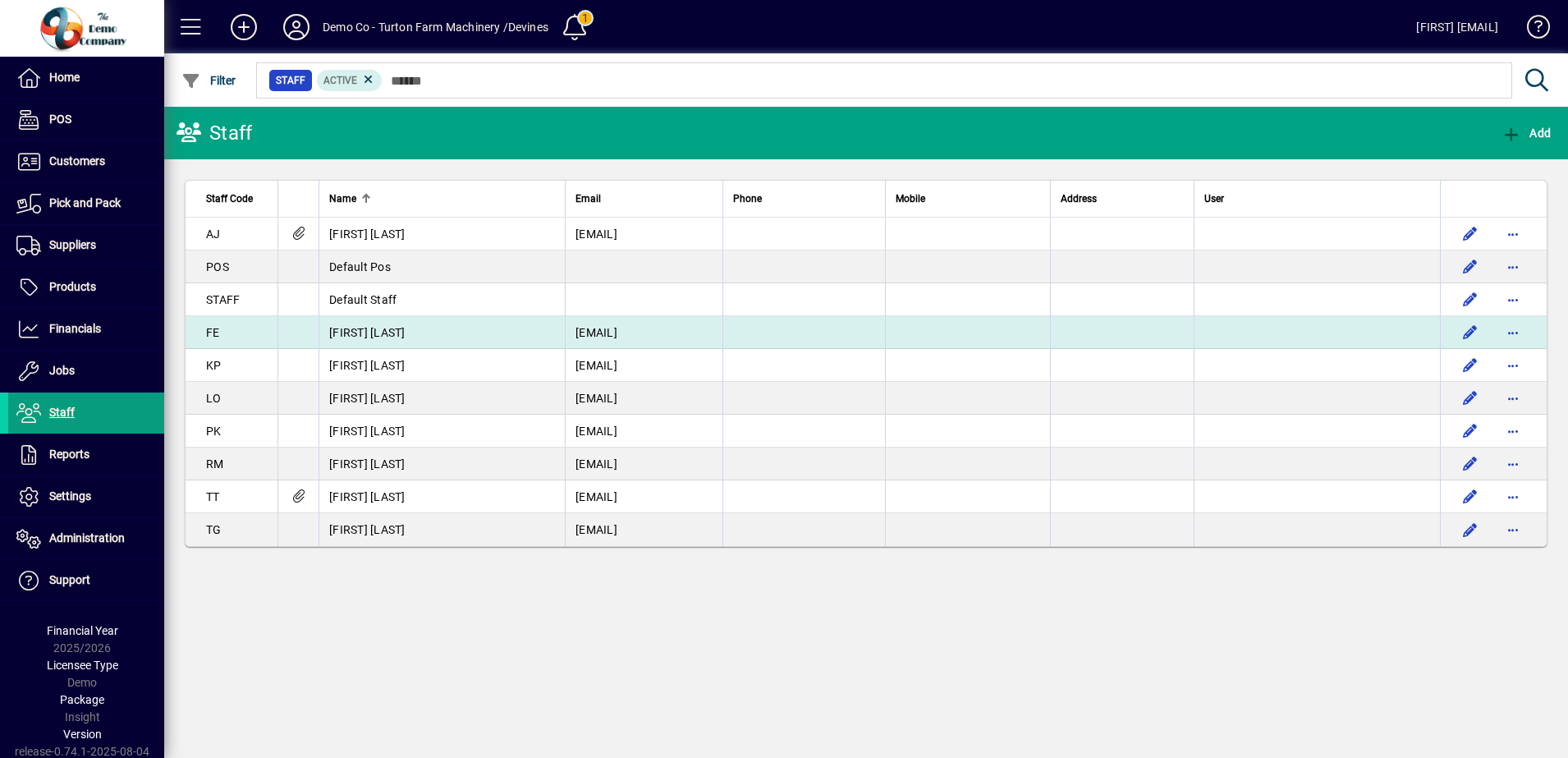 click on "Francis Edwards" at bounding box center [367, 333] 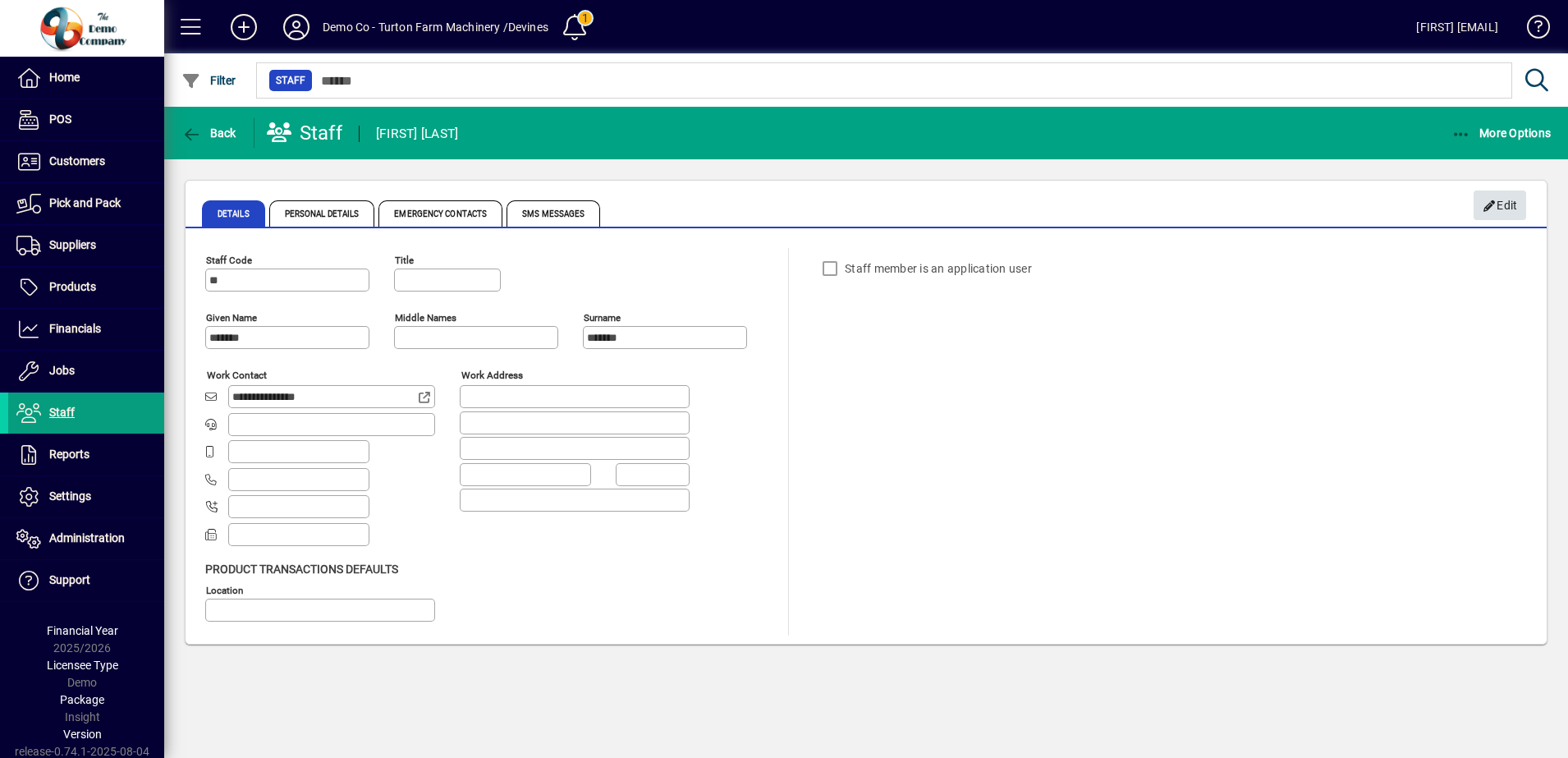 click 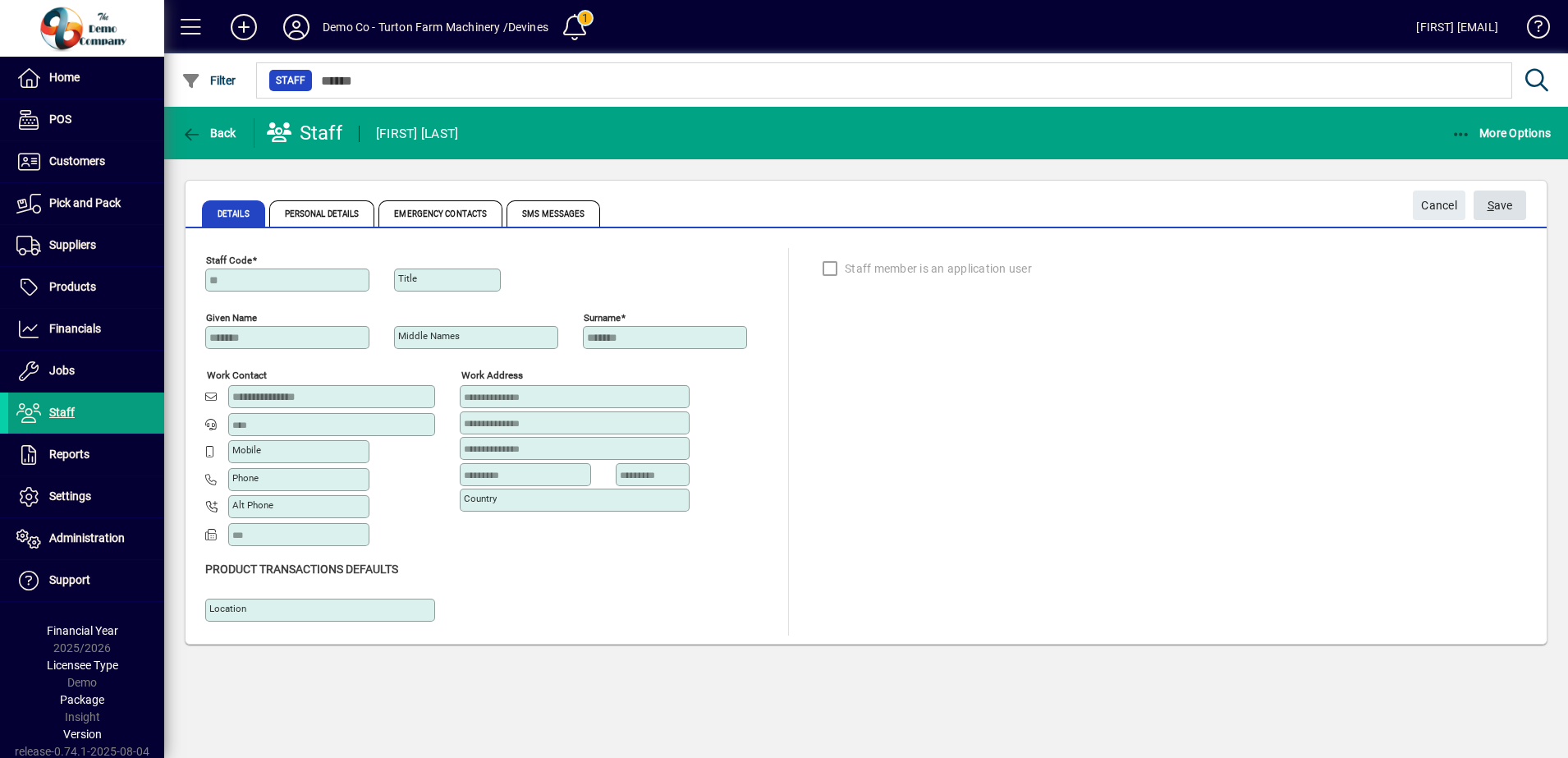 type on "**********" 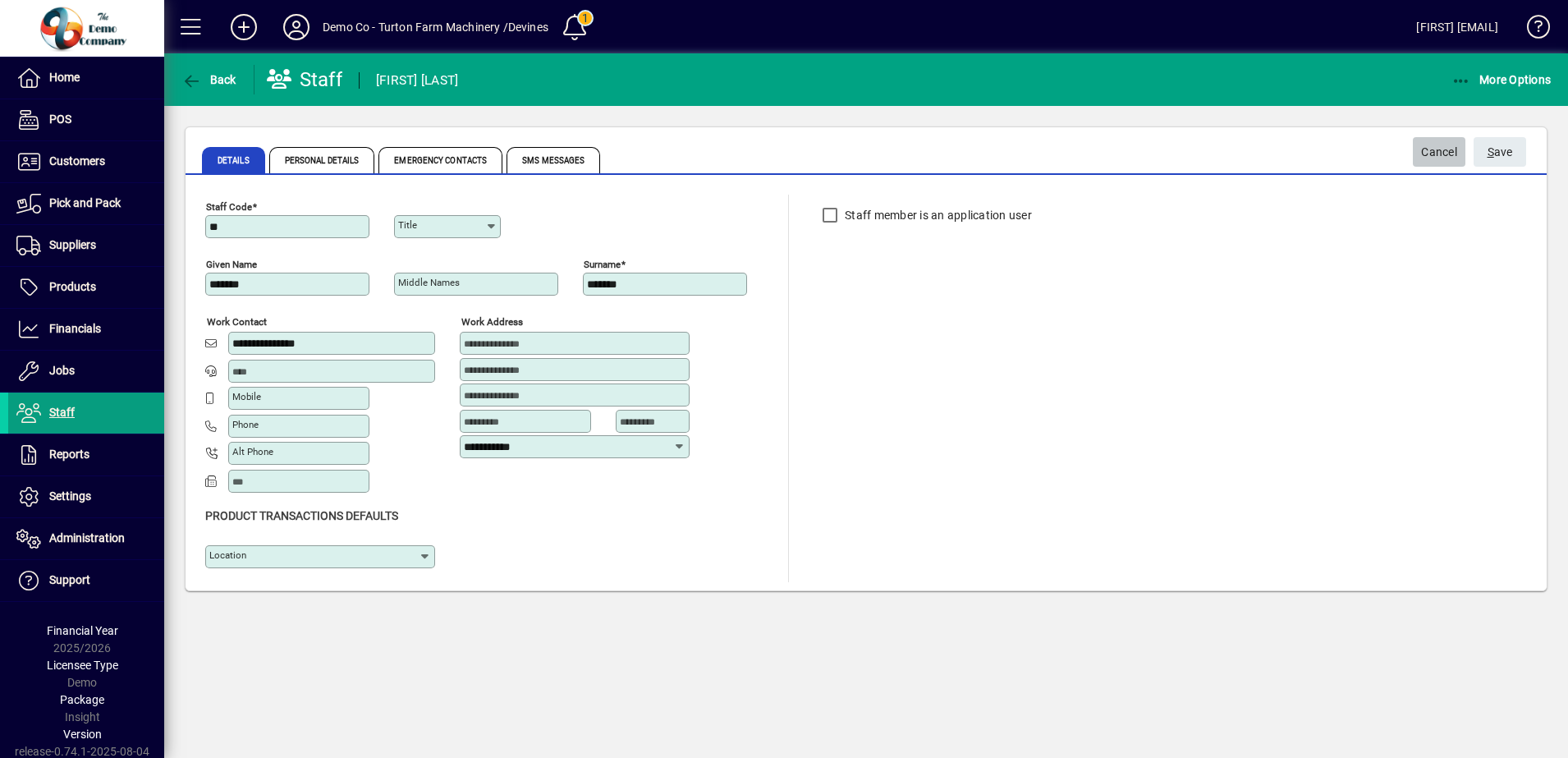 click on "Cancel" 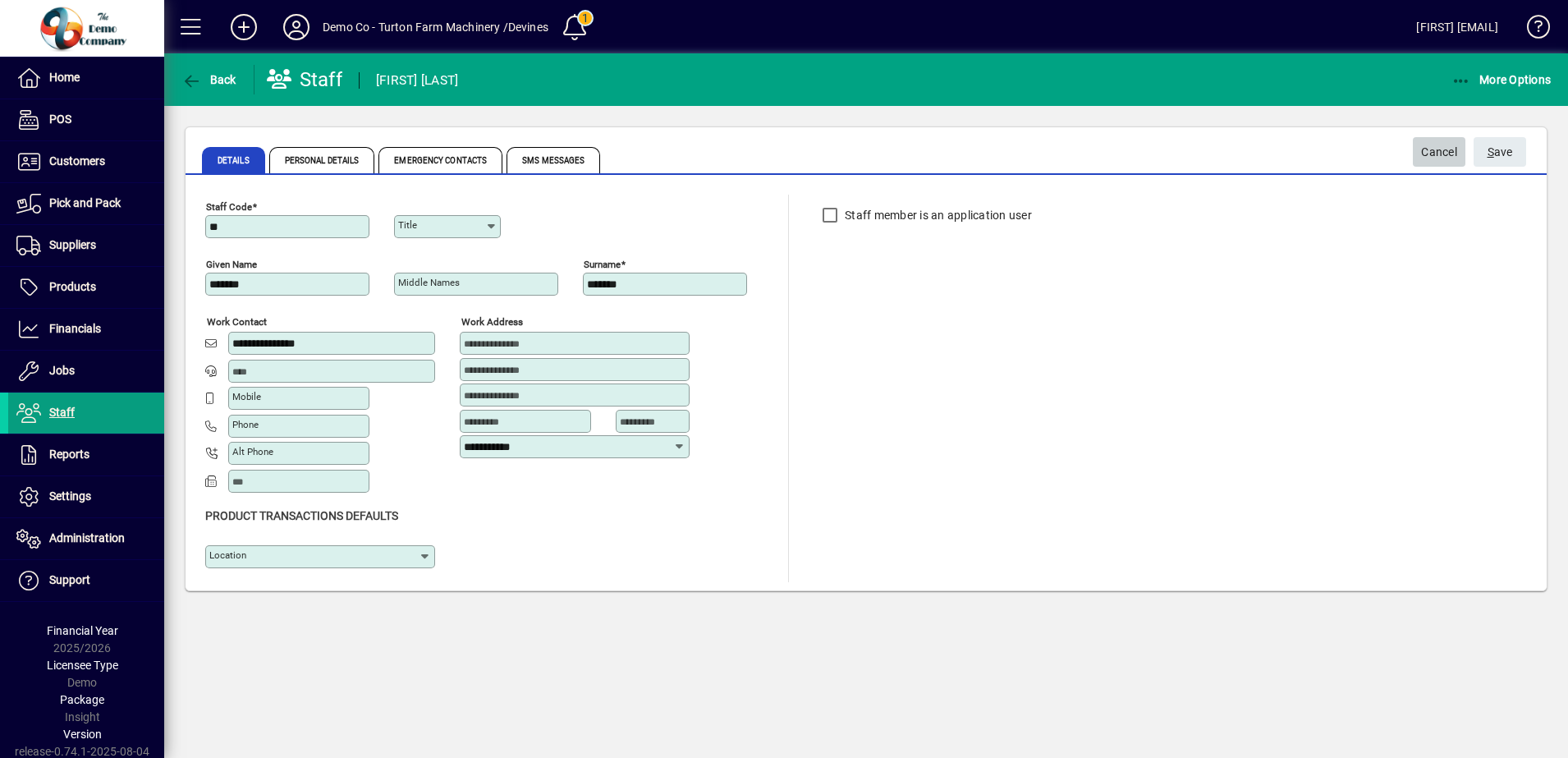 type 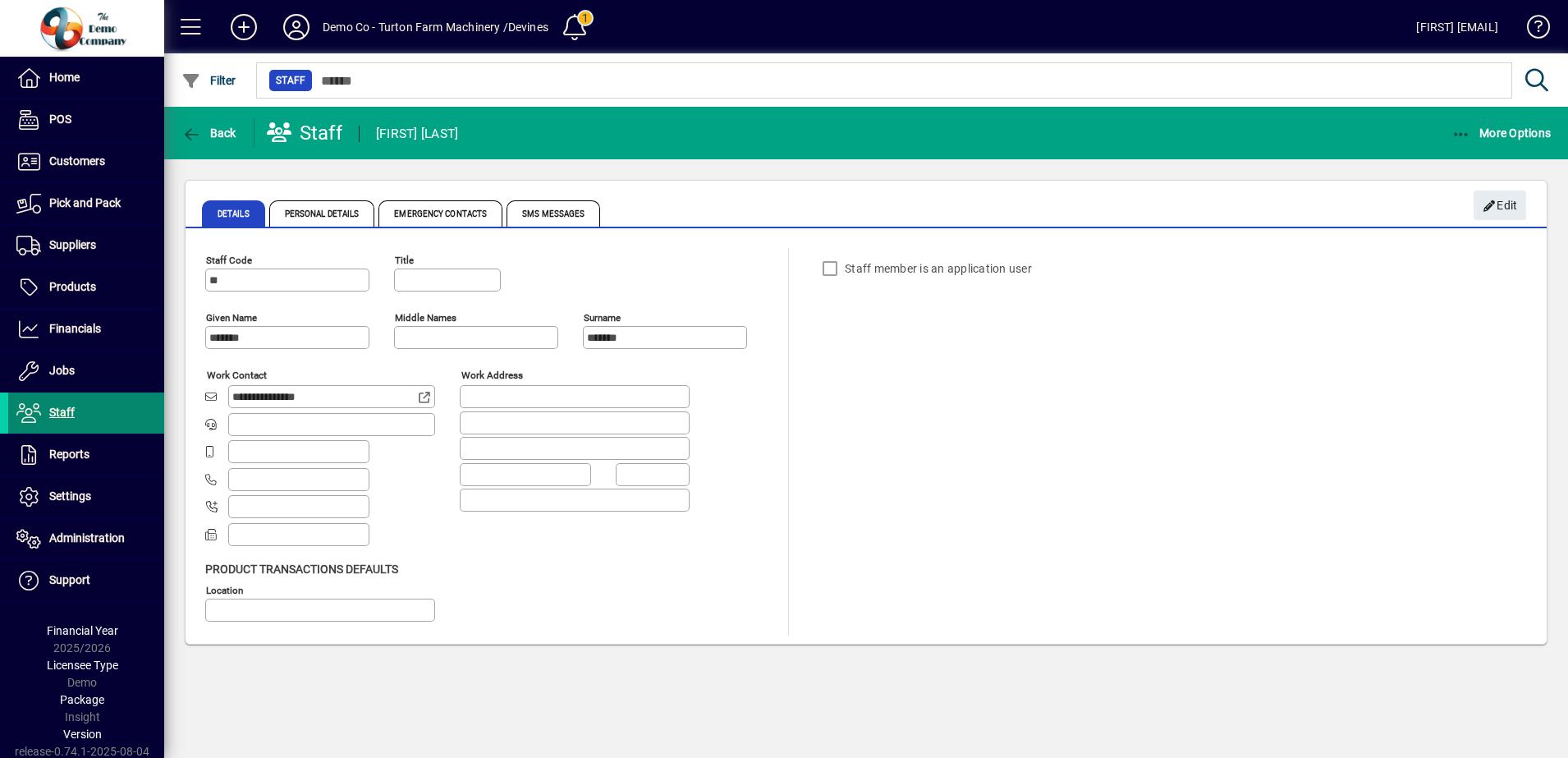 click at bounding box center [86, 413] 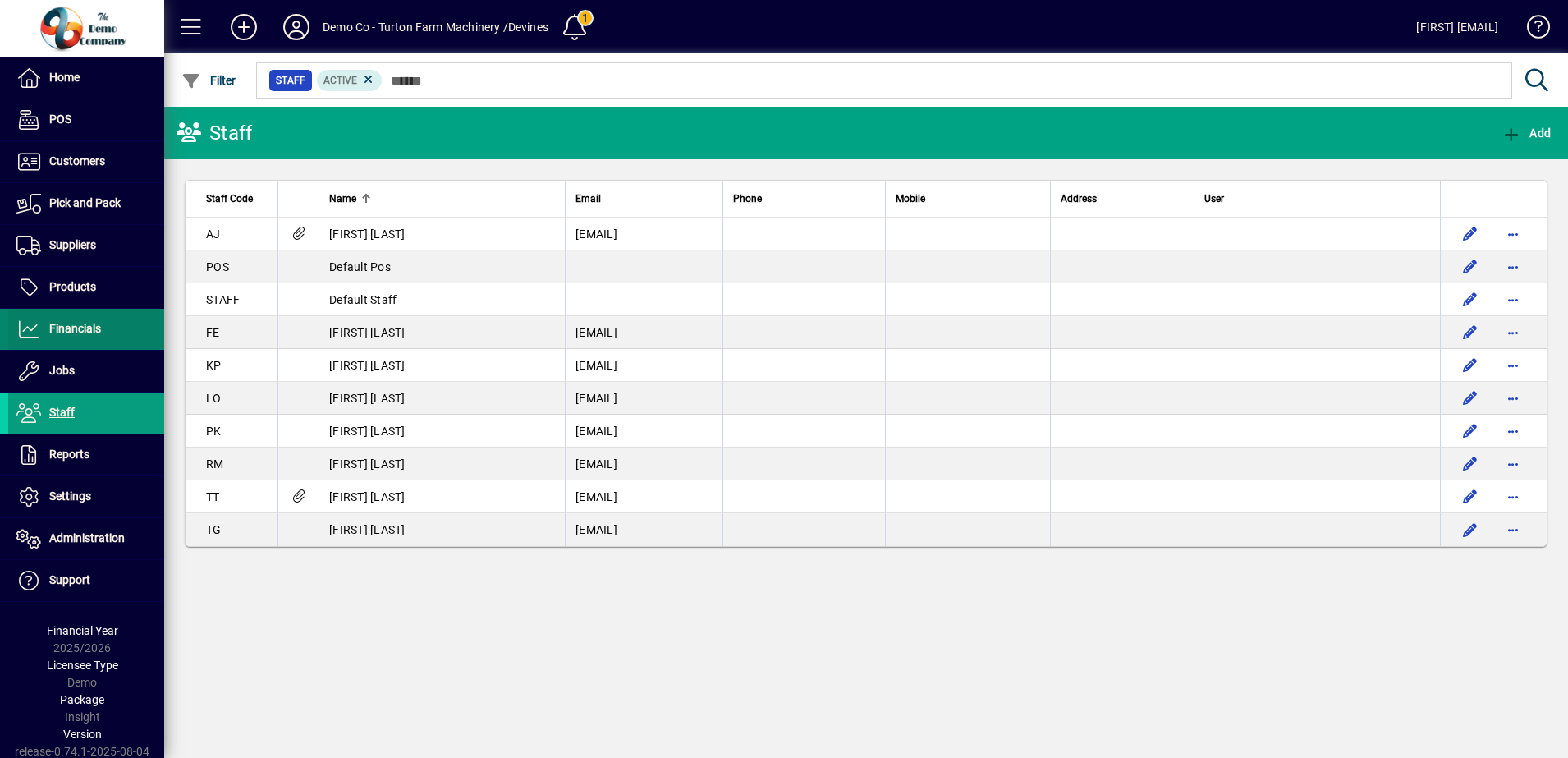 click on "Financials" at bounding box center (75, 328) 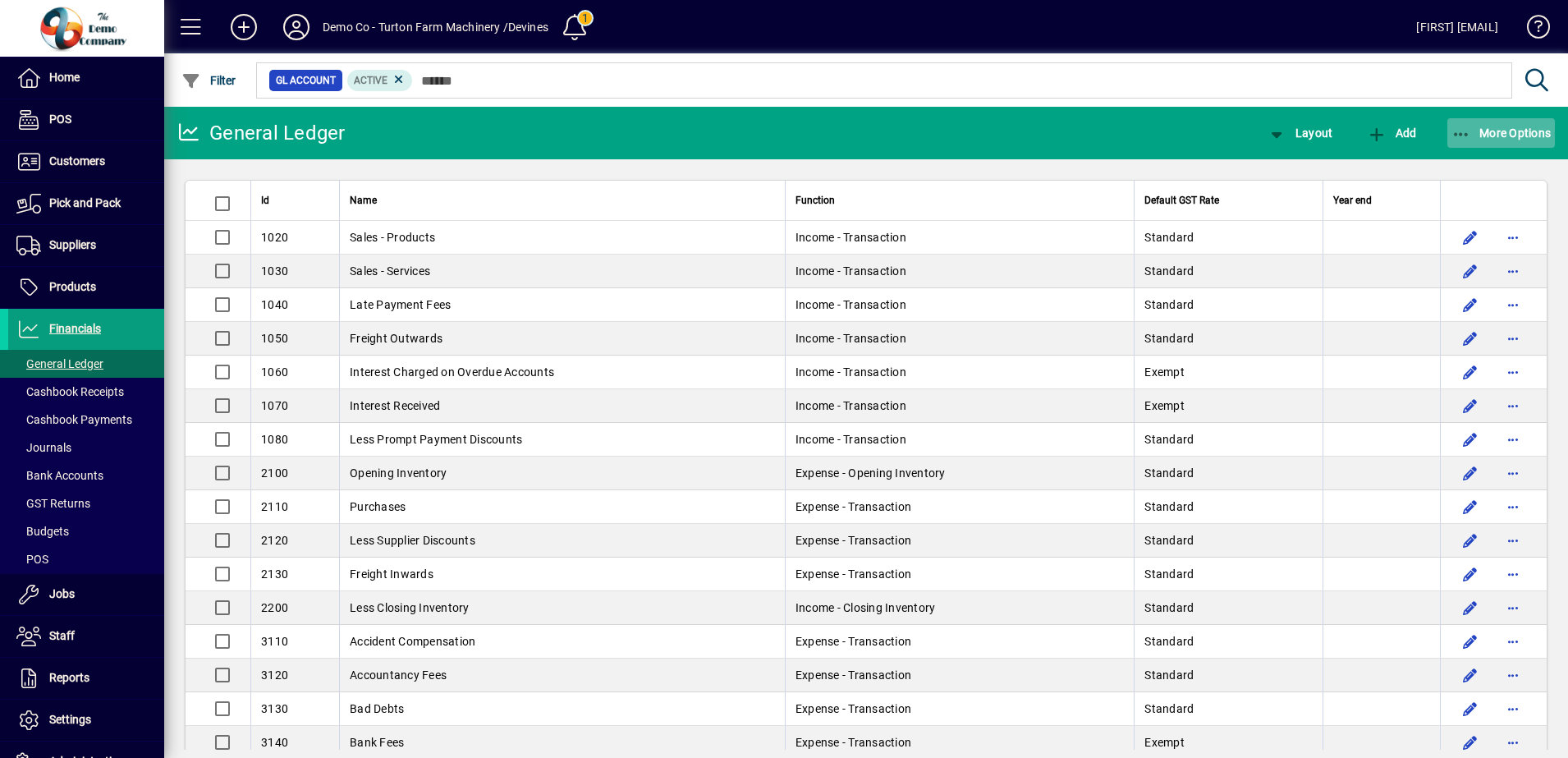 click 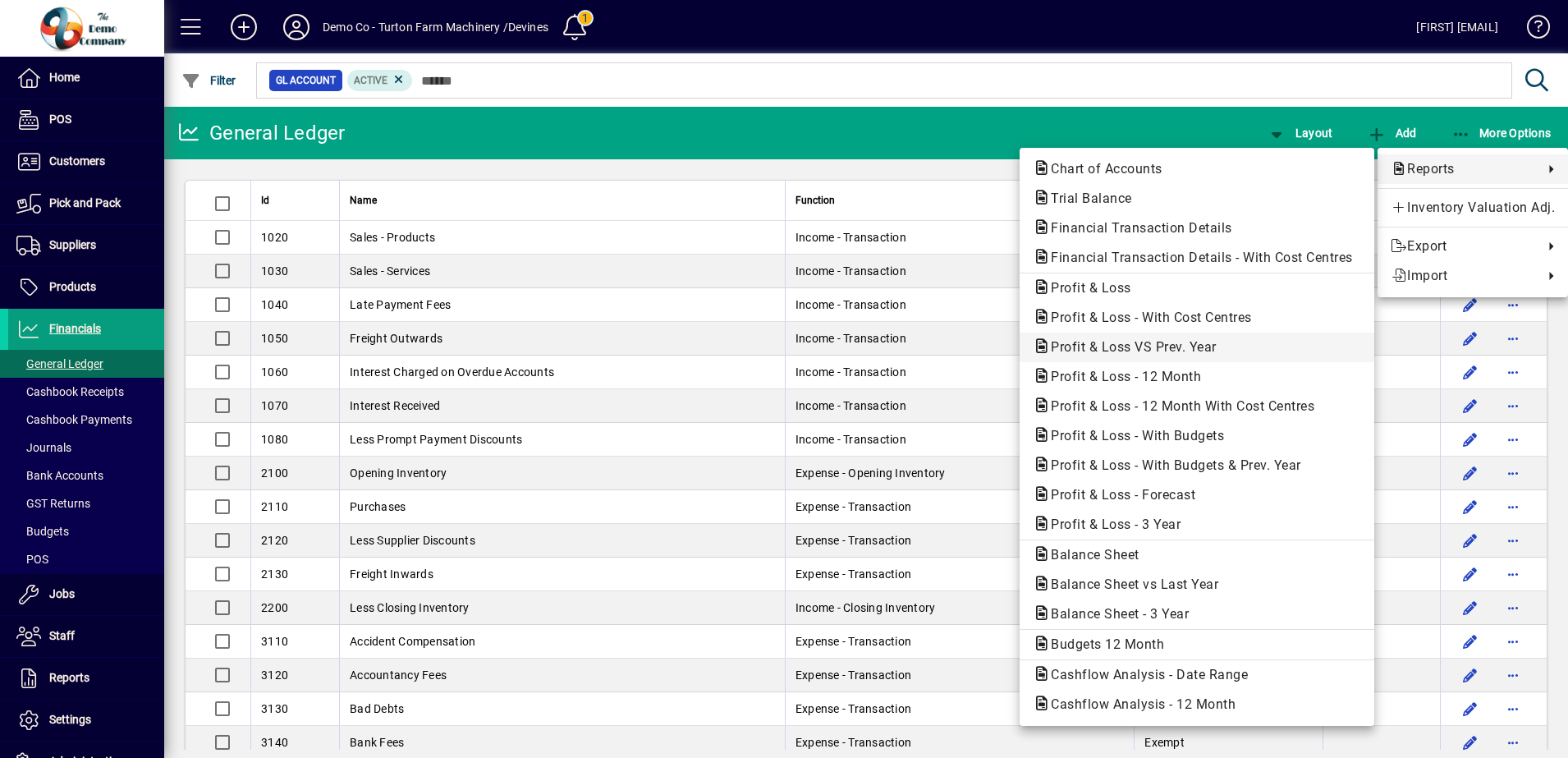 click on "Profit & Loss VS Prev. Year" 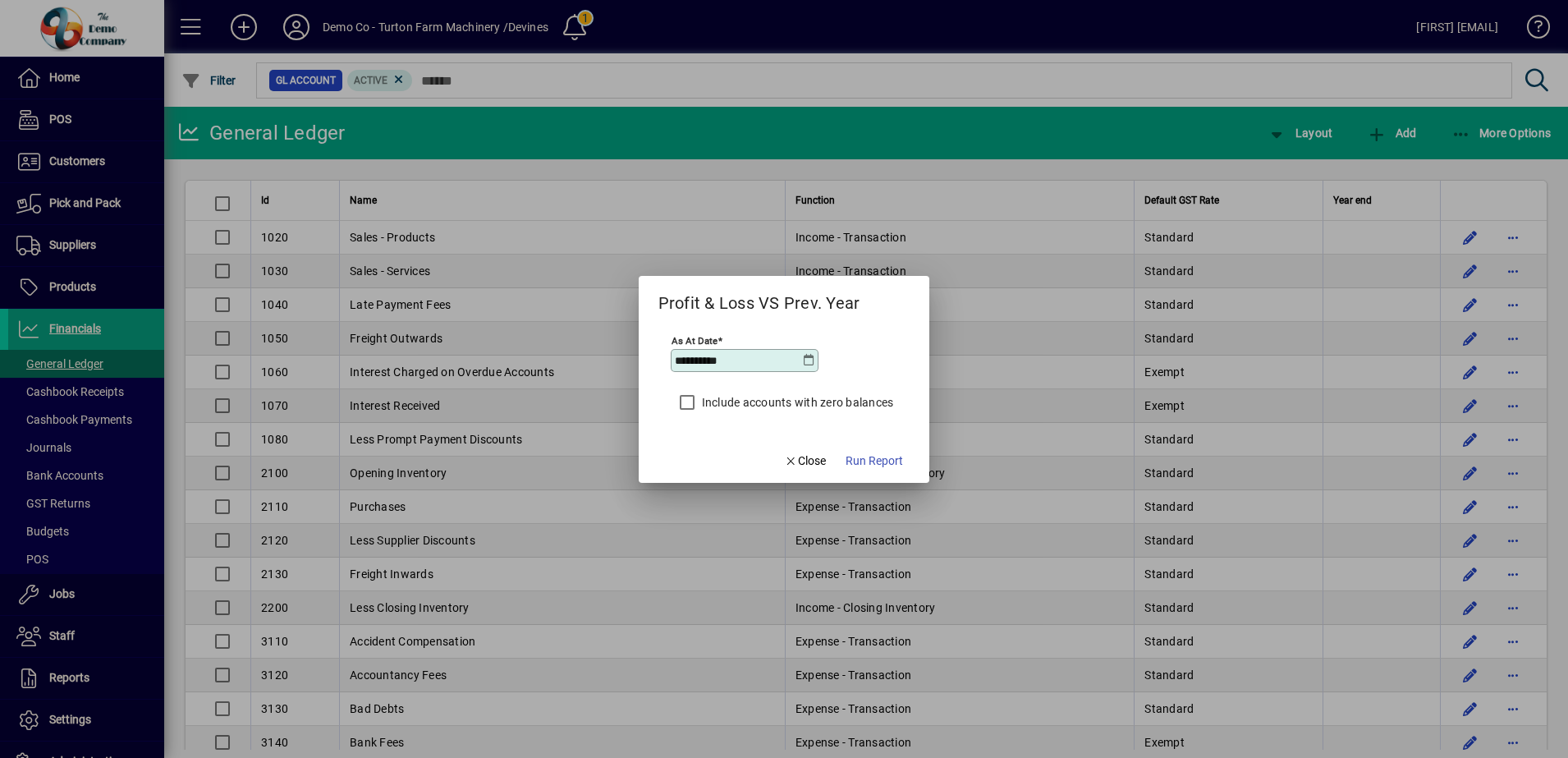 click at bounding box center (809, 361) 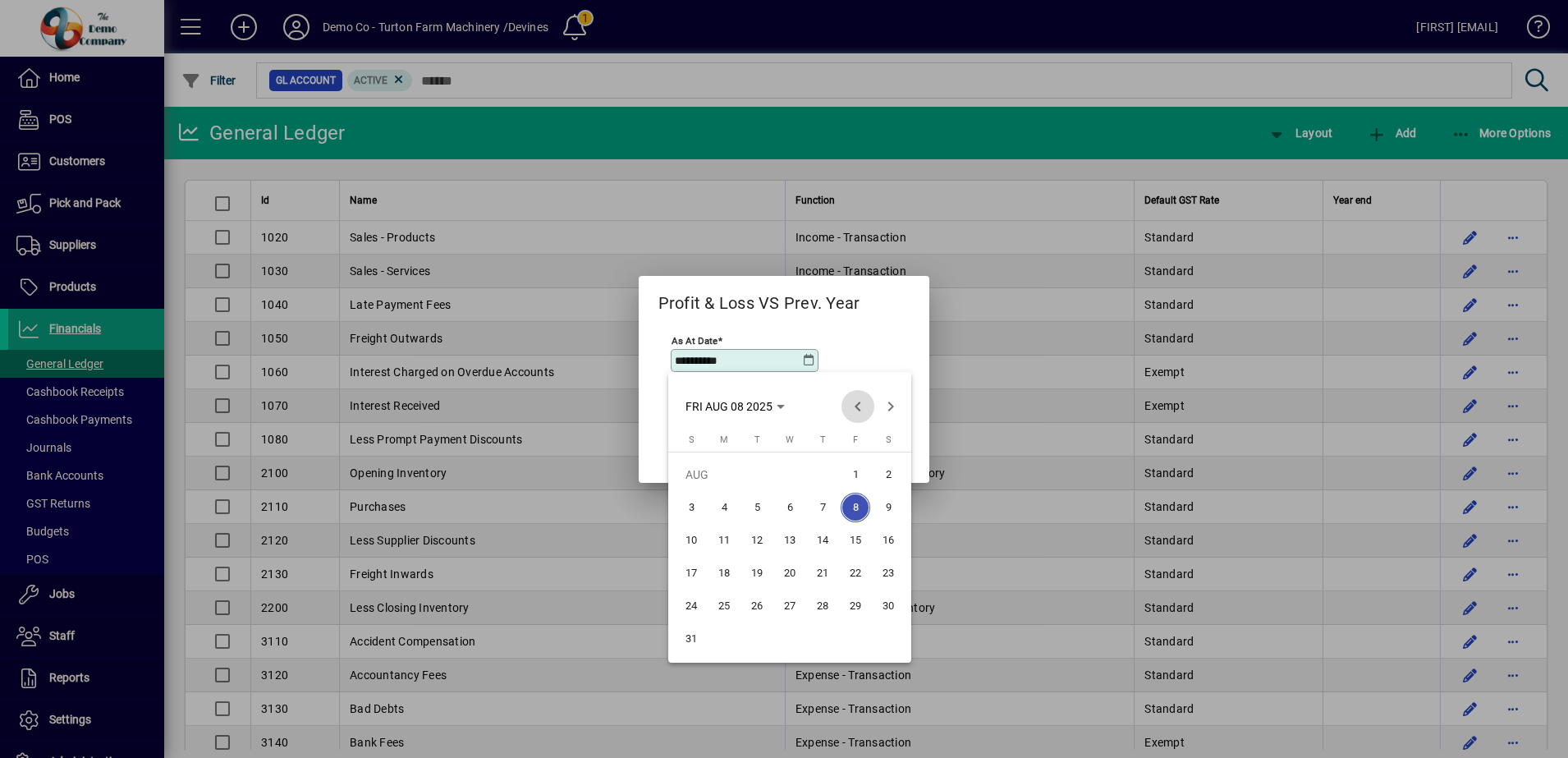 click at bounding box center (858, 407) 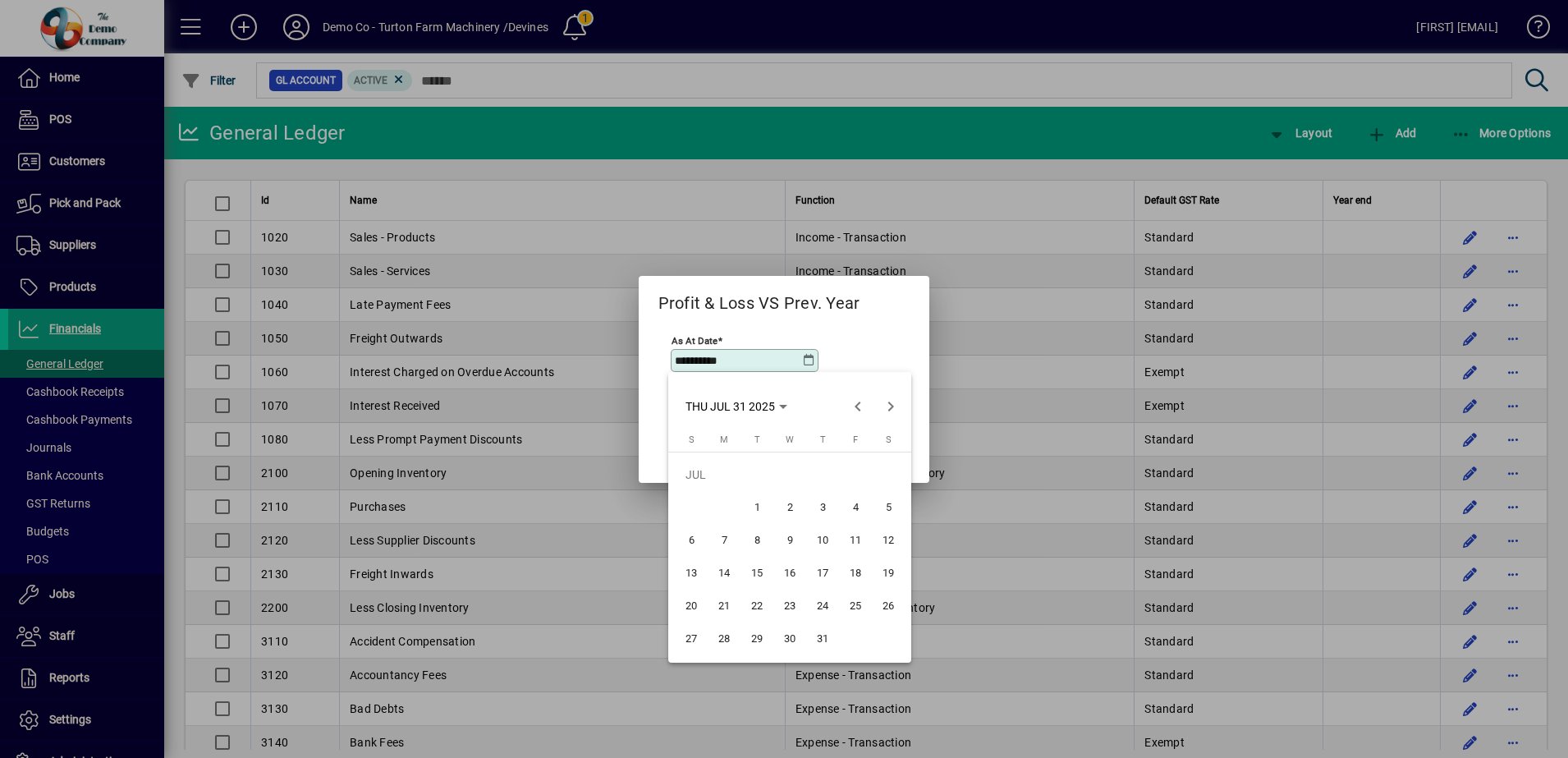 click on "31" at bounding box center (823, 639) 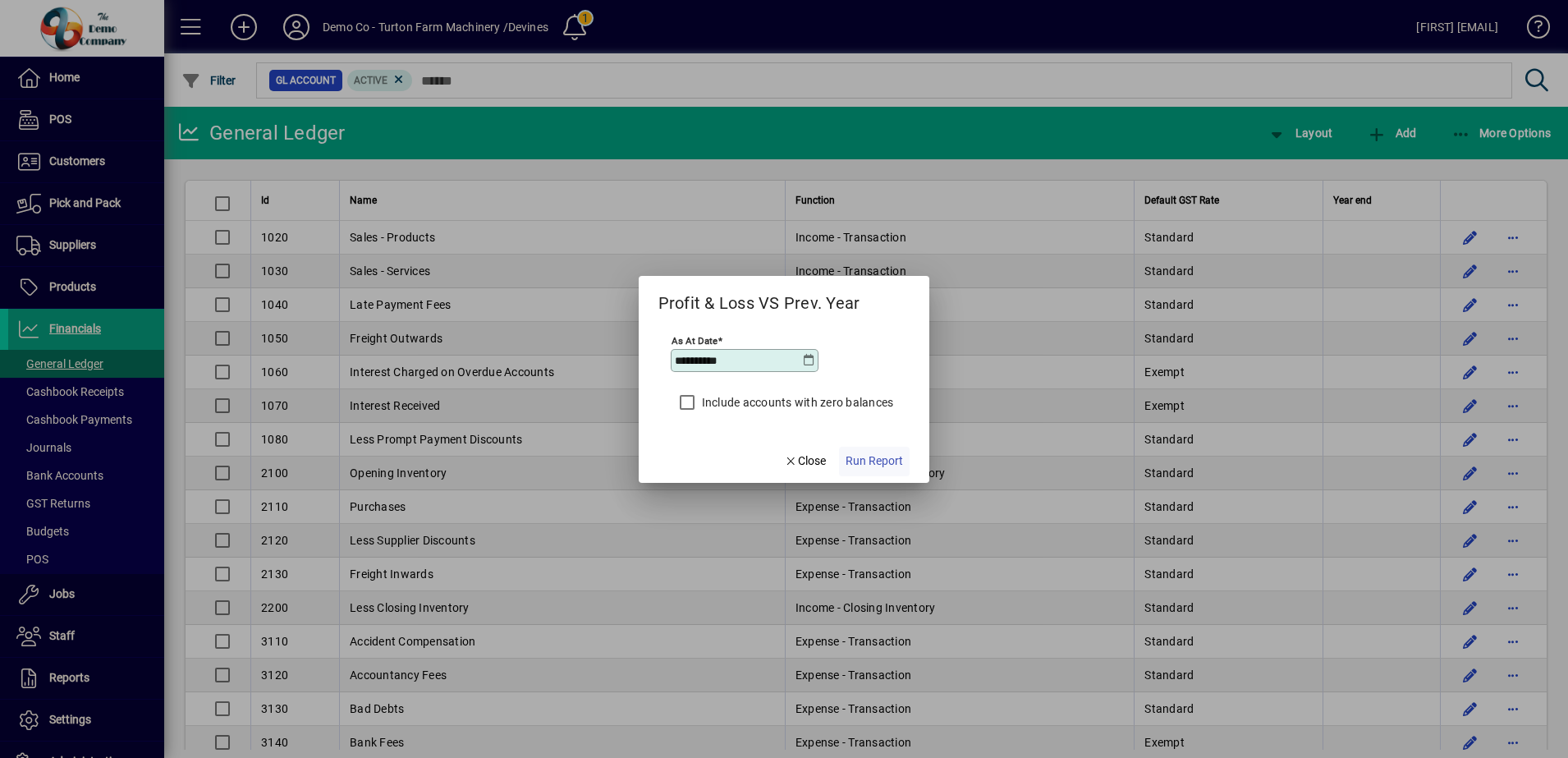 click on "Run Report" 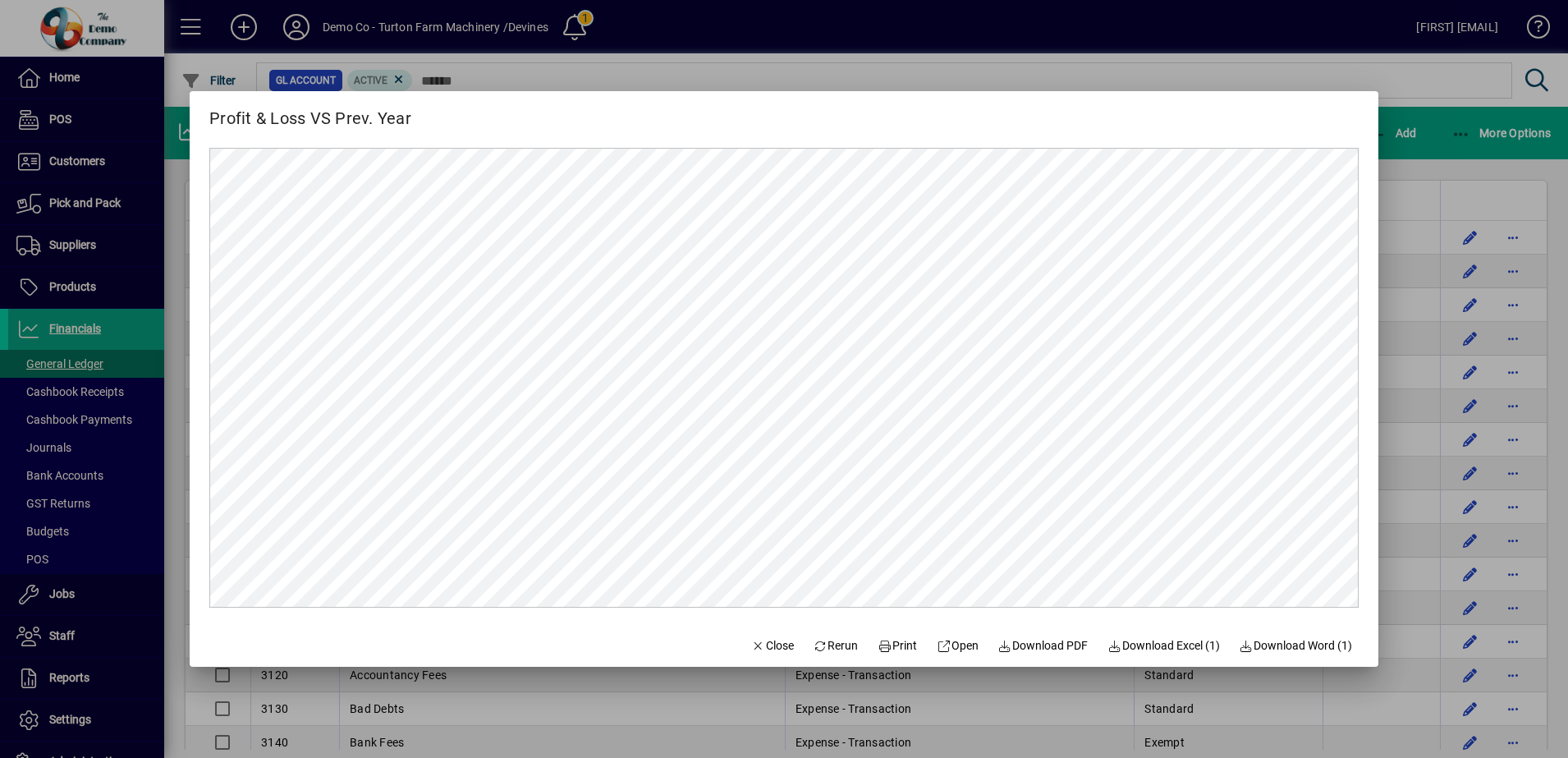 scroll, scrollTop: 0, scrollLeft: 0, axis: both 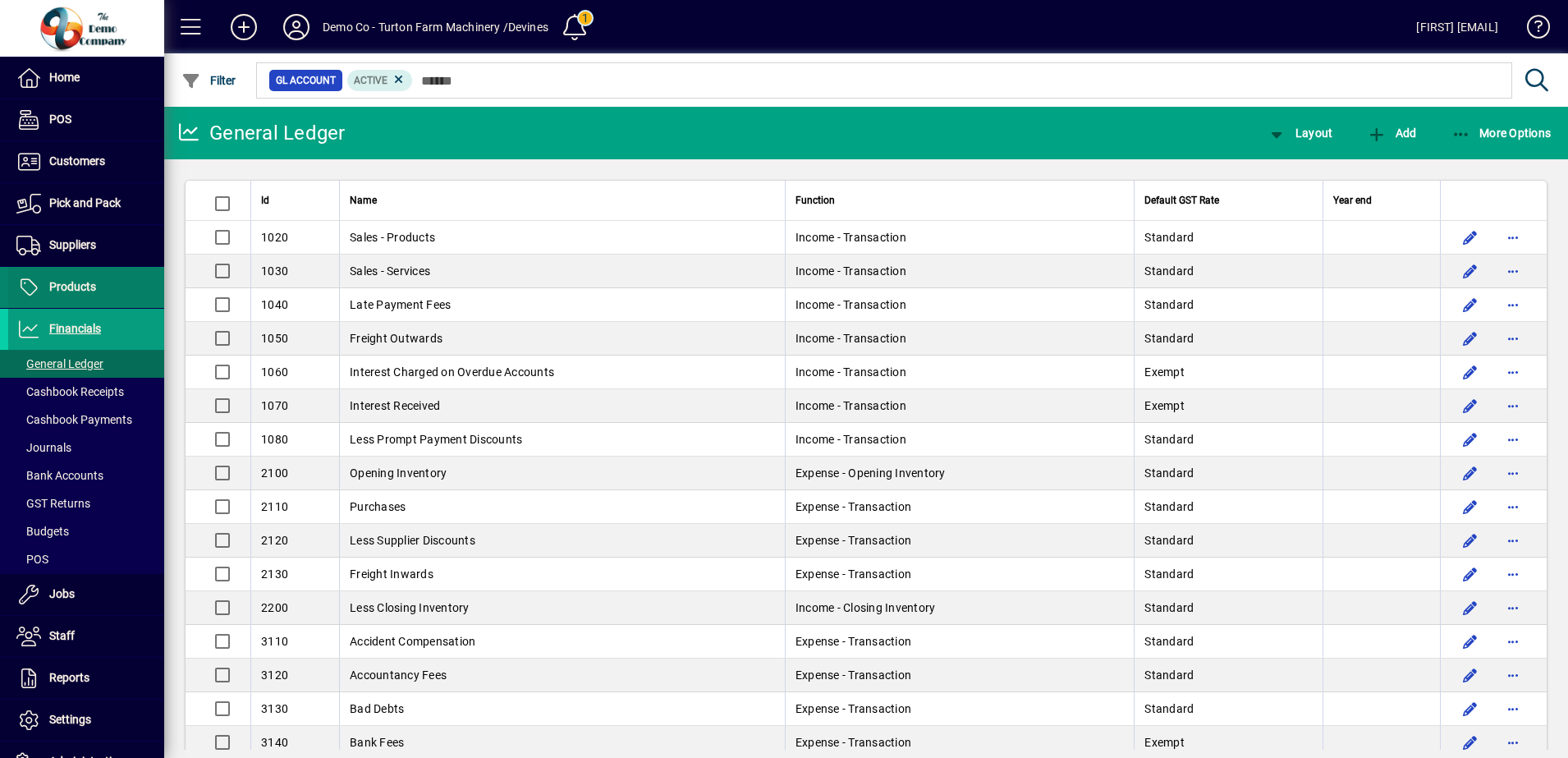 click at bounding box center [86, 287] 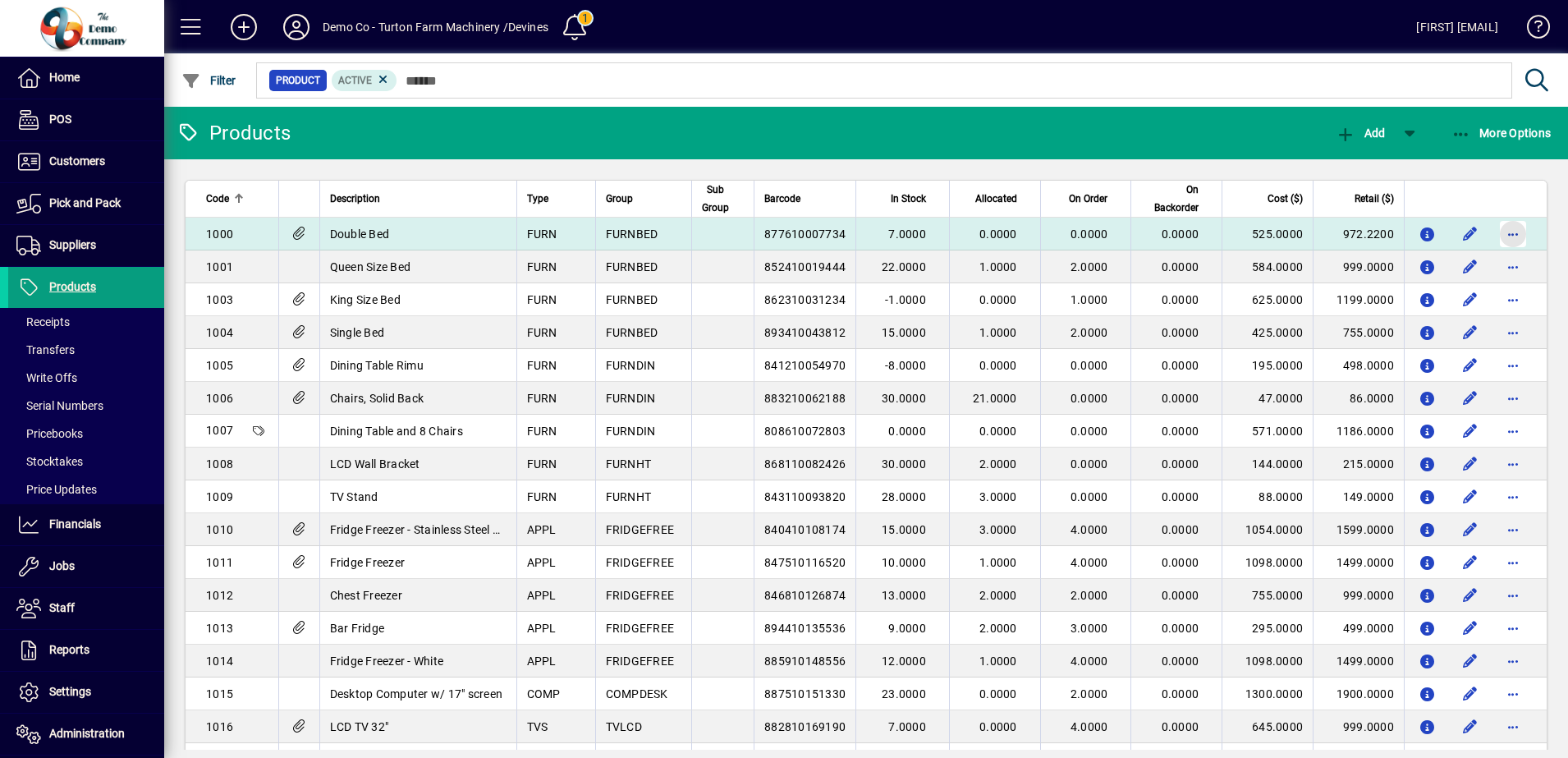 click at bounding box center [1513, 234] 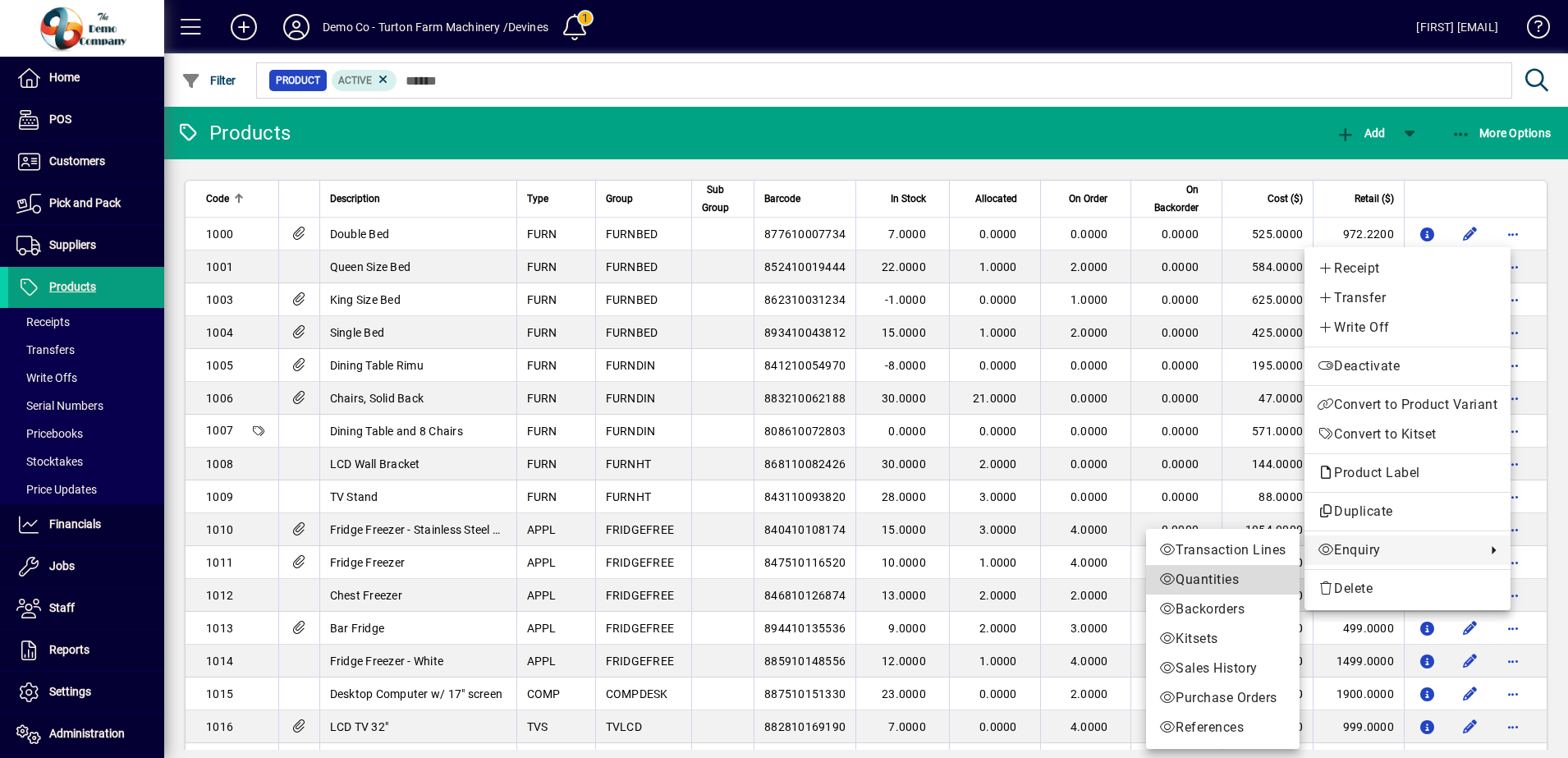 click on "Quantities" at bounding box center [1222, 580] 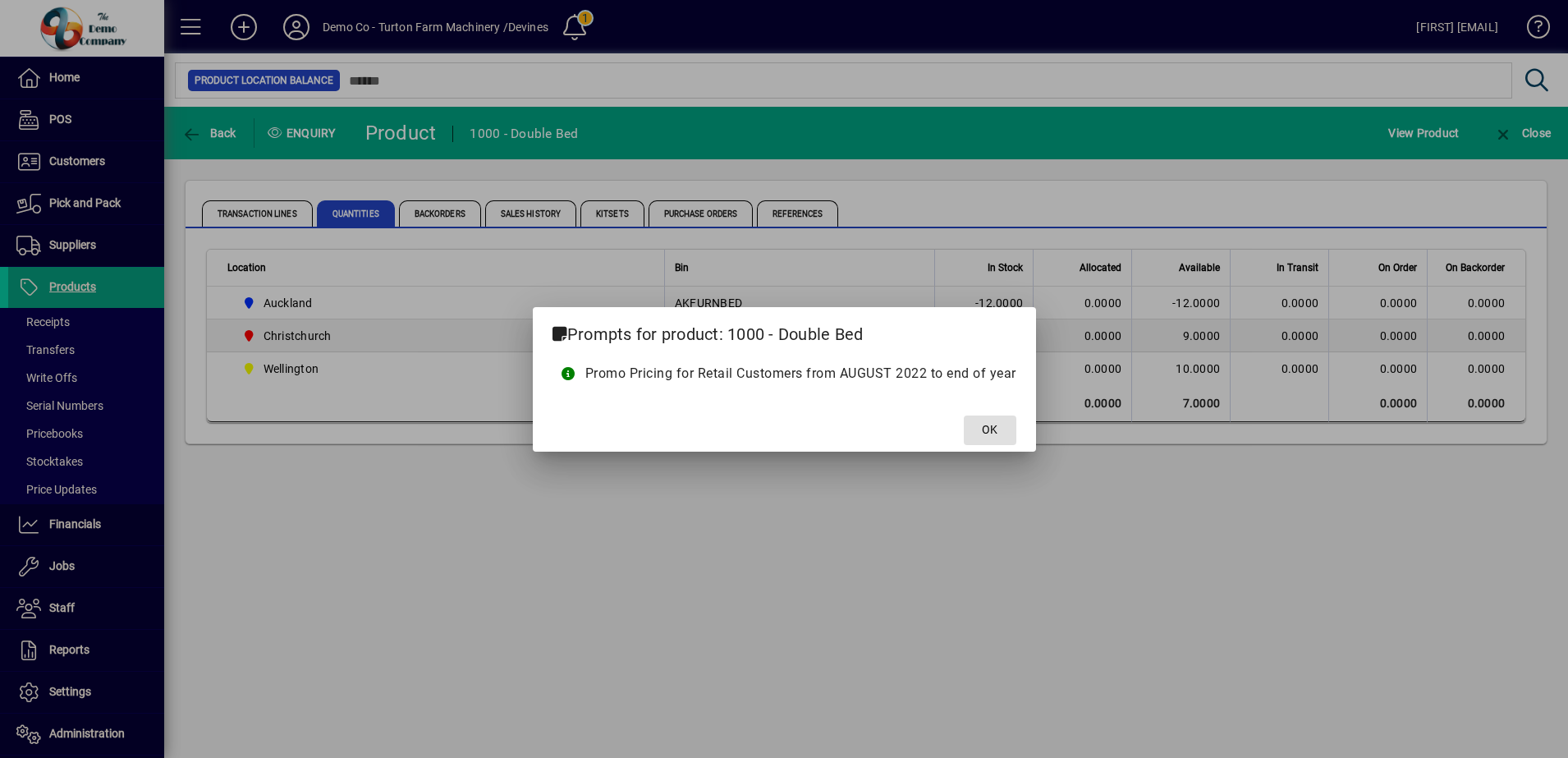 click on "OK" 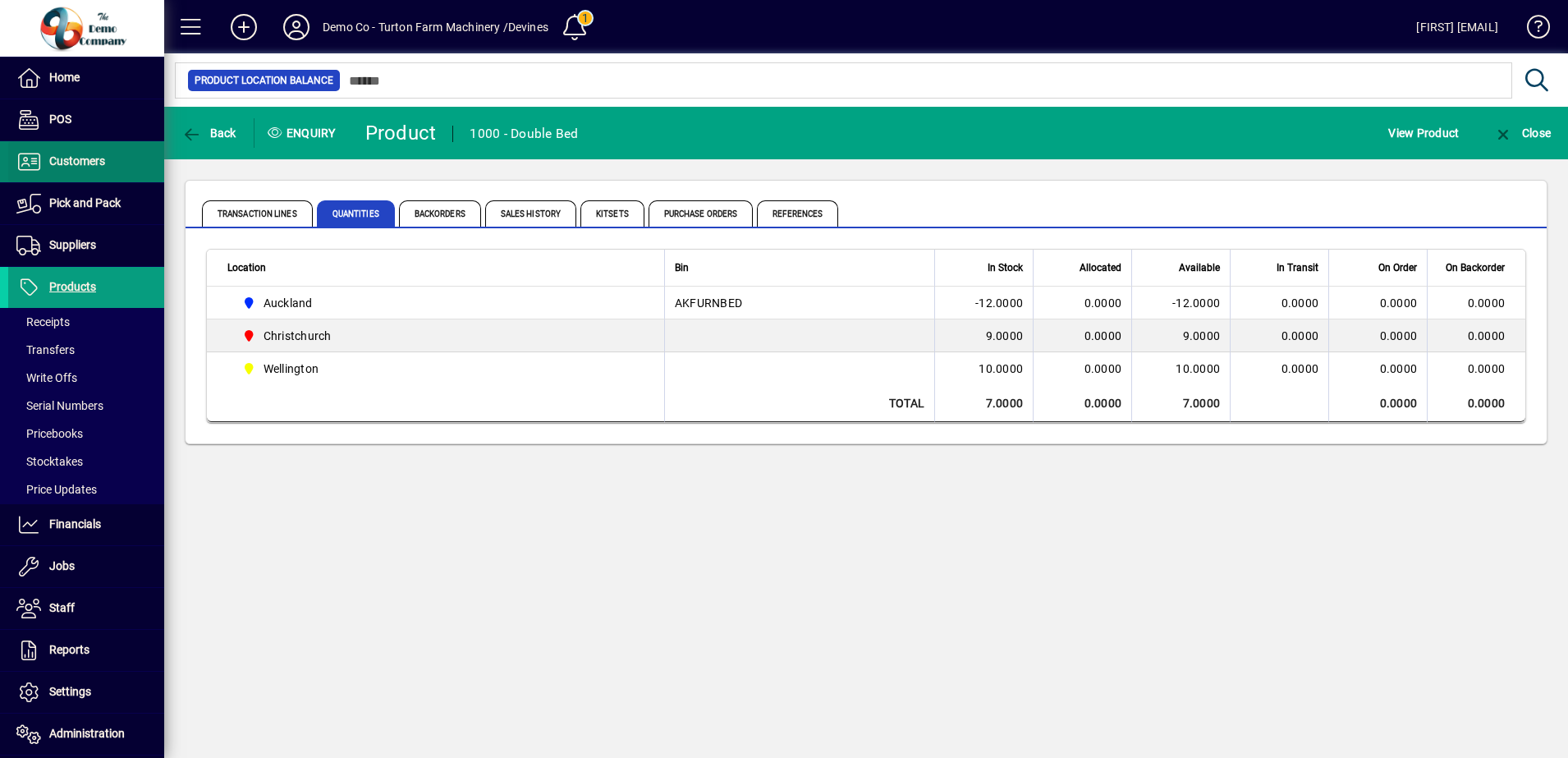 click on "Customers" at bounding box center [77, 161] 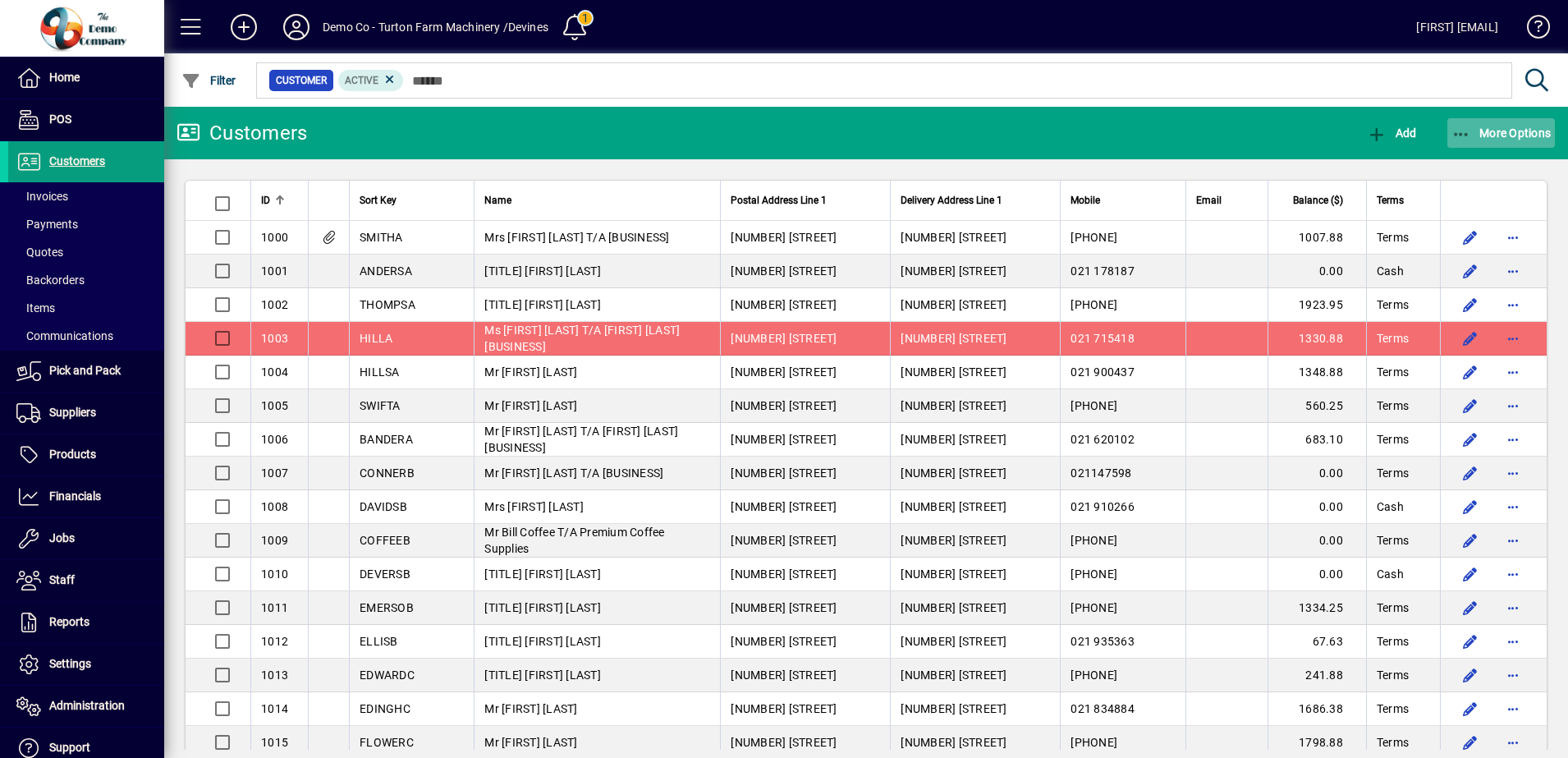 click 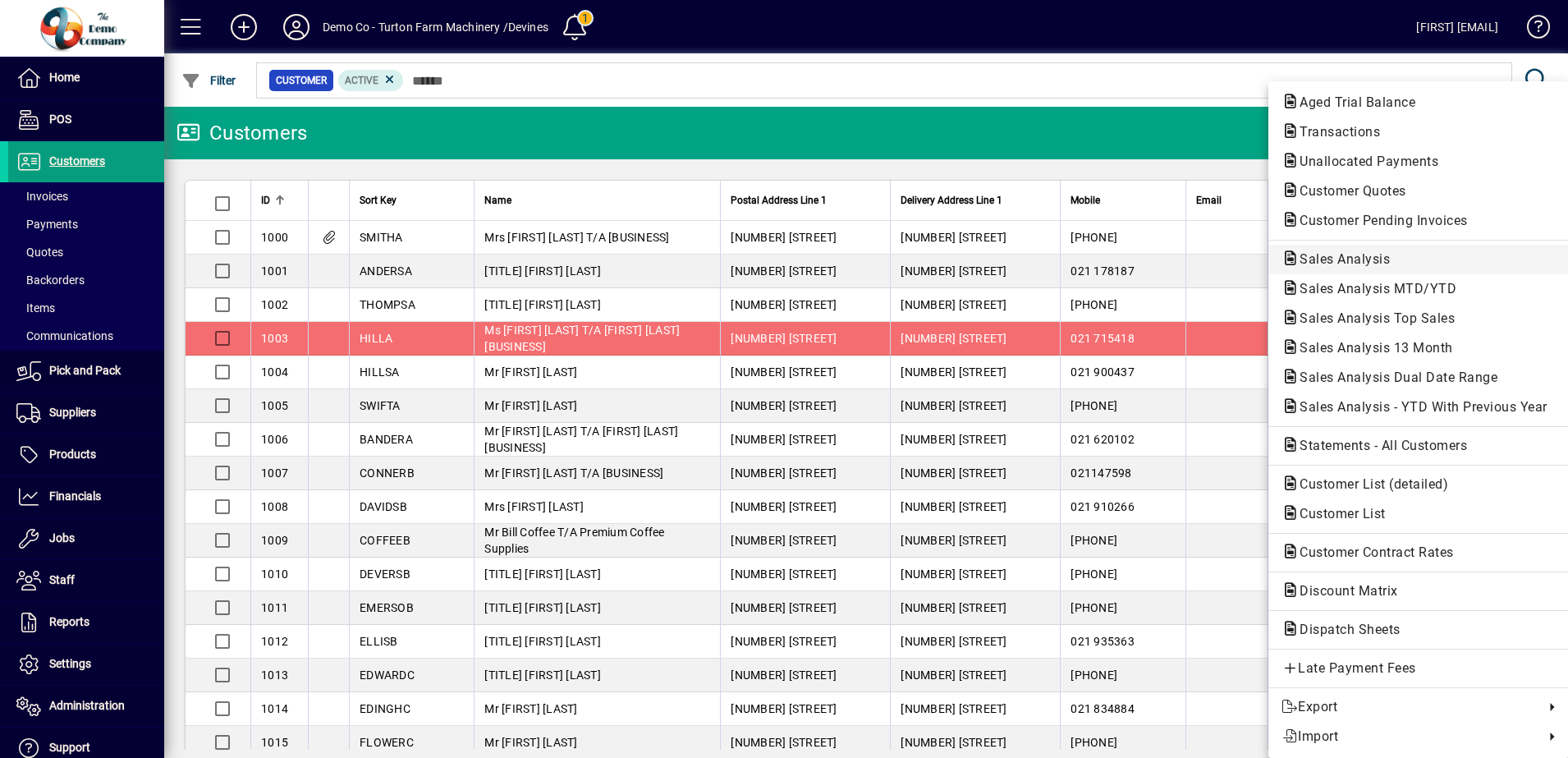 click on "Sales Analysis" at bounding box center (1373, 288) 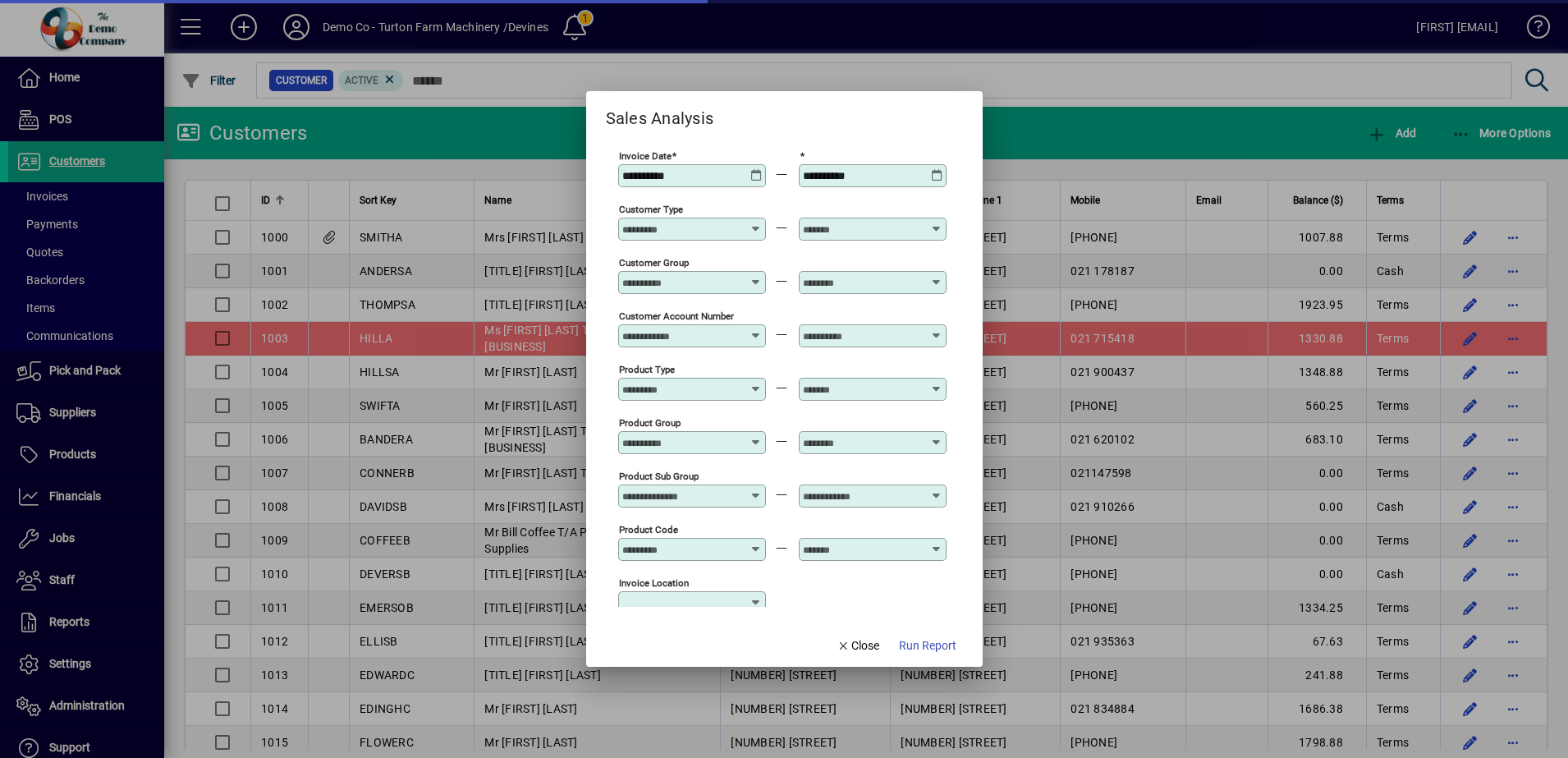 click on "**********" at bounding box center [682, 176] 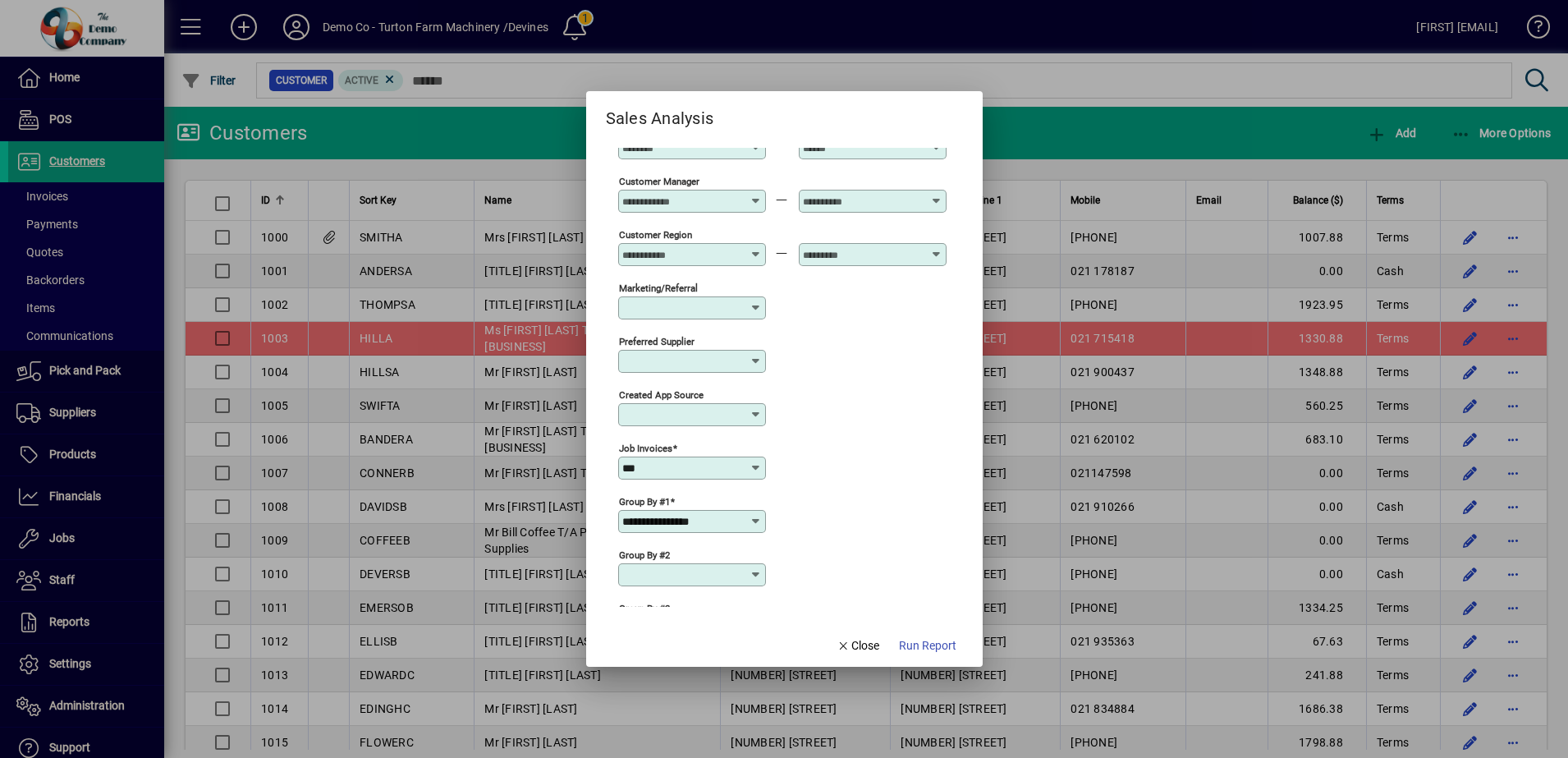 scroll, scrollTop: 591, scrollLeft: 0, axis: vertical 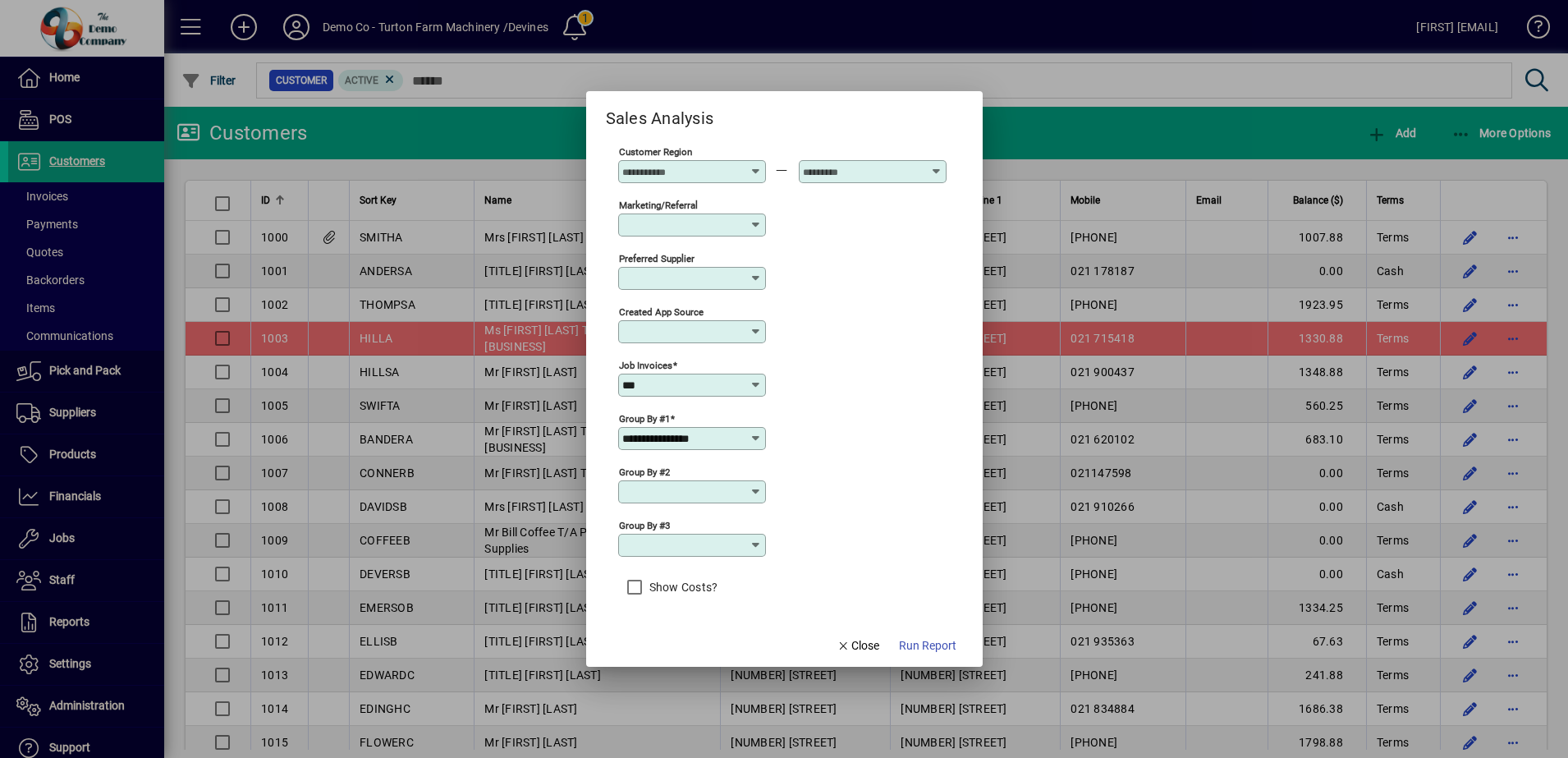 type on "**********" 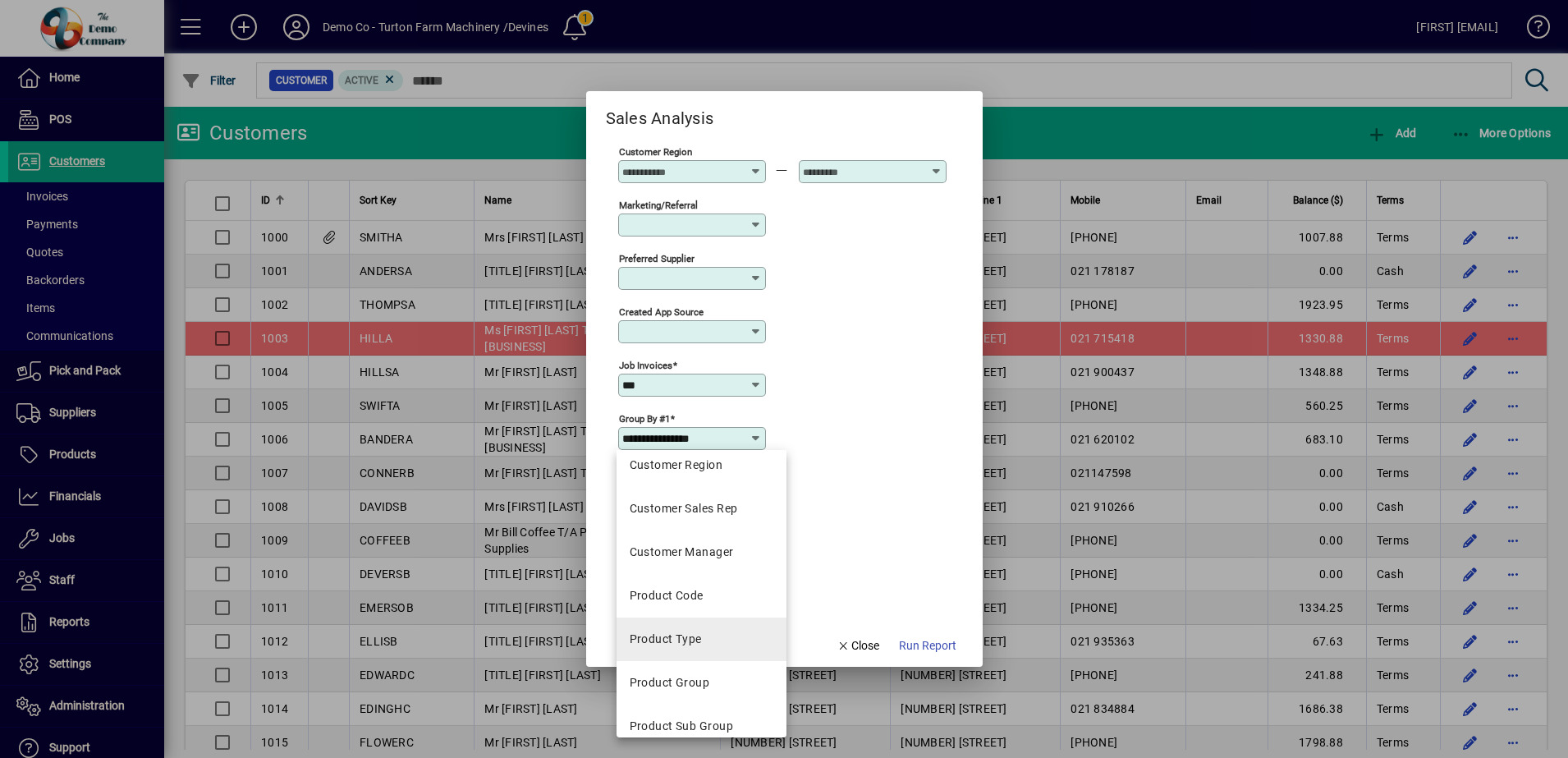 scroll, scrollTop: 411, scrollLeft: 0, axis: vertical 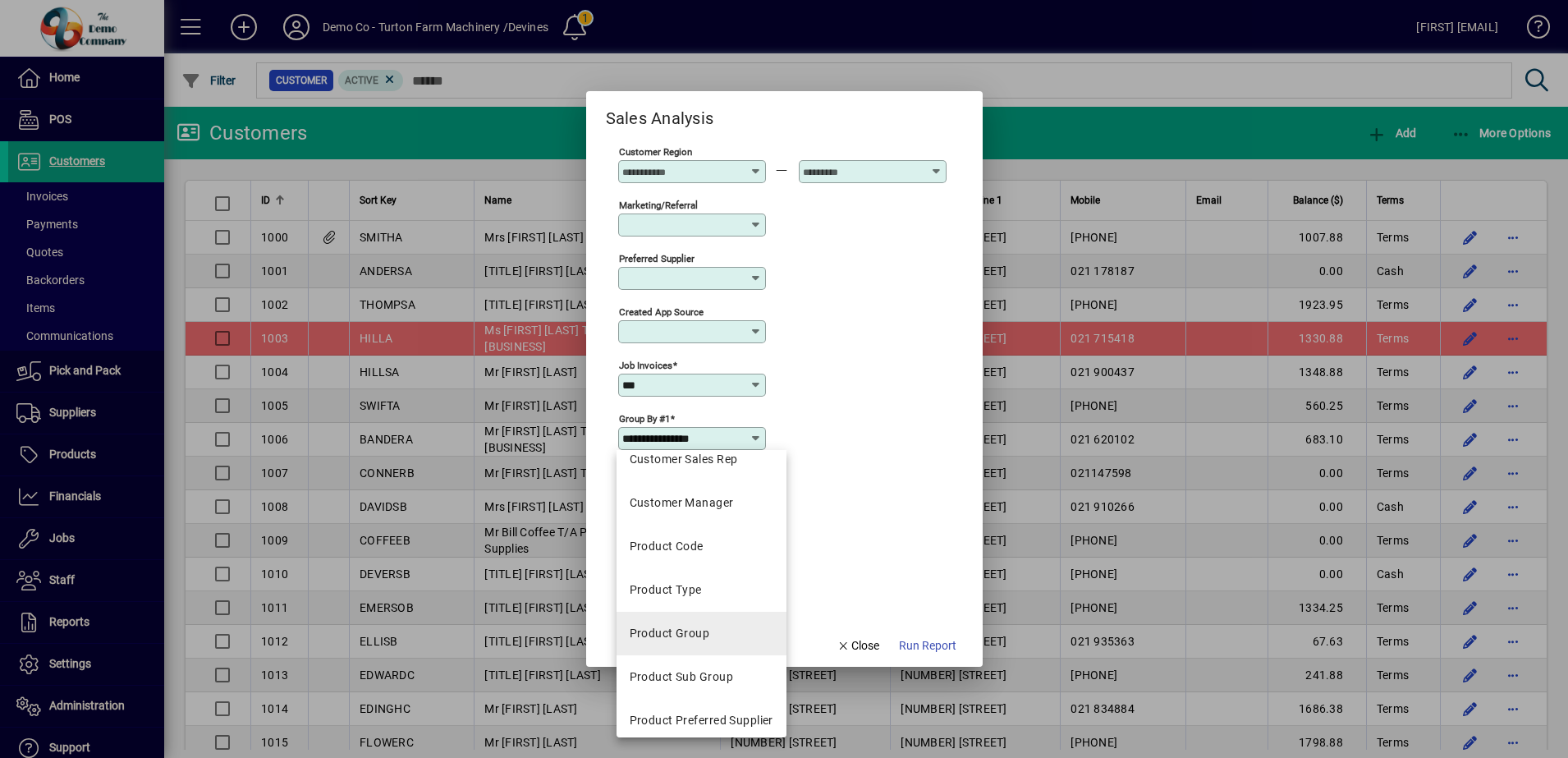 click on "Product Group" at bounding box center (701, 633) 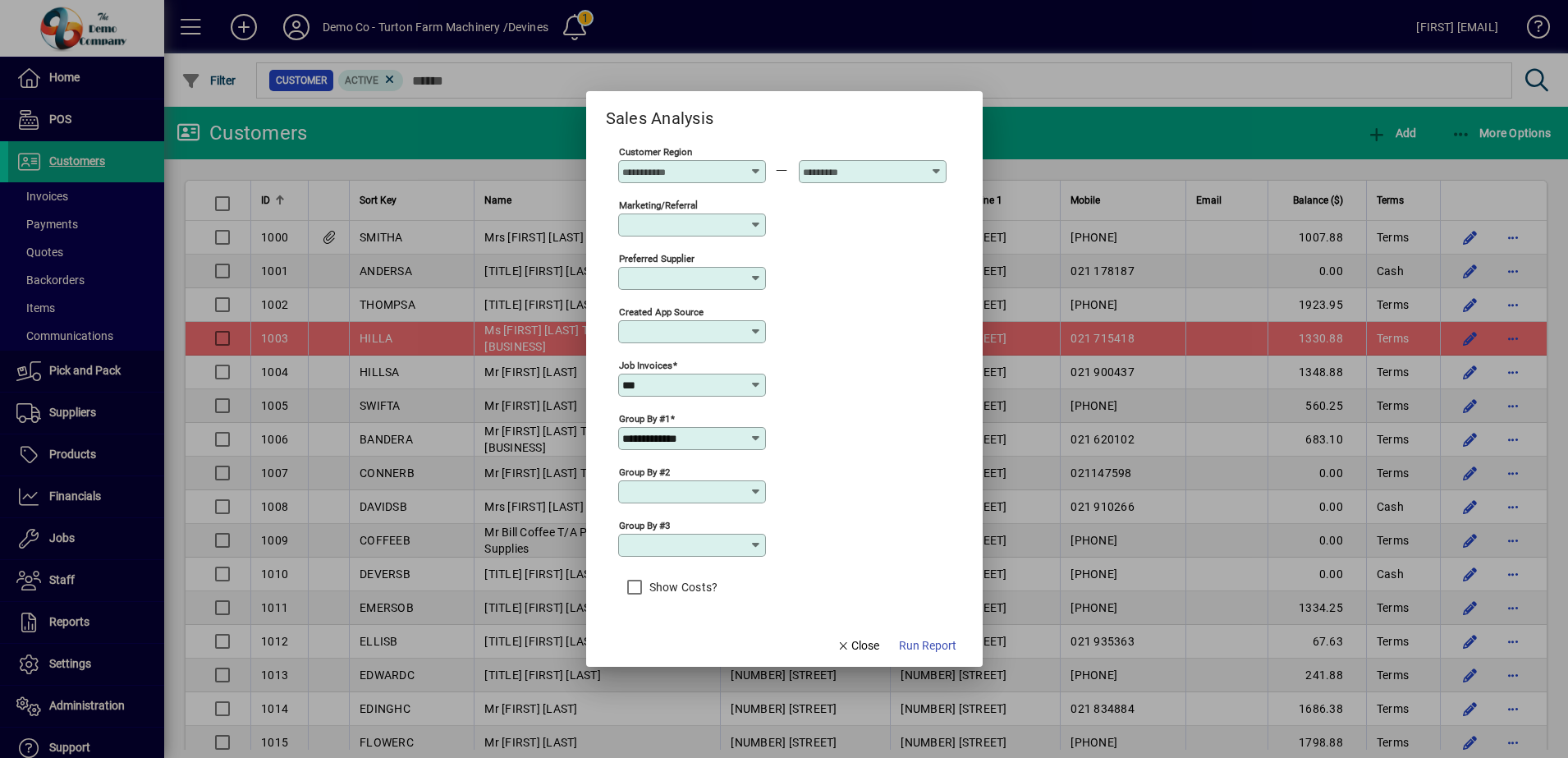 click at bounding box center [756, 492] 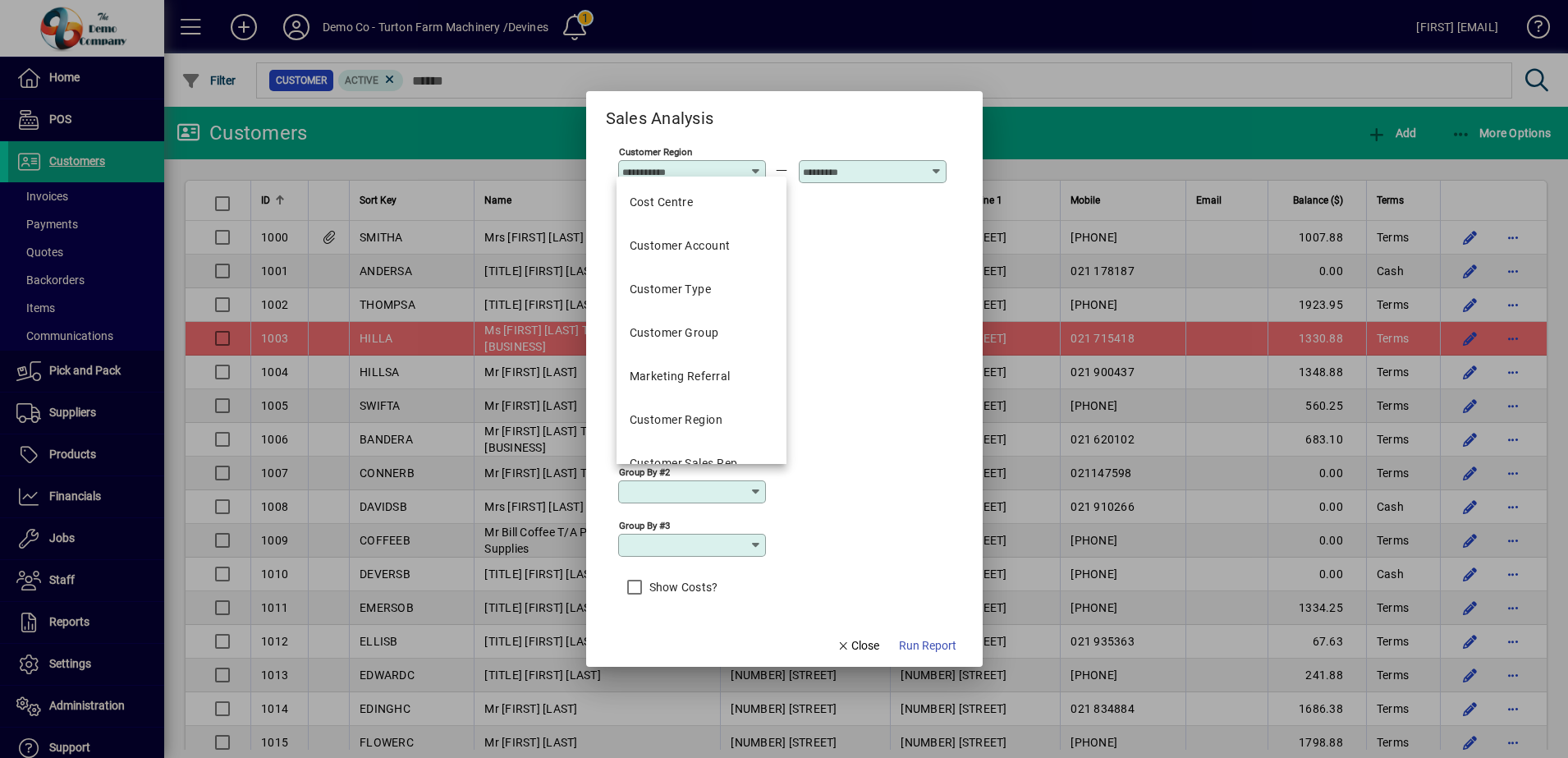 scroll, scrollTop: 308, scrollLeft: 0, axis: vertical 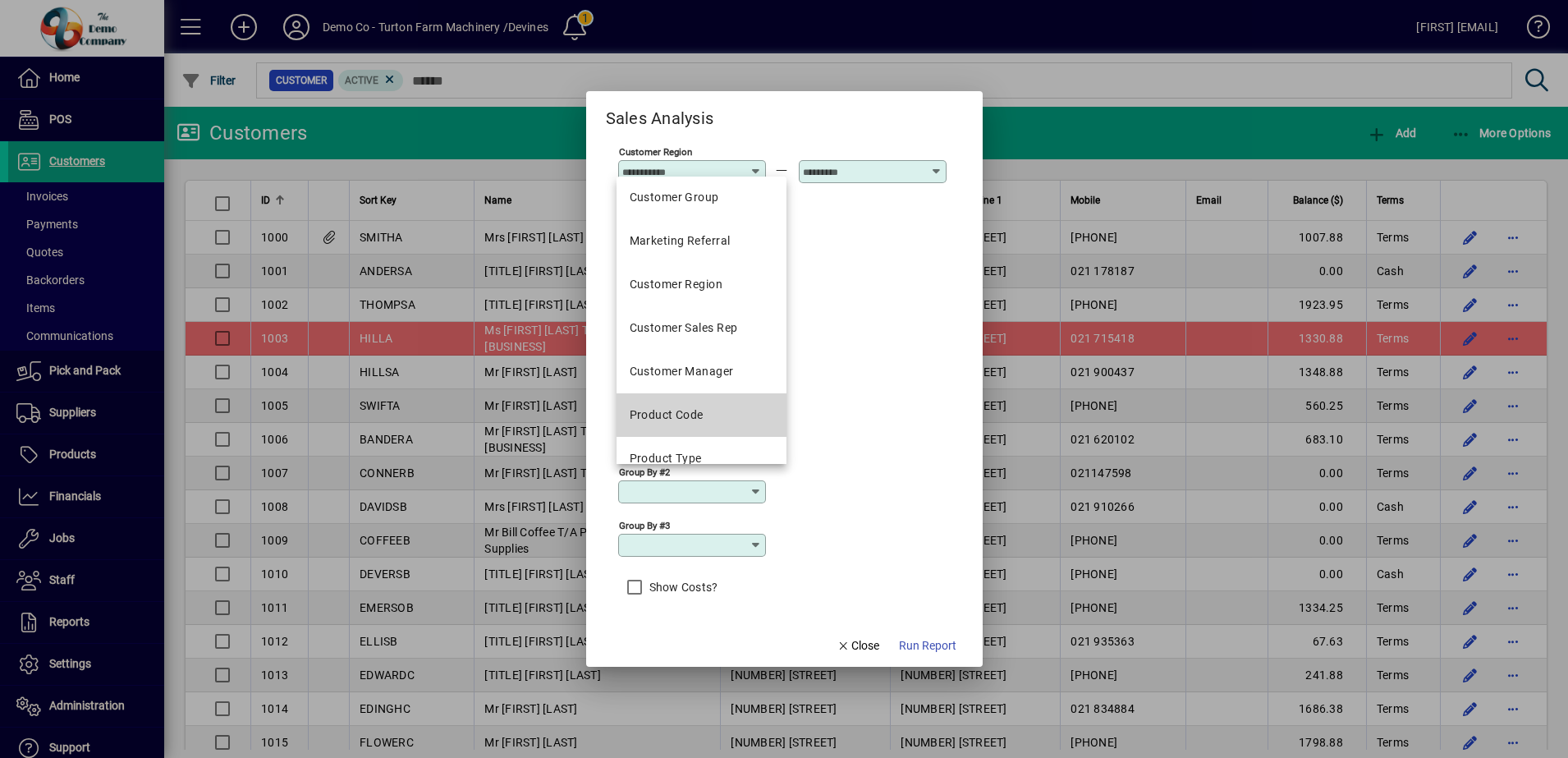 click on "Product Code" at bounding box center (701, 415) 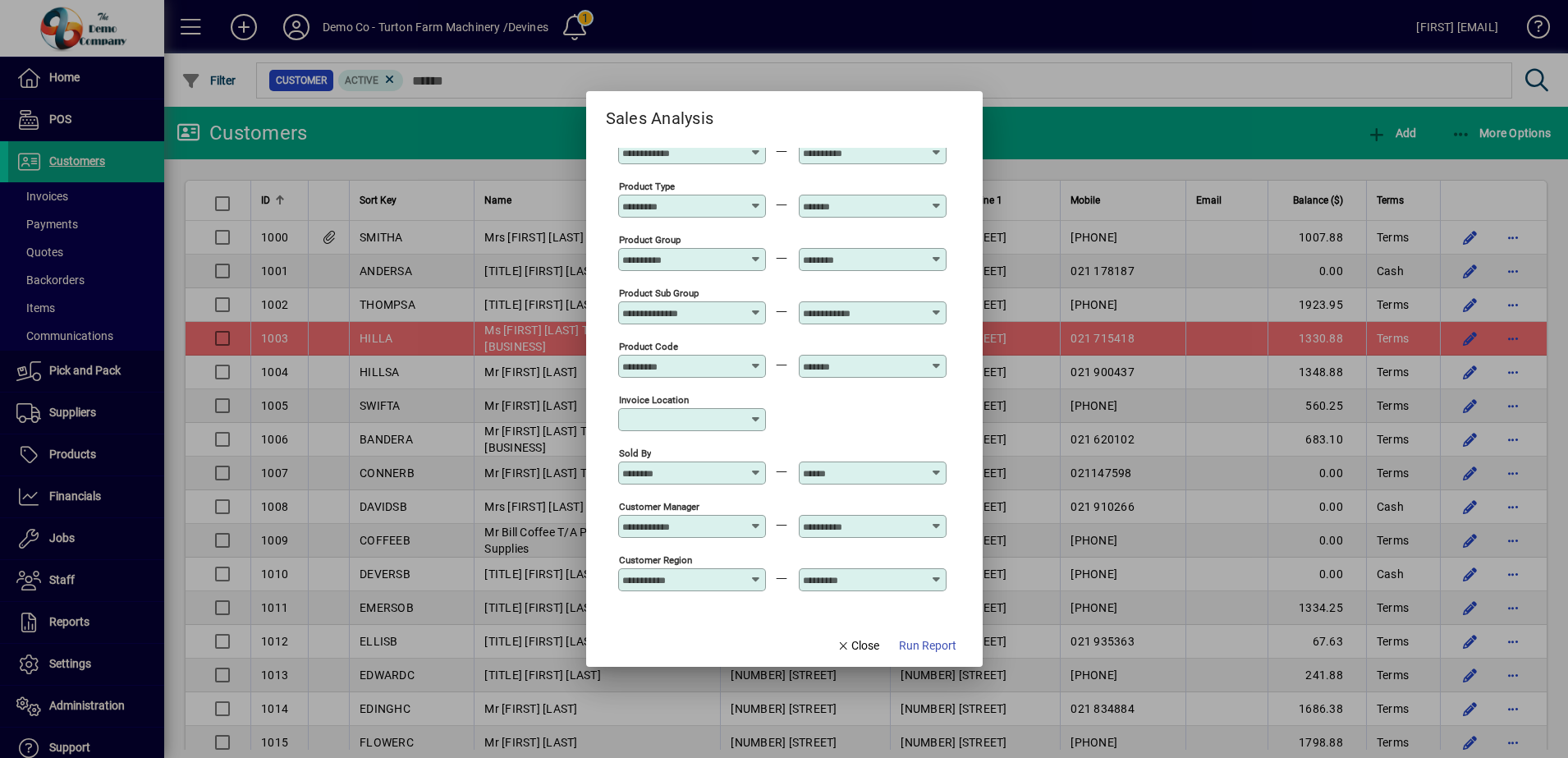 scroll, scrollTop: 181, scrollLeft: 0, axis: vertical 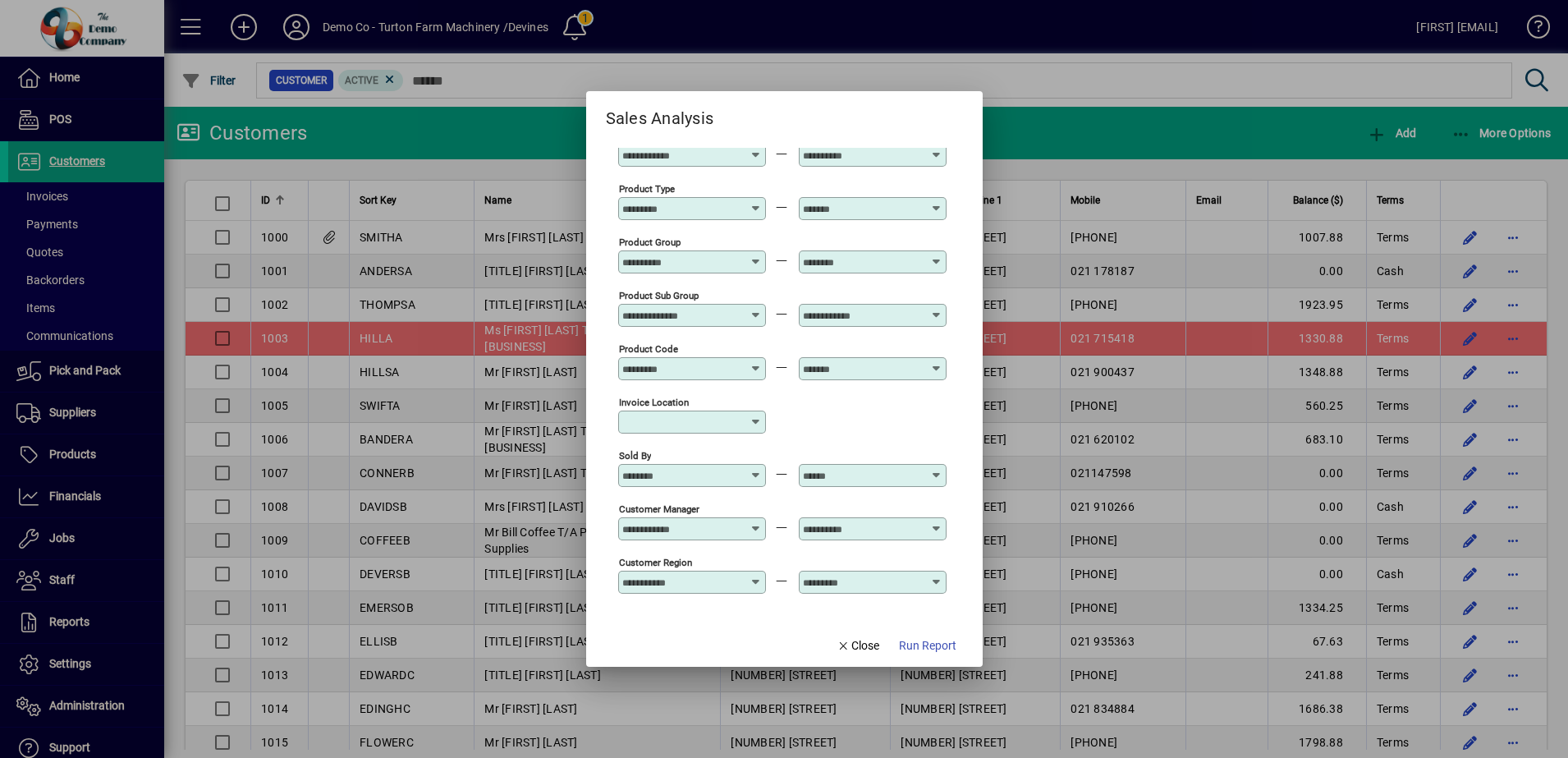 click at bounding box center [694, 422] 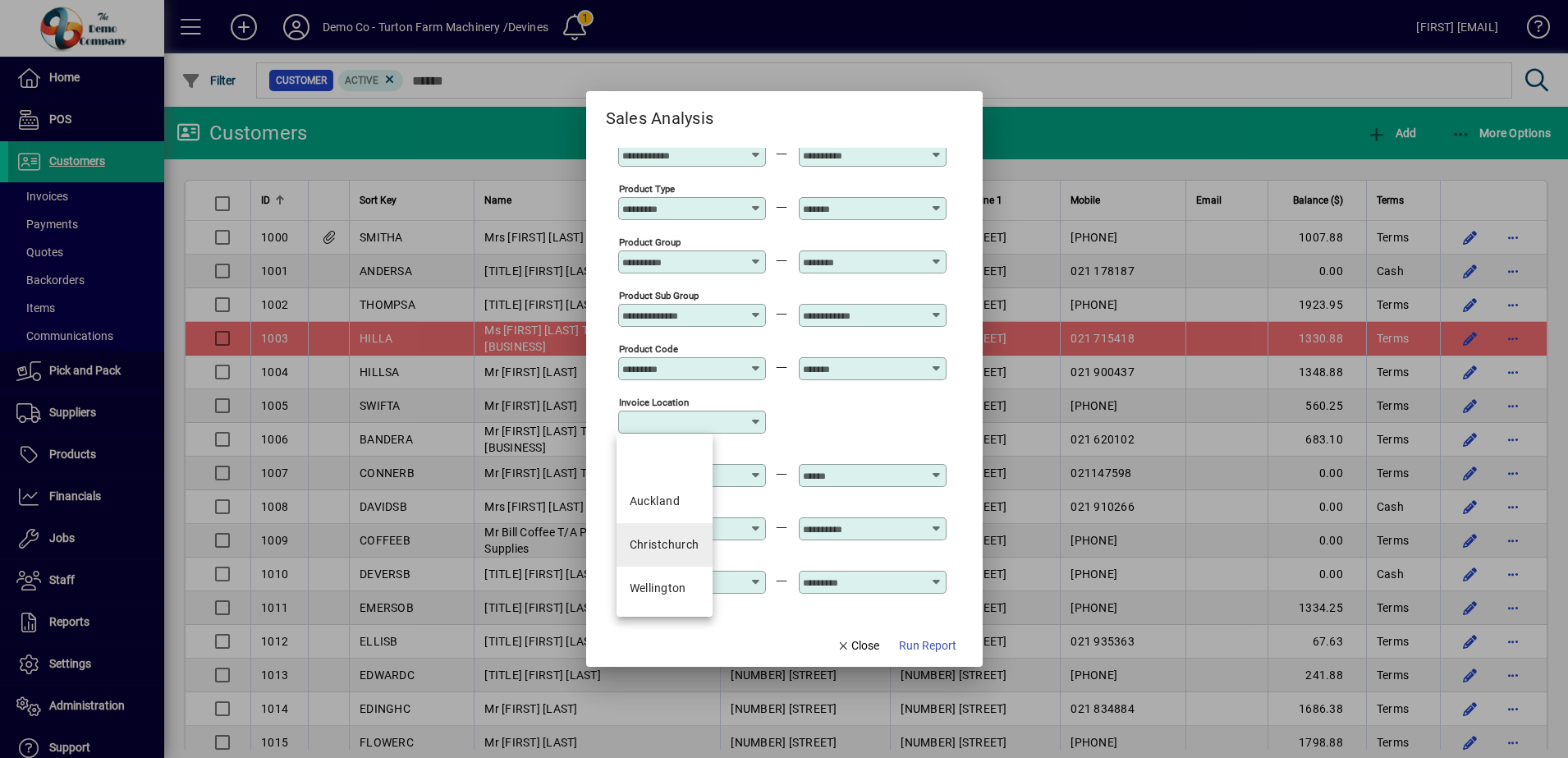 click on "Christchurch" at bounding box center (664, 544) 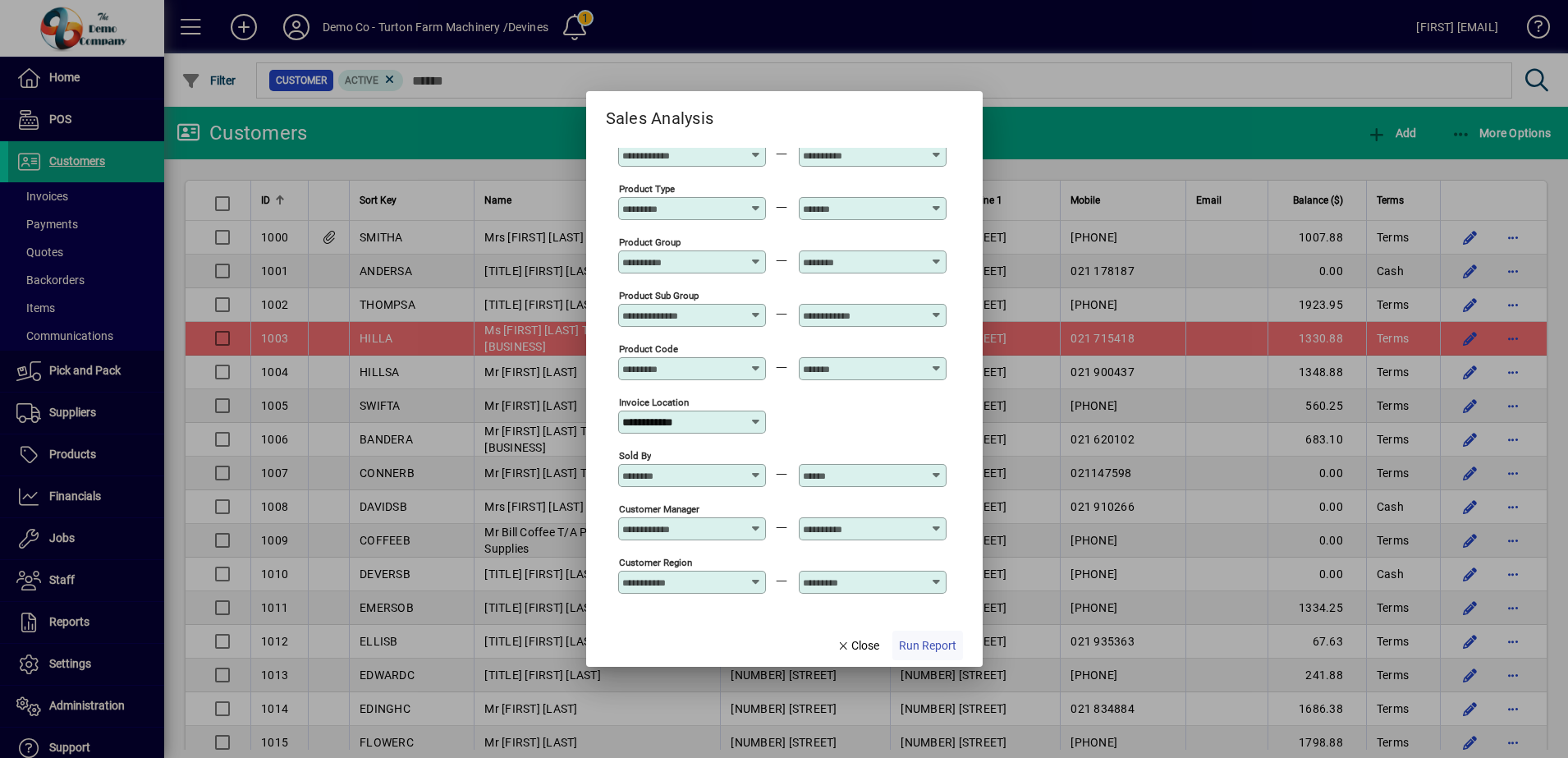 click on "Run Report" 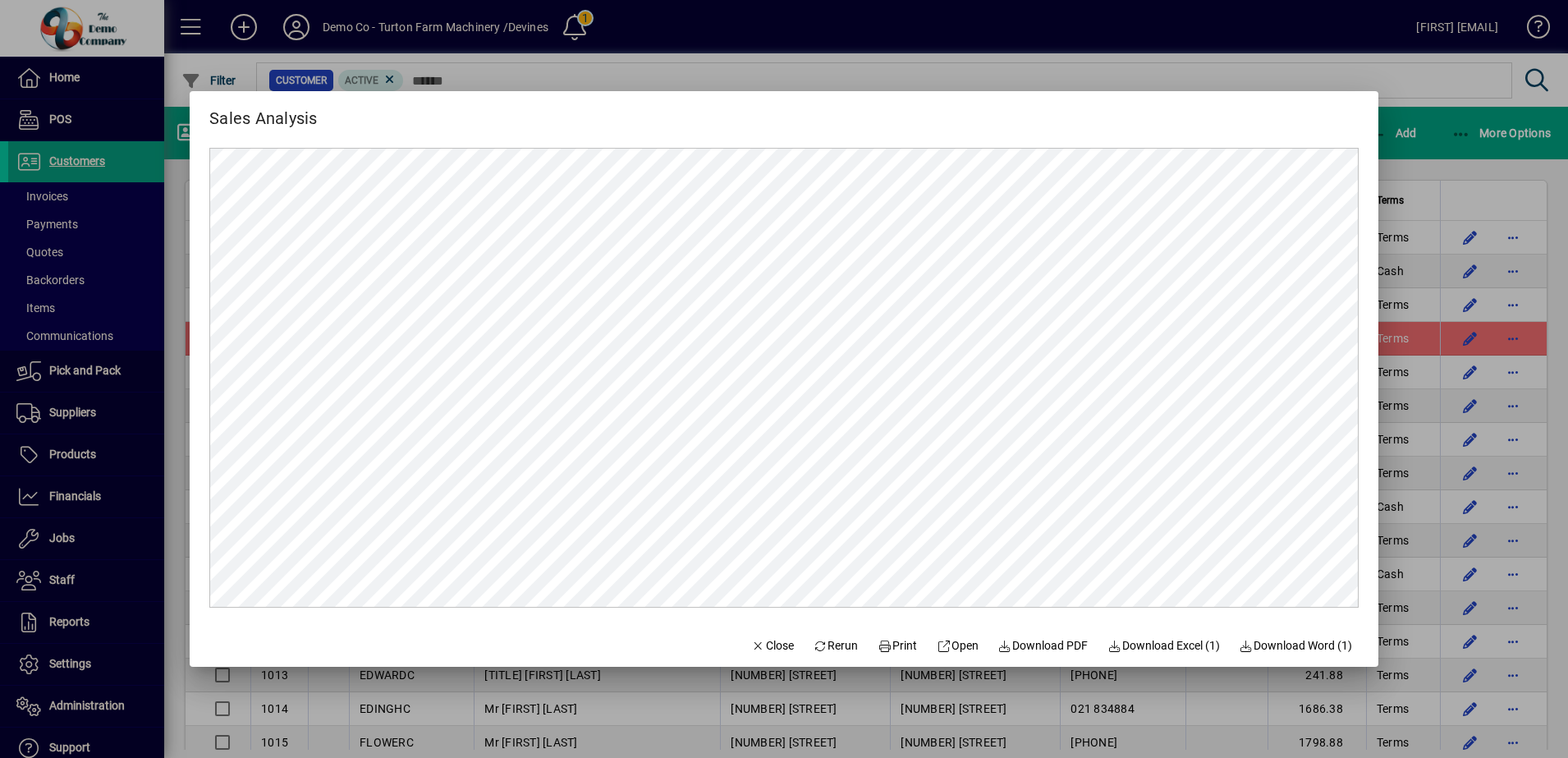 scroll, scrollTop: 0, scrollLeft: 0, axis: both 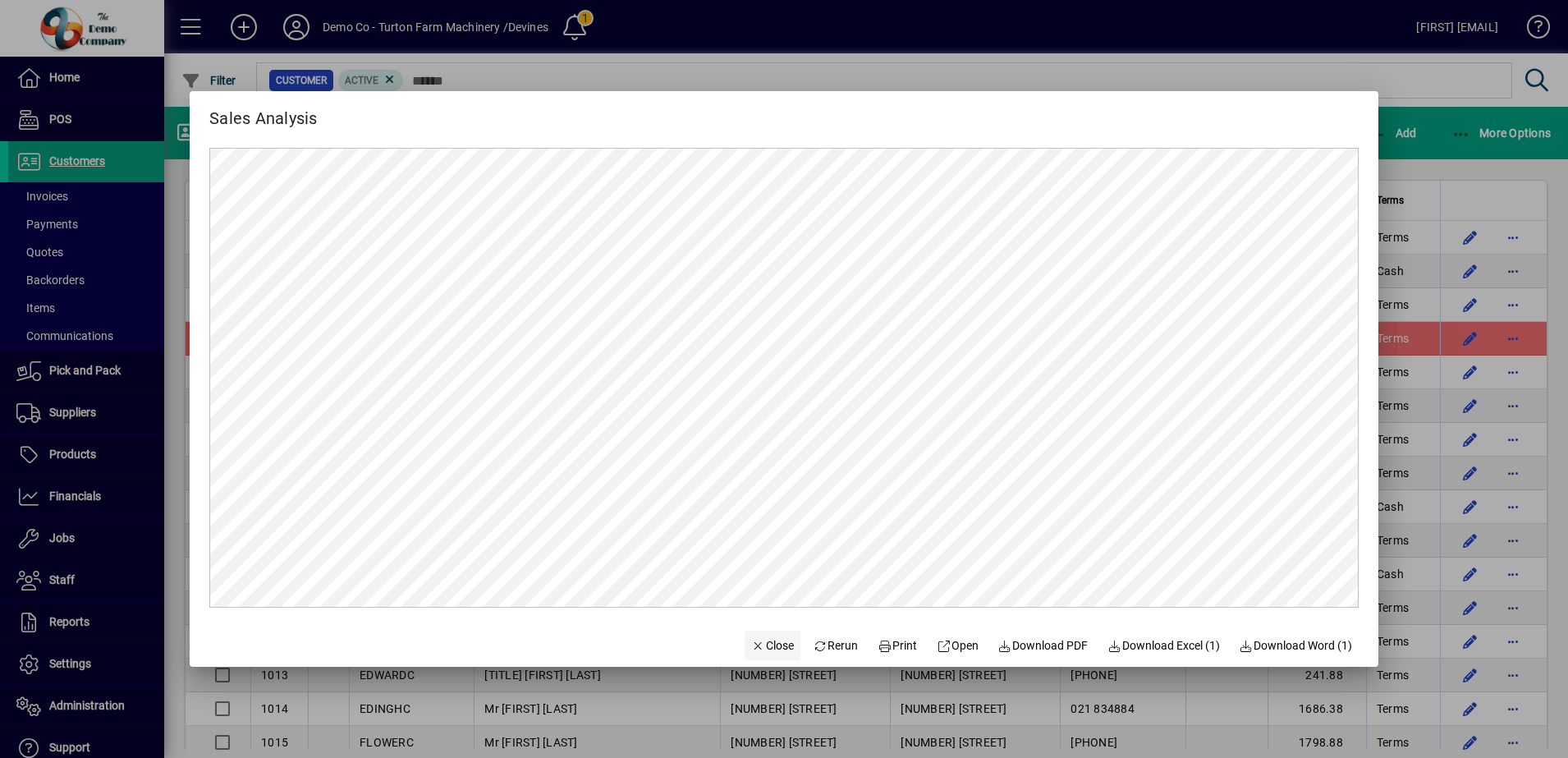 drag, startPoint x: 824, startPoint y: 650, endPoint x: 832, endPoint y: 630, distance: 22 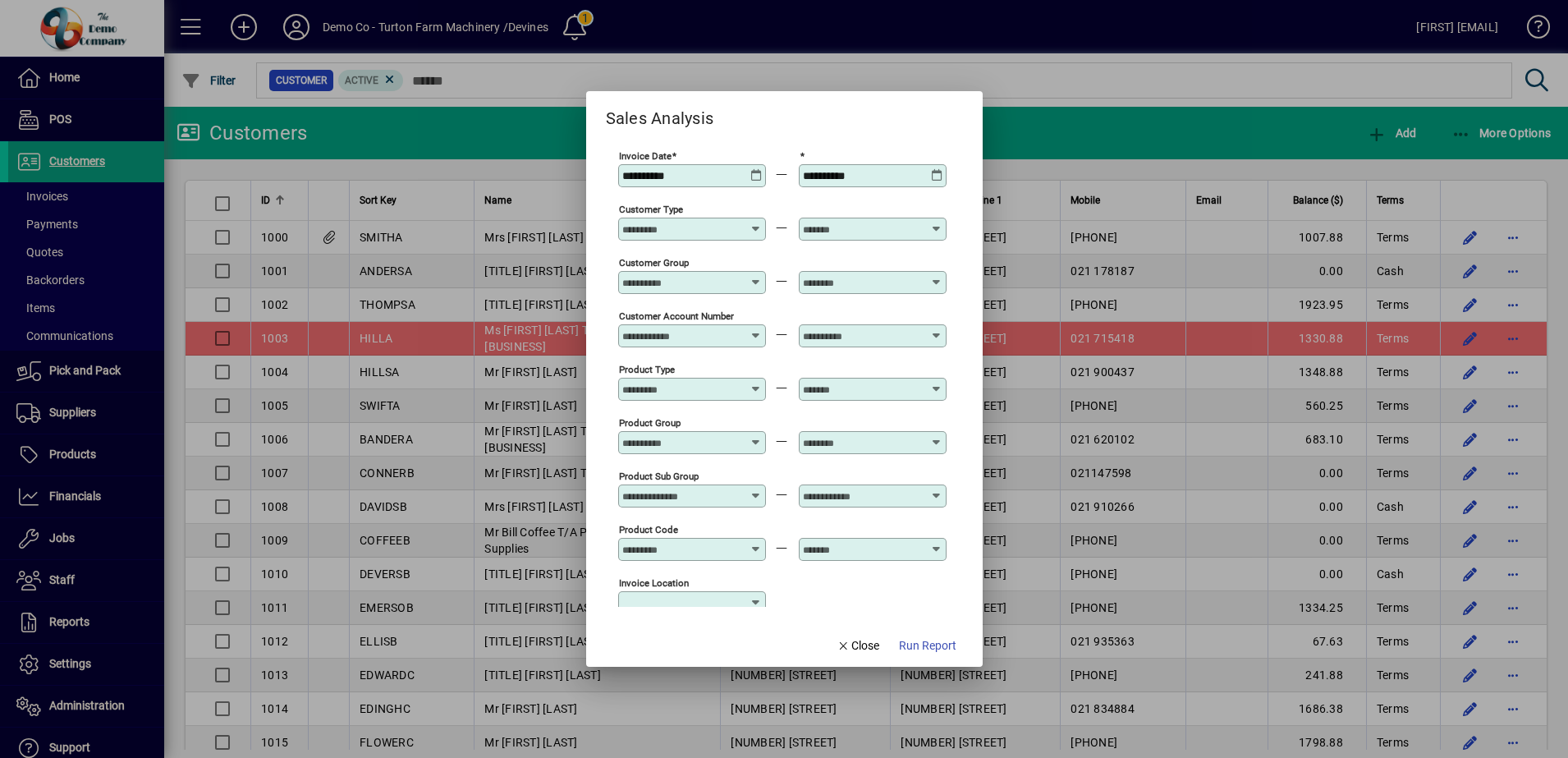 type on "***" 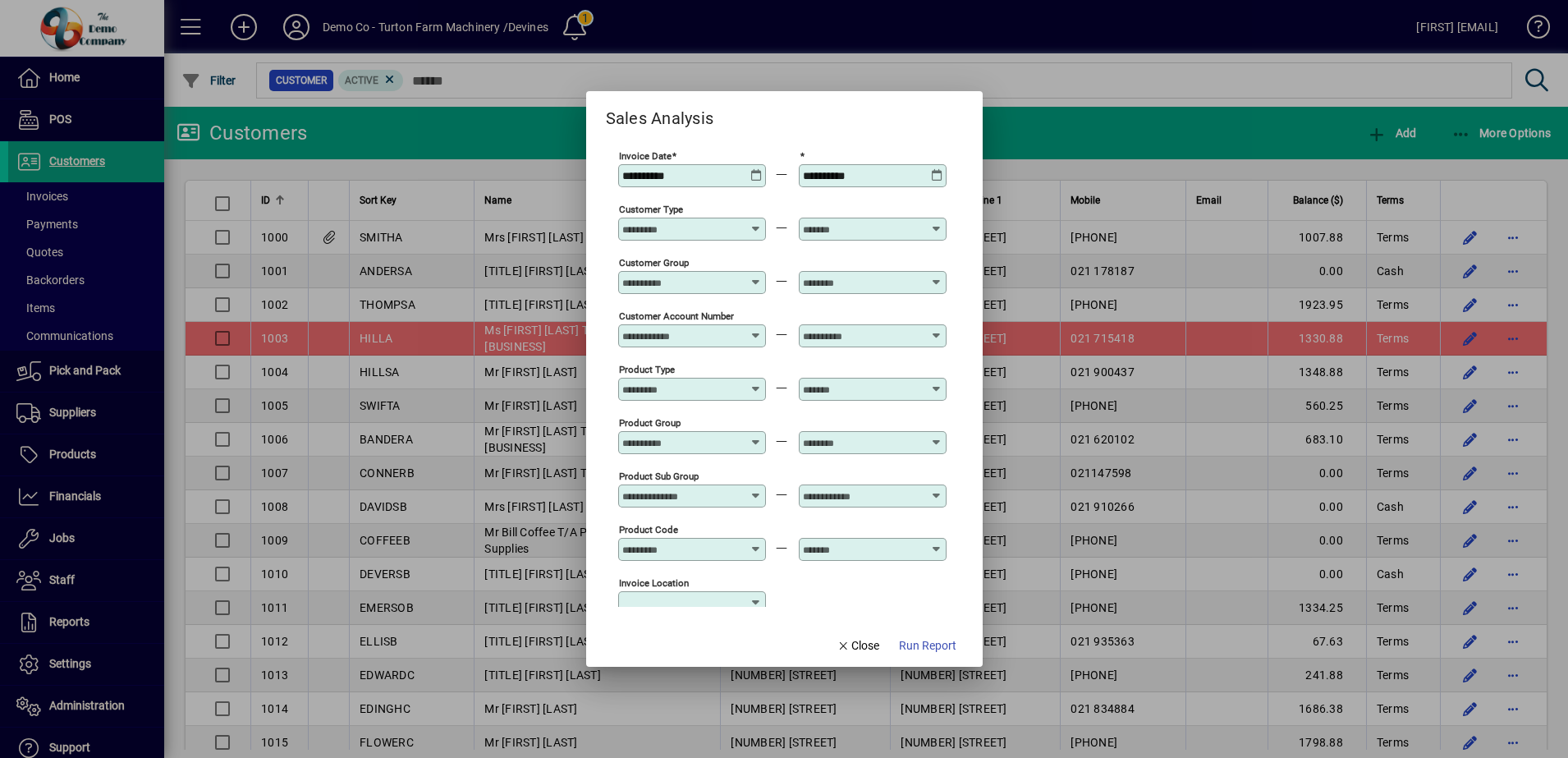 type on "**********" 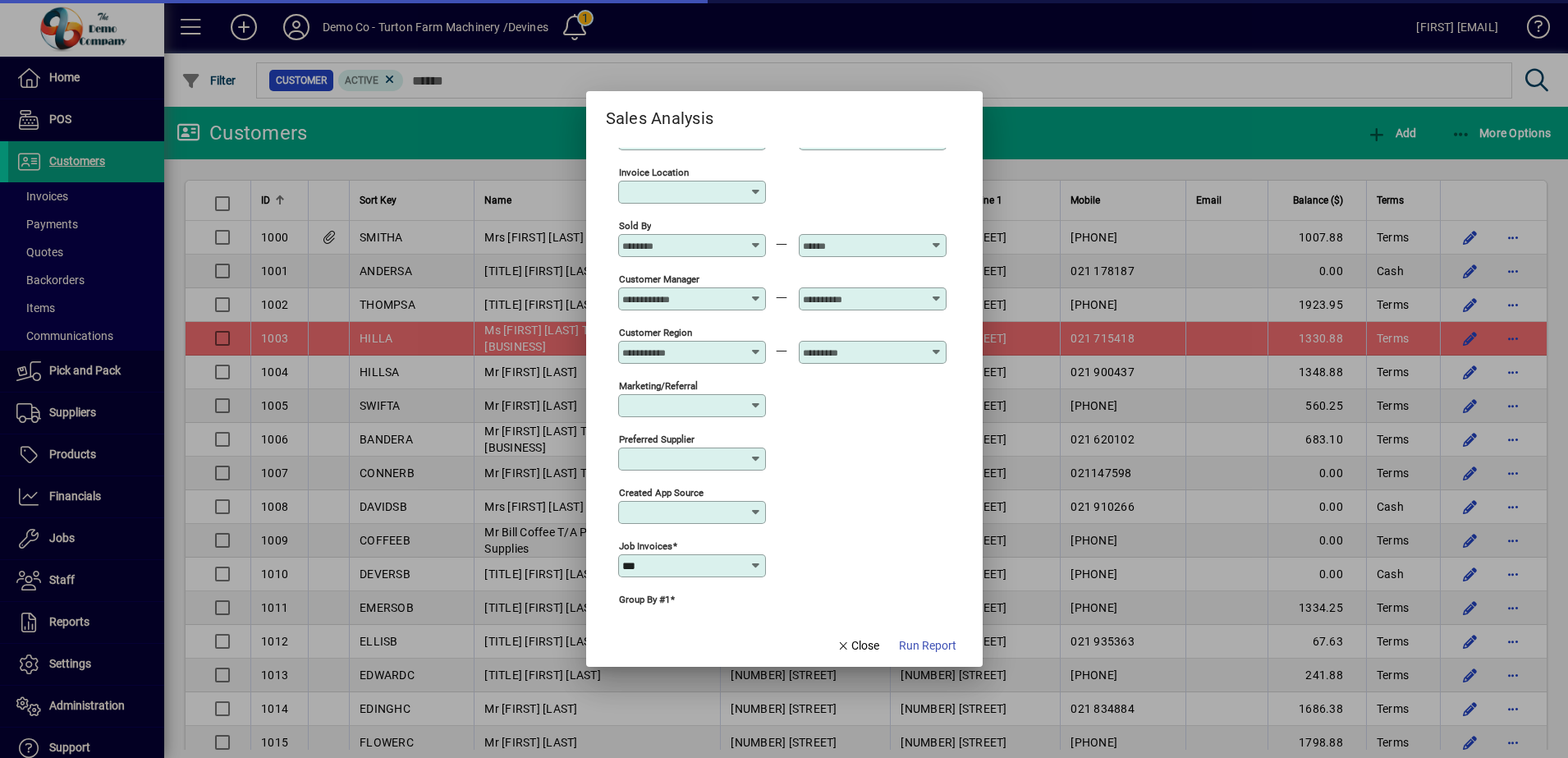 type on "**********" 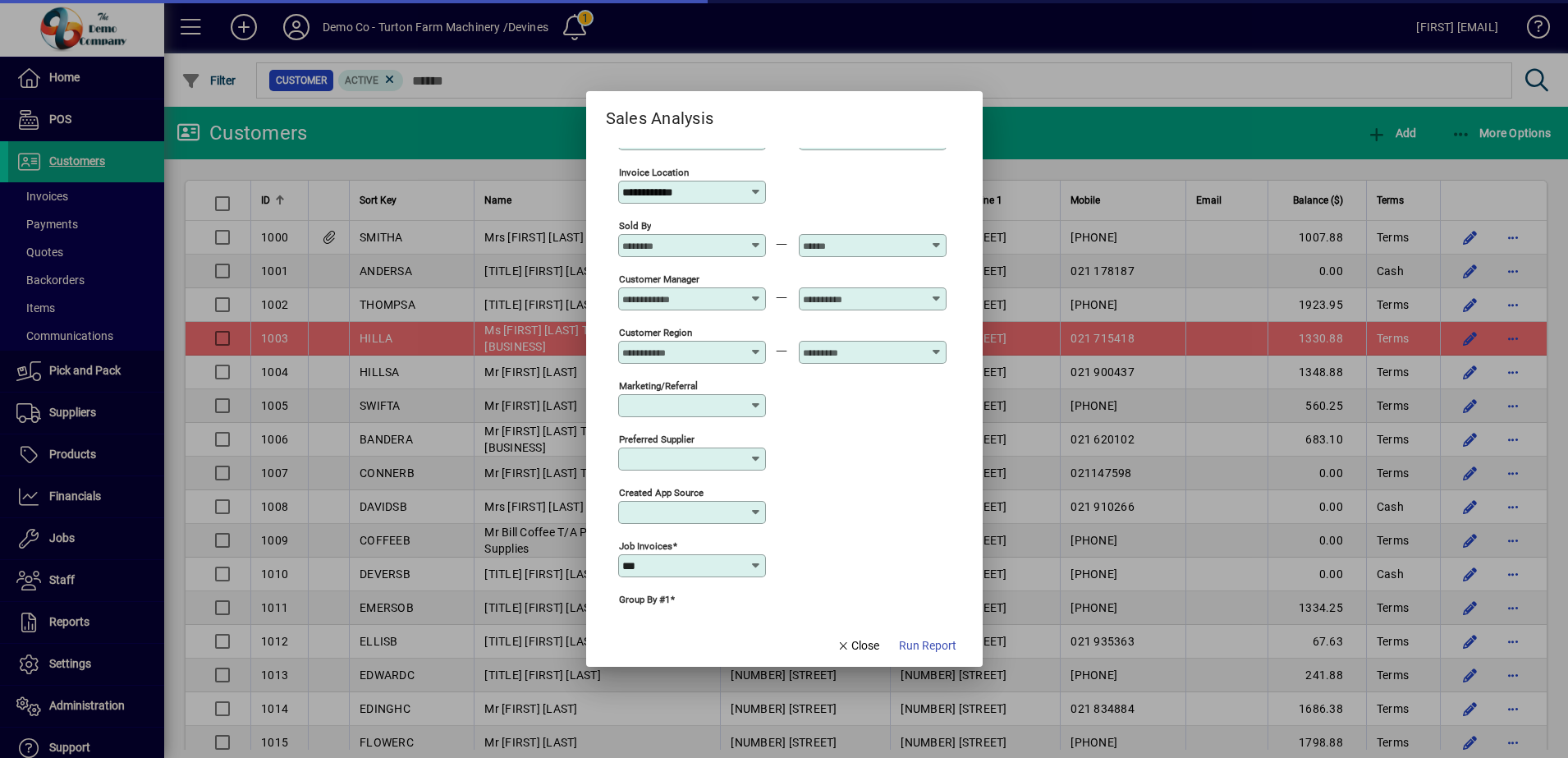 scroll, scrollTop: 591, scrollLeft: 0, axis: vertical 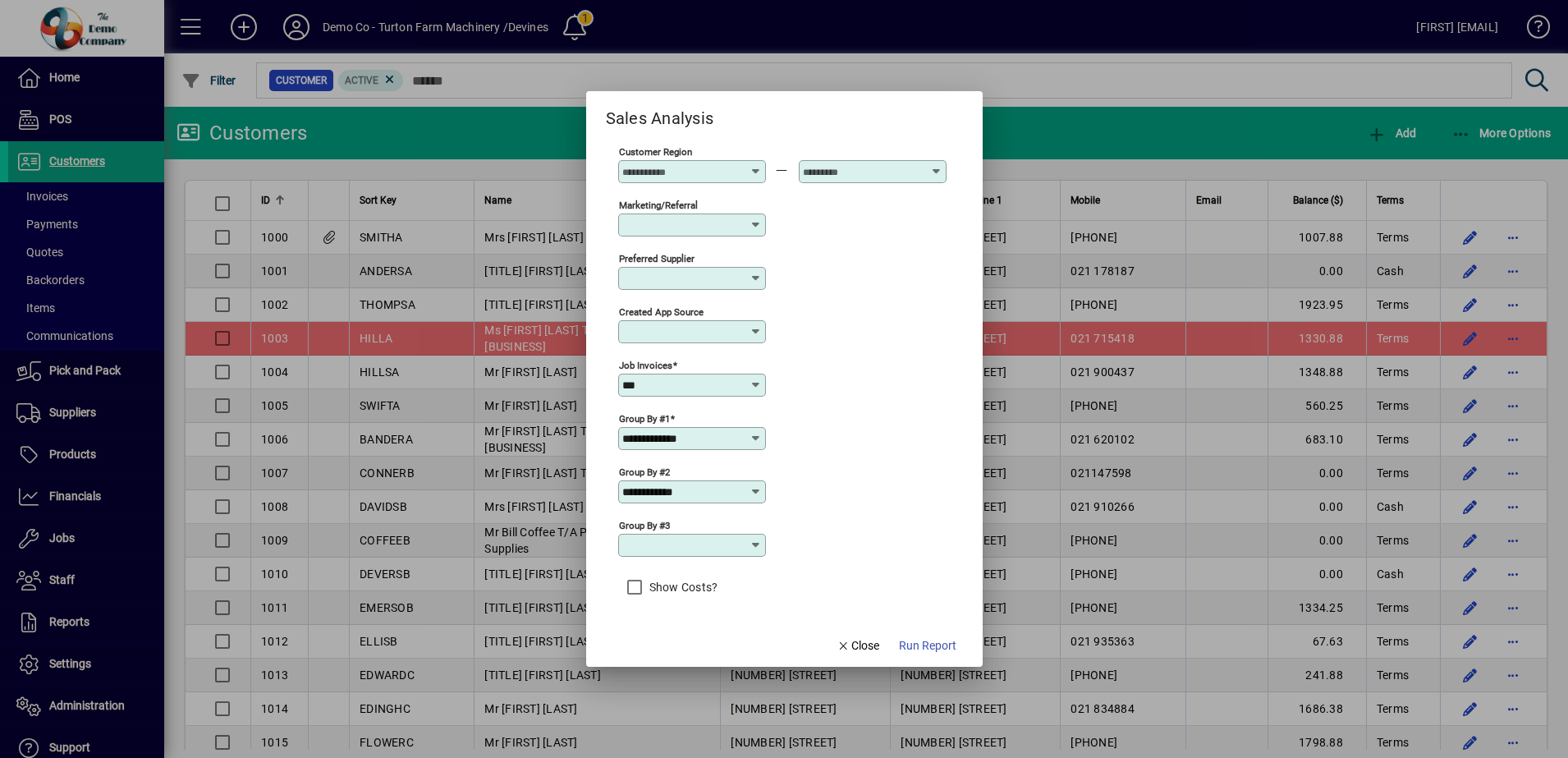 click at bounding box center [756, 439] 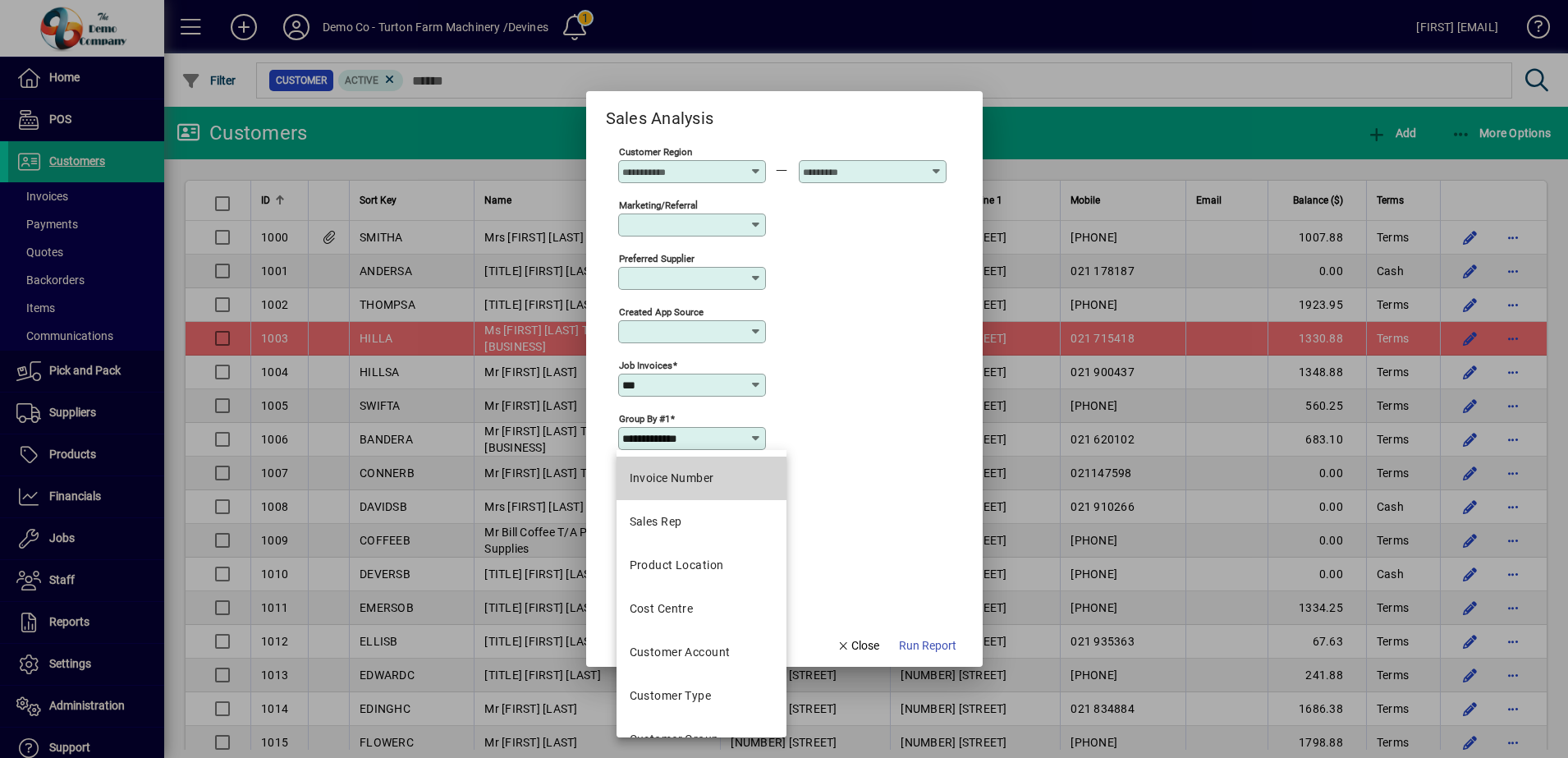 click on "Invoice Number" at bounding box center (701, 478) 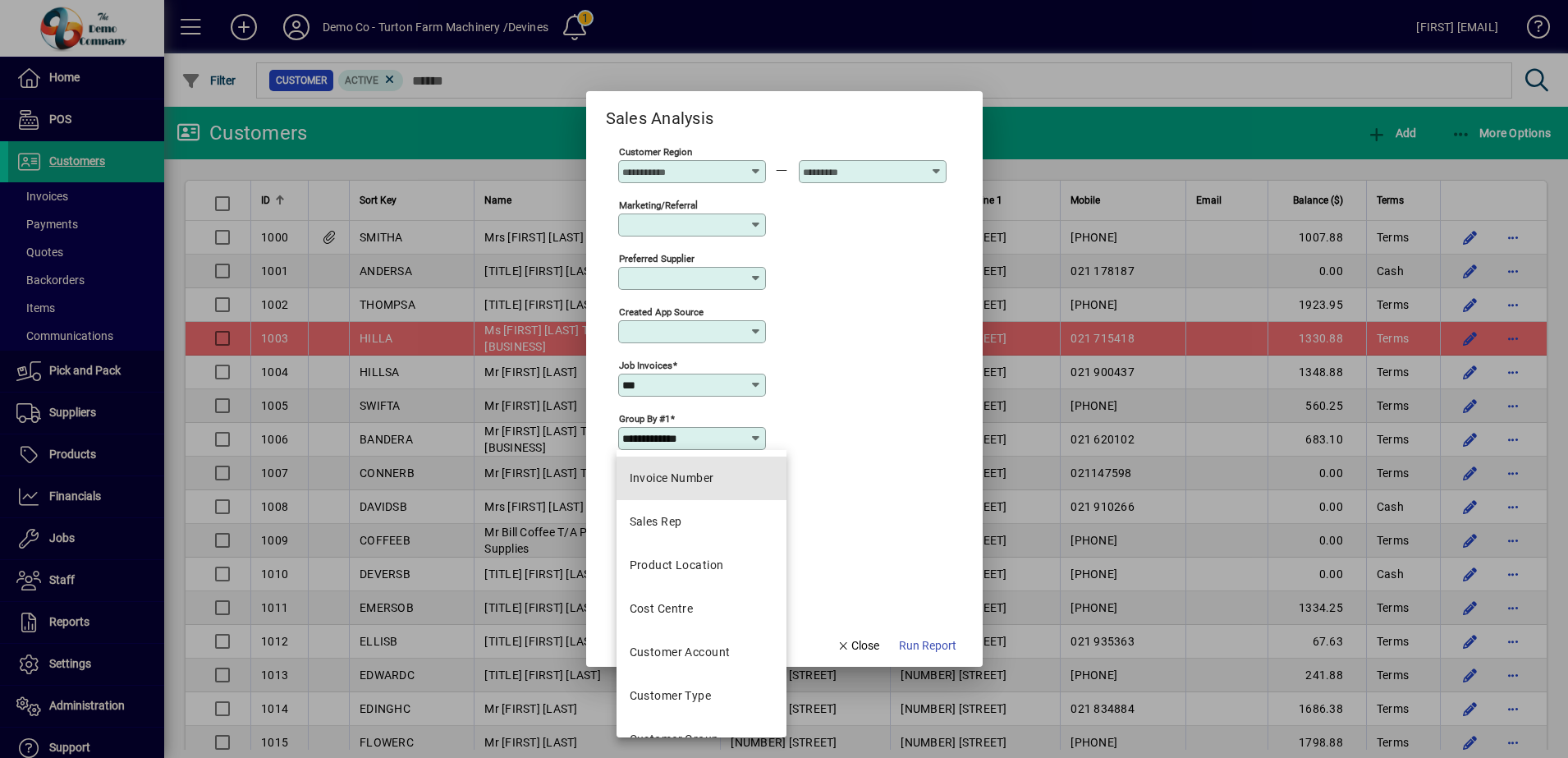 type on "**********" 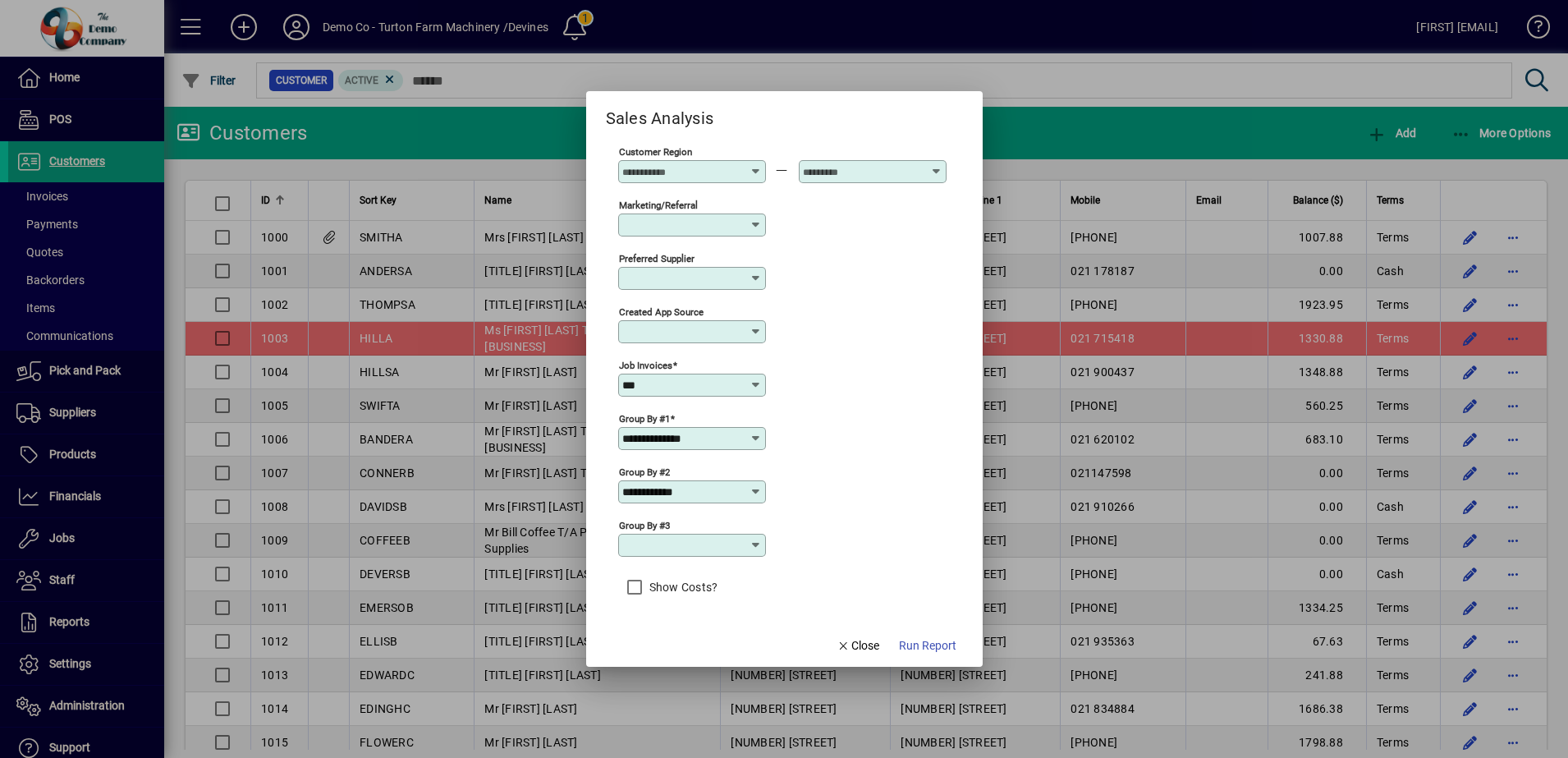 click on "**********" at bounding box center (692, 492) 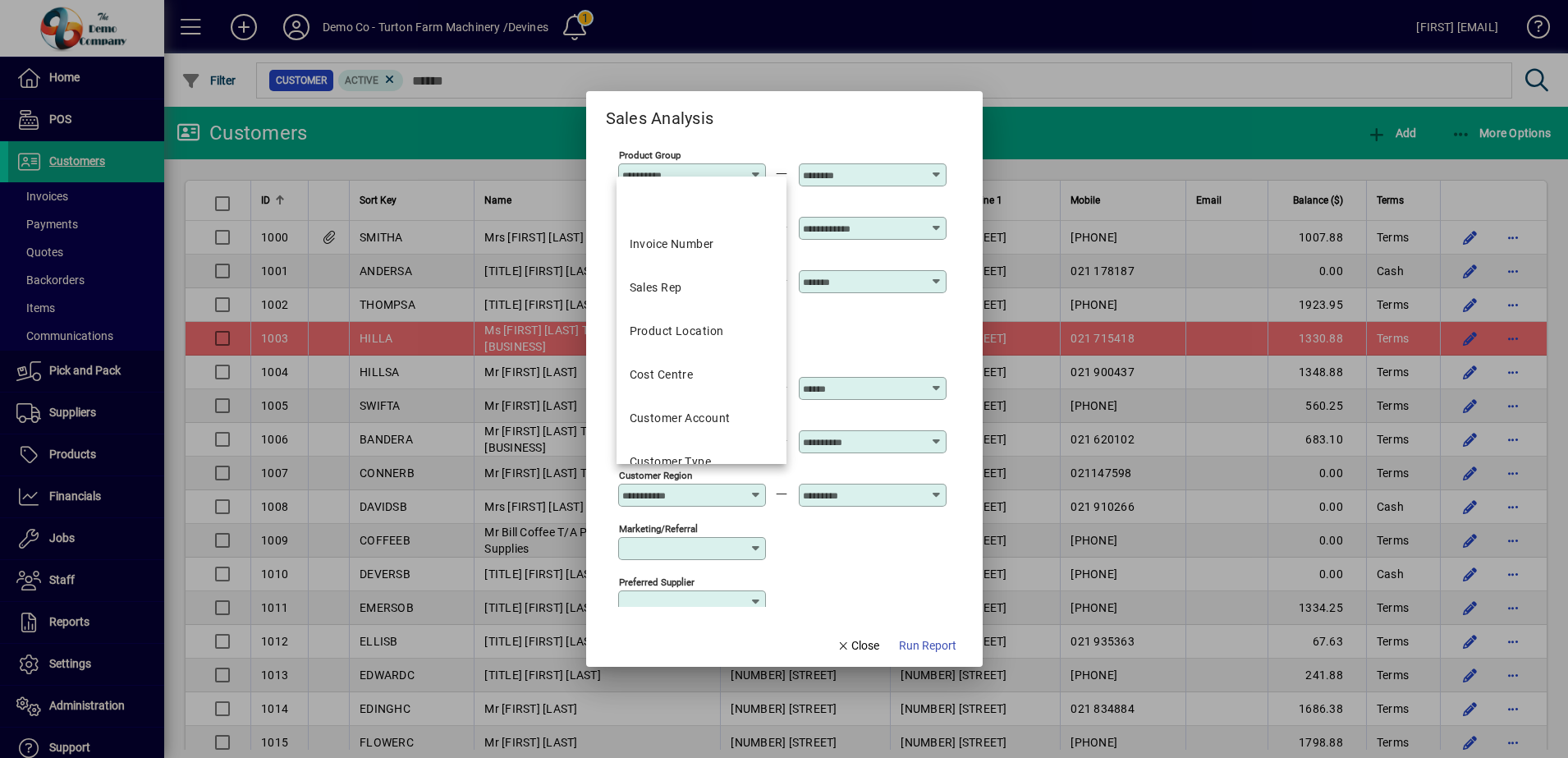 scroll, scrollTop: 181, scrollLeft: 0, axis: vertical 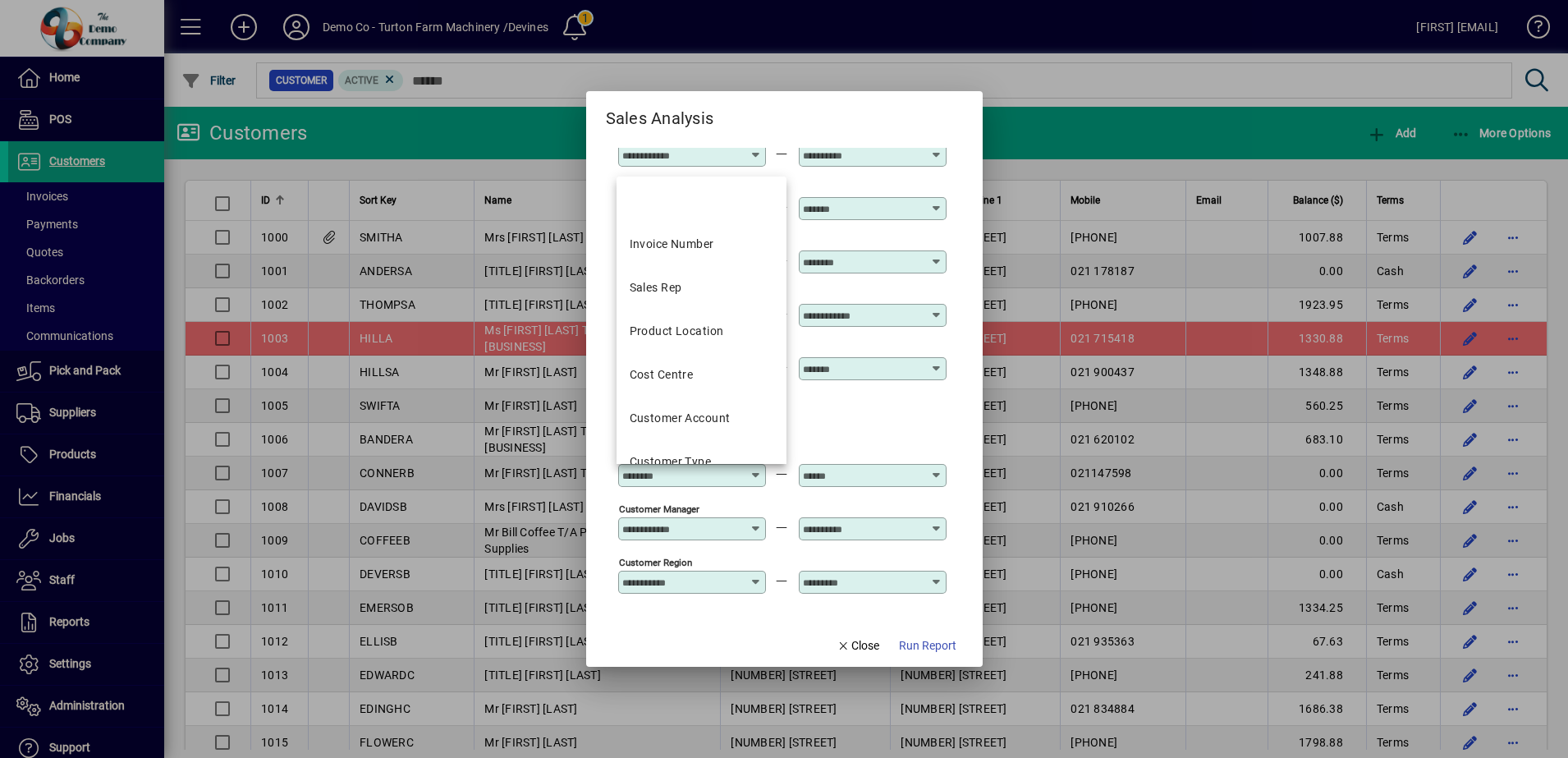 click at bounding box center (701, 203) 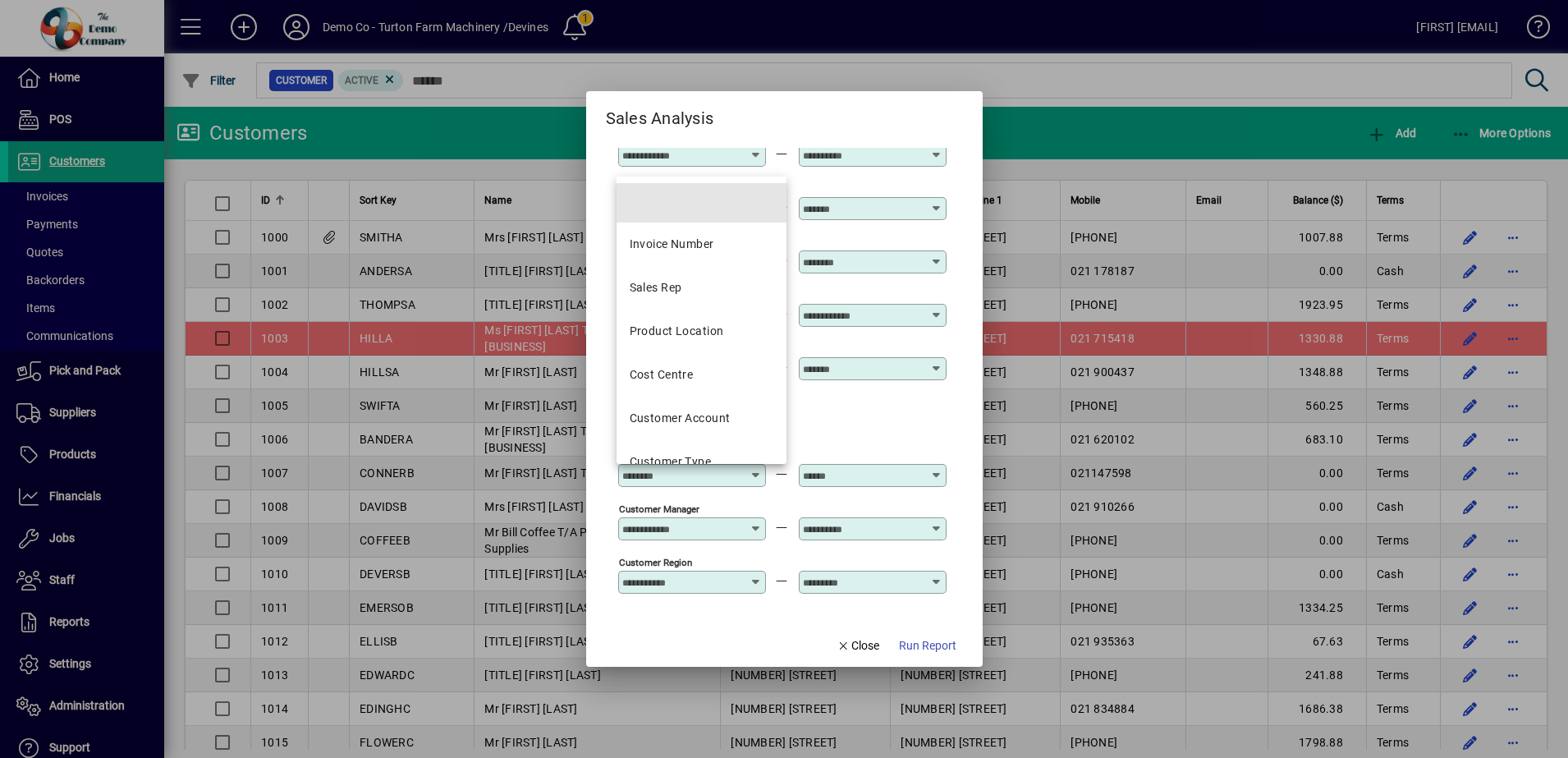 scroll, scrollTop: 591, scrollLeft: 0, axis: vertical 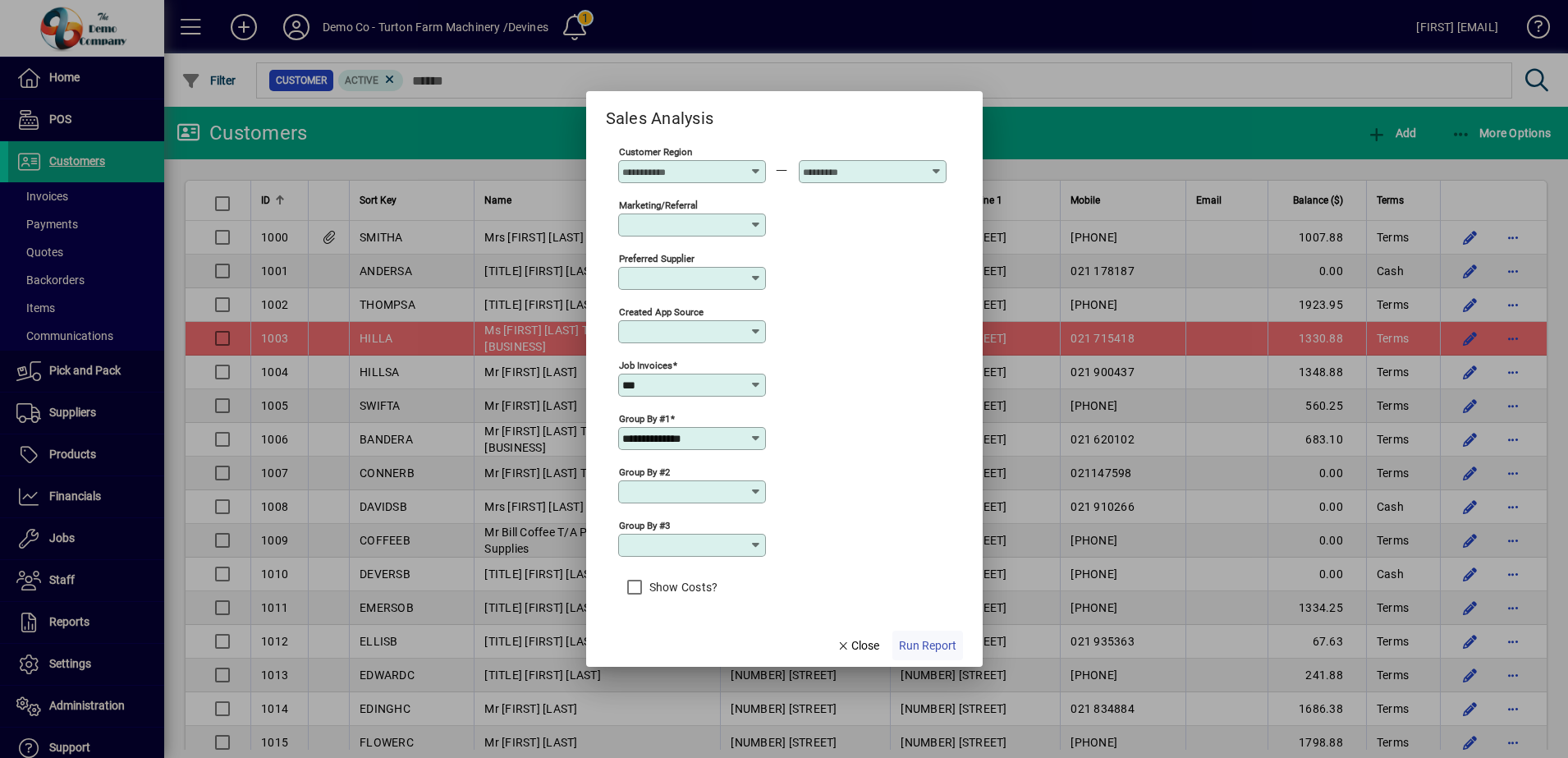 click on "Run Report" 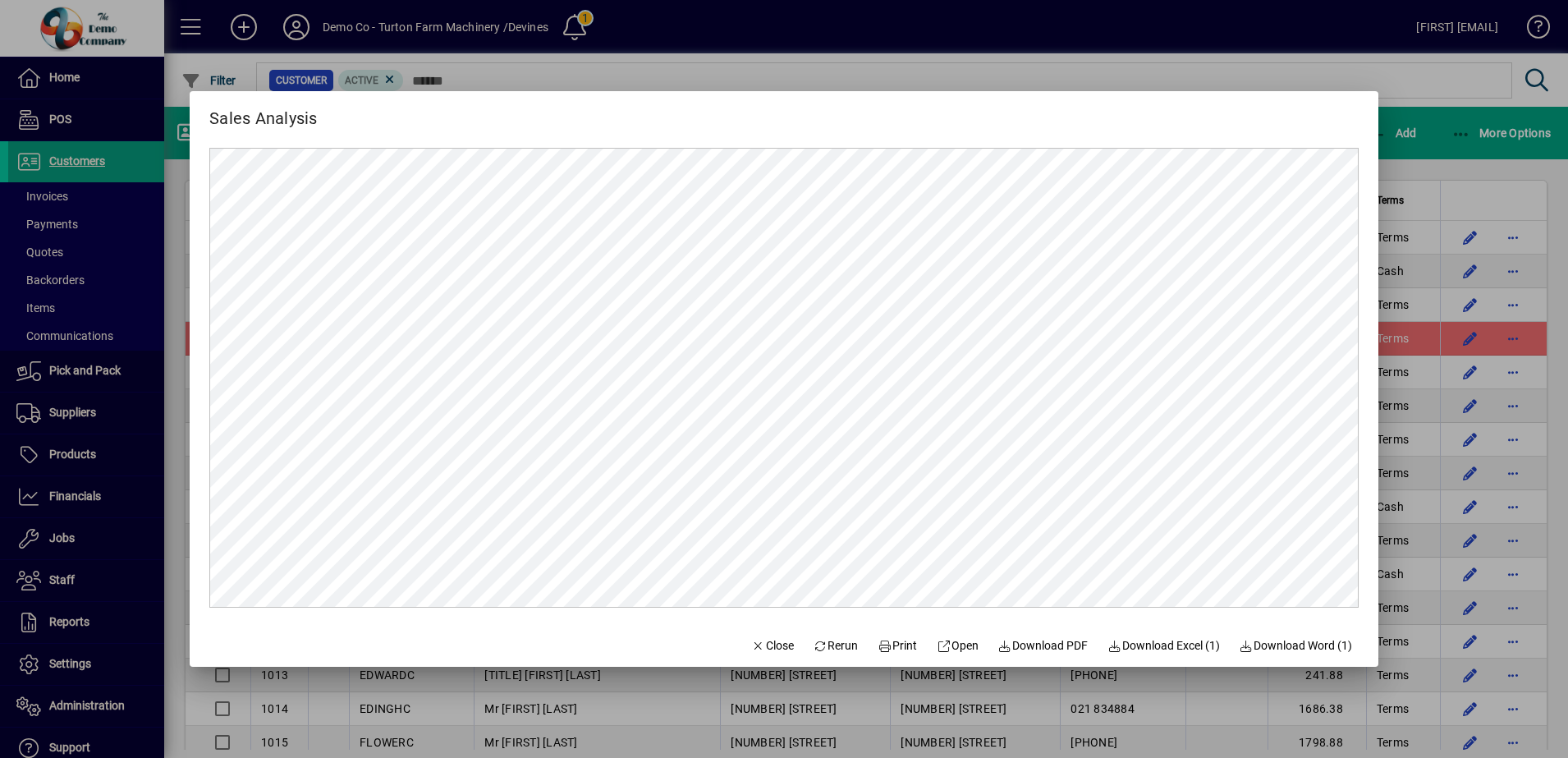 scroll, scrollTop: 0, scrollLeft: 0, axis: both 